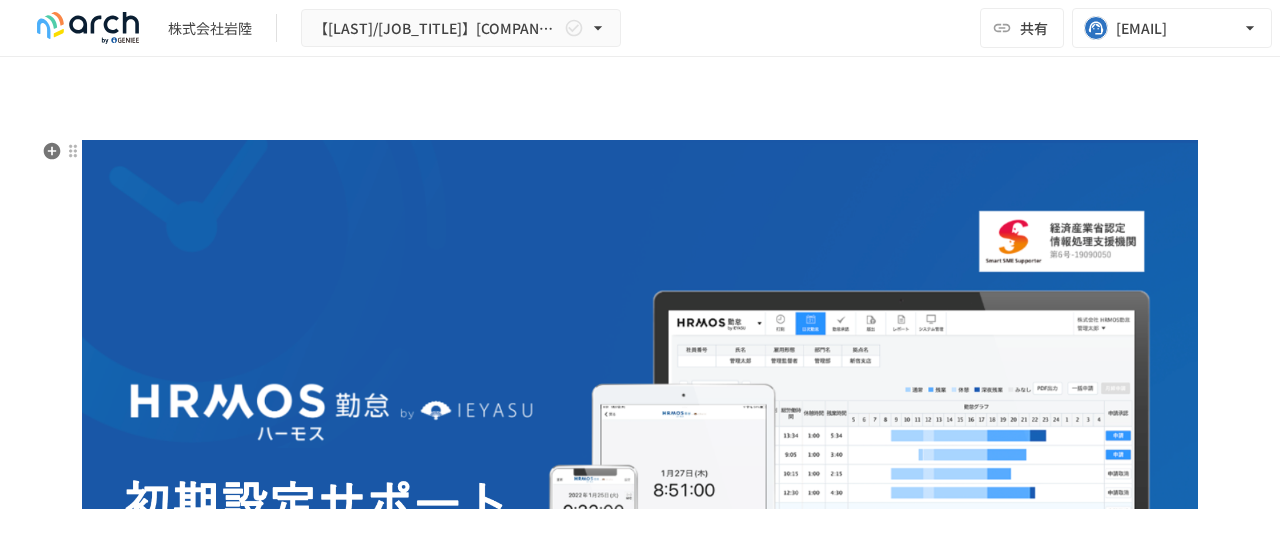 scroll, scrollTop: 0, scrollLeft: 0, axis: both 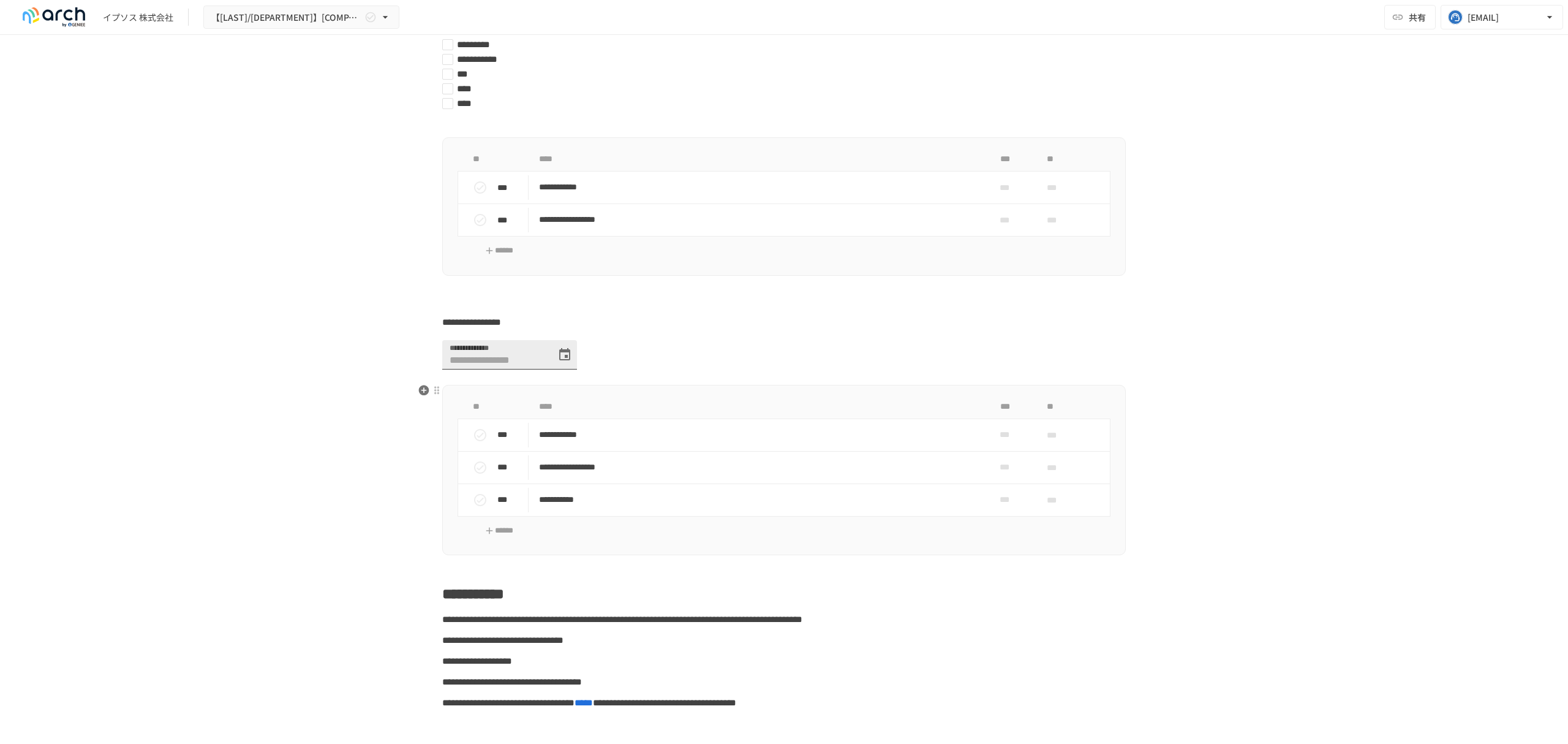 click 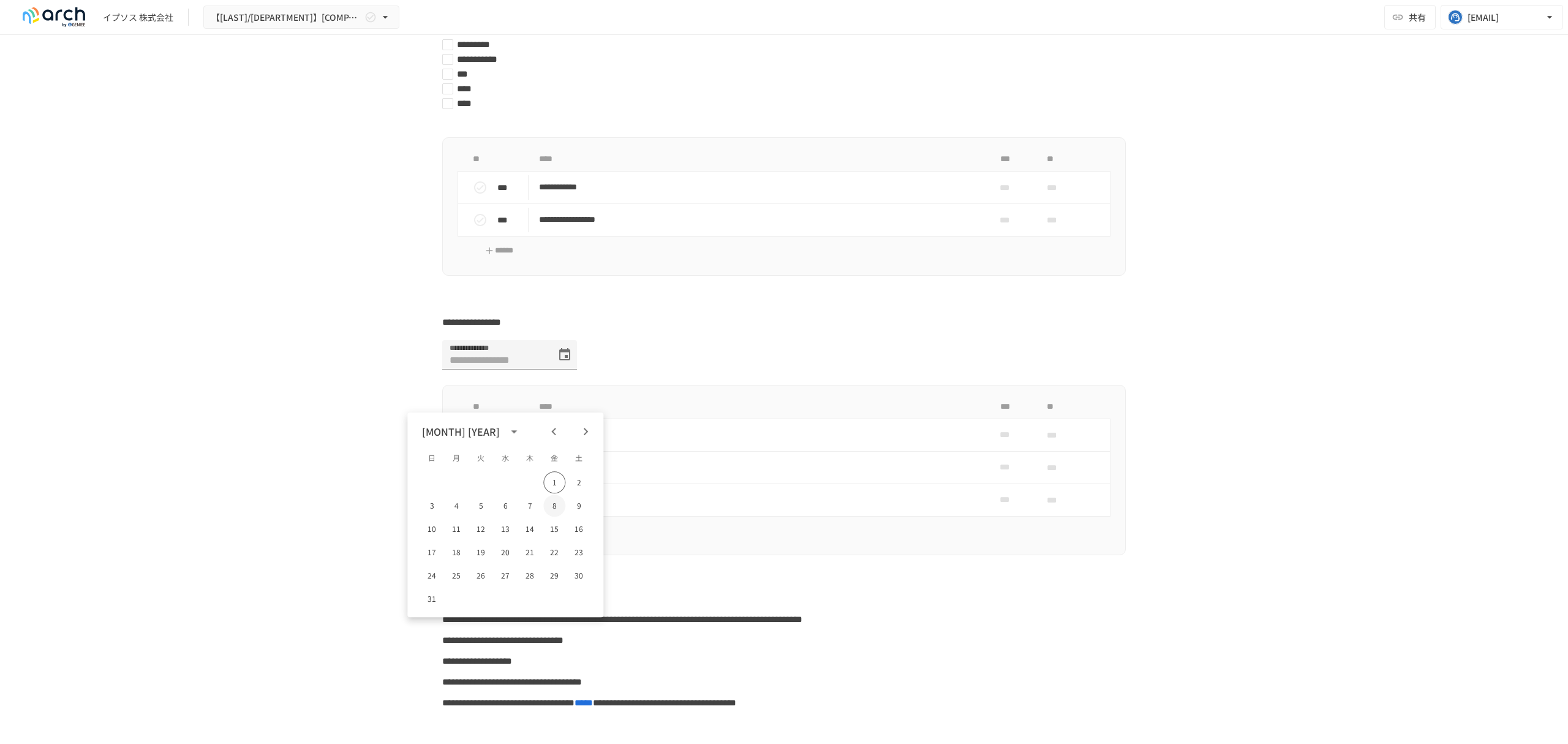 click on "8" at bounding box center (554, 506) 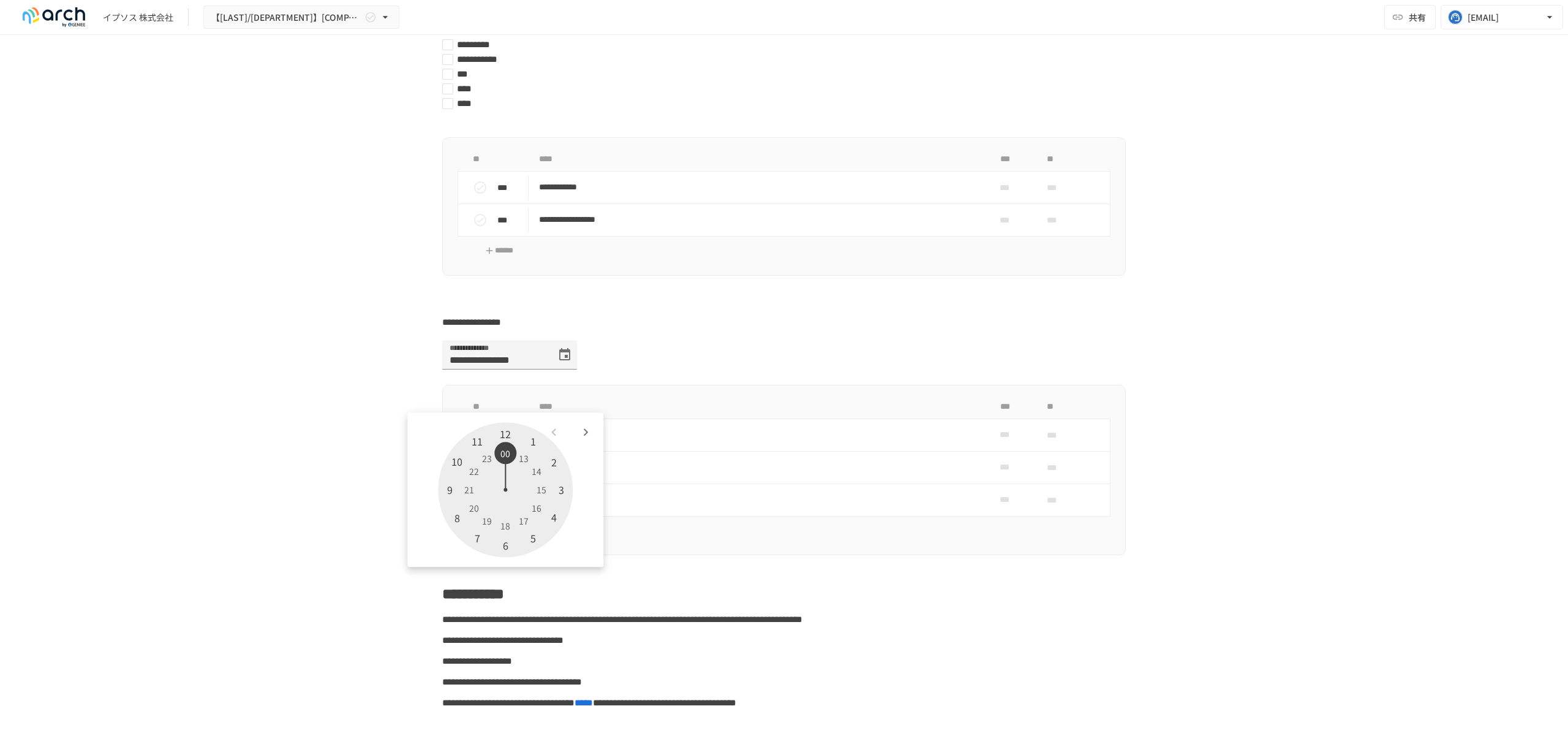 click at bounding box center (505, 490) 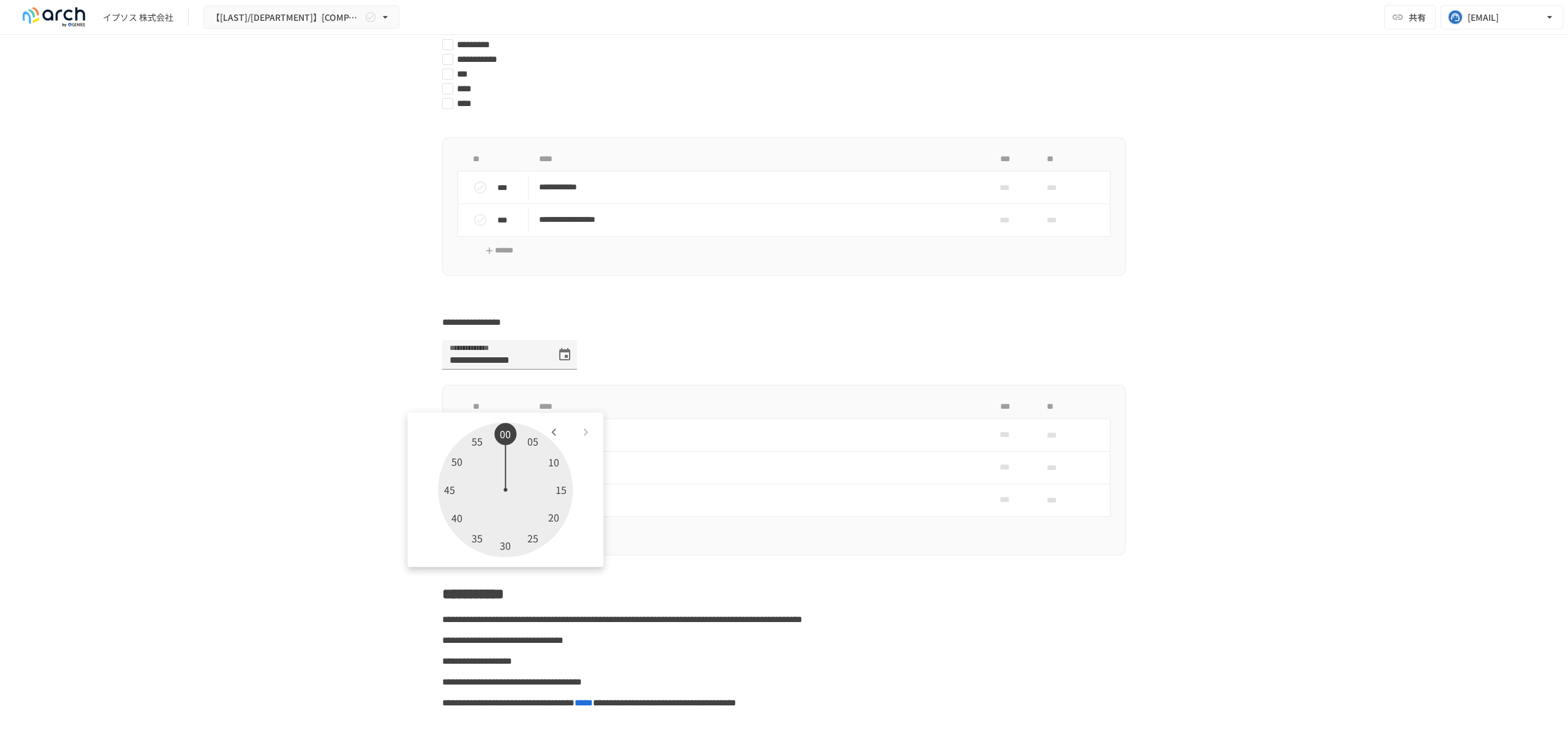 click at bounding box center (505, 490) 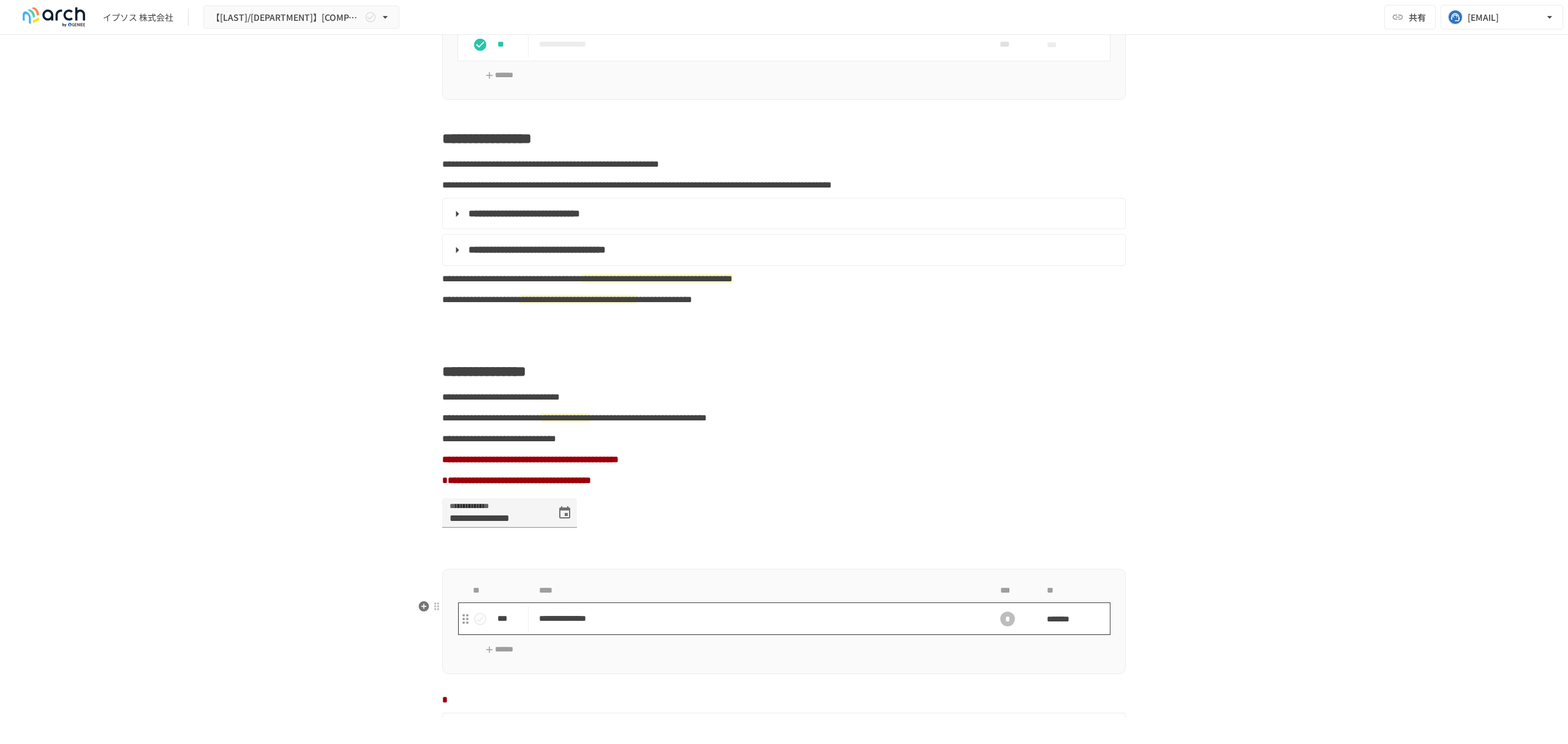 scroll, scrollTop: 569, scrollLeft: 0, axis: vertical 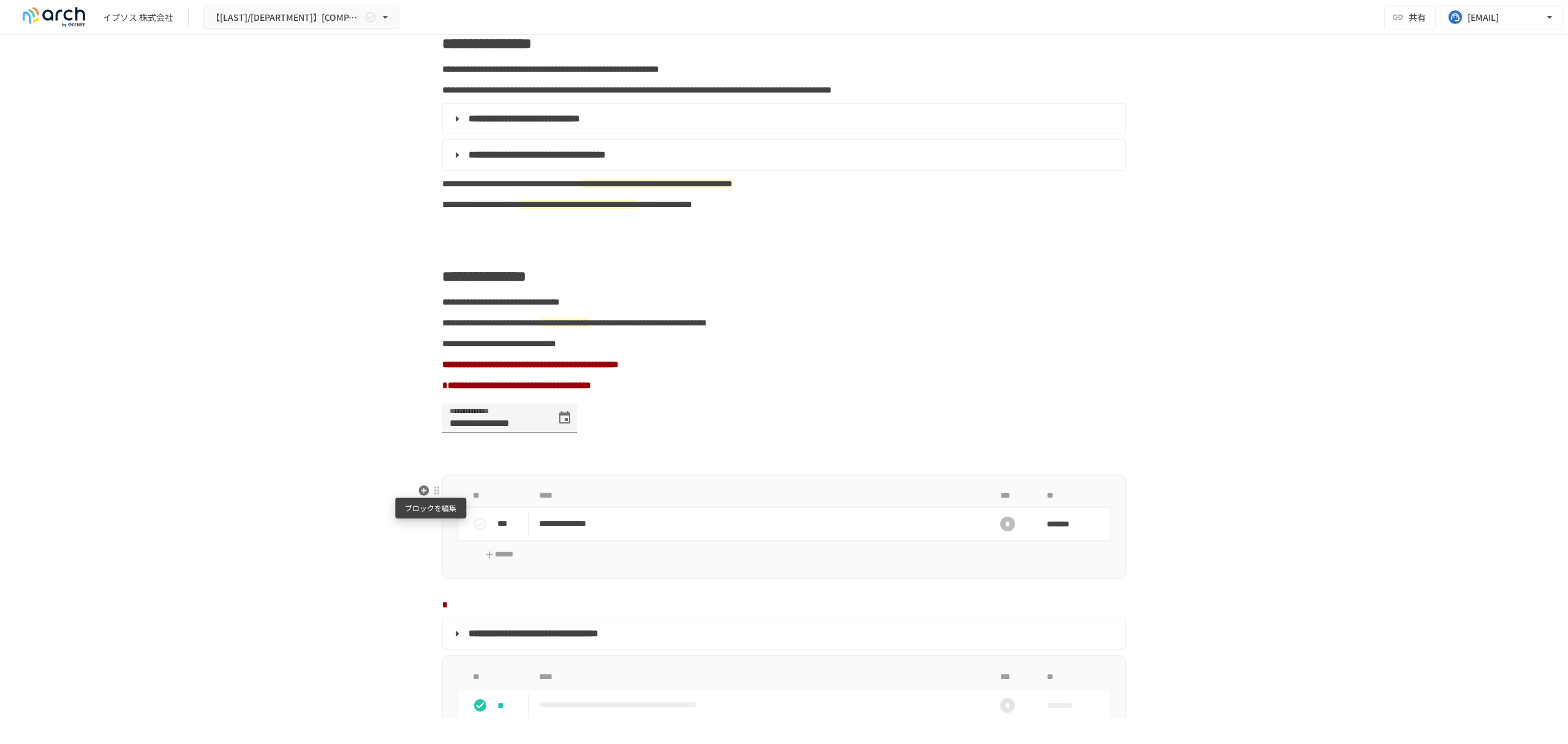 click at bounding box center (437, 490) 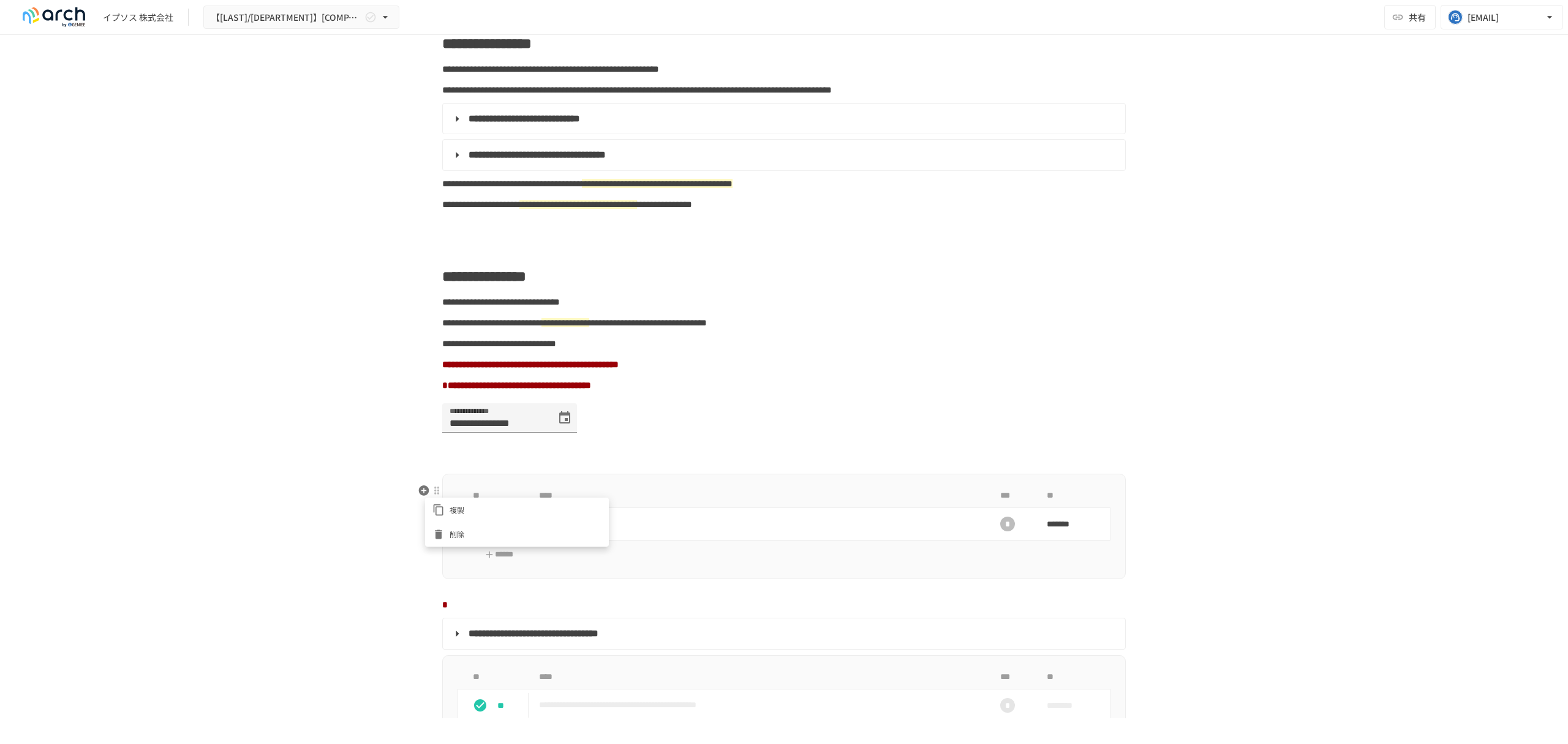 click on "削除" at bounding box center [517, 534] 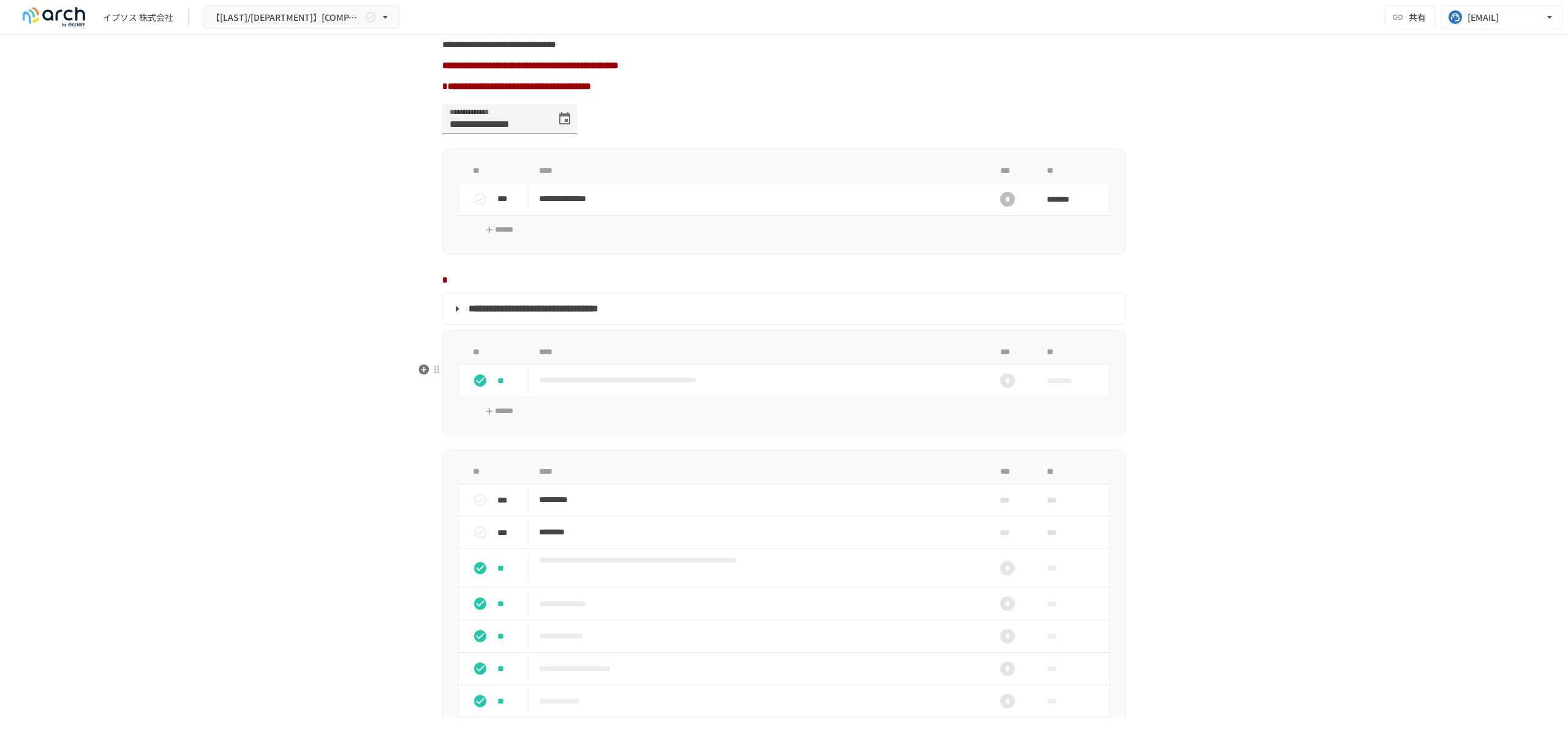 scroll, scrollTop: 896, scrollLeft: 0, axis: vertical 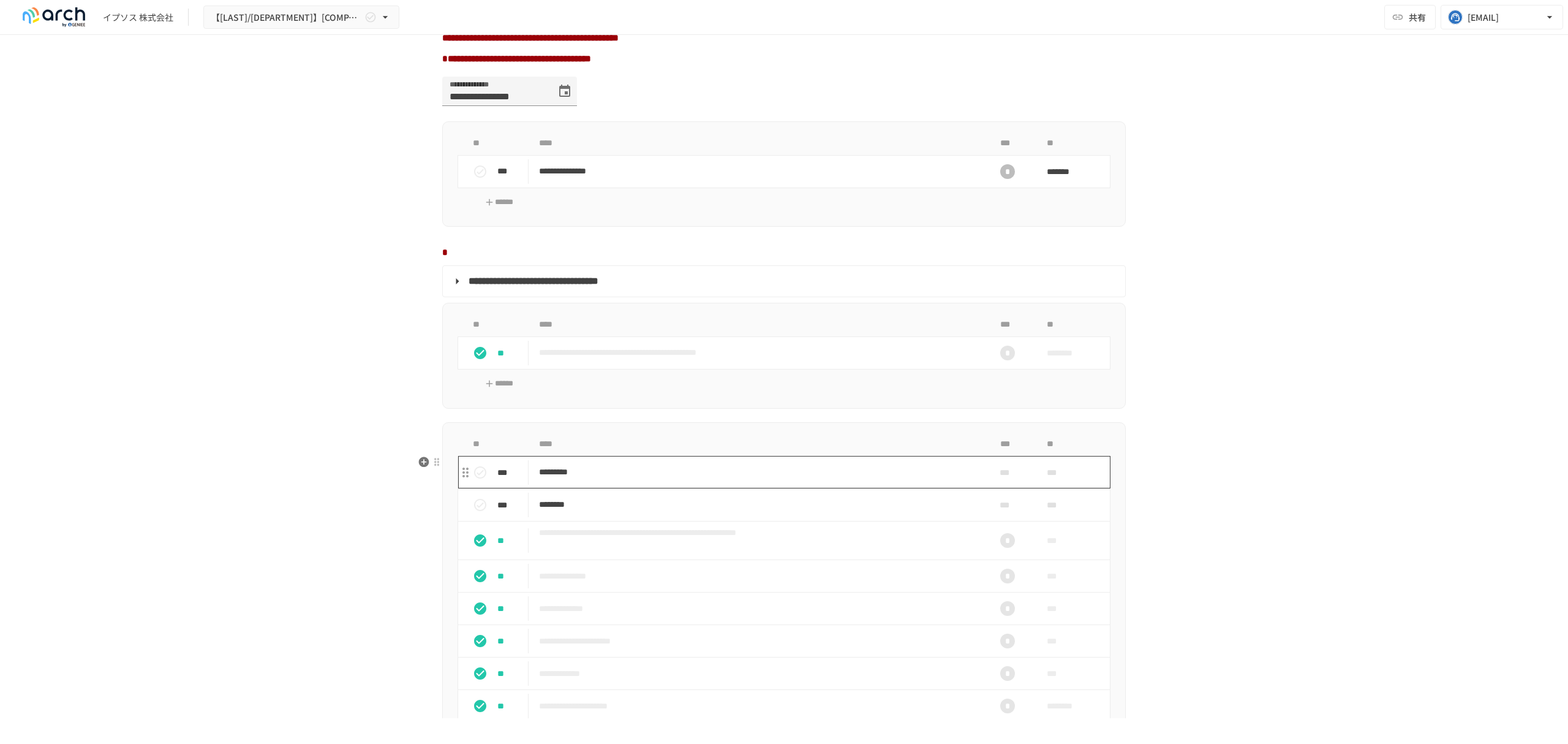 click on "*********" at bounding box center [758, 472] 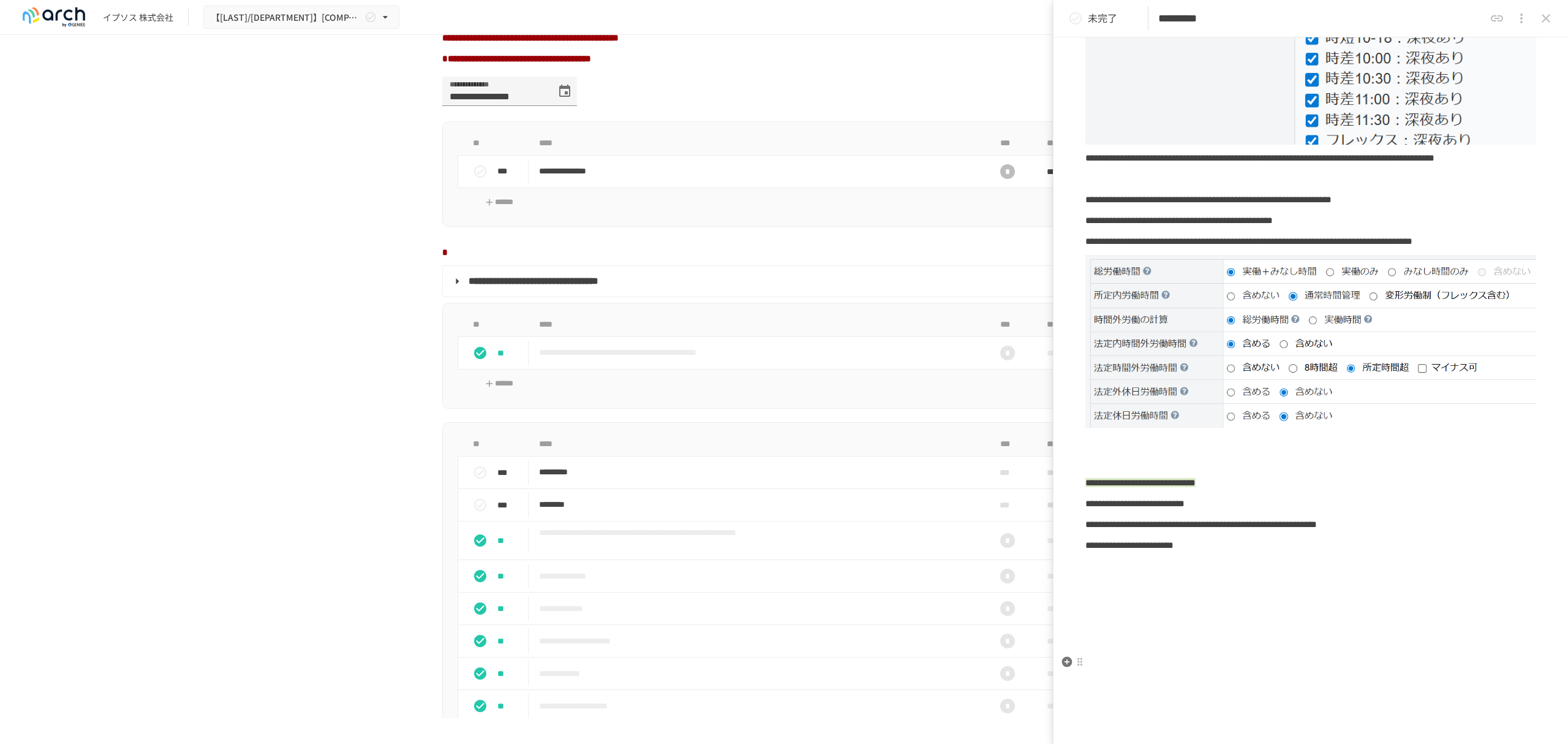 scroll, scrollTop: 783, scrollLeft: 0, axis: vertical 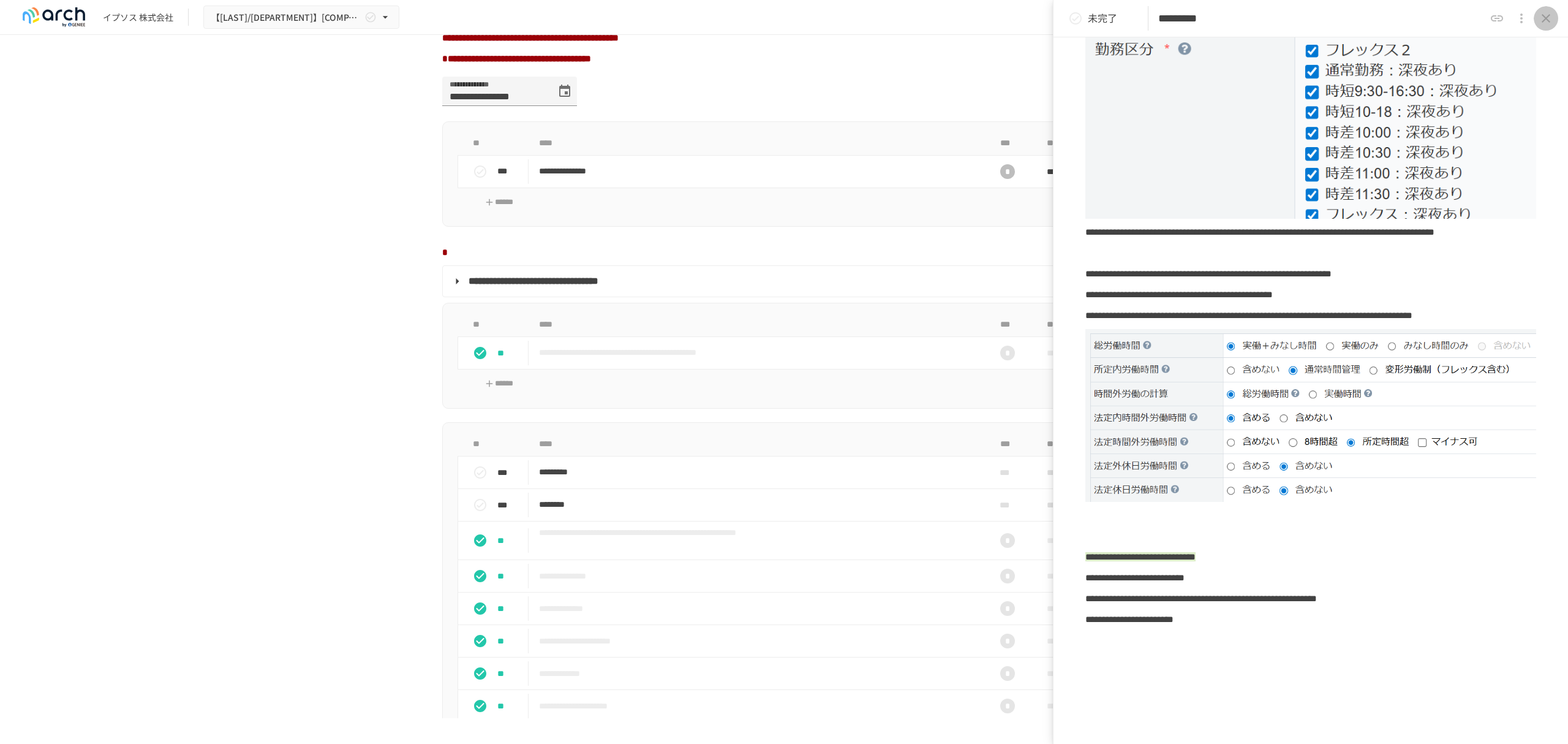 click 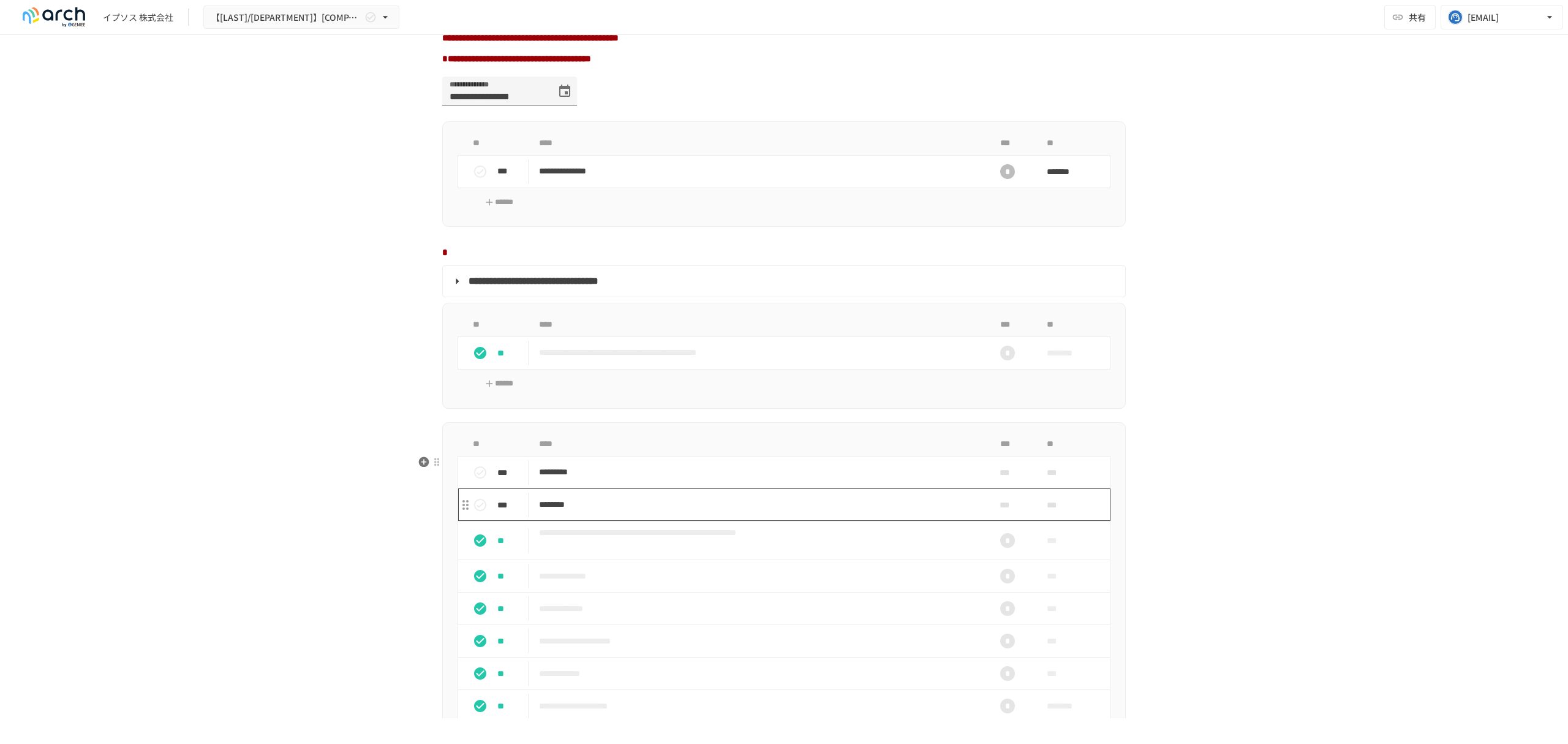 click on "********" at bounding box center (758, 504) 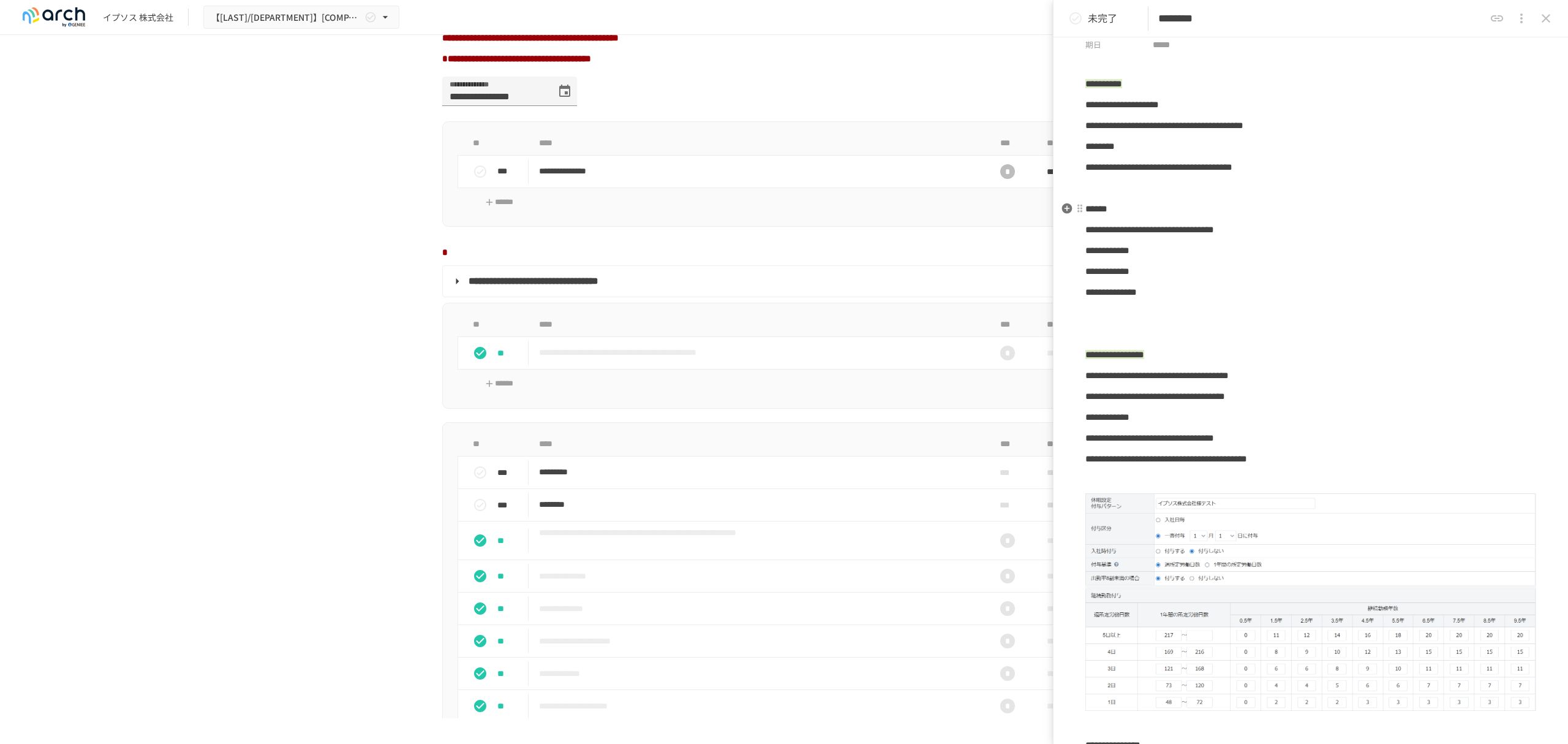 scroll, scrollTop: 82, scrollLeft: 0, axis: vertical 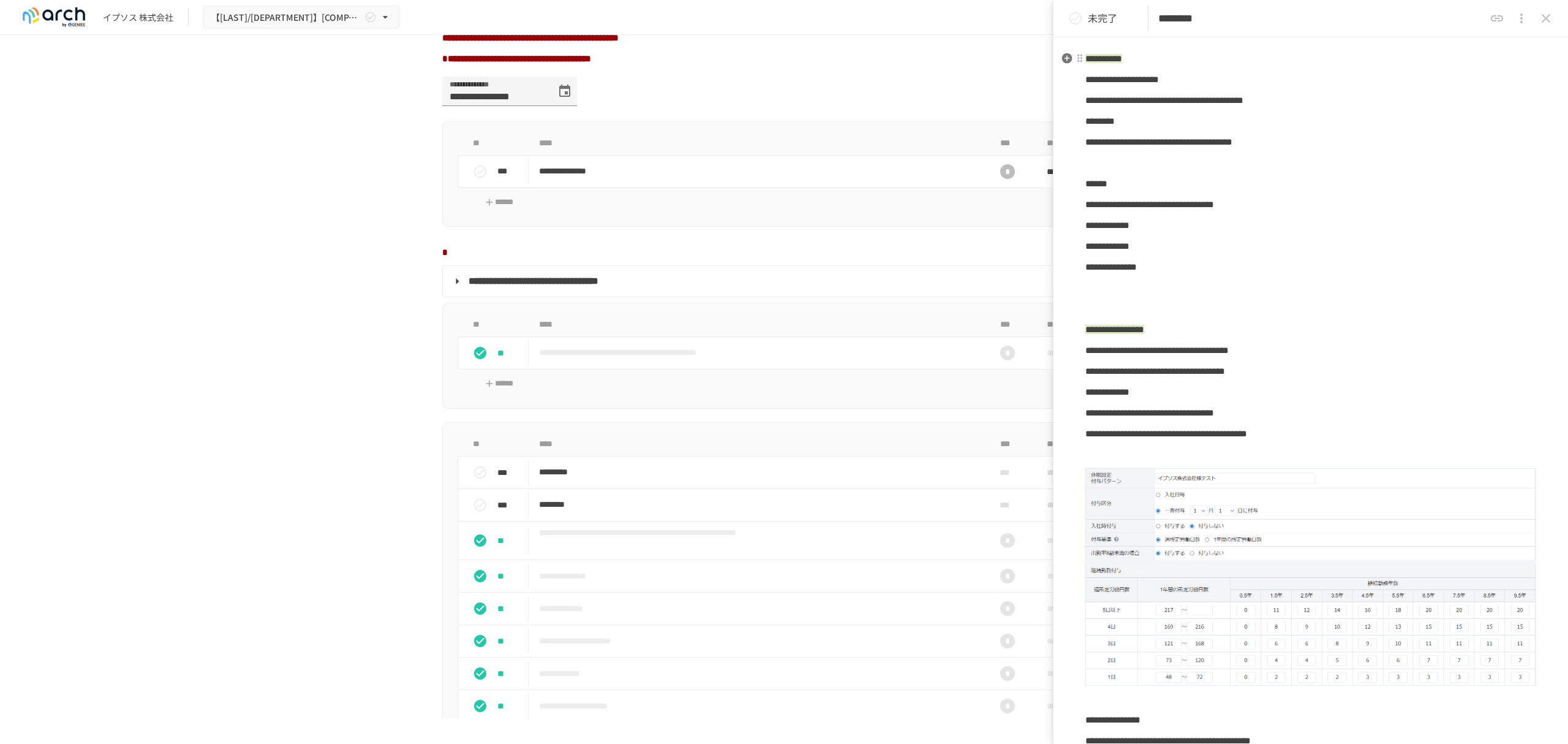 click on "**********" at bounding box center (1311, 59) 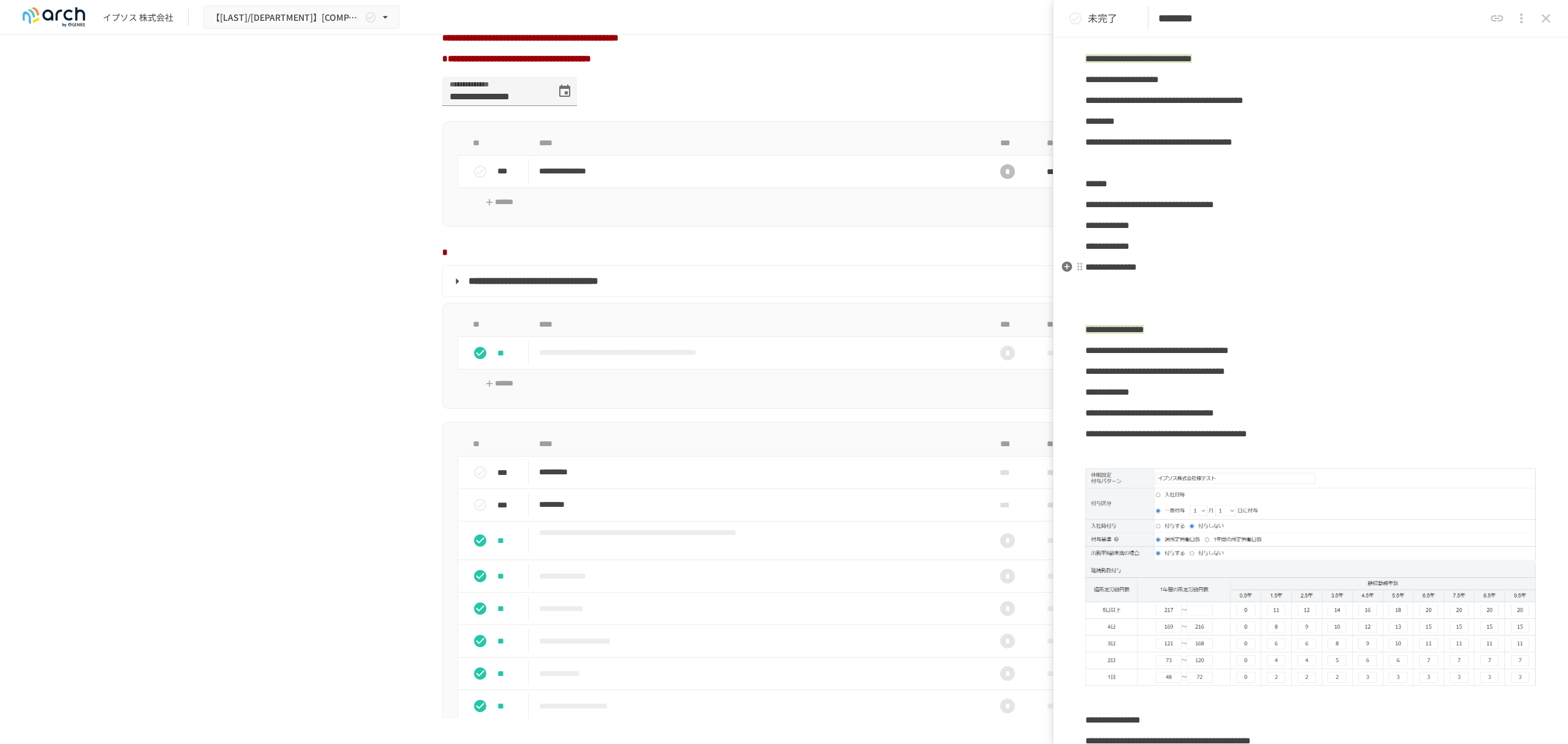 click on "**********" at bounding box center (1311, 267) 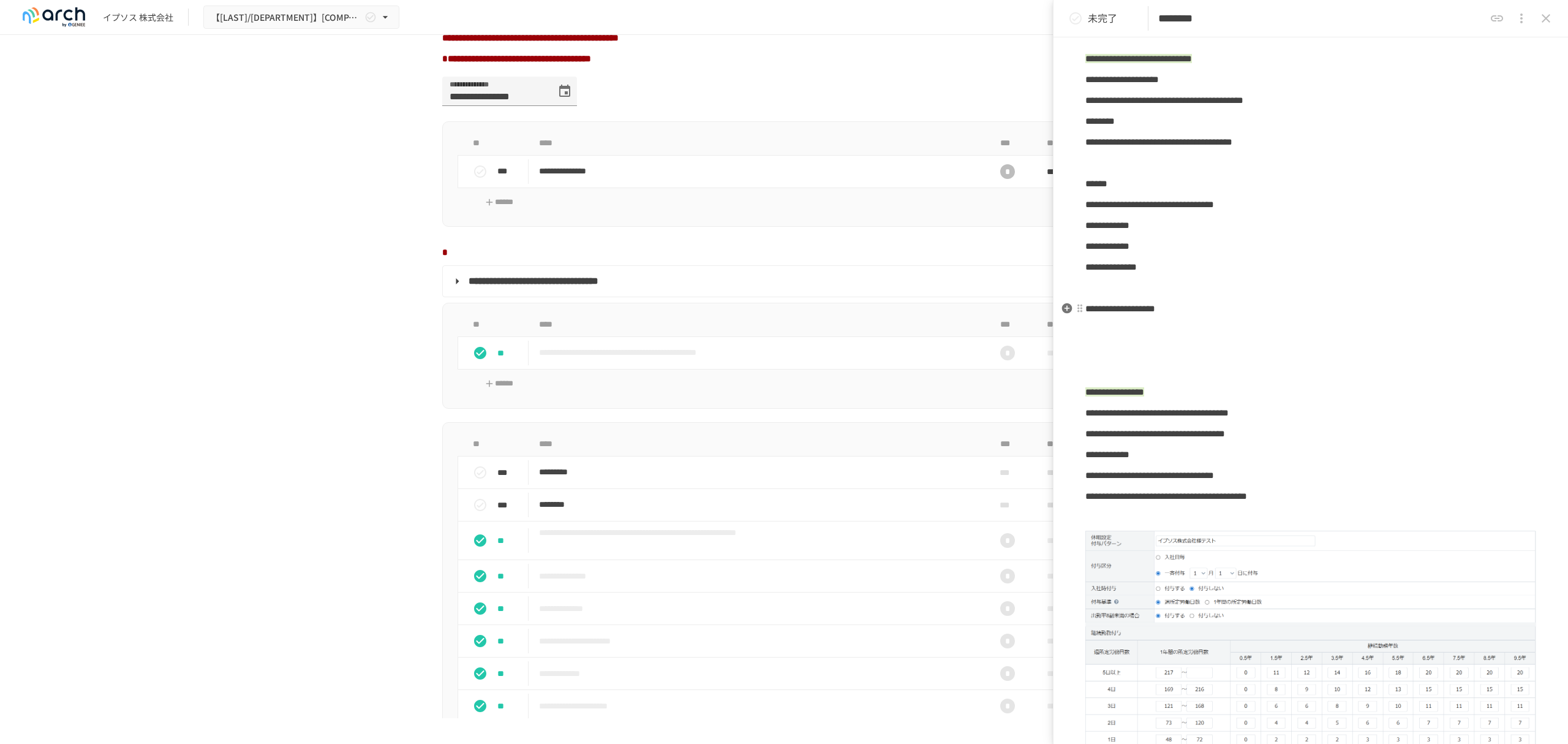 click on "**********" at bounding box center (1120, 308) 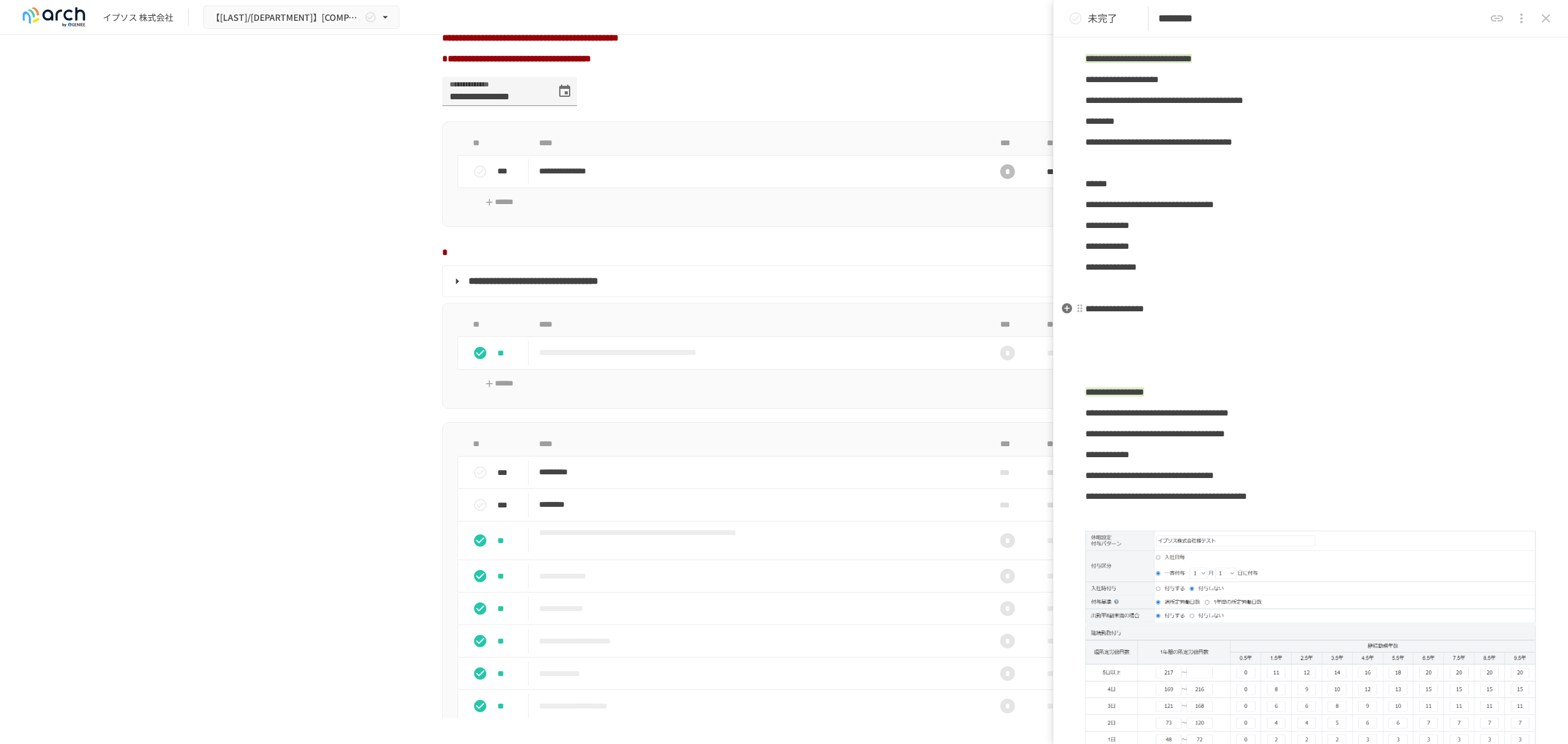 click on "**********" at bounding box center (1311, 309) 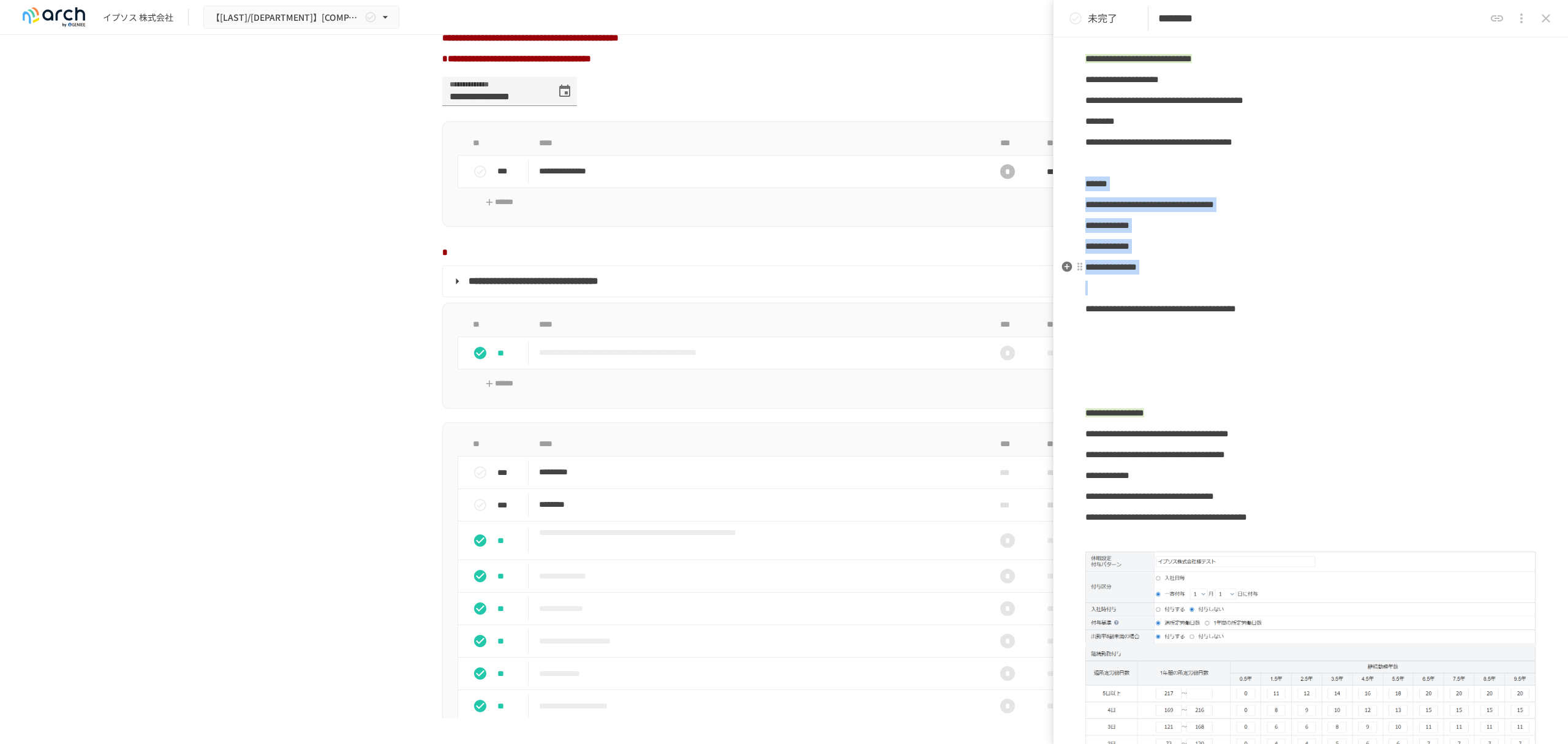 drag, startPoint x: 1086, startPoint y: 183, endPoint x: 1247, endPoint y: 279, distance: 187.449 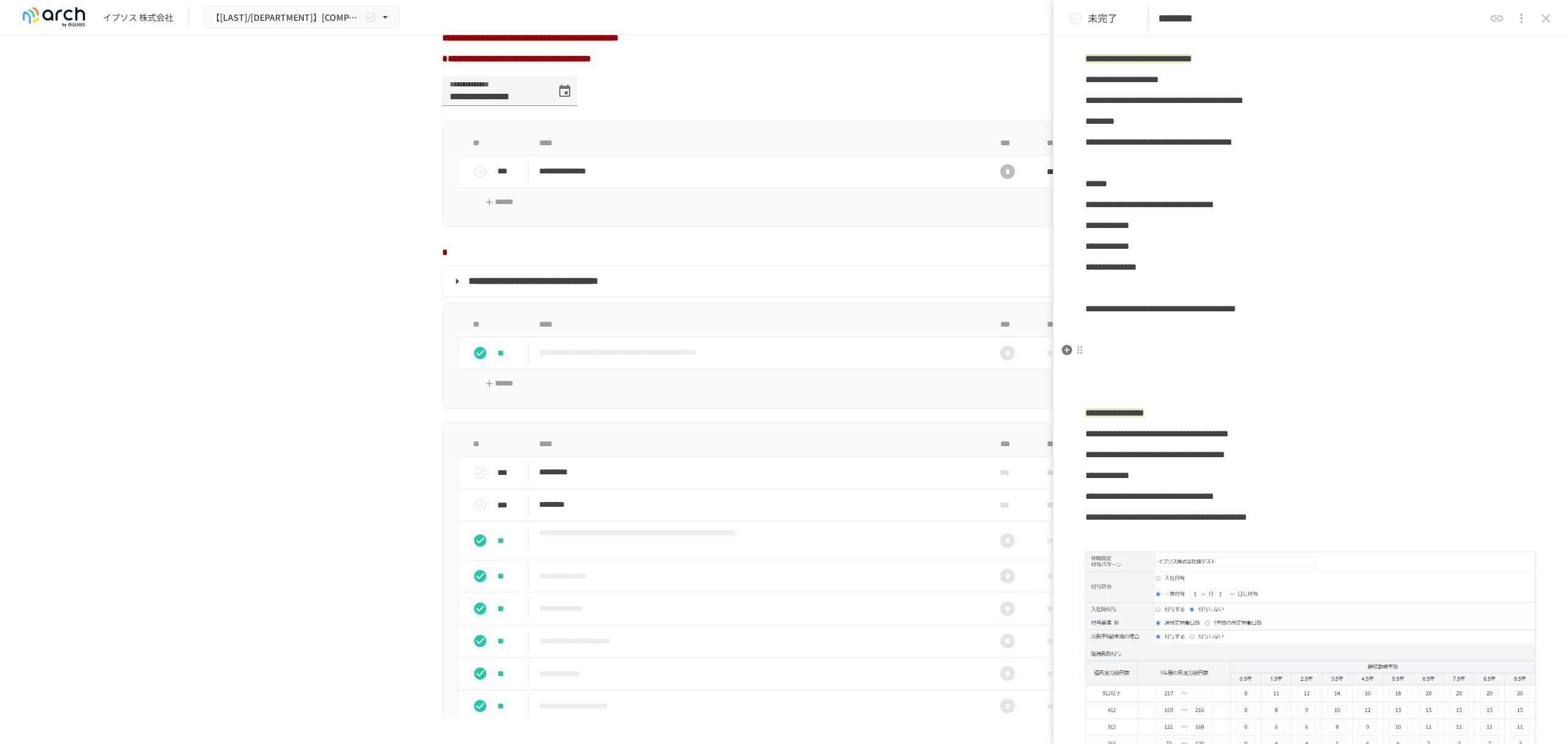 click at bounding box center [1311, 351] 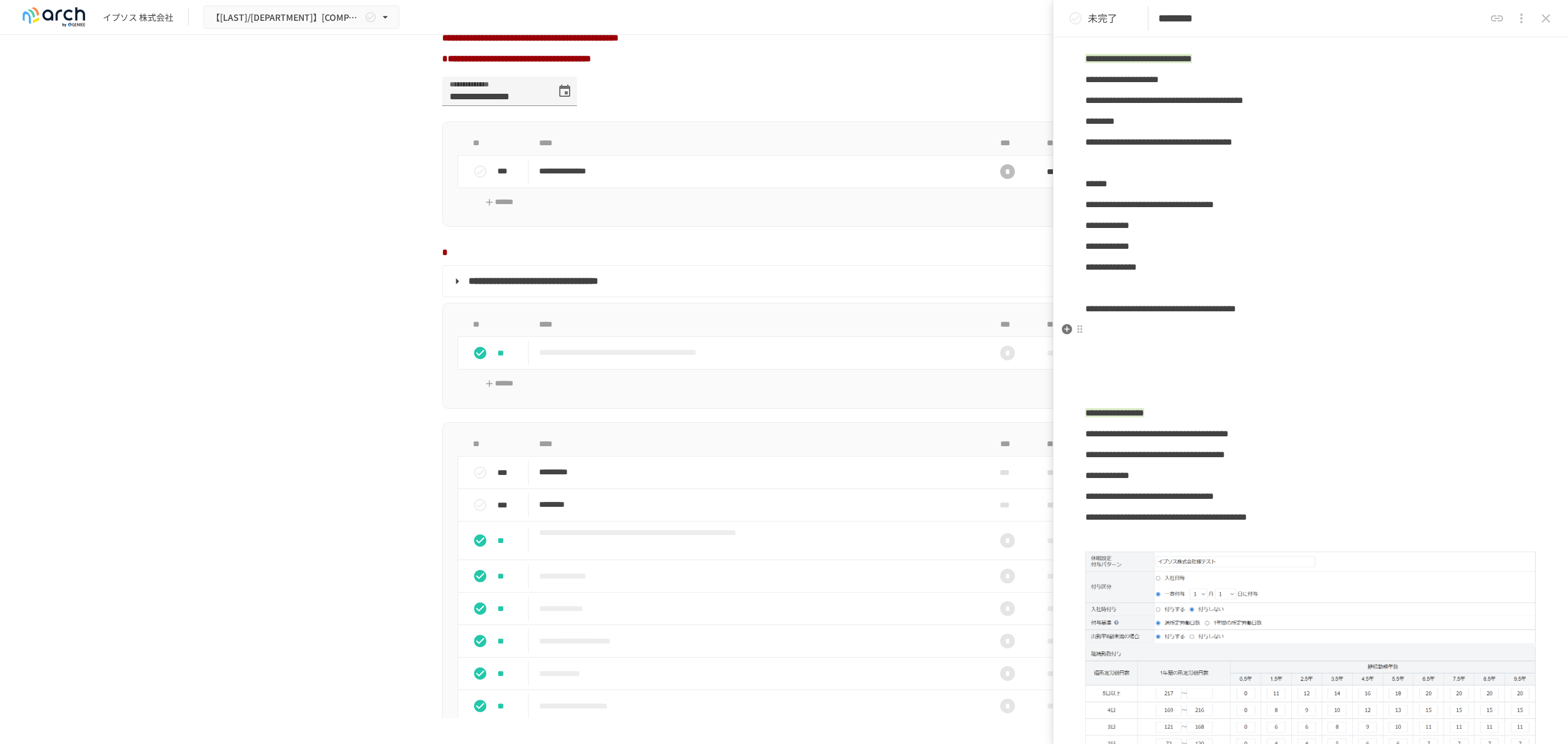 click at bounding box center (1311, 330) 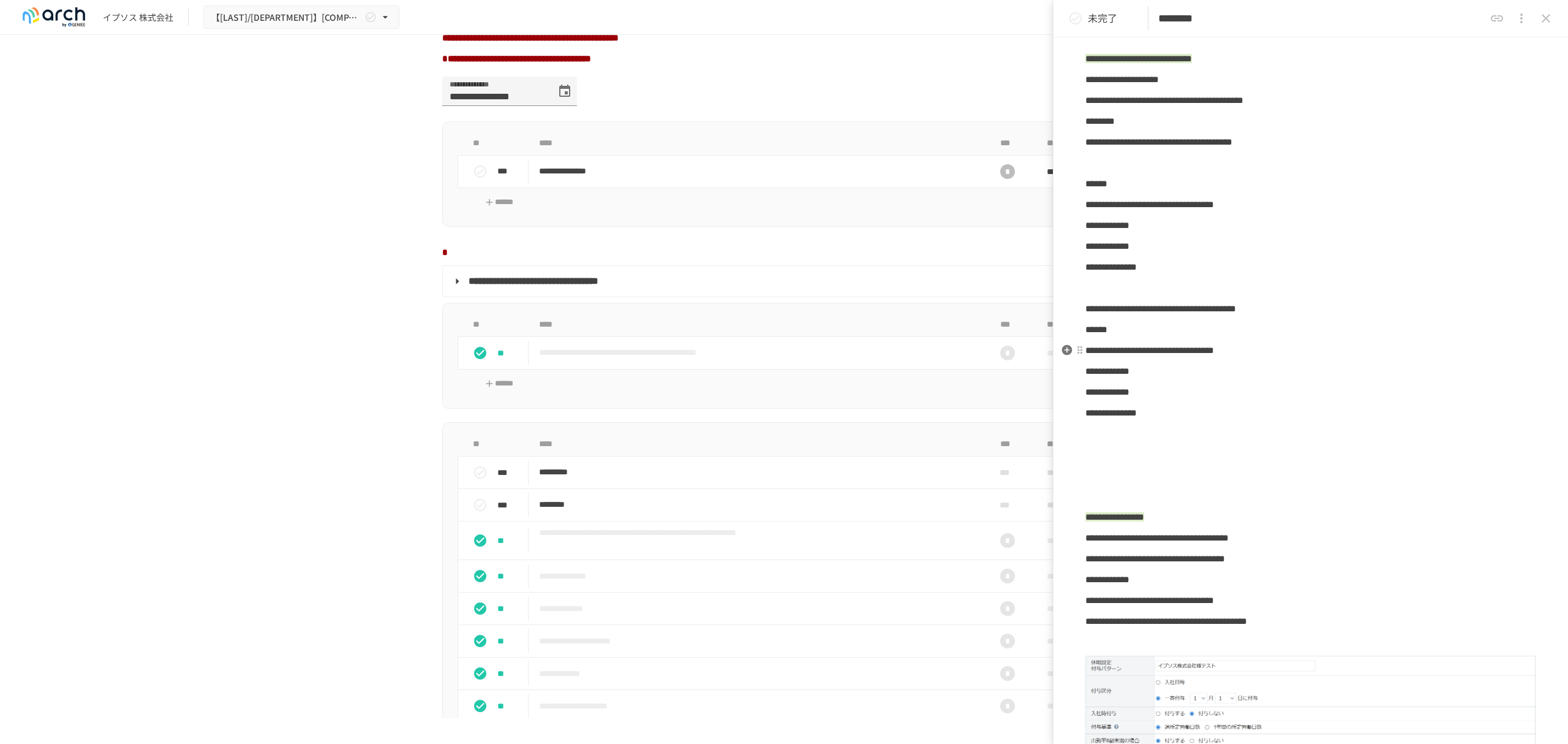 click on "**********" at bounding box center [1150, 350] 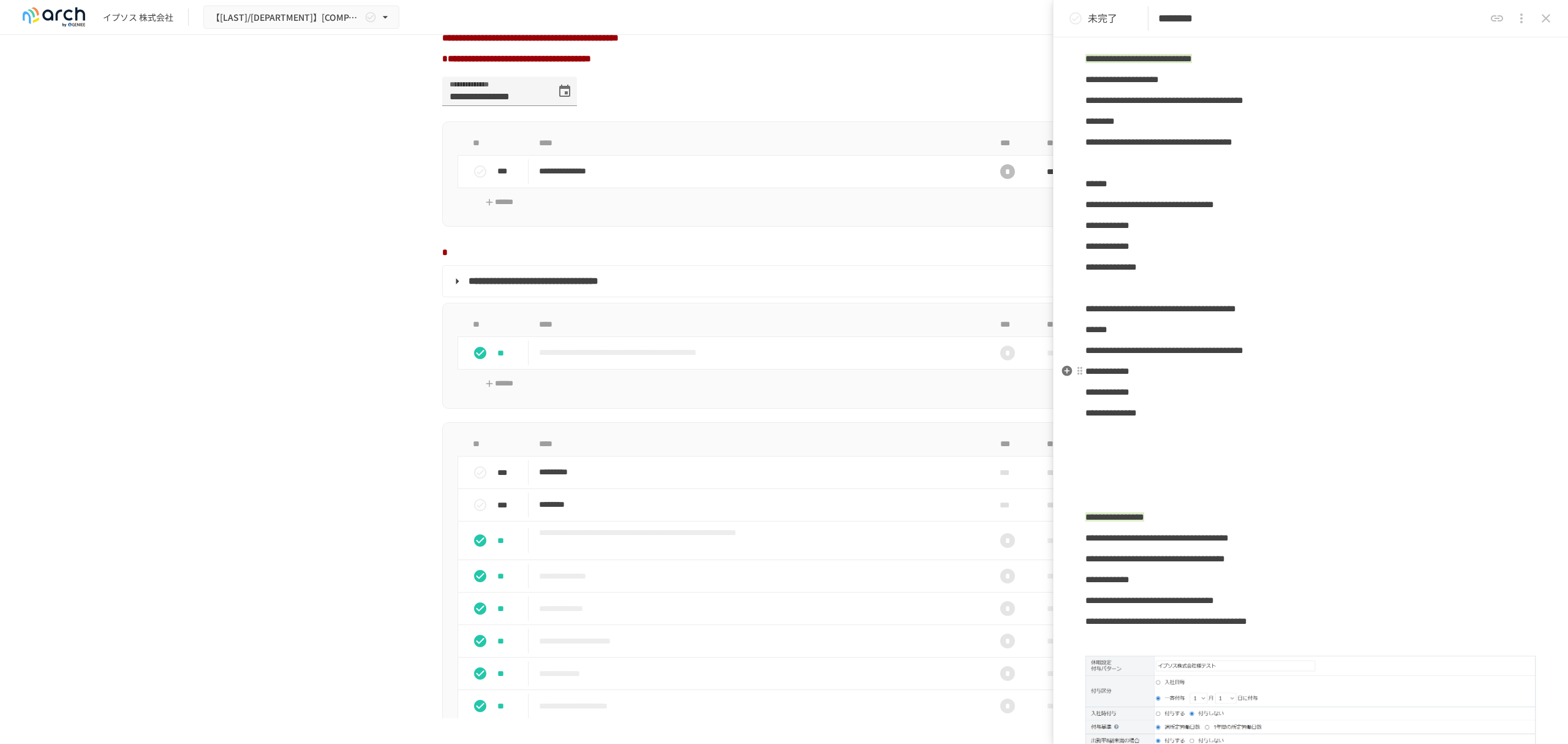 click on "**********" at bounding box center (1107, 371) 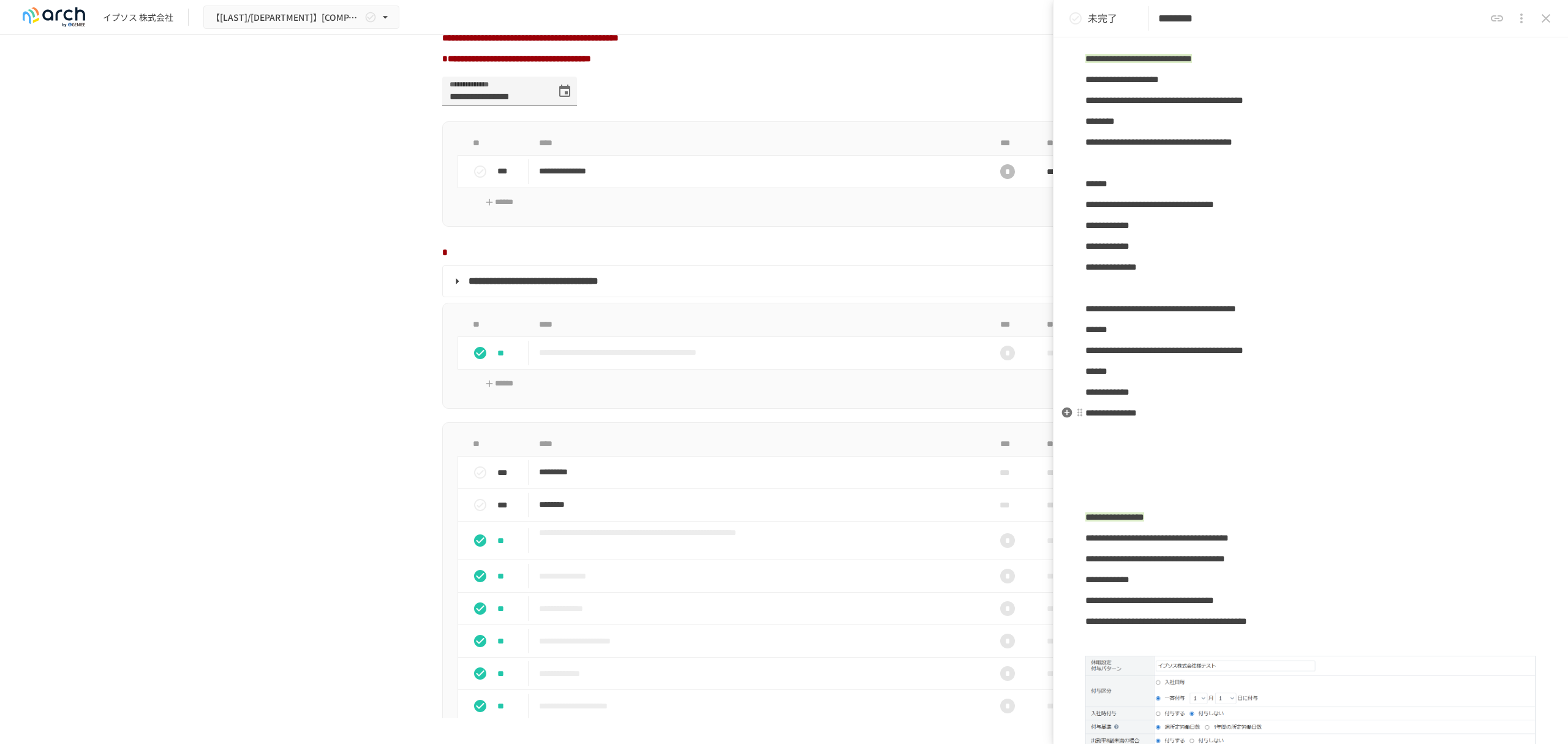 click on "**********" at bounding box center [1111, 412] 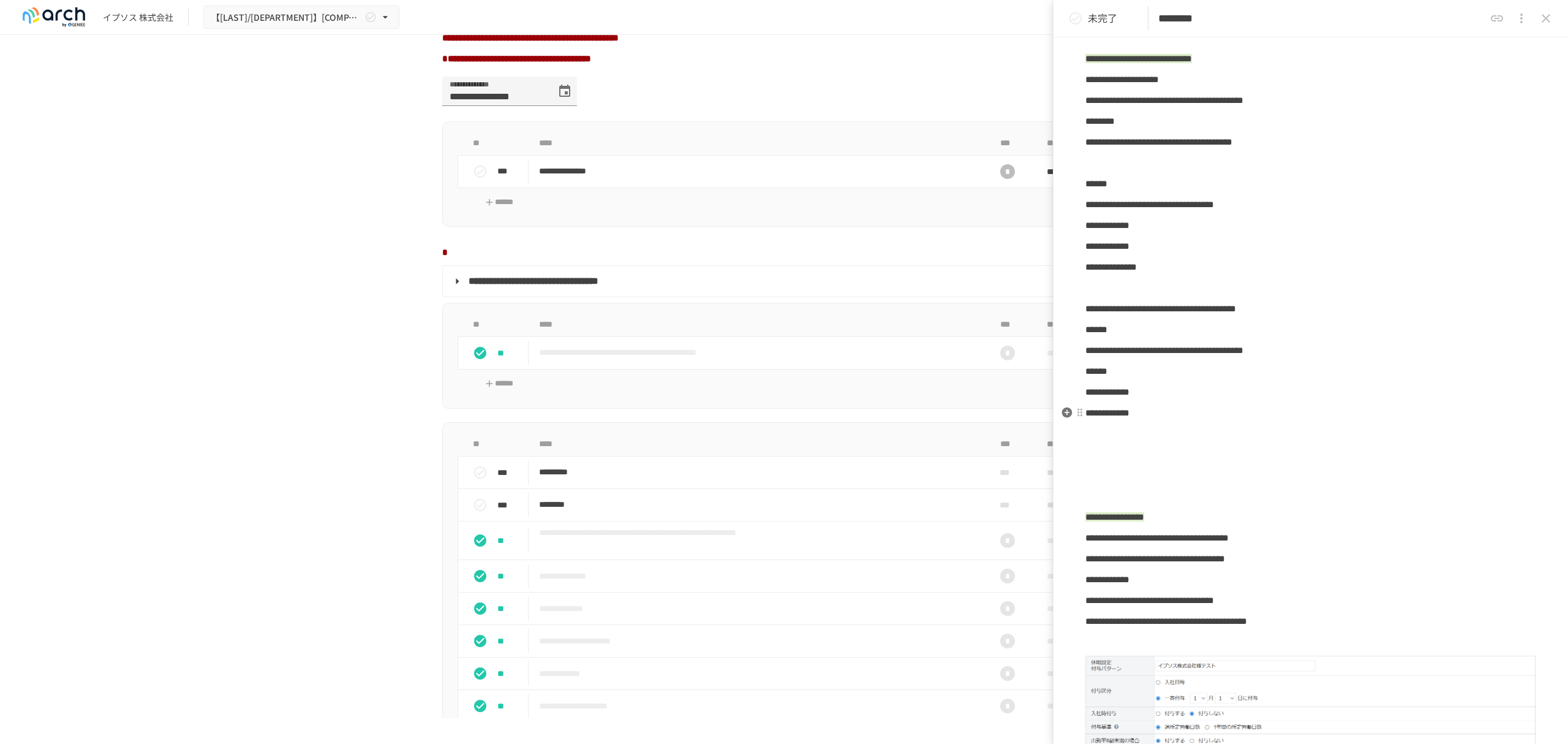 click on "**********" at bounding box center (1311, 413) 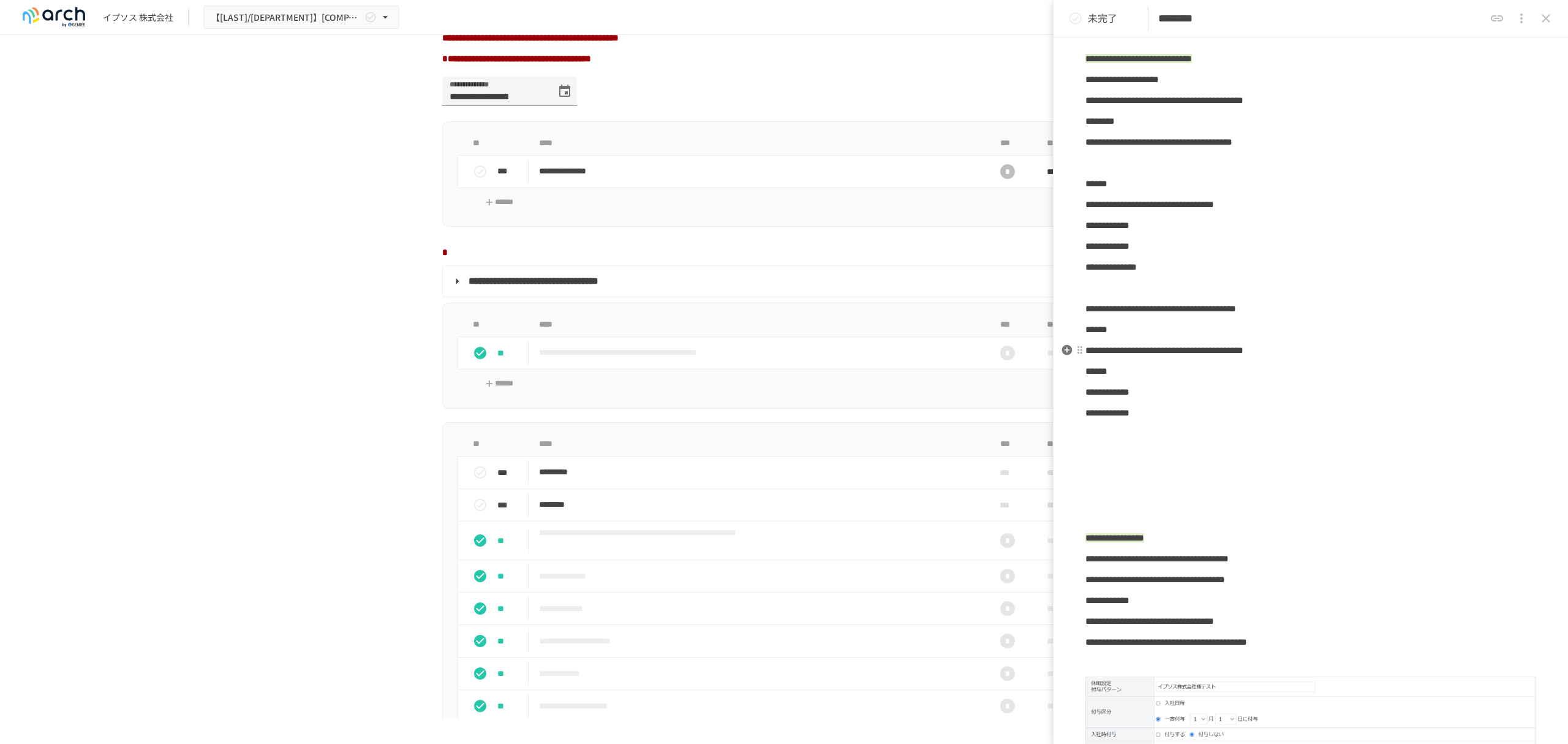 click on "**********" at bounding box center (1311, 351) 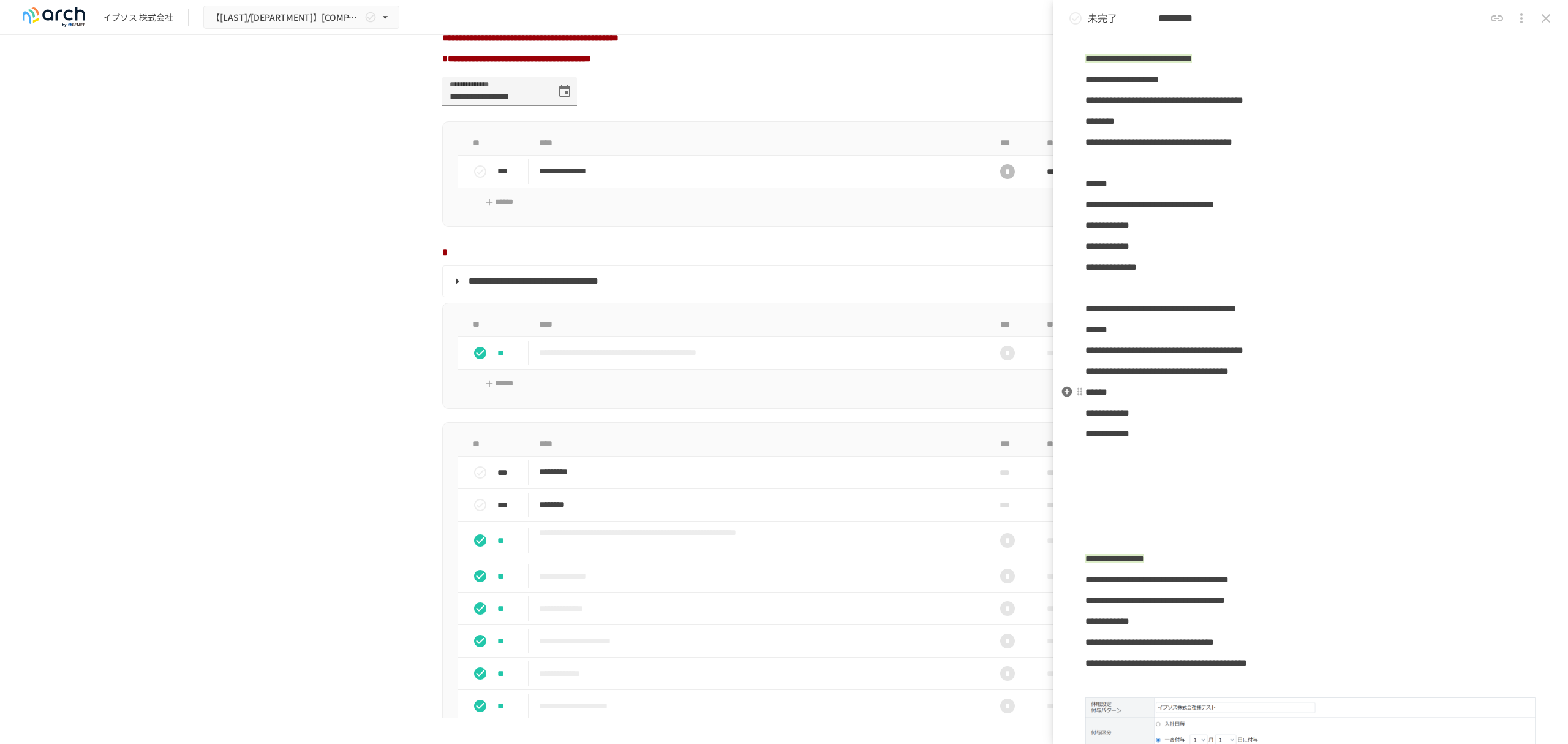 click on "******" at bounding box center (1096, 392) 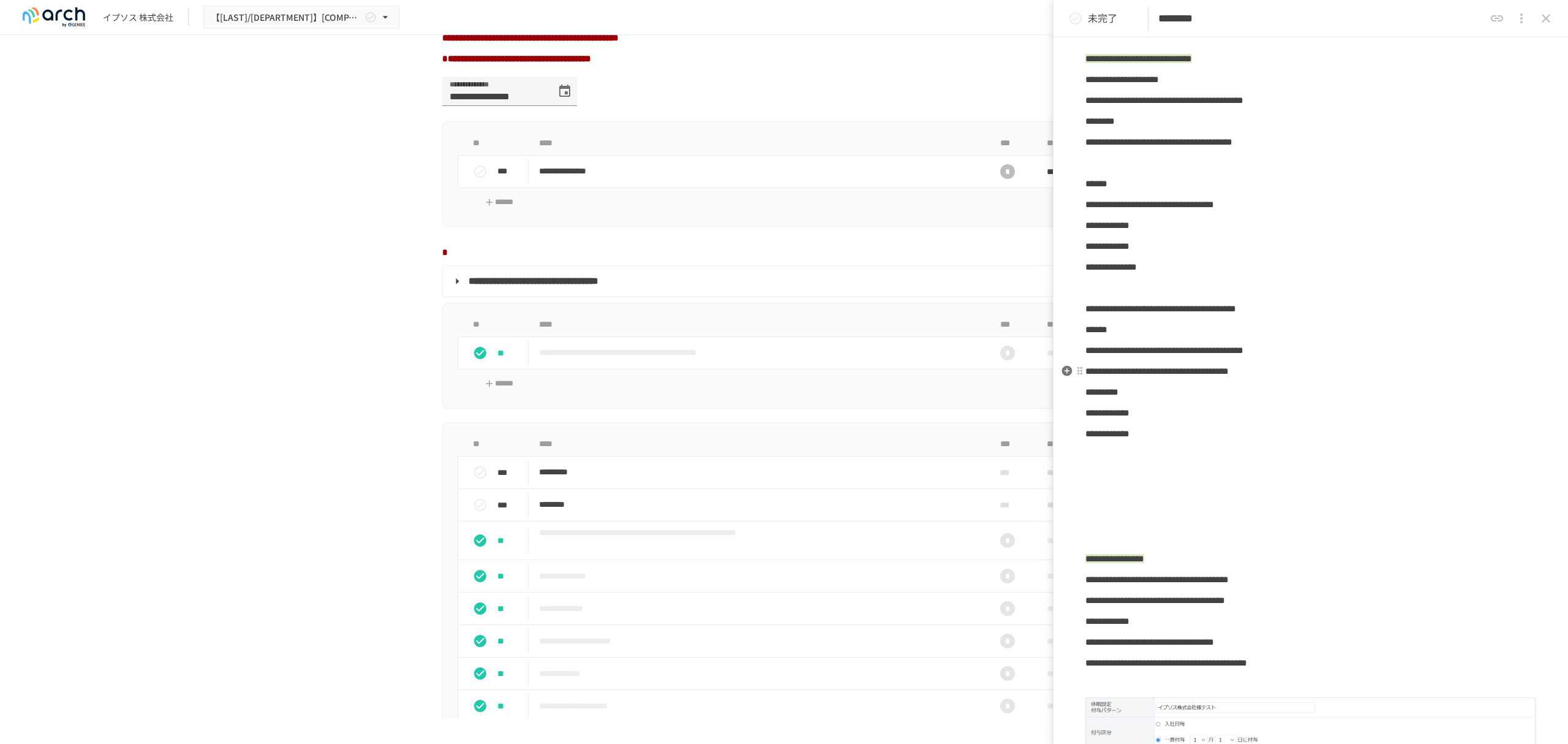 click on "**********" at bounding box center (1157, 371) 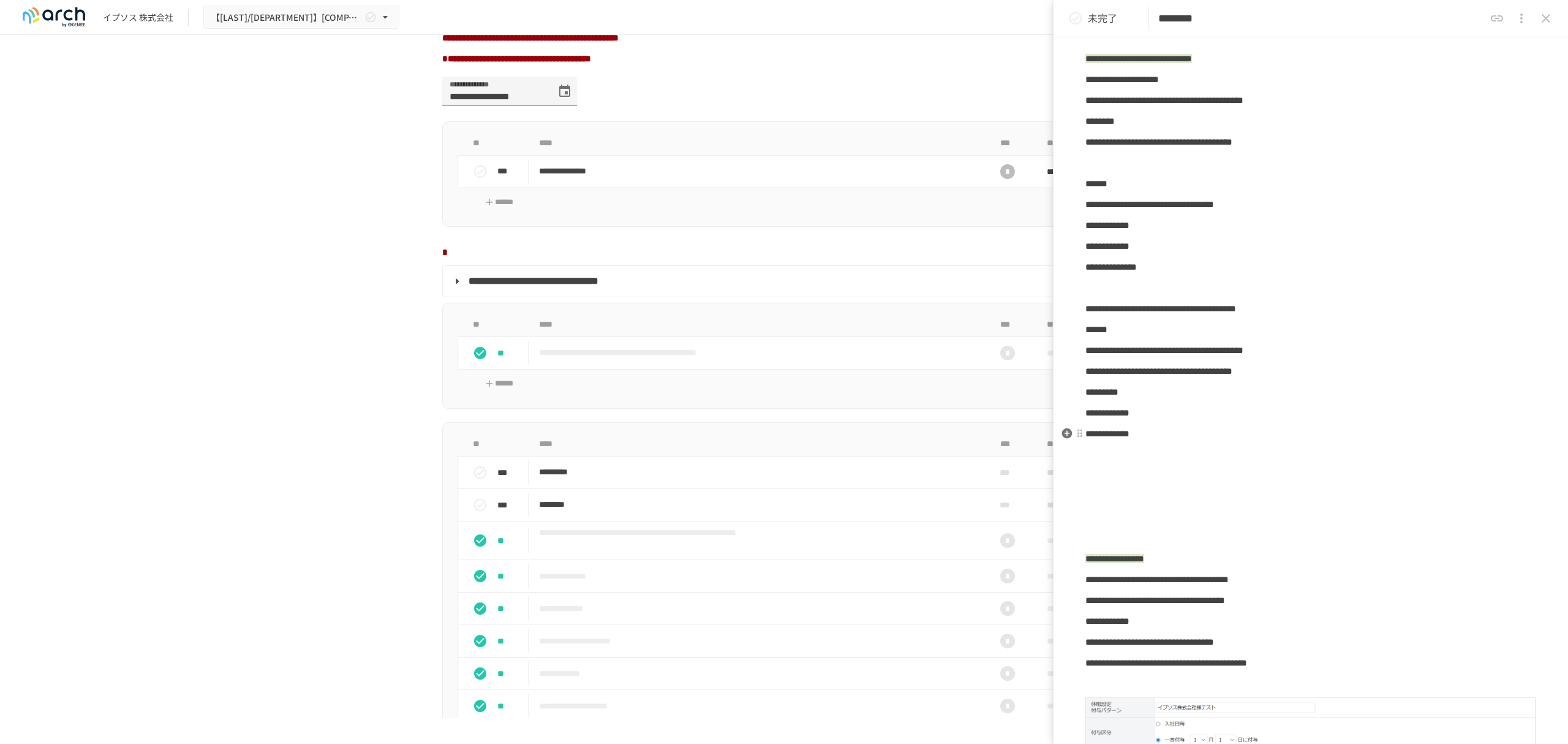 click on "**********" at bounding box center (1311, 434) 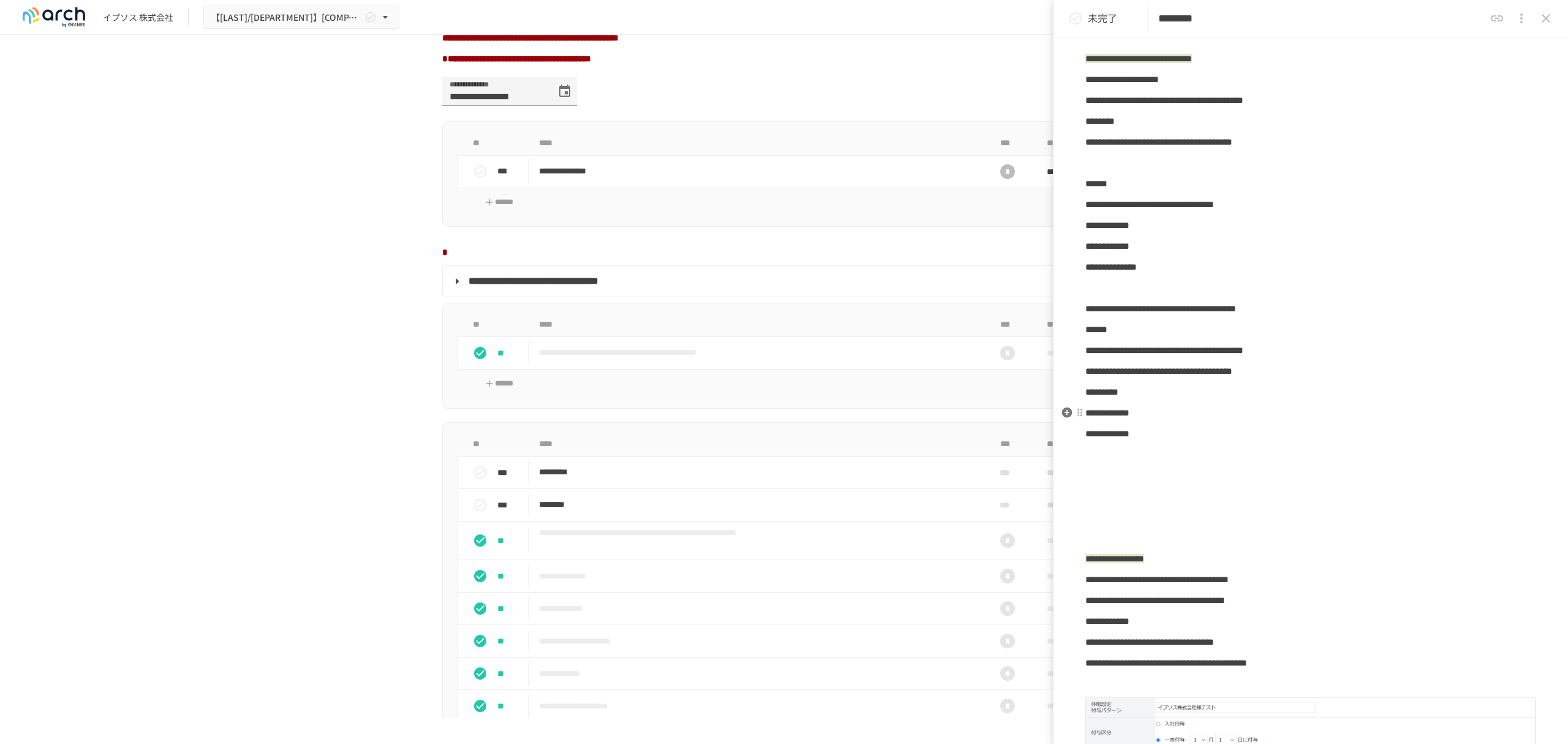 click on "**********" at bounding box center [1311, 413] 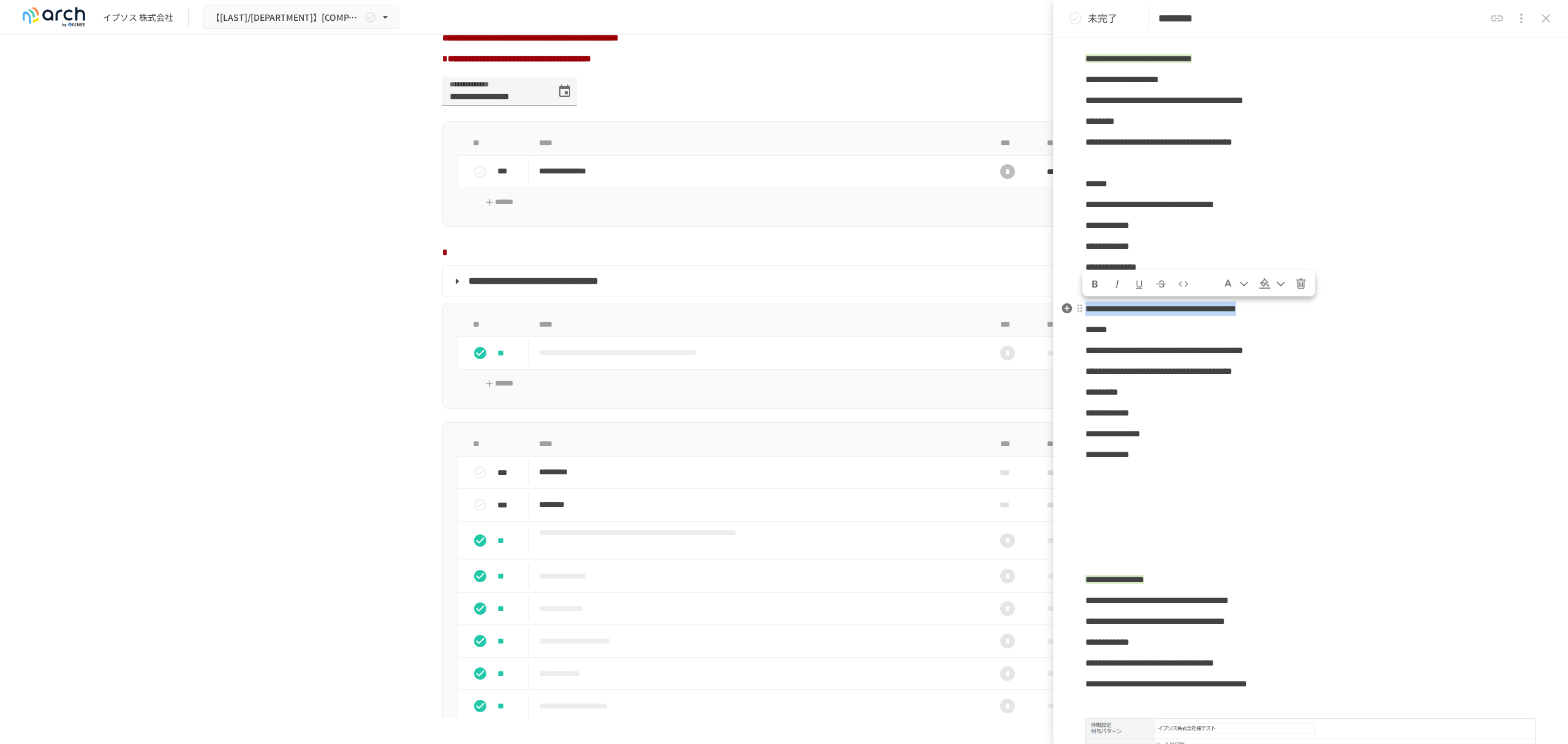 drag, startPoint x: 1088, startPoint y: 308, endPoint x: 1513, endPoint y: 306, distance: 425.00471 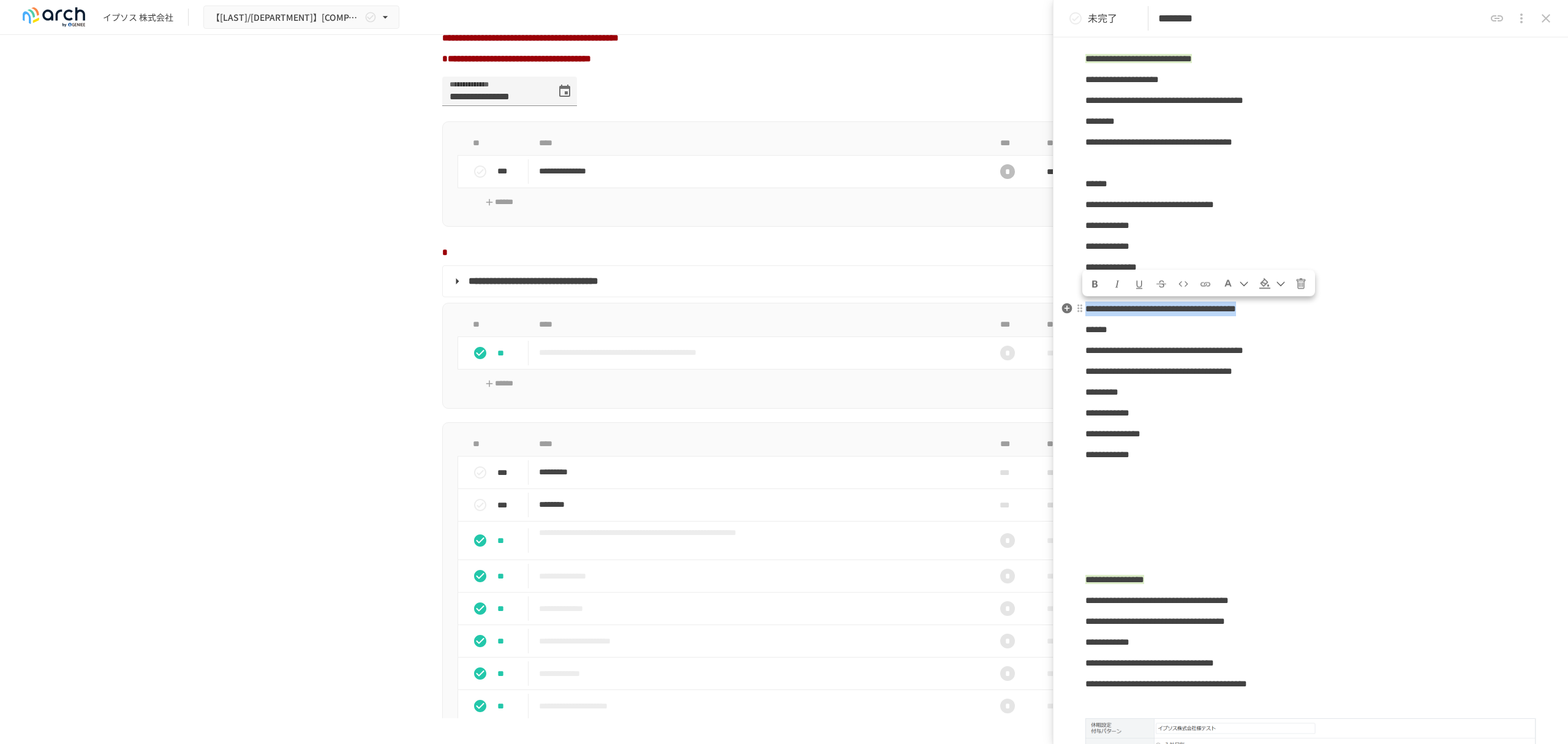click on "**********" at bounding box center (1311, 309) 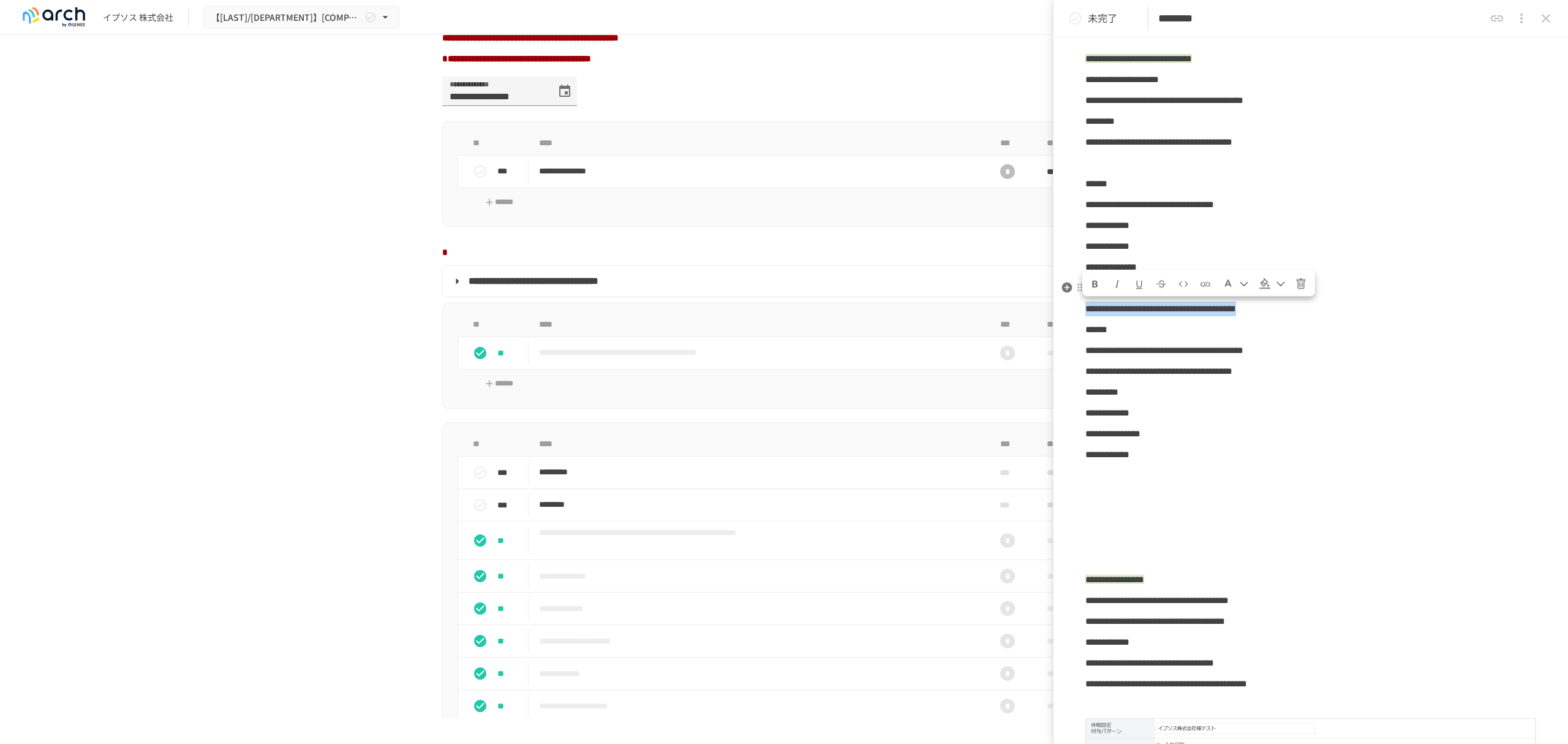 click at bounding box center (1281, 284) 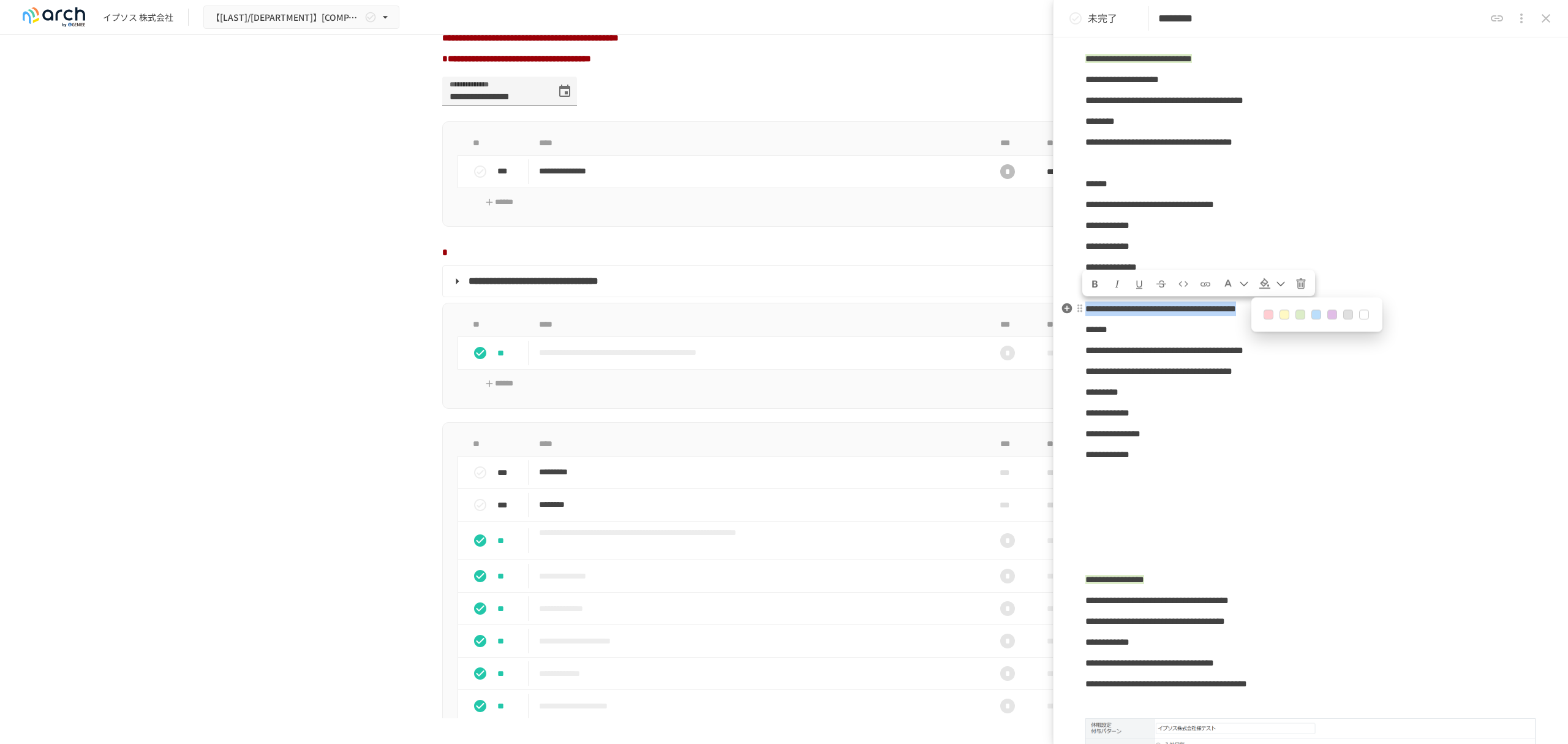 click at bounding box center (1300, 315) 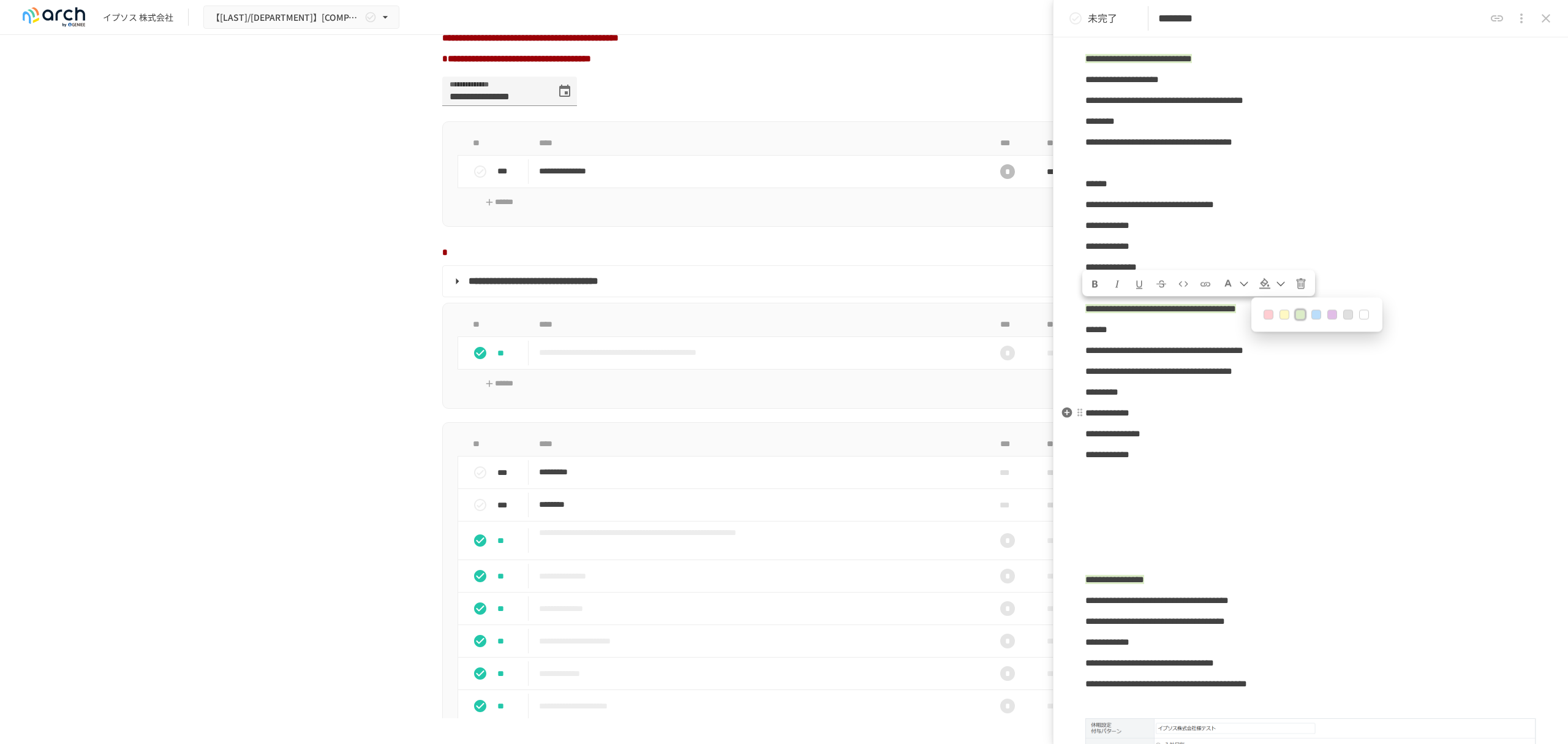 click on "**********" at bounding box center (1311, 434) 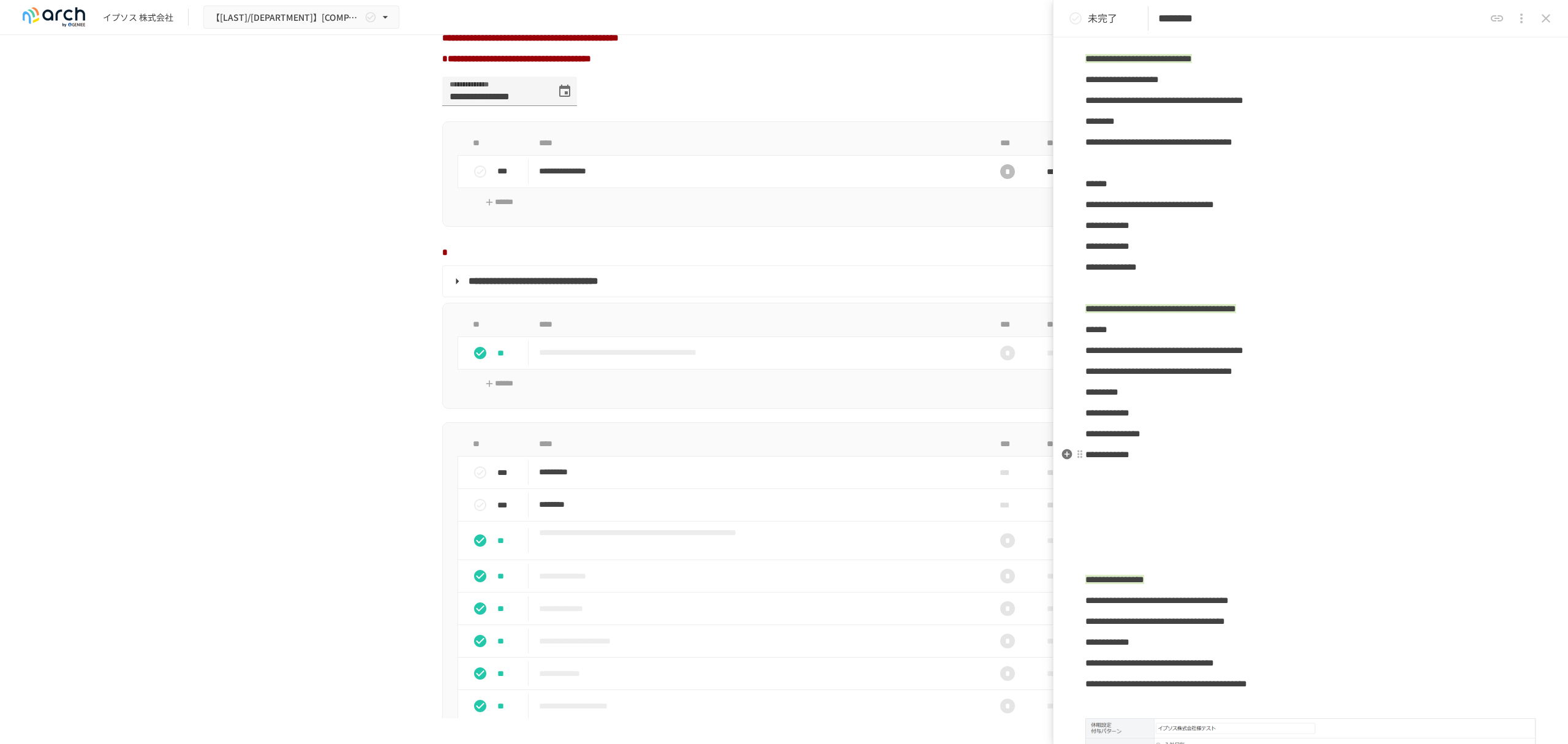 click on "**********" at bounding box center (1311, 455) 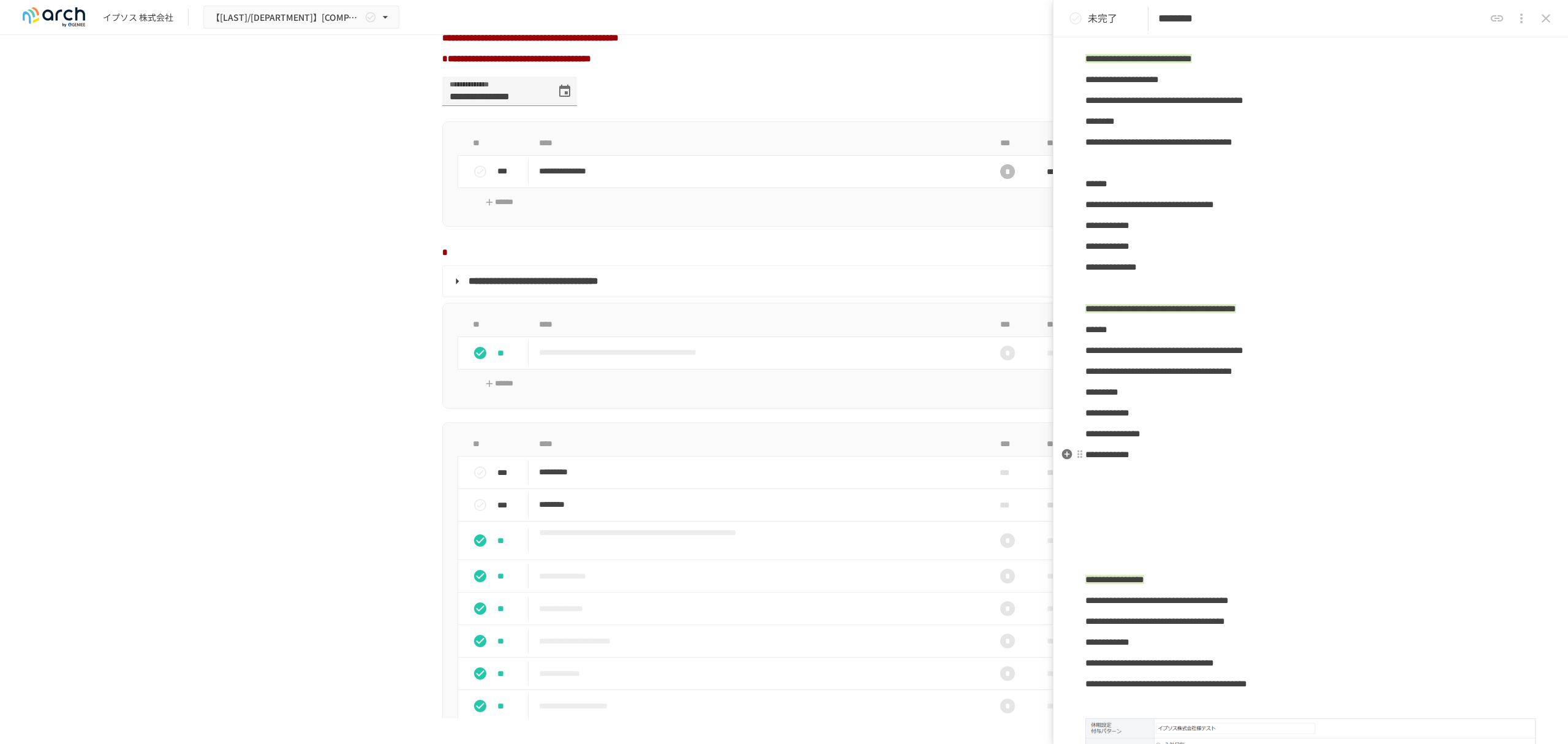scroll, scrollTop: 163, scrollLeft: 0, axis: vertical 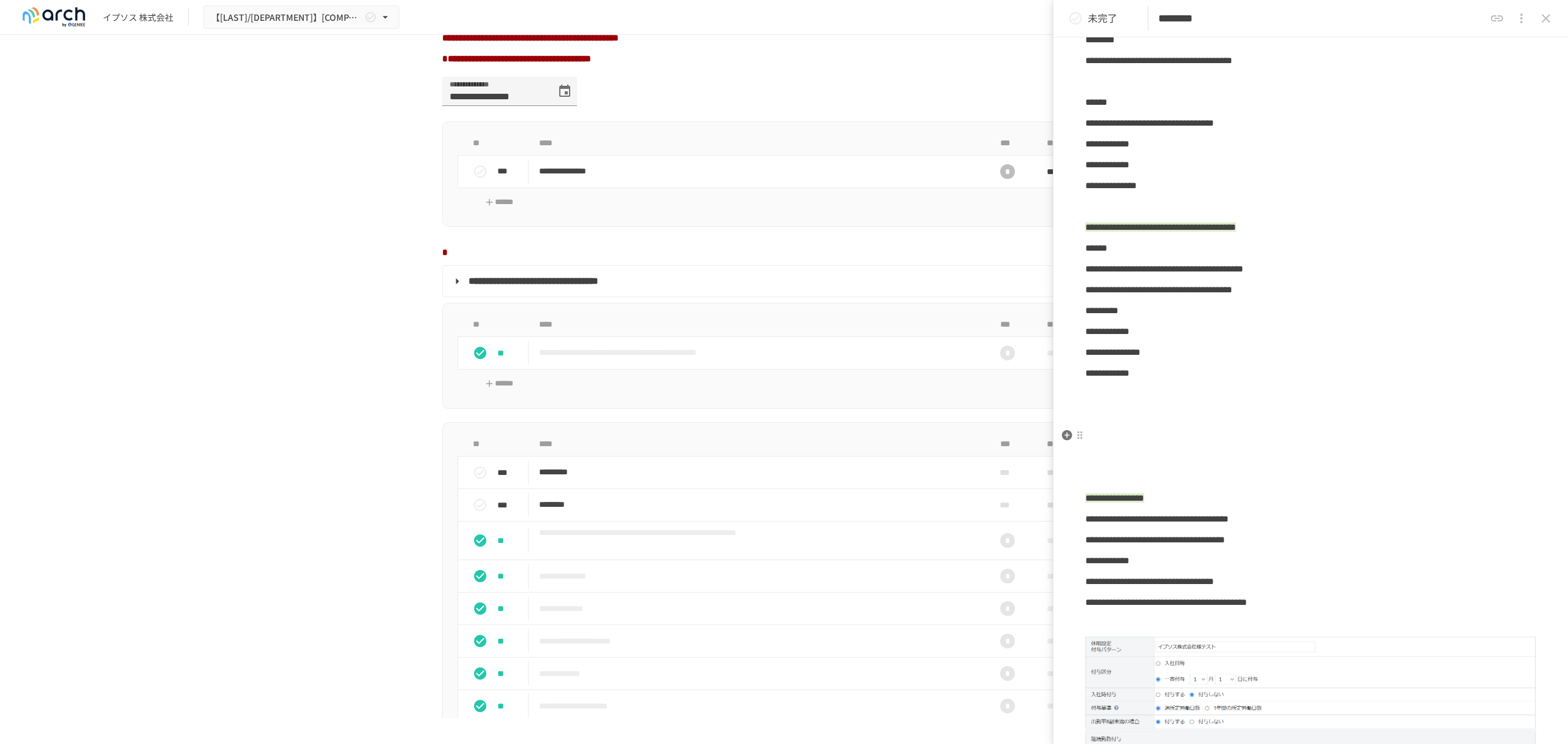 click on "**********" at bounding box center (1311, 516) 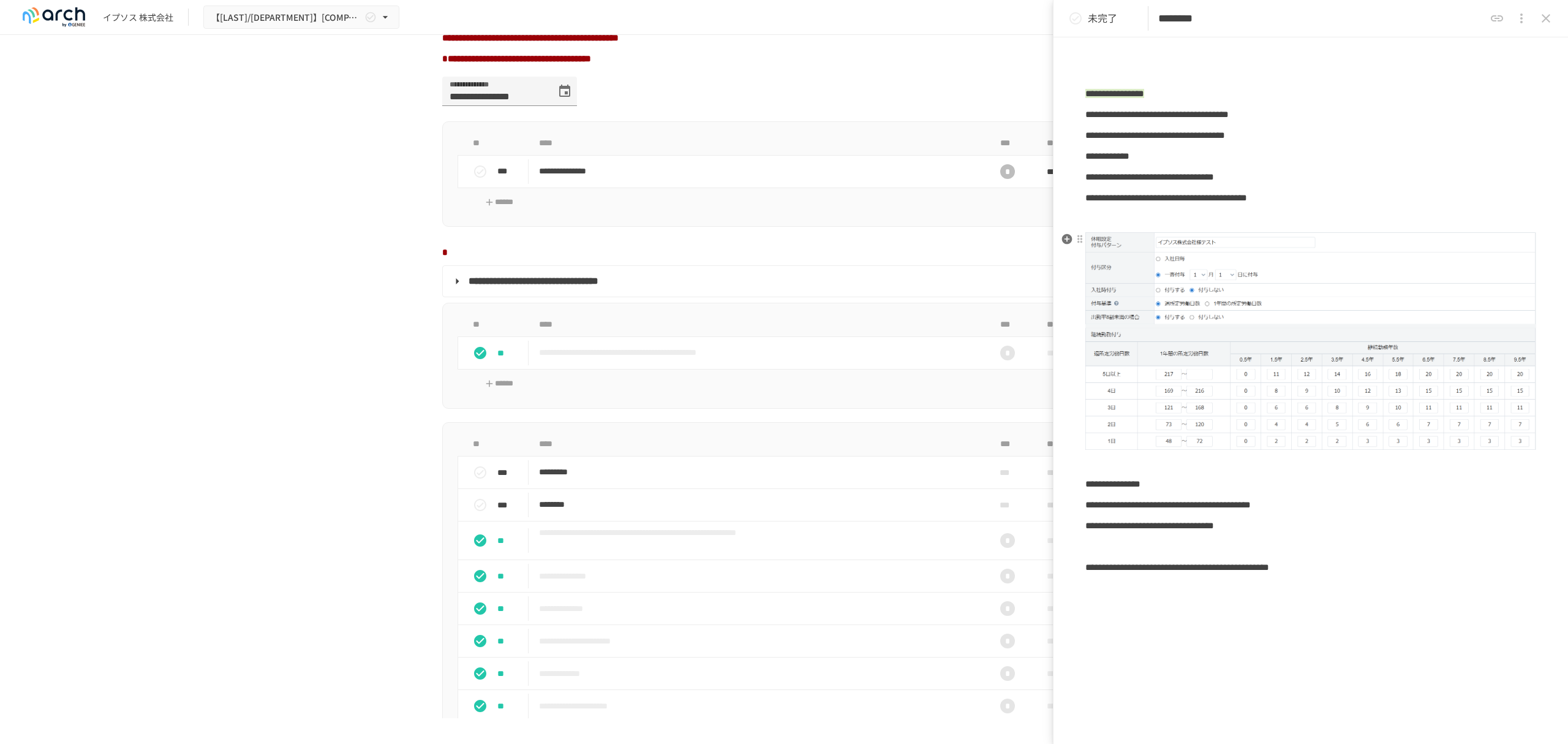 scroll, scrollTop: 572, scrollLeft: 0, axis: vertical 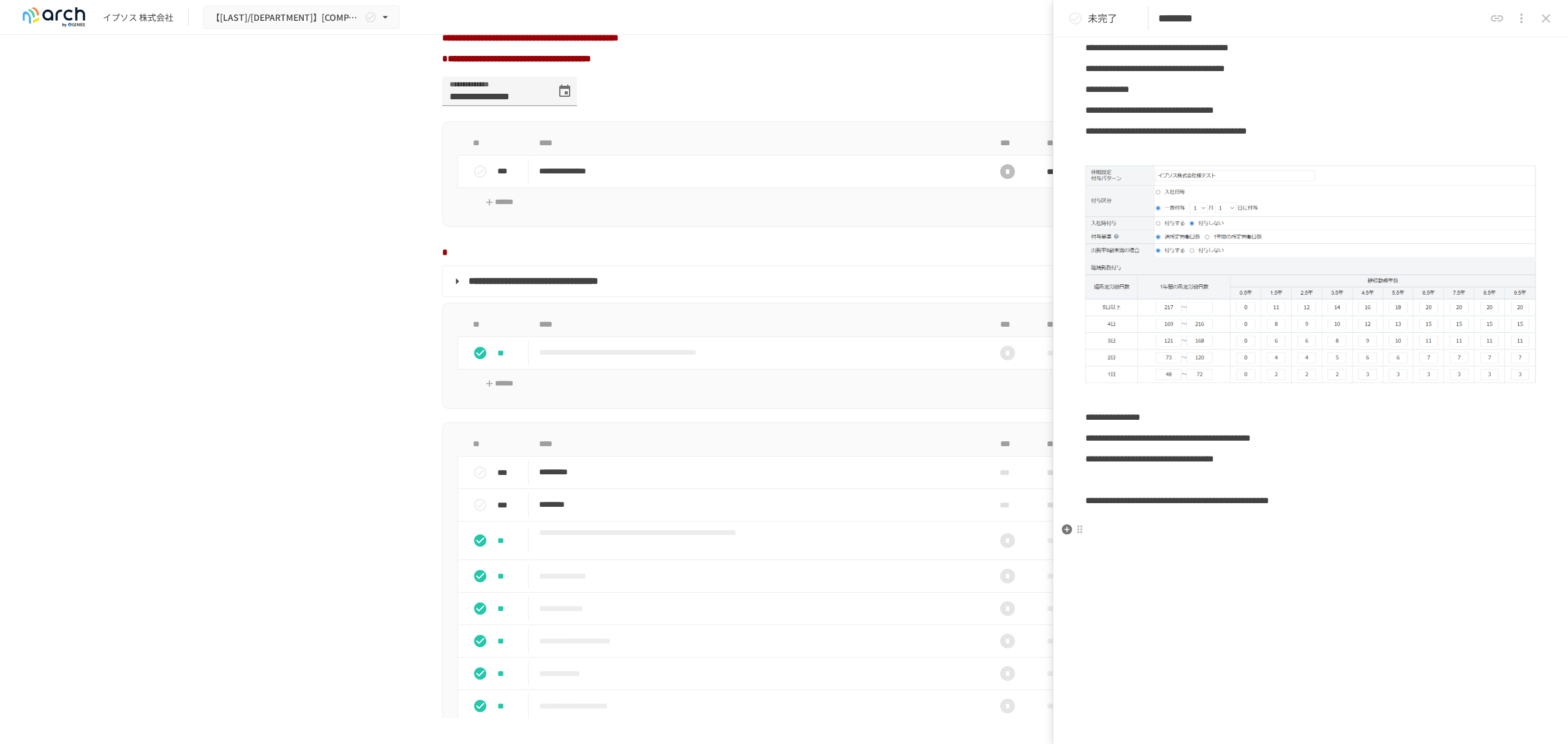 click at bounding box center (1311, 522) 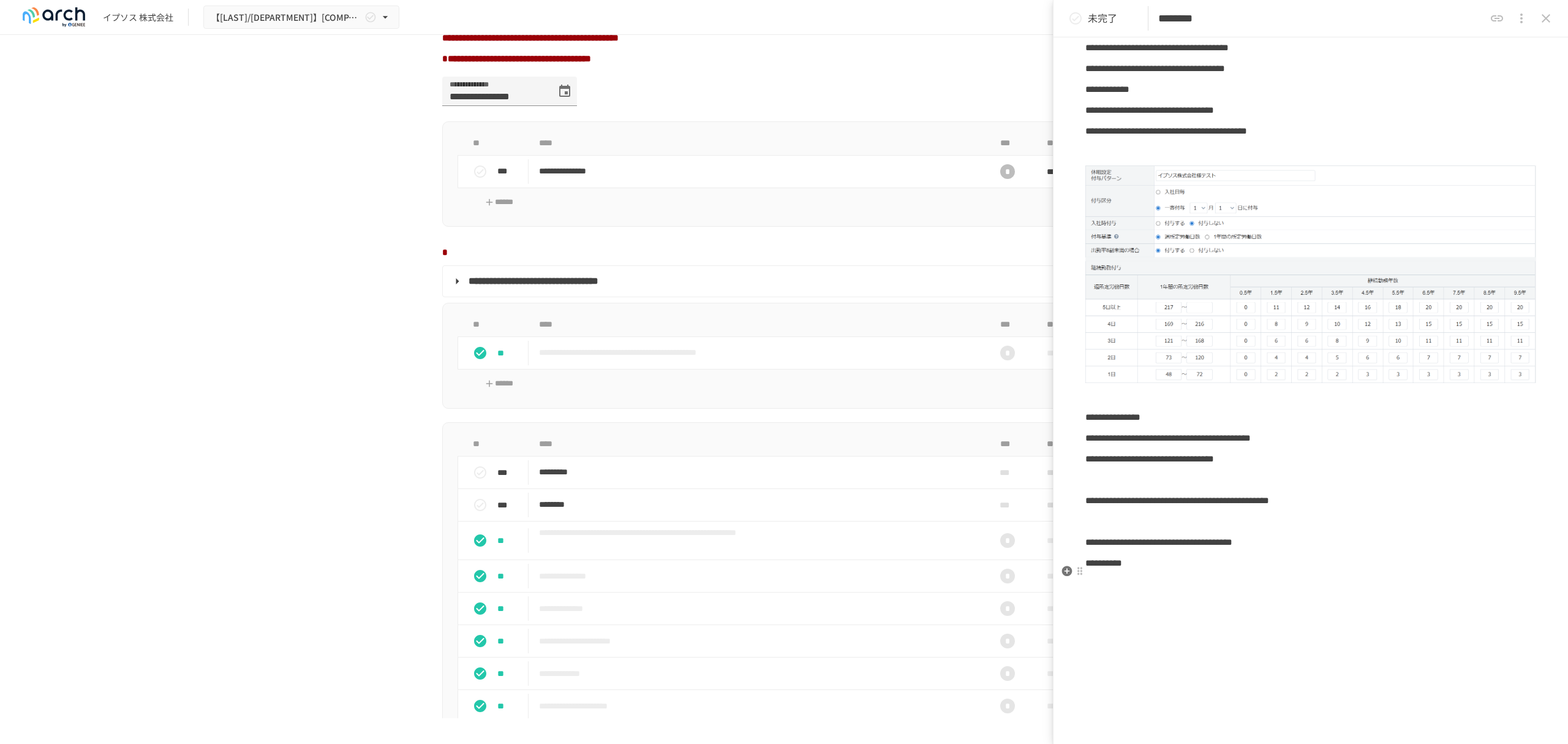 click on "**********" at bounding box center [1104, 563] 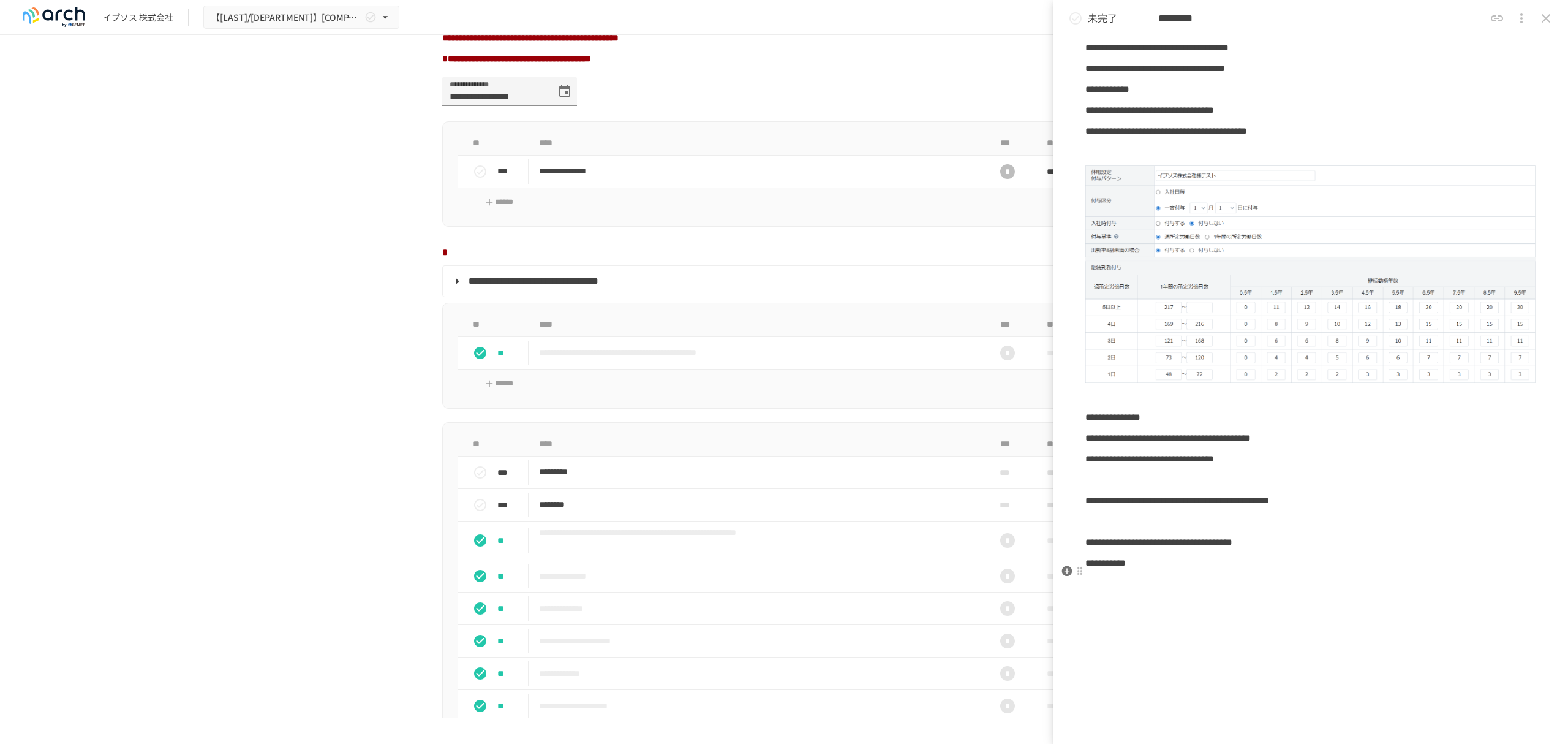 click on "**********" at bounding box center [1311, 563] 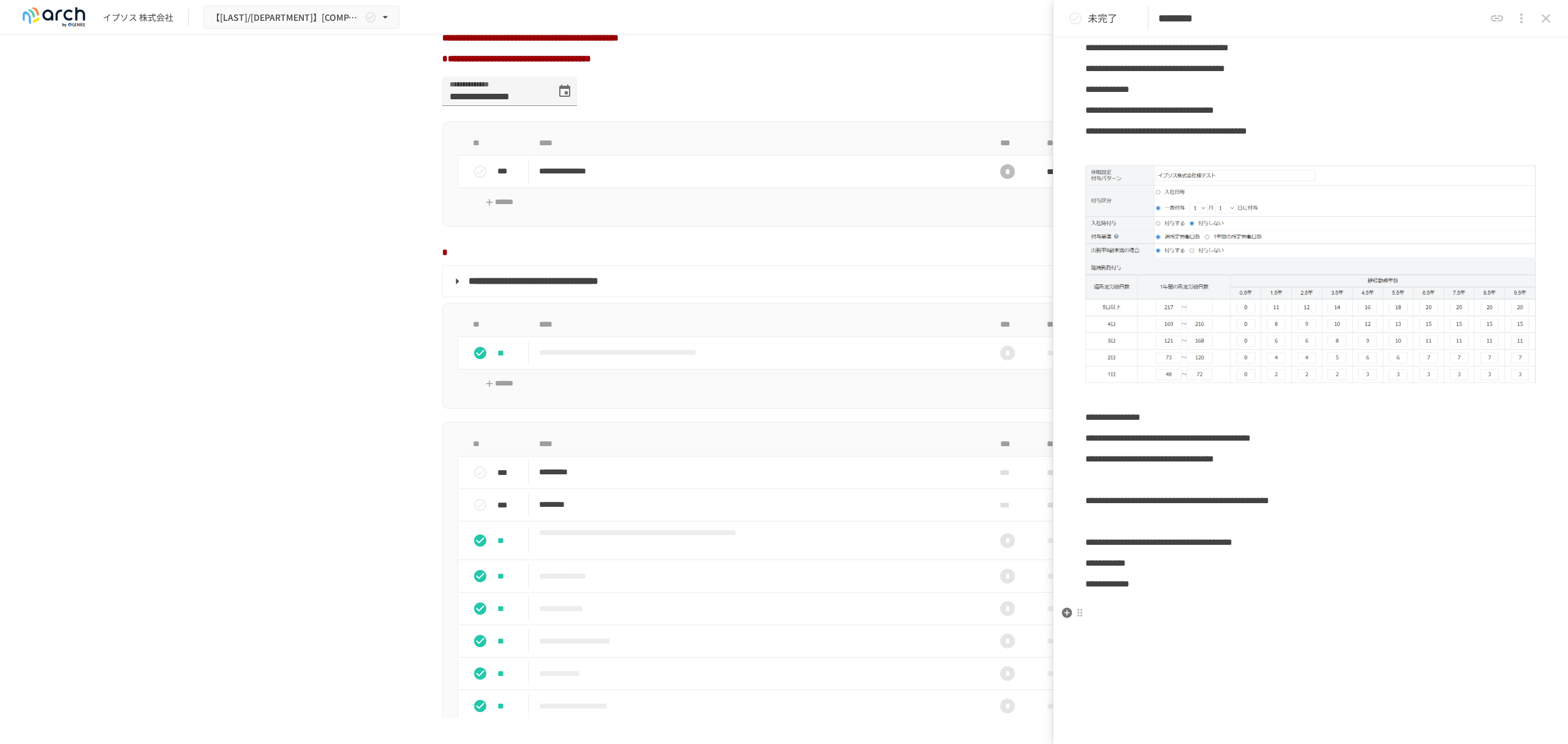 click at bounding box center (1311, 605) 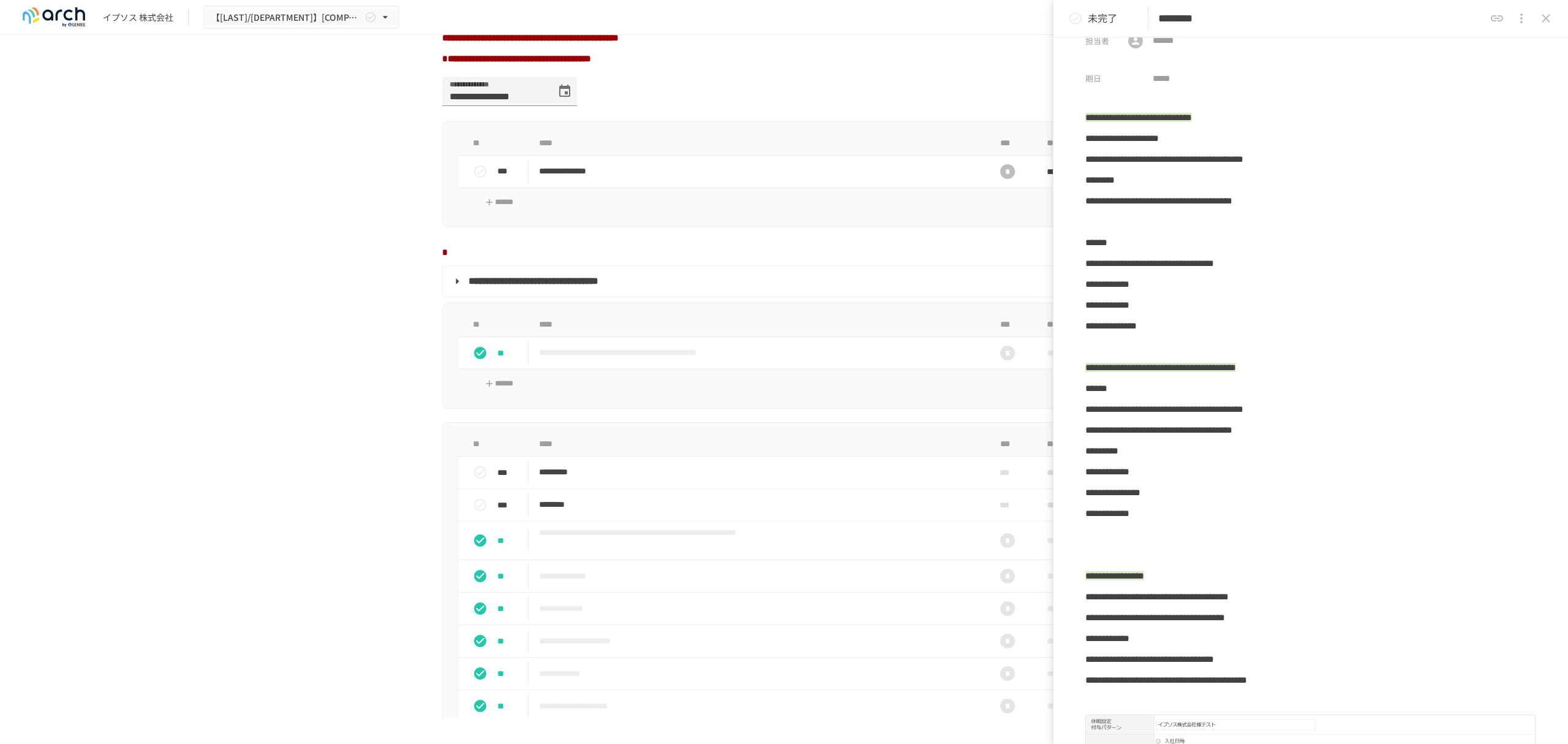 scroll, scrollTop: 0, scrollLeft: 0, axis: both 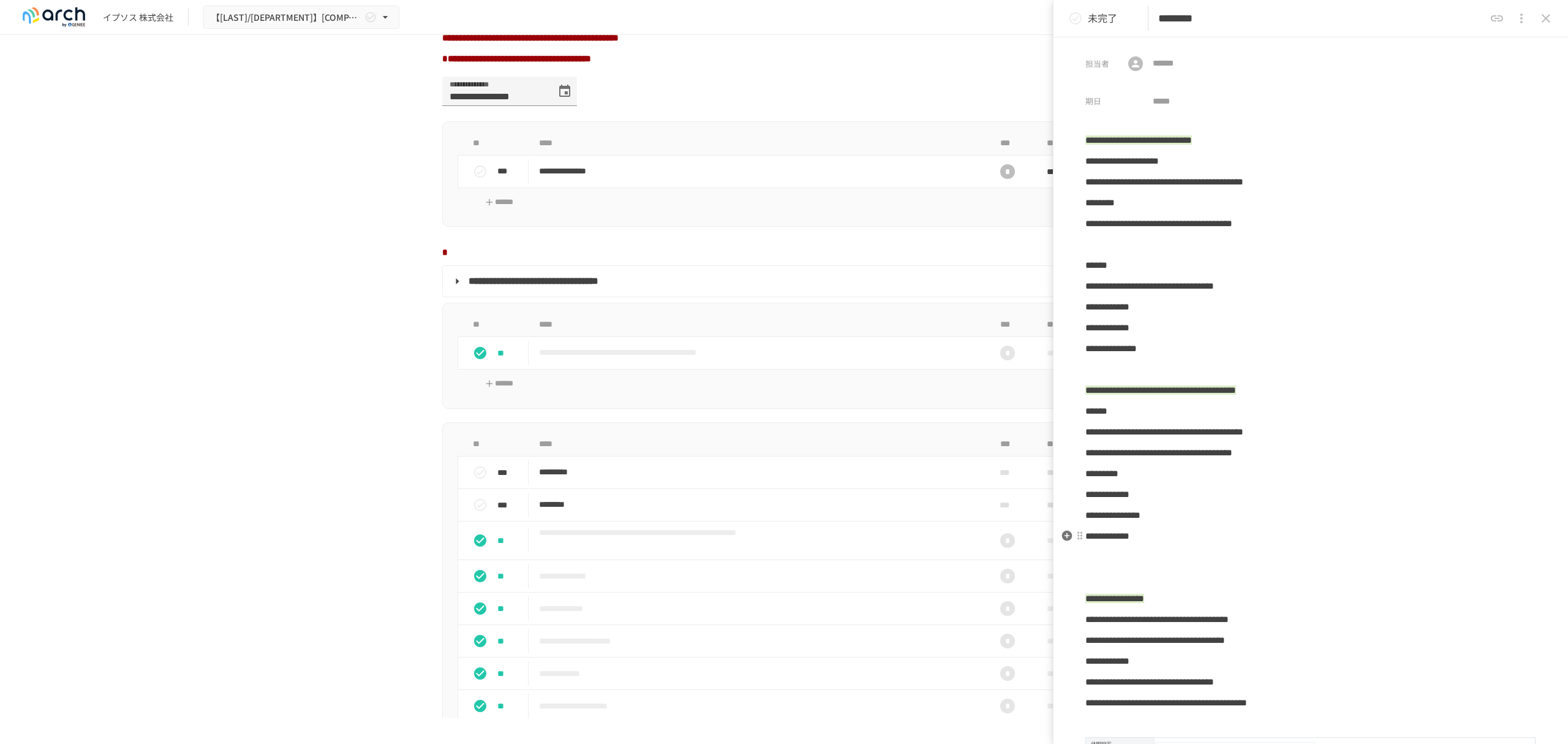 click on "**********" at bounding box center (1311, 536) 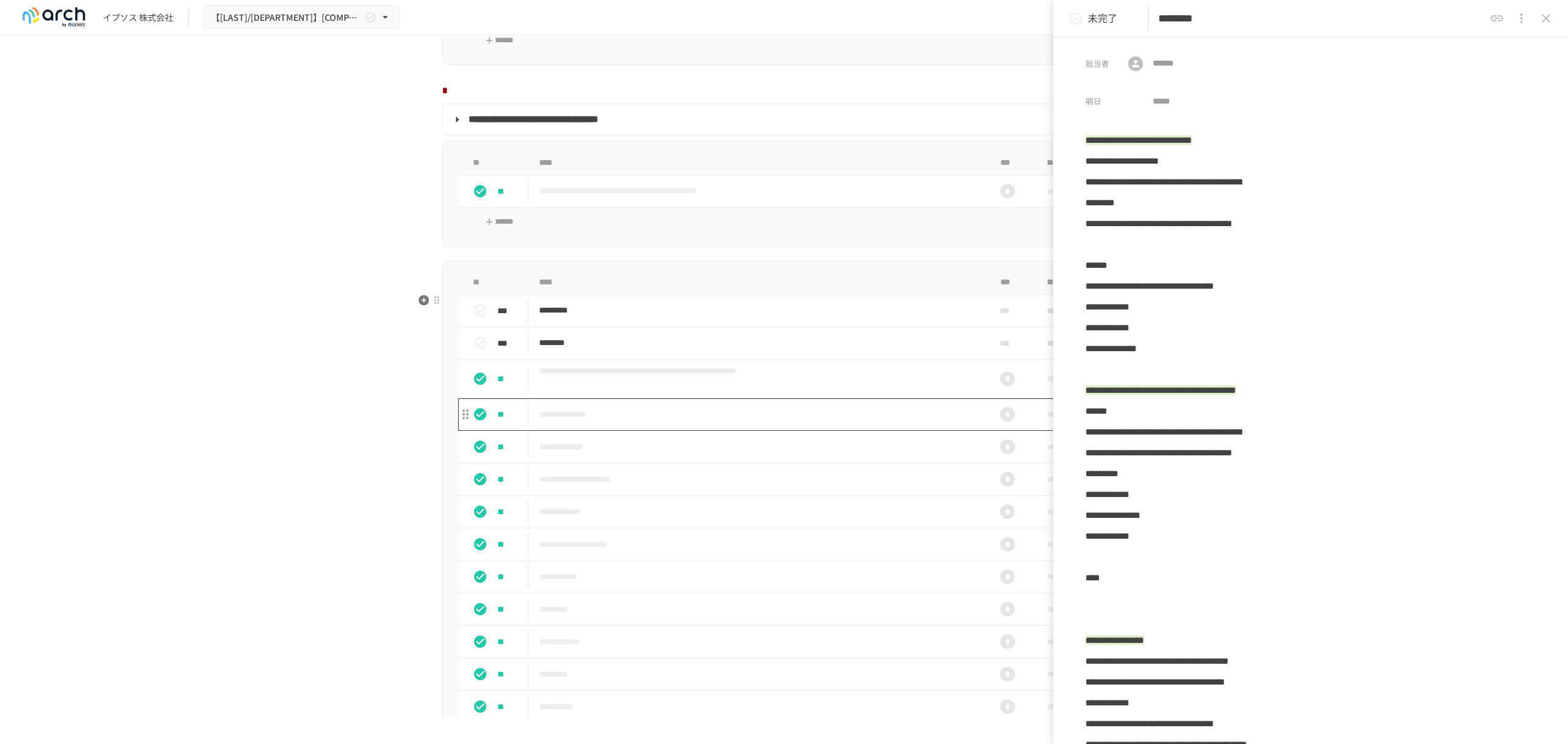 scroll, scrollTop: 1060, scrollLeft: 0, axis: vertical 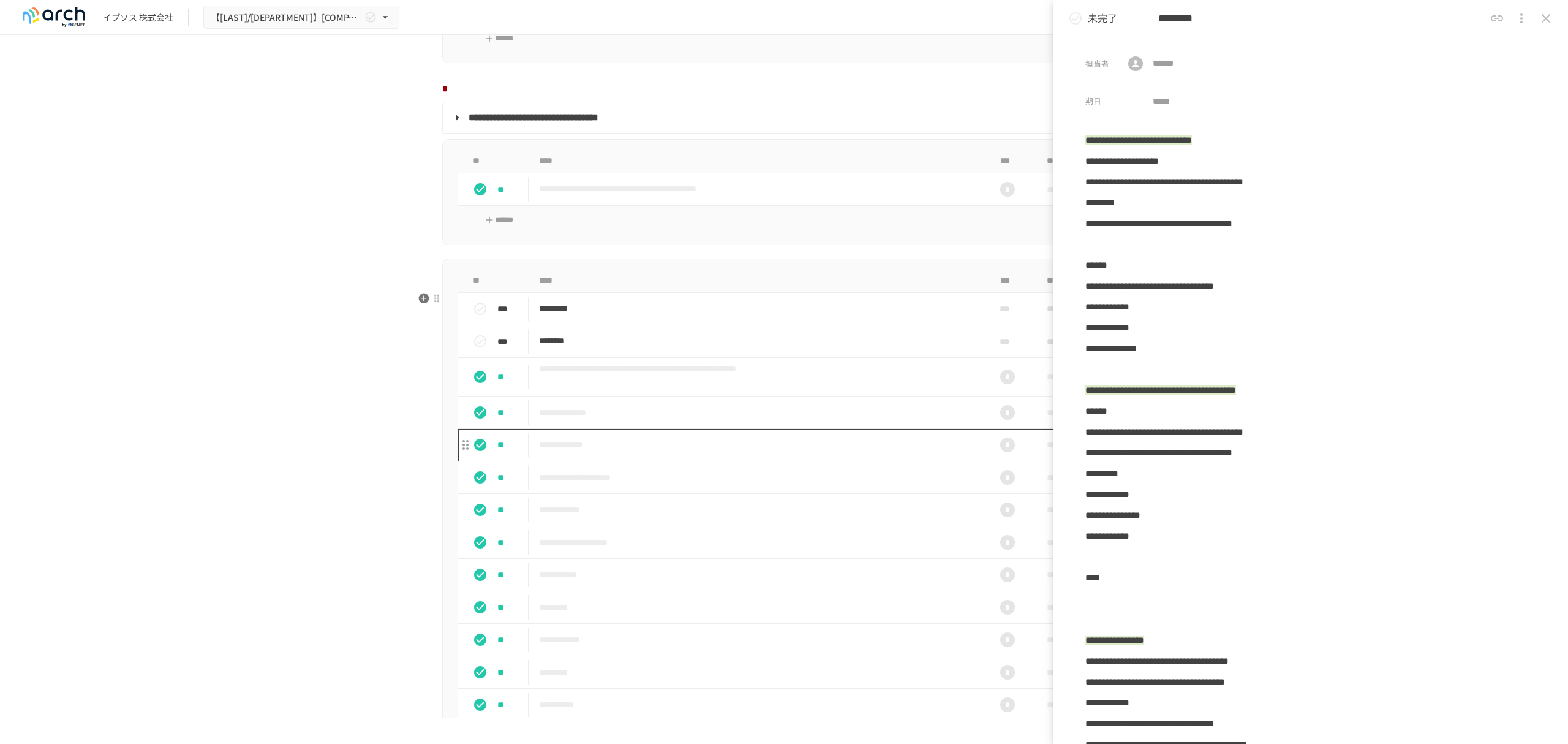 click on "**********" at bounding box center (758, 445) 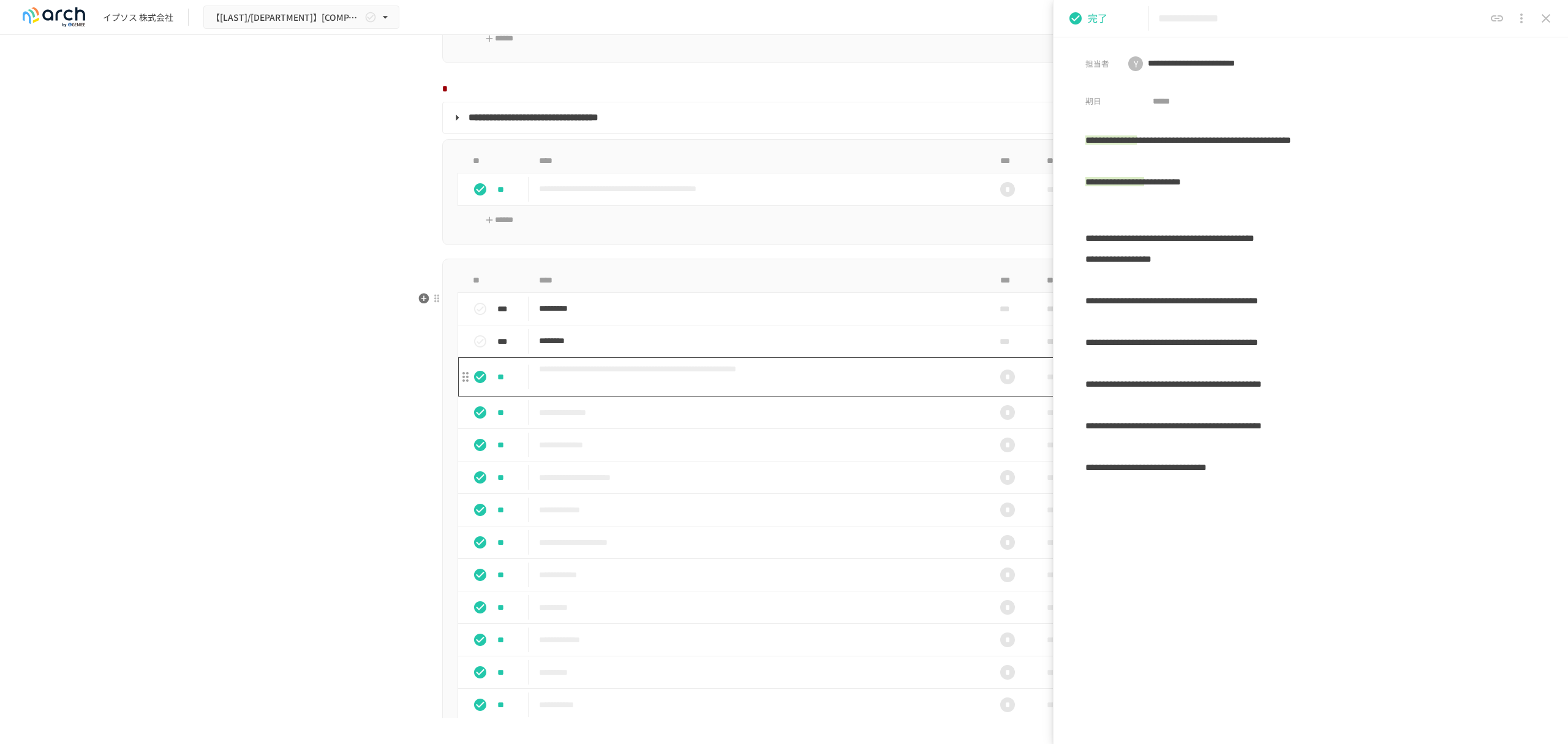 click on "**********" at bounding box center [758, 377] 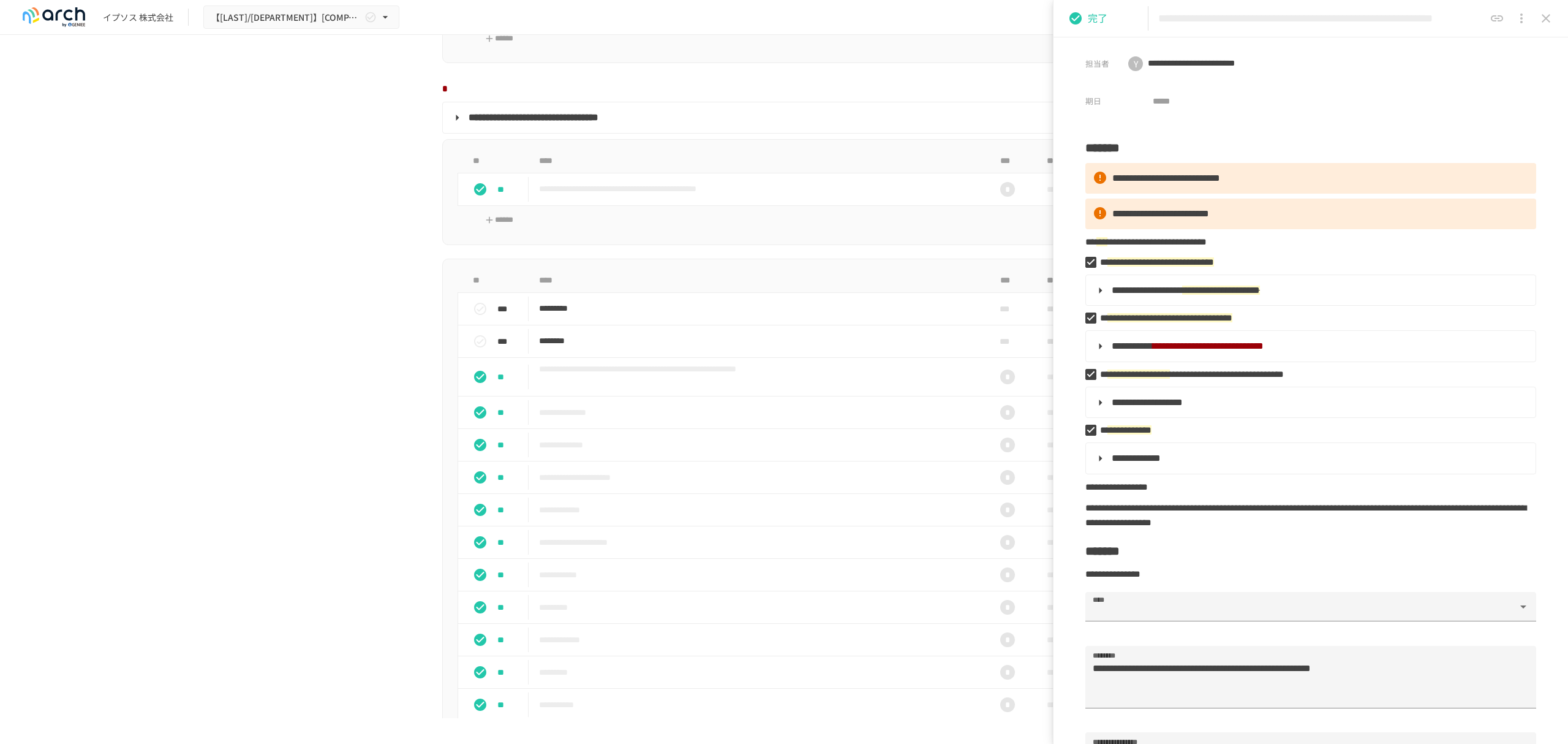 click 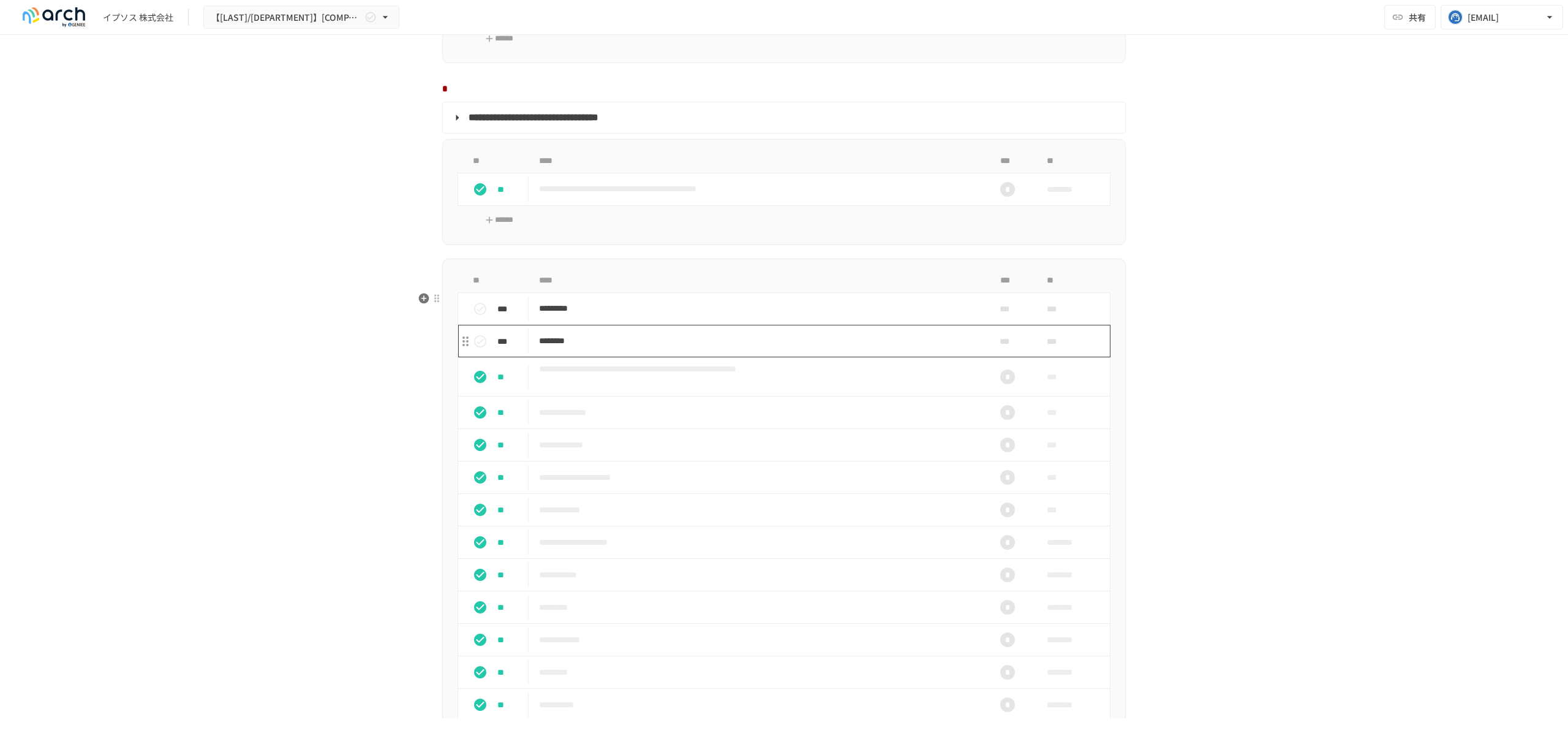 click on "********" at bounding box center [758, 341] 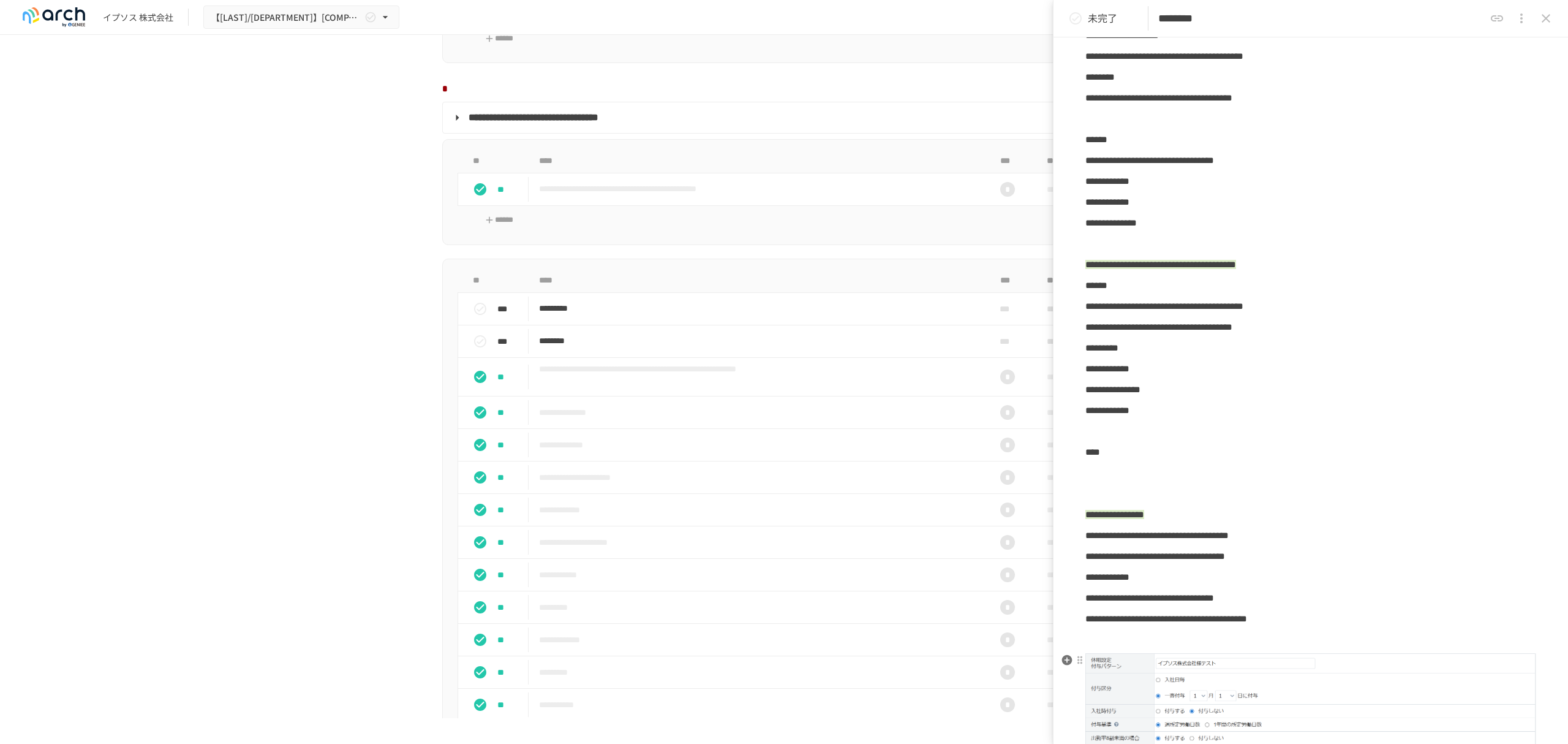 scroll, scrollTop: 245, scrollLeft: 0, axis: vertical 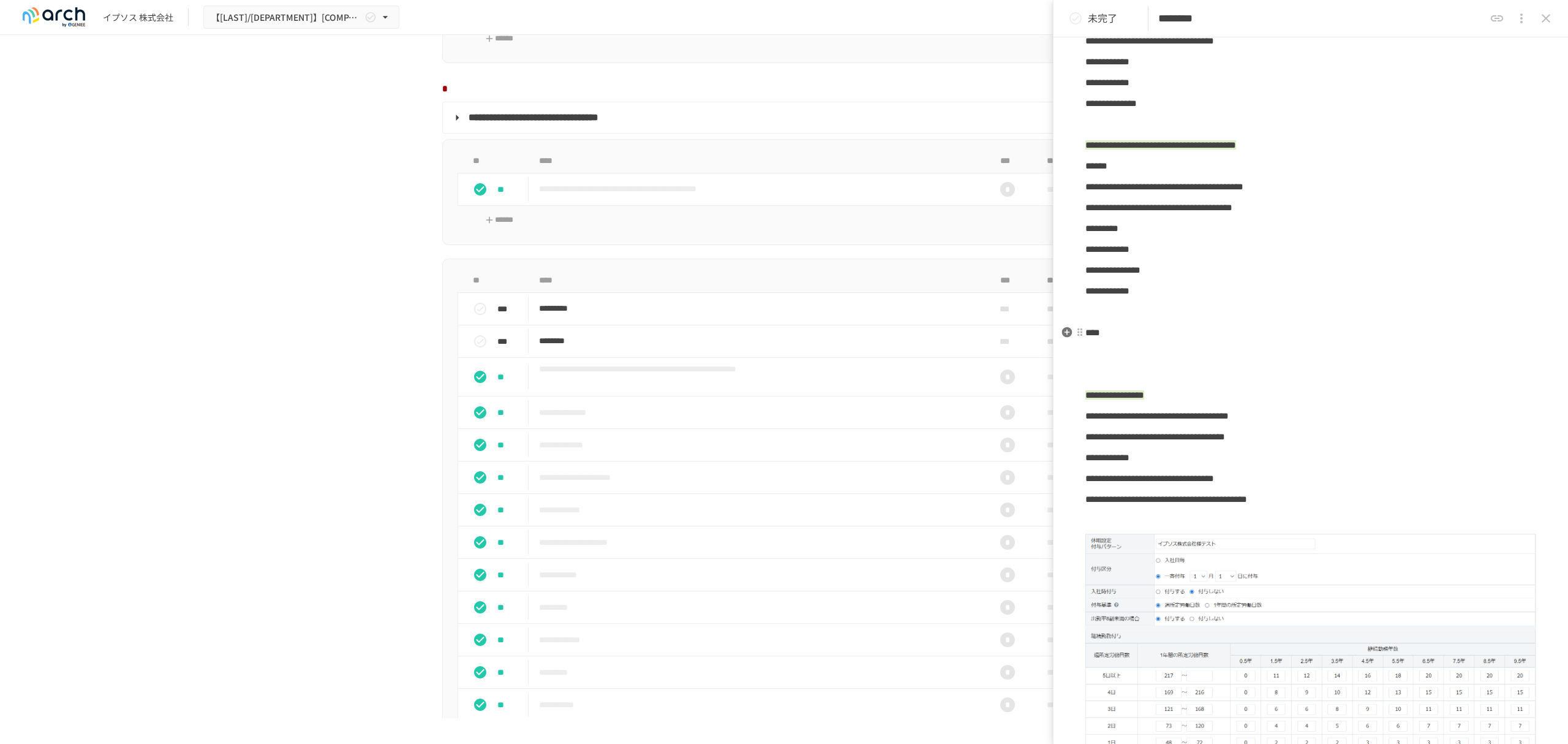 click on "****" at bounding box center (1311, 333) 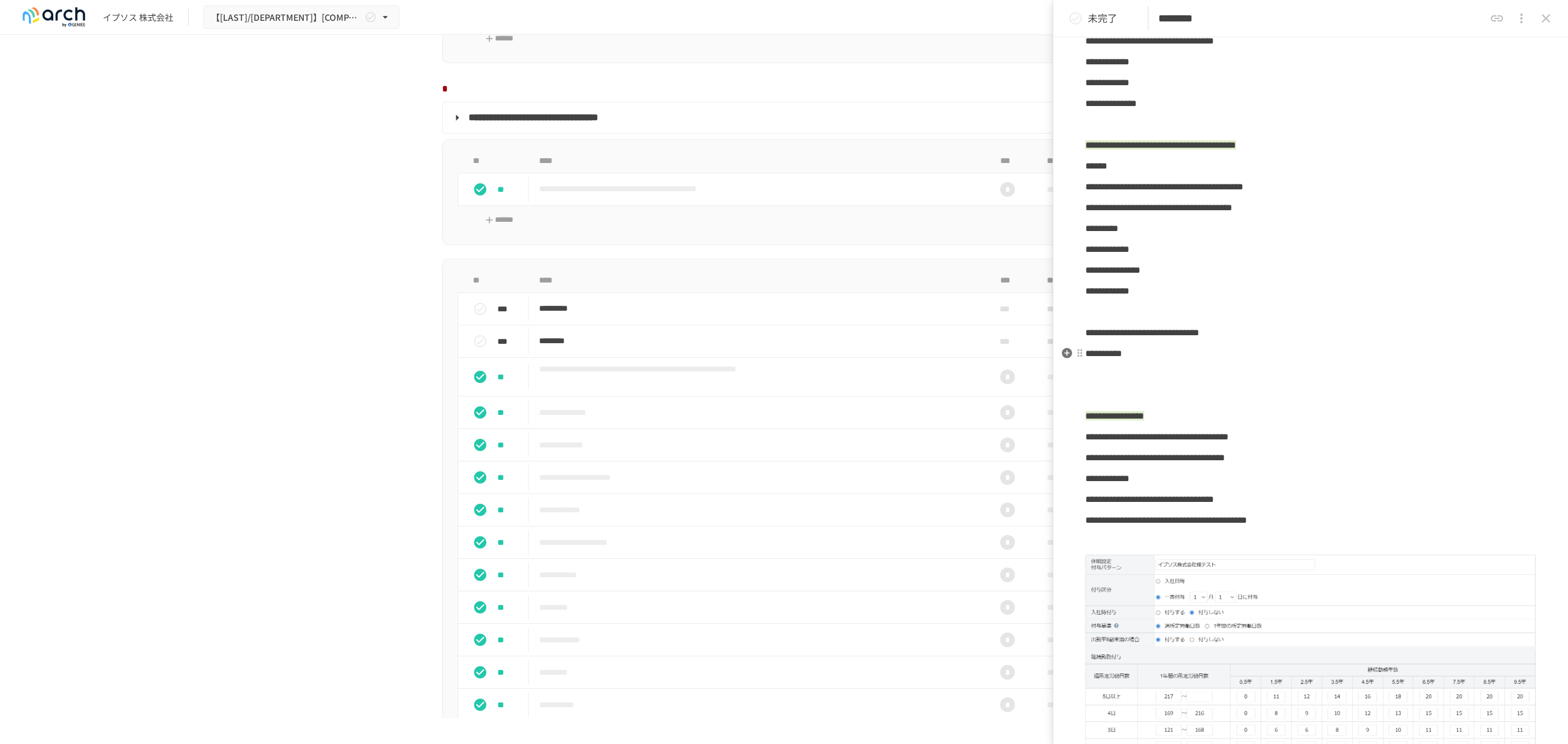 click on "**********" at bounding box center (1104, 353) 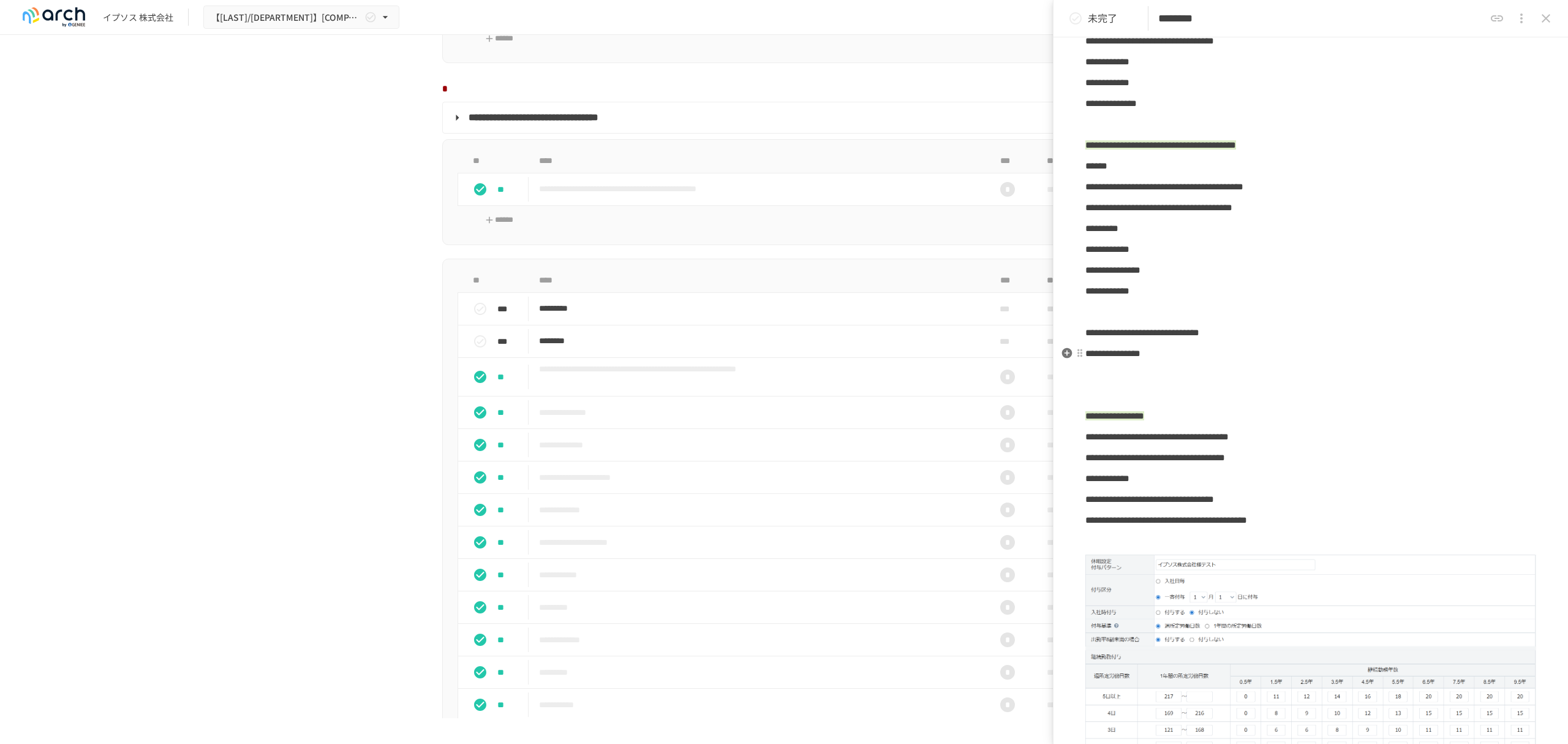 click on "**********" at bounding box center (1311, 354) 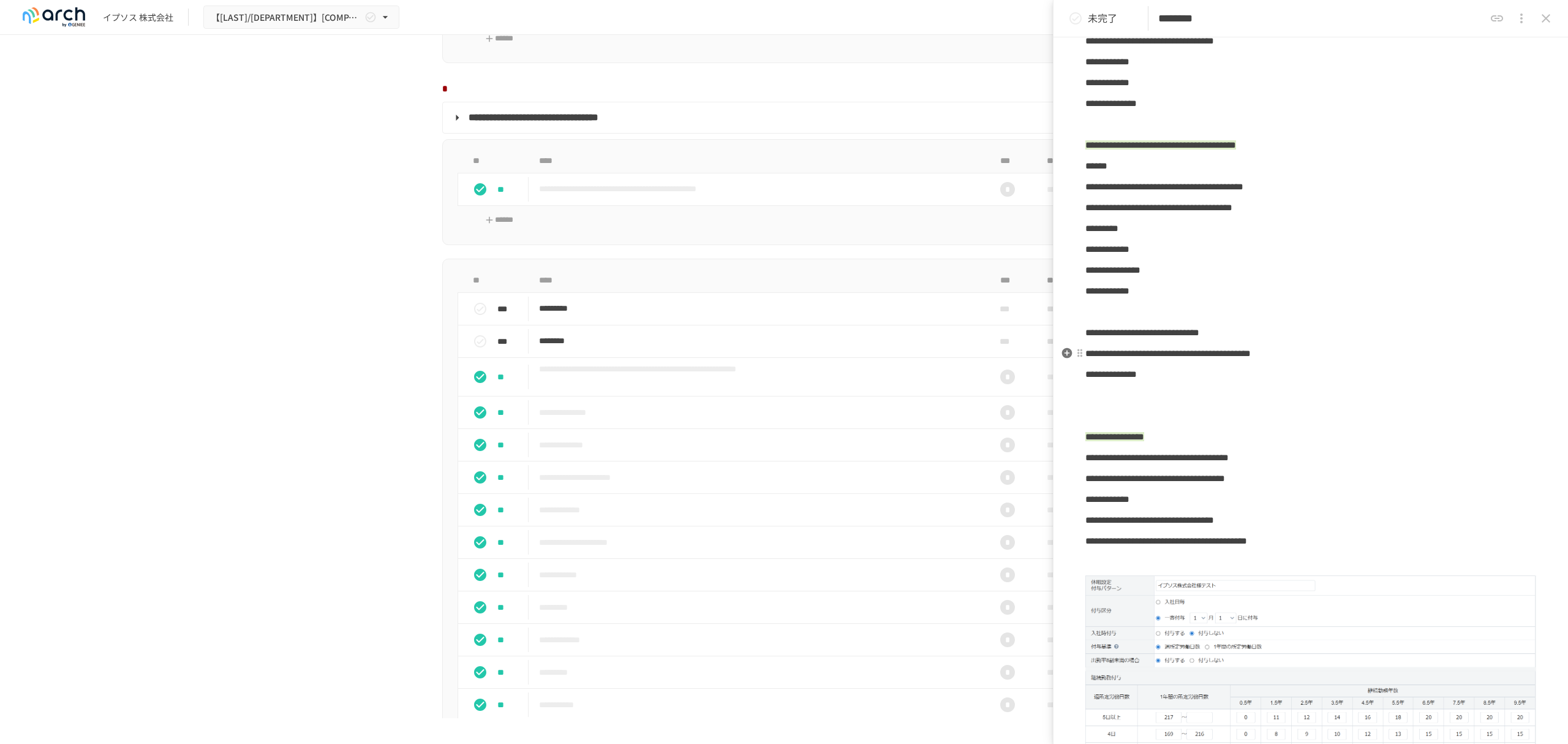 click on "**********" at bounding box center [1168, 353] 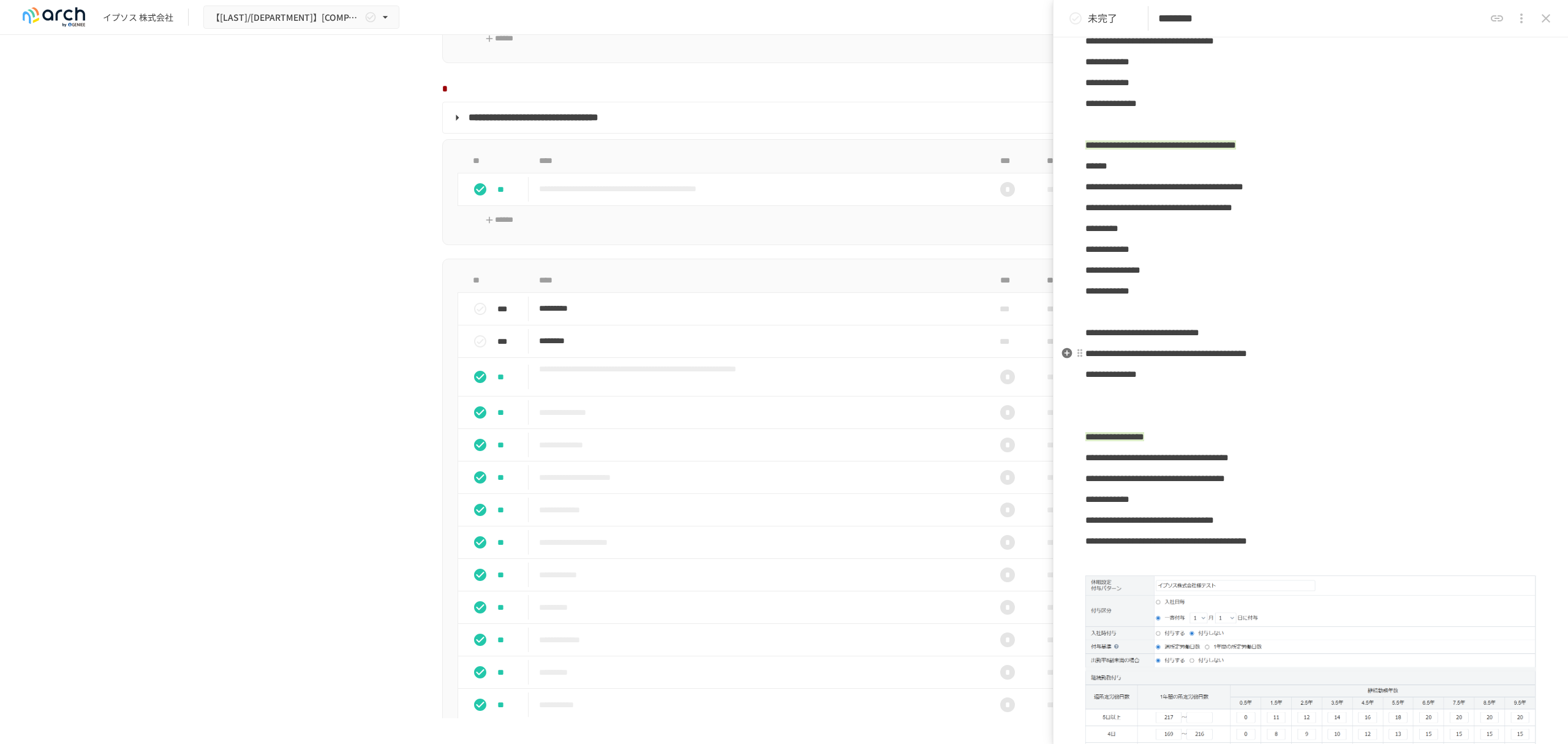 click on "**********" at bounding box center [1311, 354] 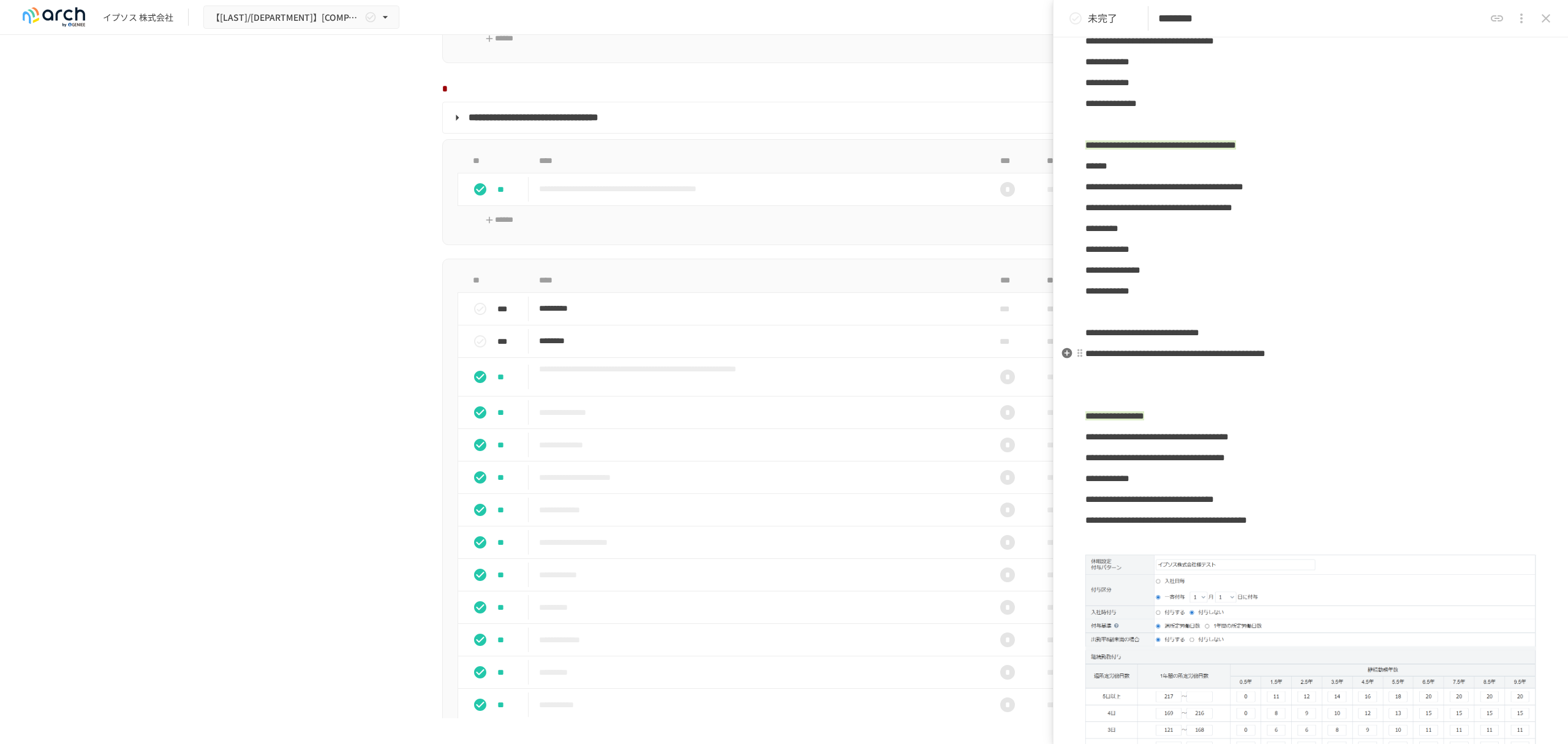click on "**********" at bounding box center (1175, 353) 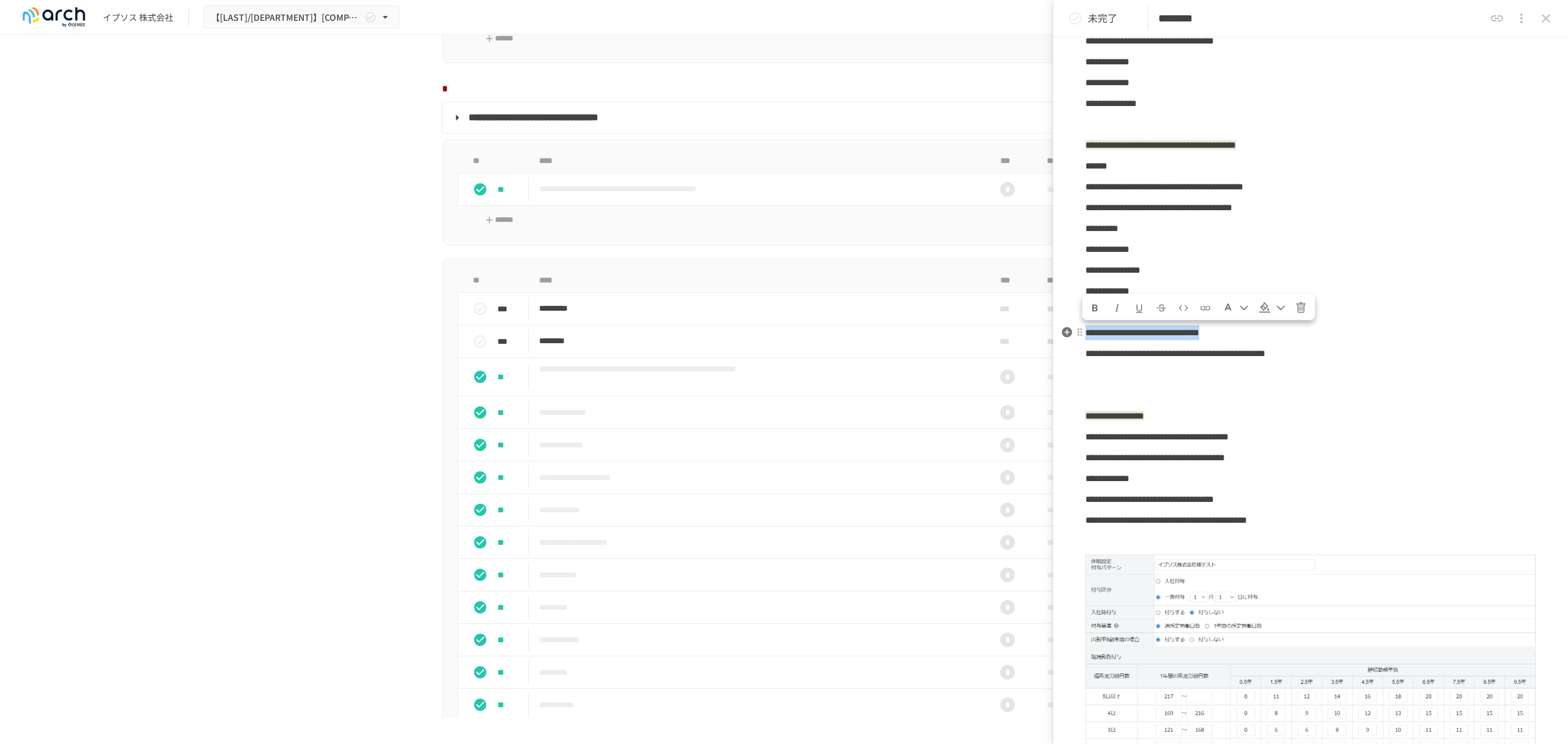 drag, startPoint x: 1088, startPoint y: 334, endPoint x: 1384, endPoint y: 331, distance: 296.0152 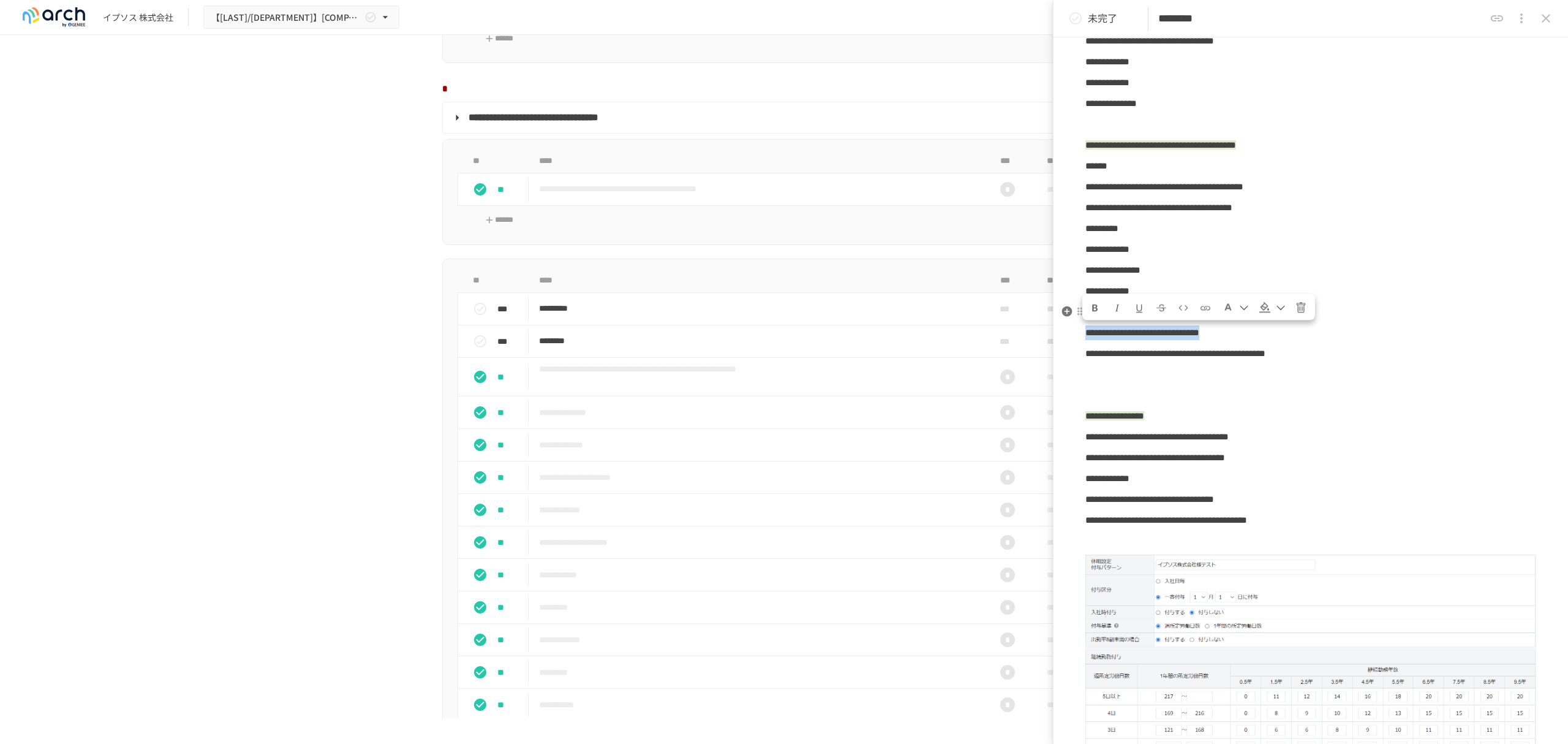 click at bounding box center (1272, 307) 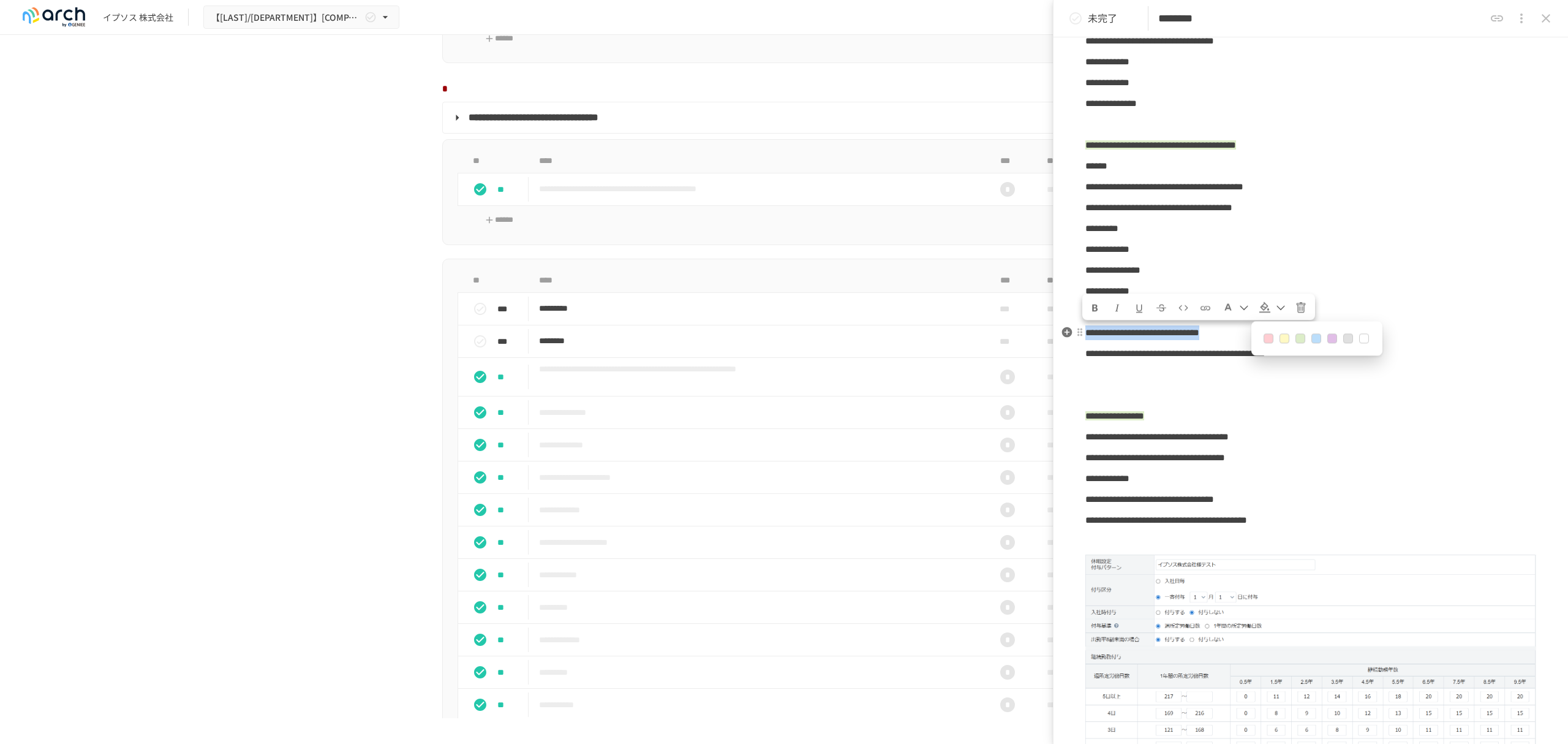 click at bounding box center (1300, 339) 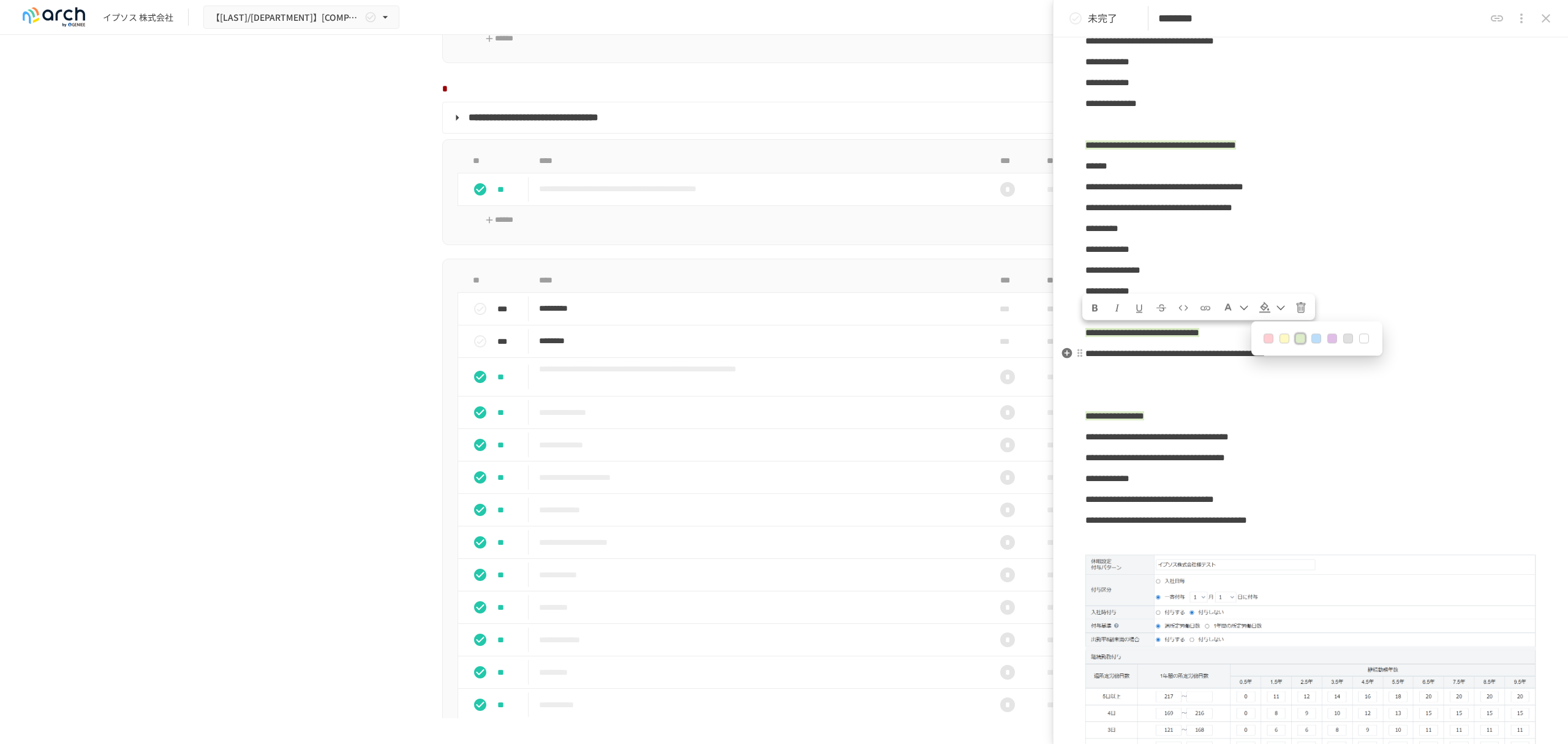 click at bounding box center [1311, 374] 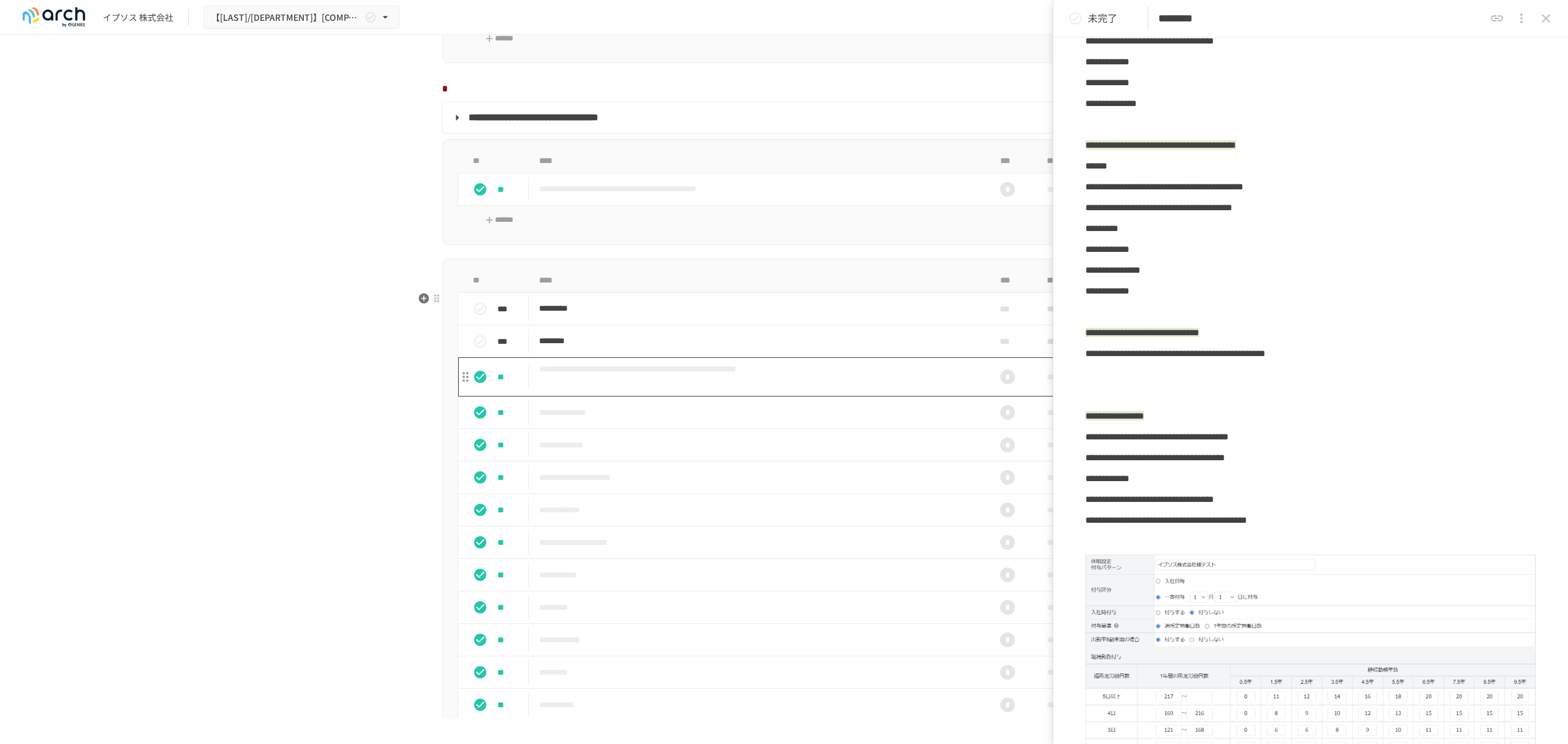 click on "**********" at bounding box center [758, 377] 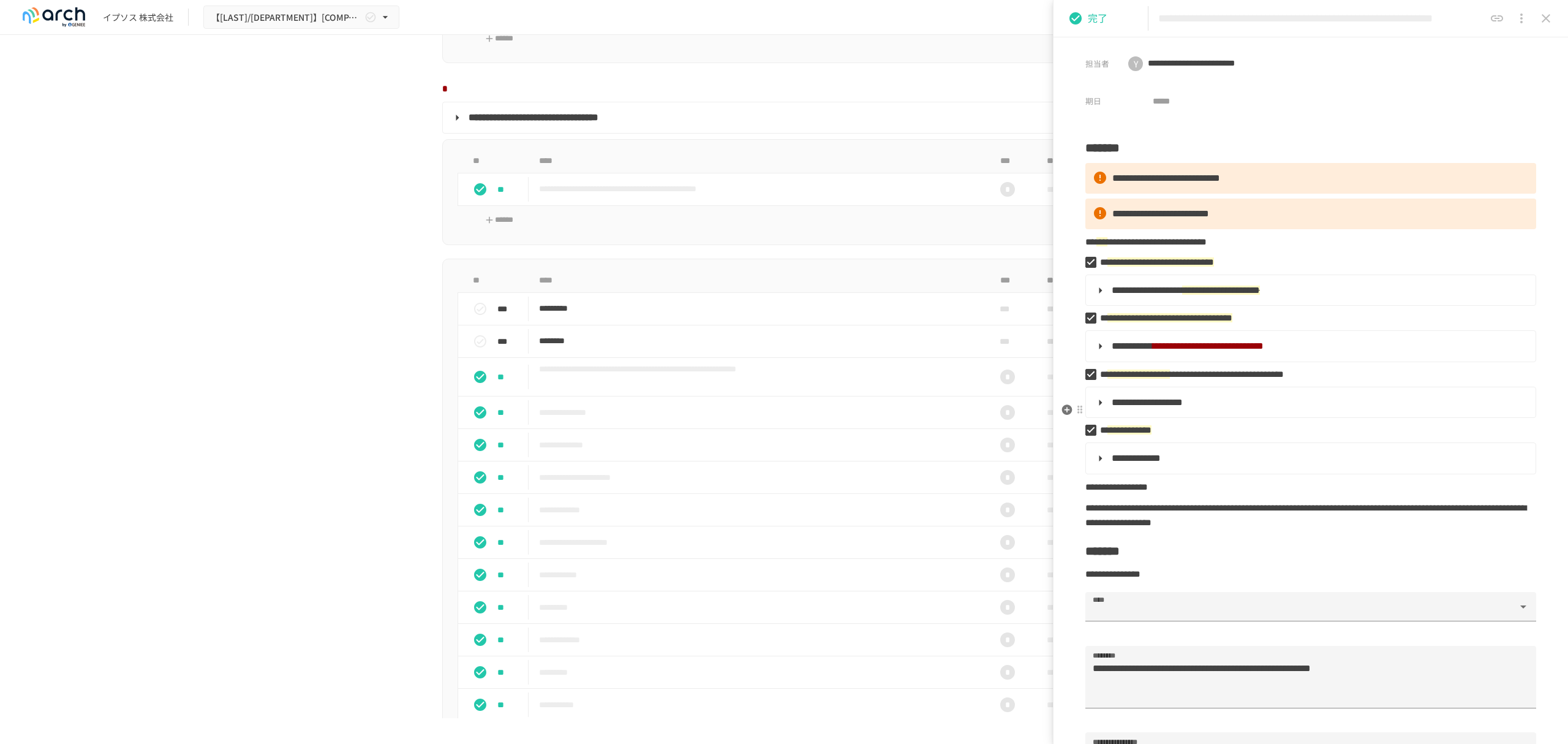 click on "**********" at bounding box center (1147, 402) 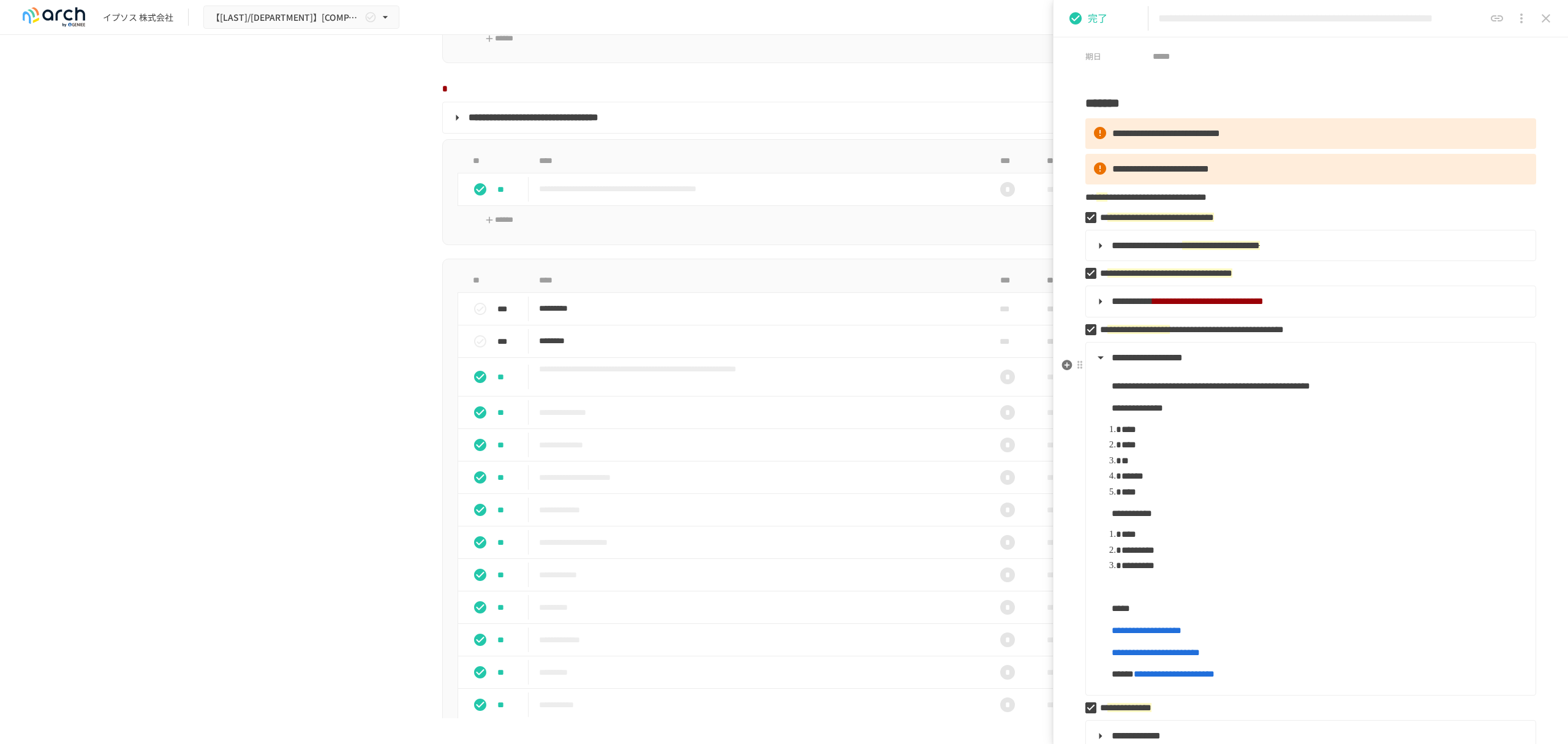 scroll, scrollTop: 245, scrollLeft: 0, axis: vertical 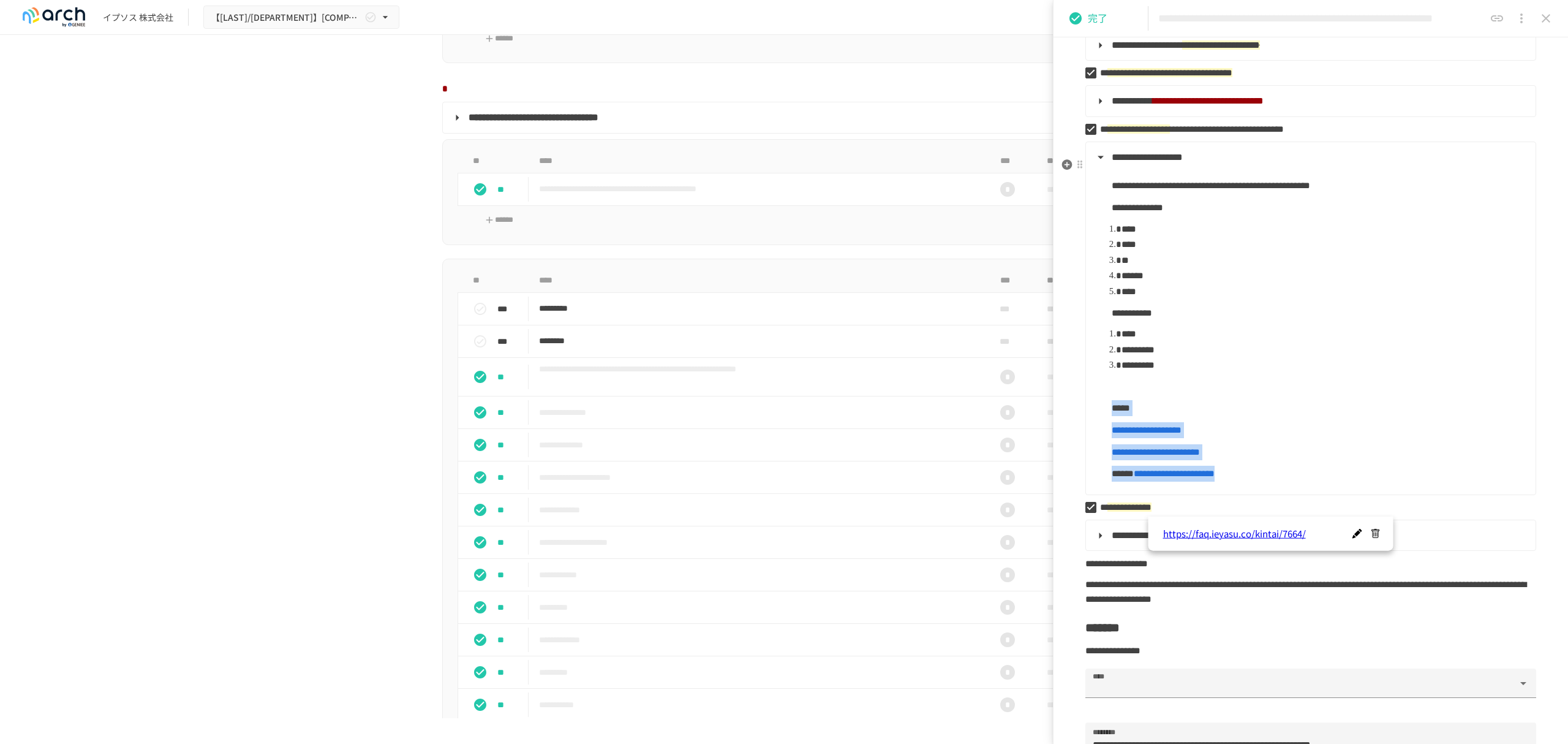 drag, startPoint x: 1110, startPoint y: 430, endPoint x: 1363, endPoint y: 499, distance: 262.24035 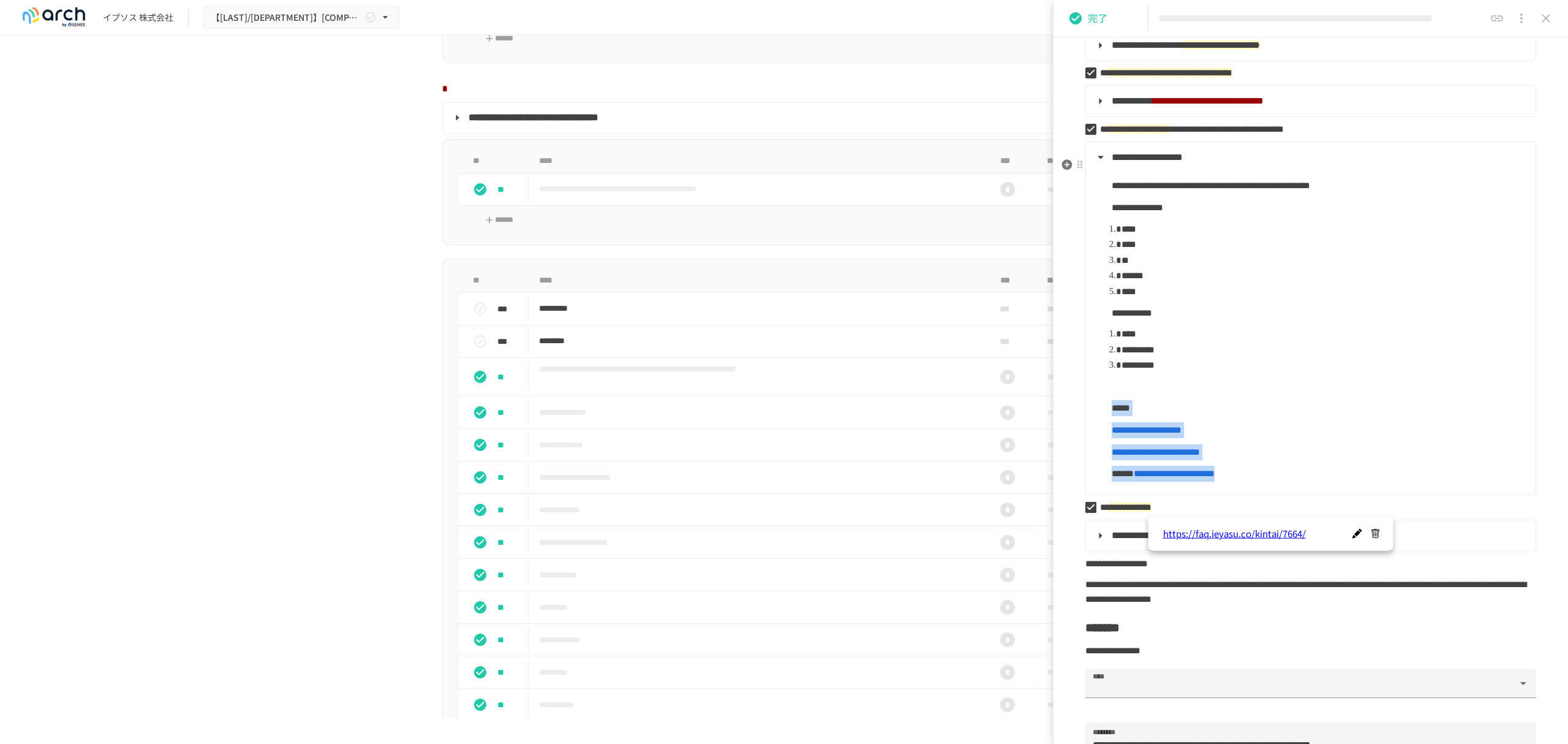 click on "**********" at bounding box center (1310, 324) 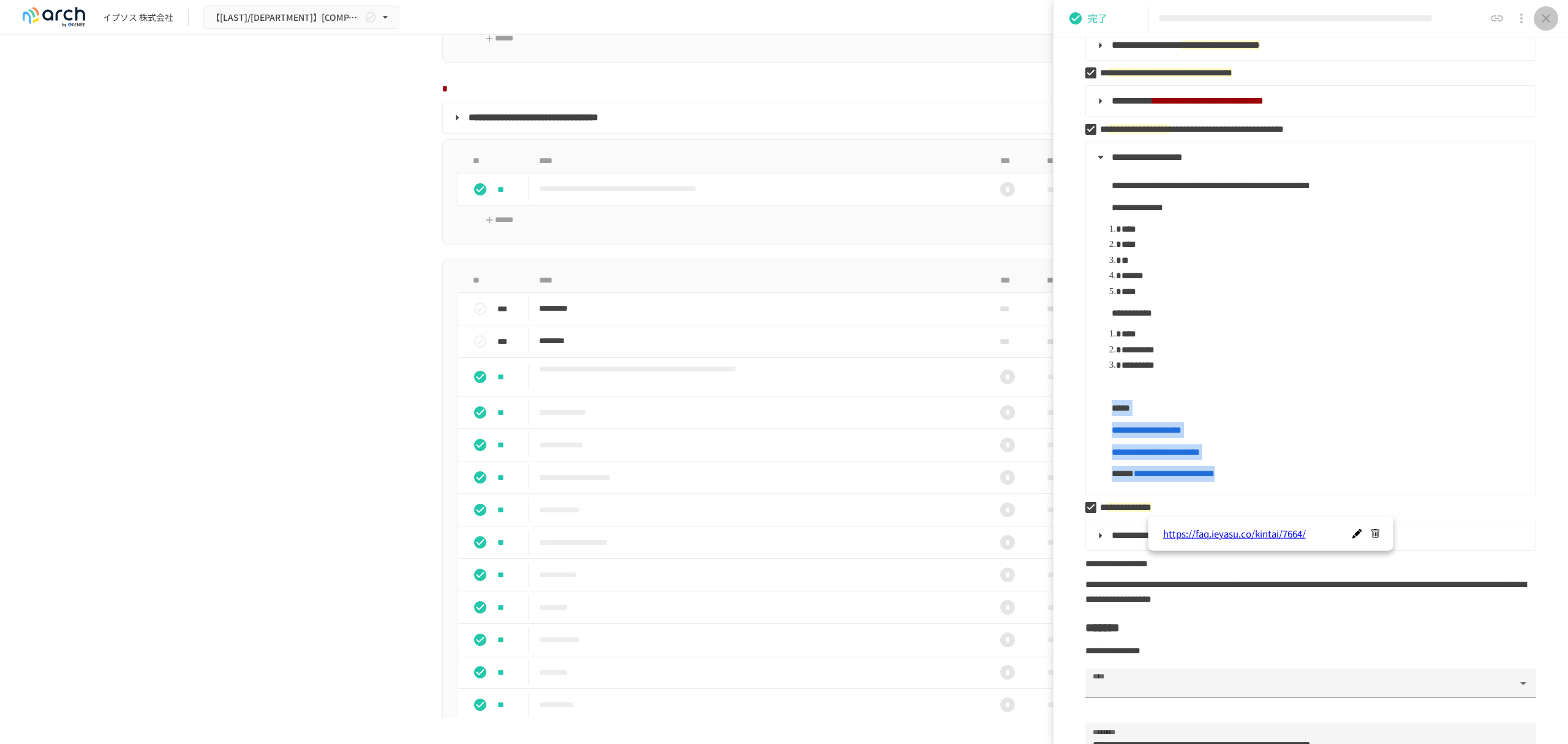 click at bounding box center [1546, 18] 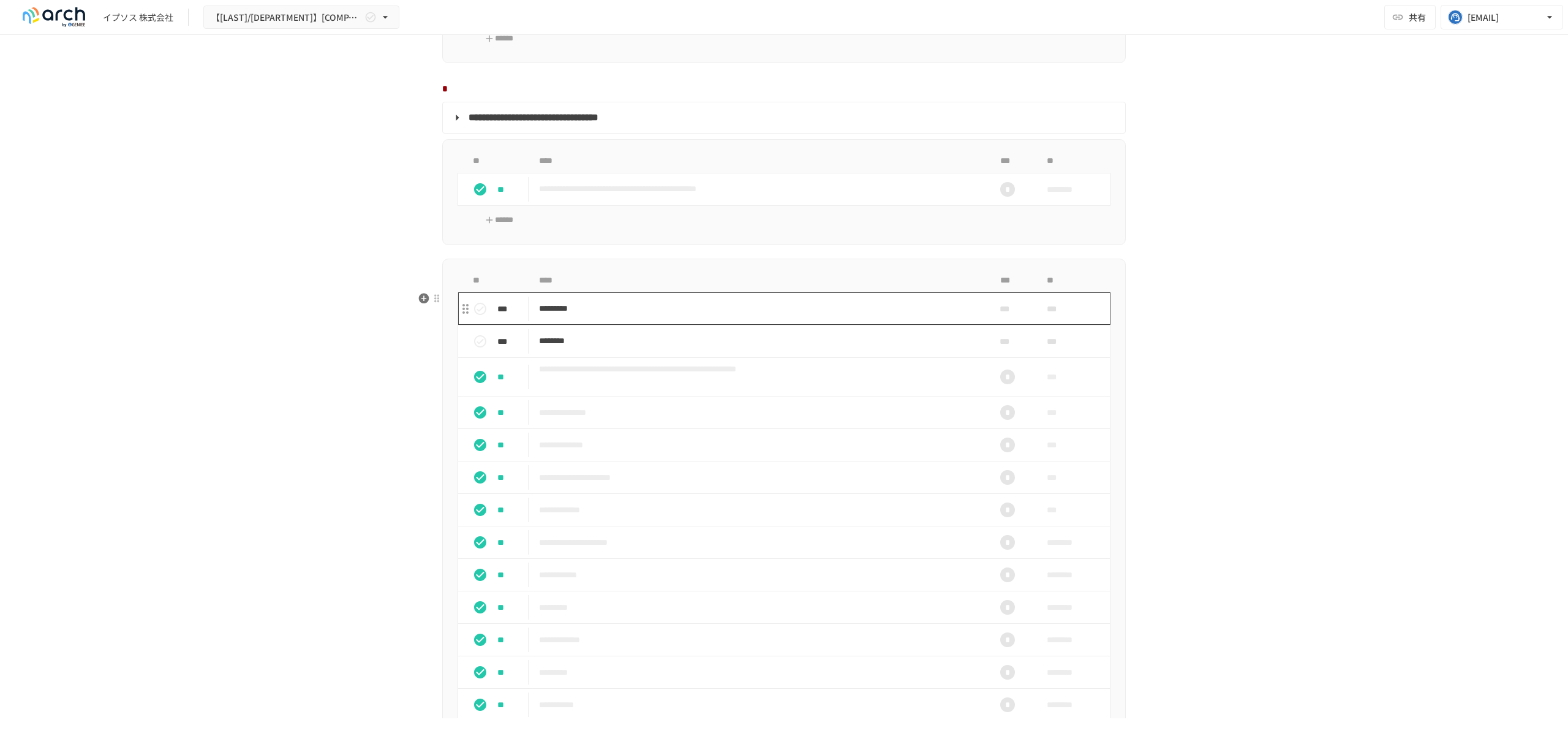 click on "*********" at bounding box center [758, 308] 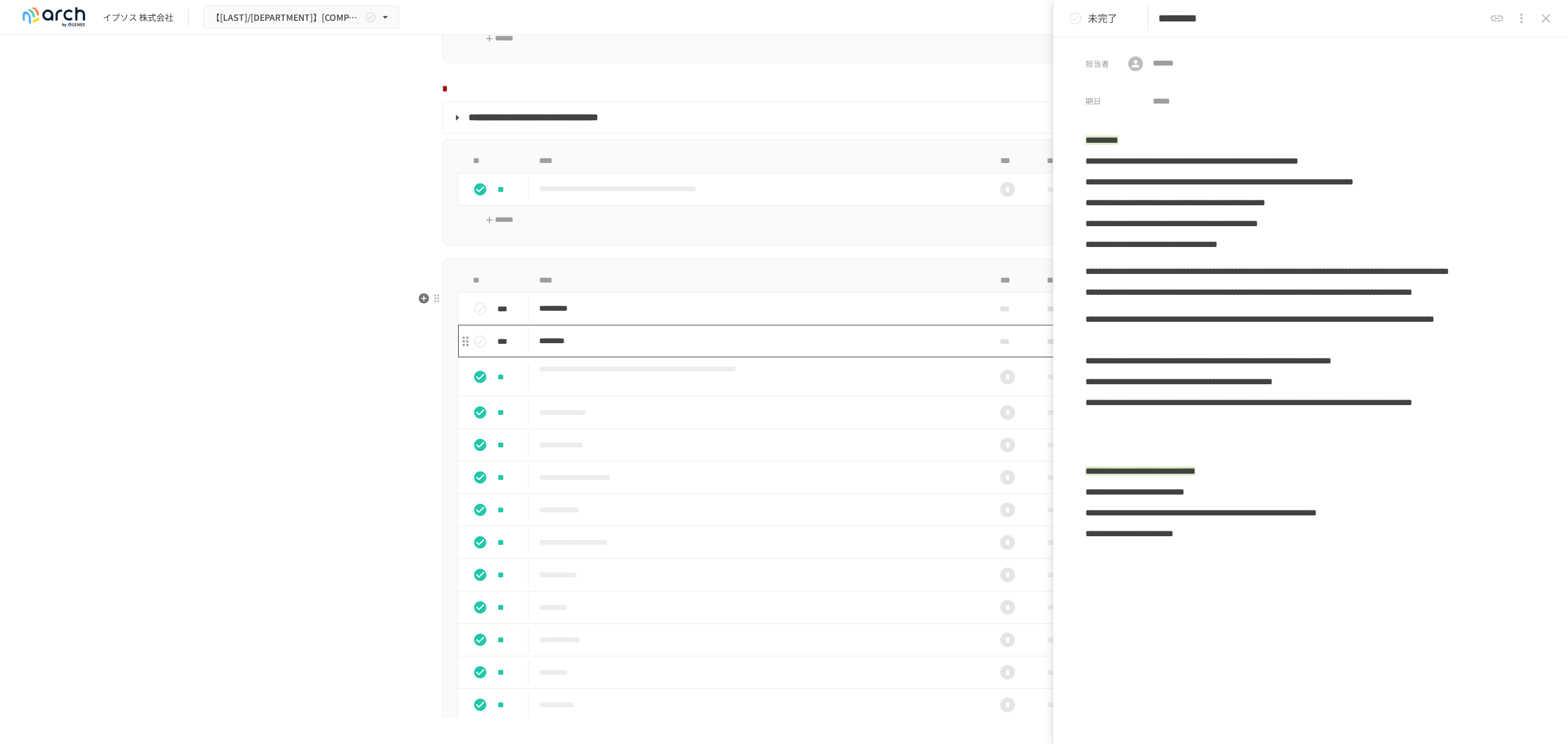 click on "********" at bounding box center (758, 341) 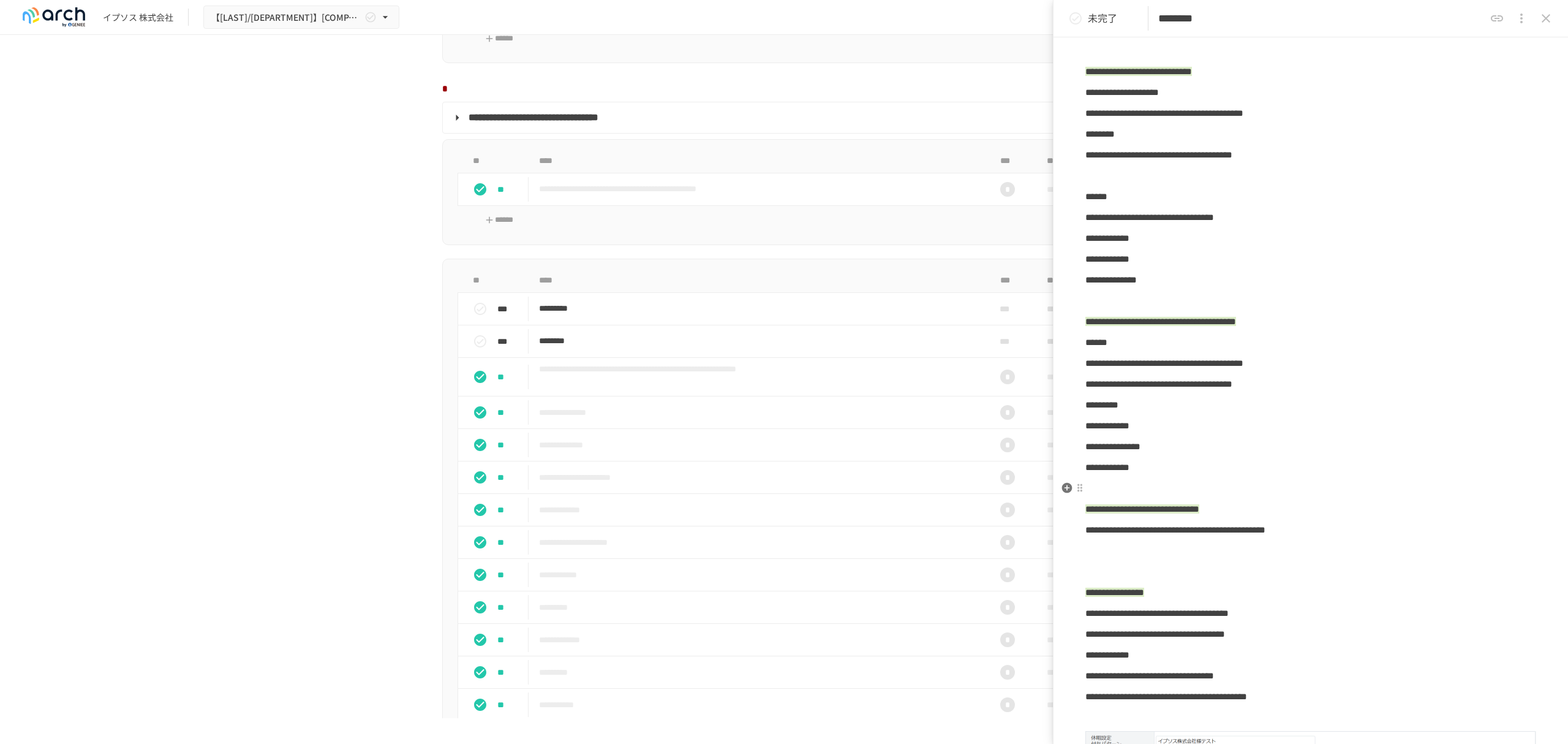 scroll, scrollTop: 163, scrollLeft: 0, axis: vertical 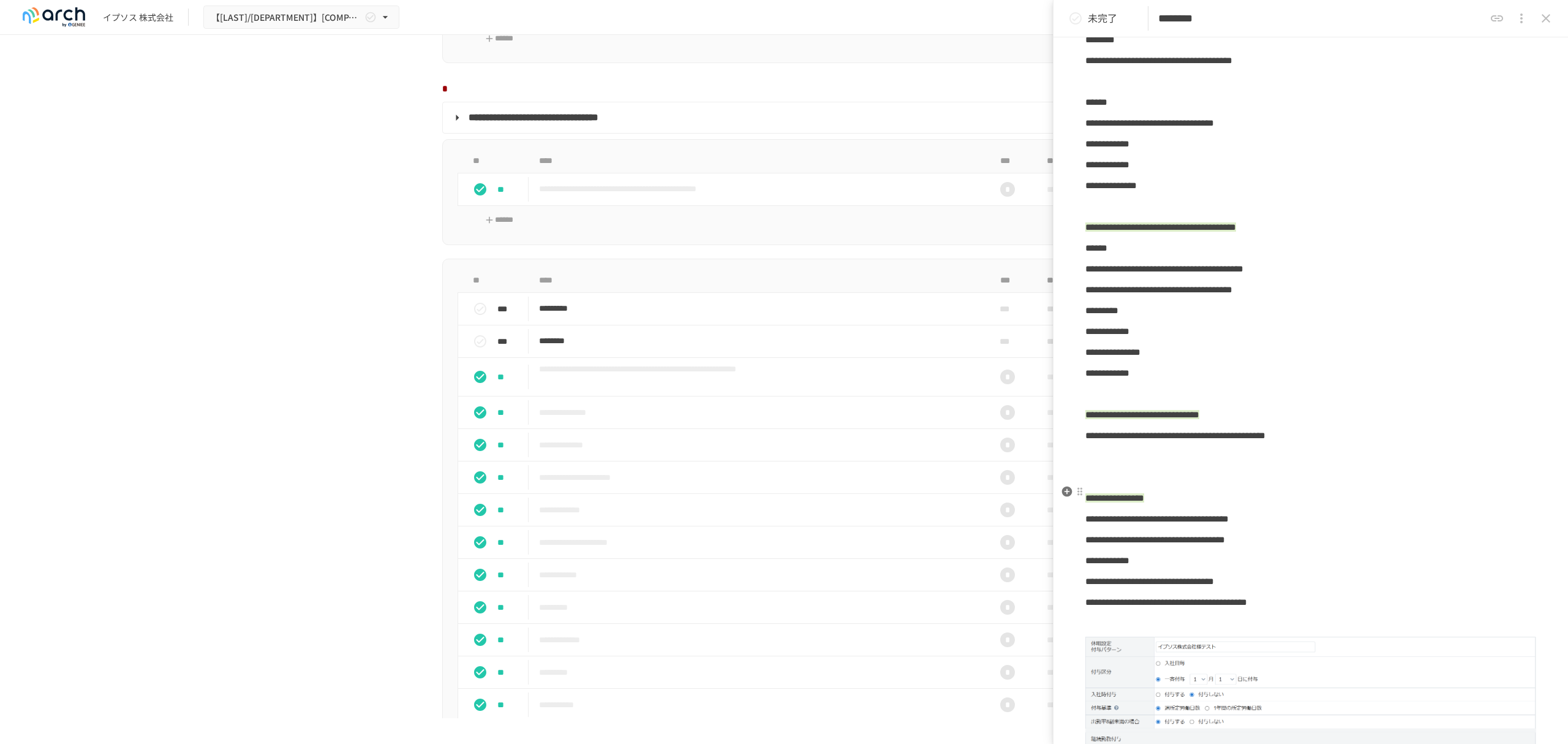 click at bounding box center [1311, 457] 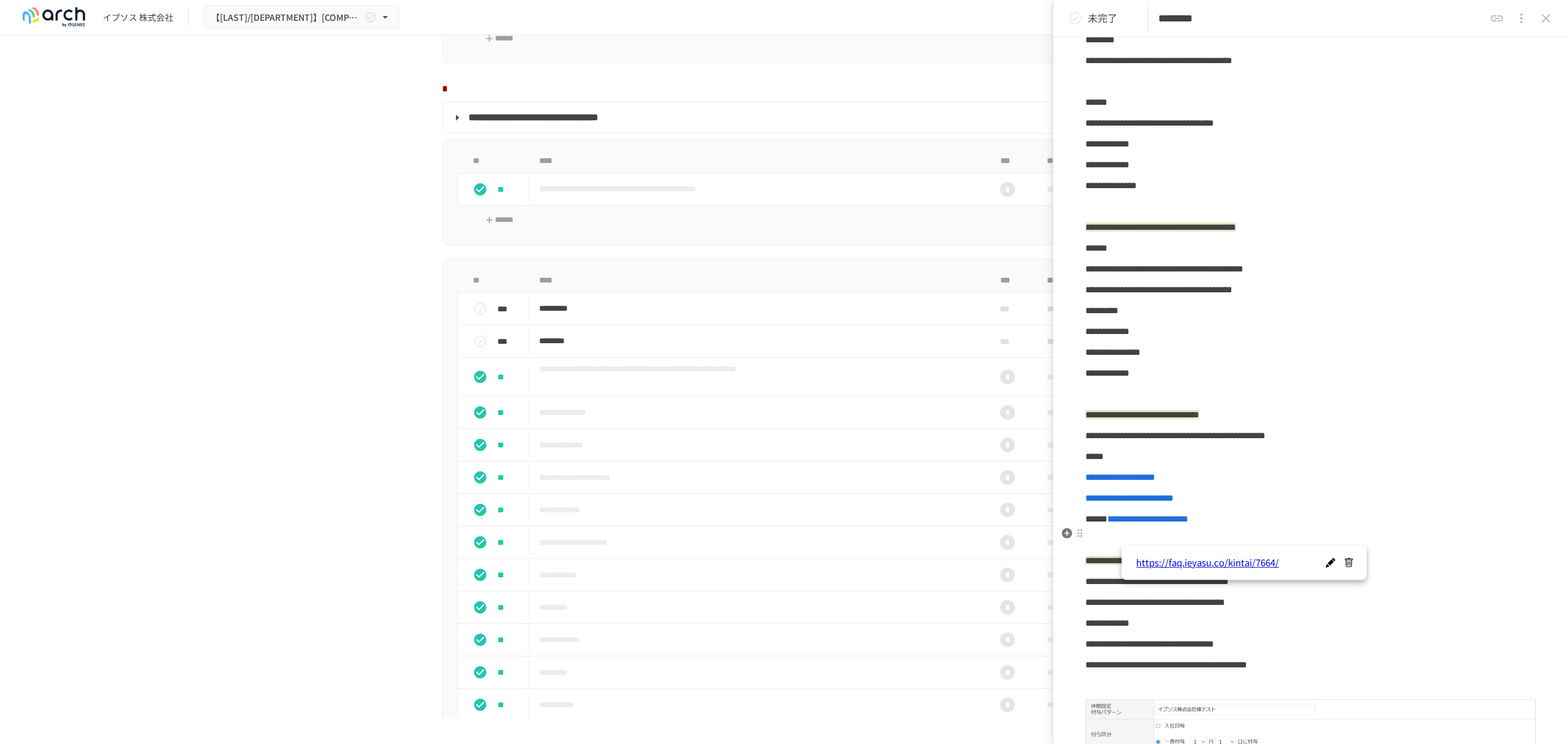 click on "**********" at bounding box center (1311, 519) 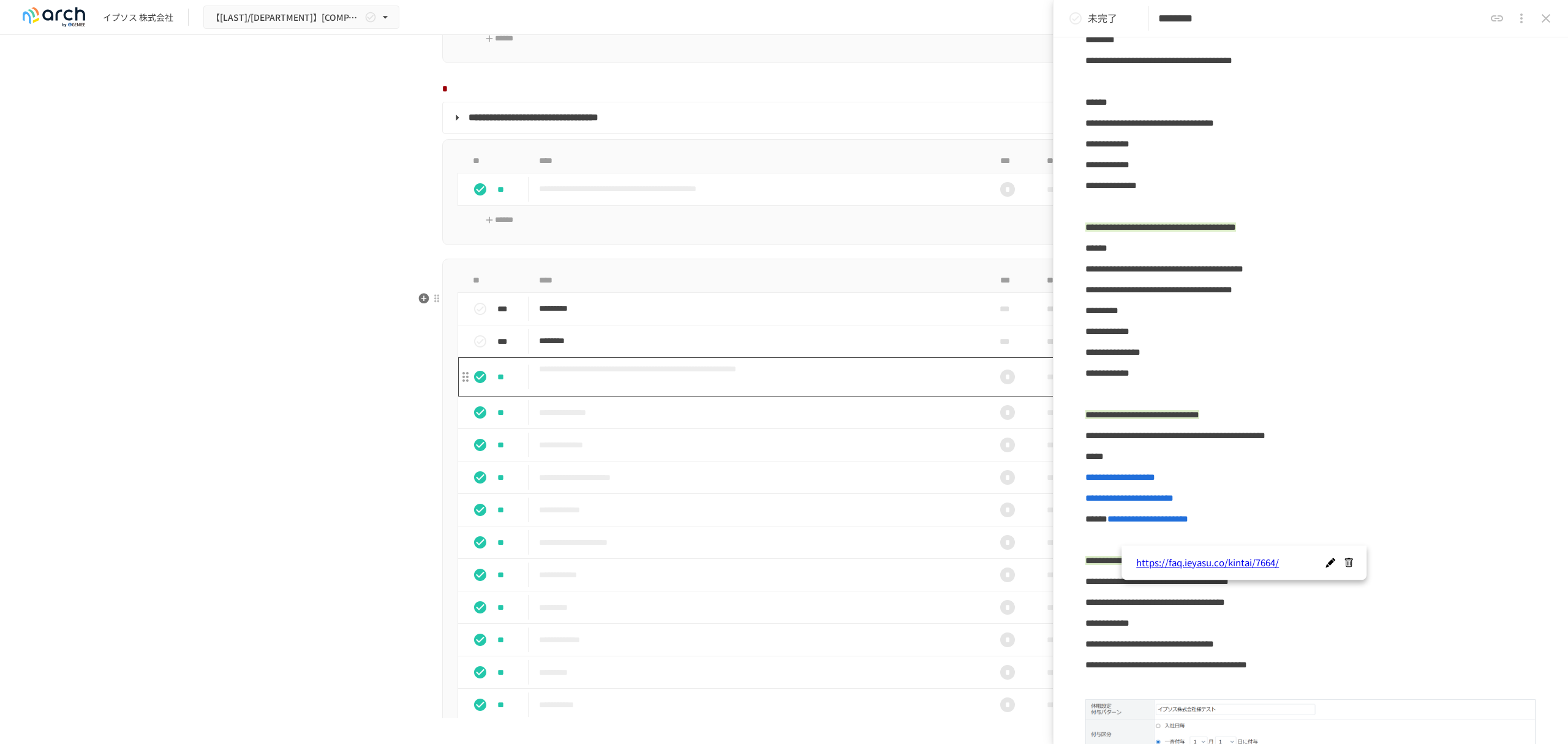 click on "**********" at bounding box center [758, 377] 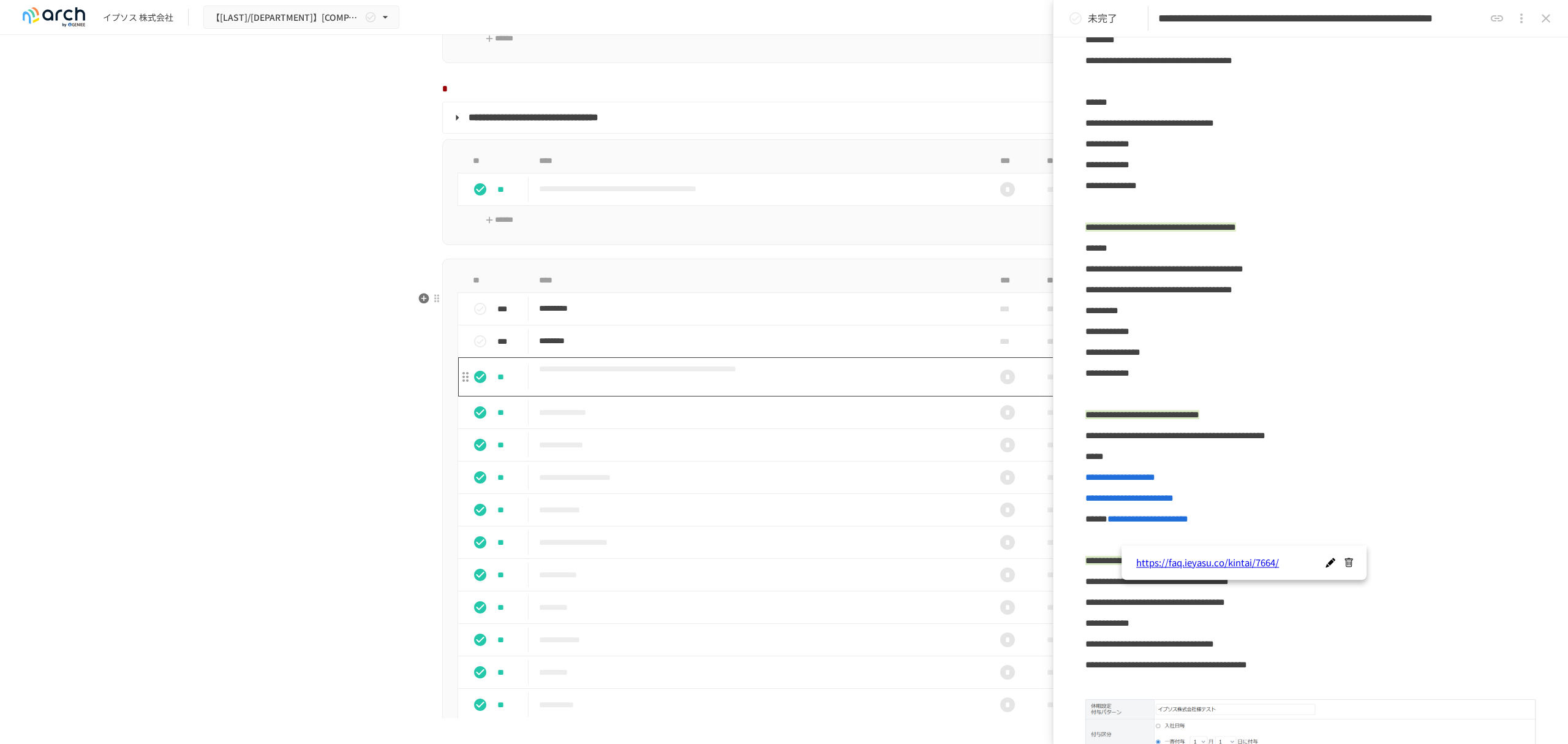 scroll, scrollTop: 126, scrollLeft: 0, axis: vertical 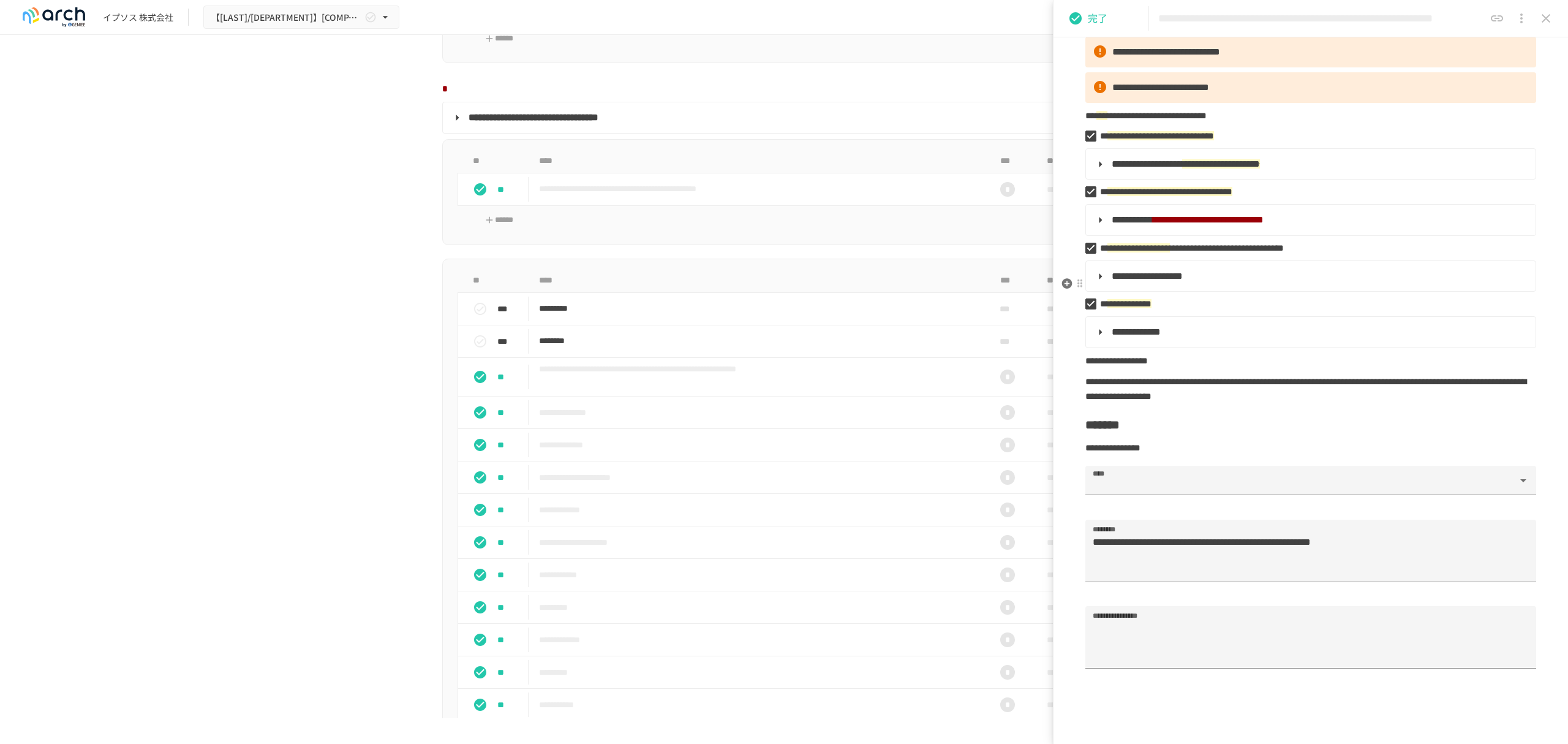 click on "**********" at bounding box center [1147, 276] 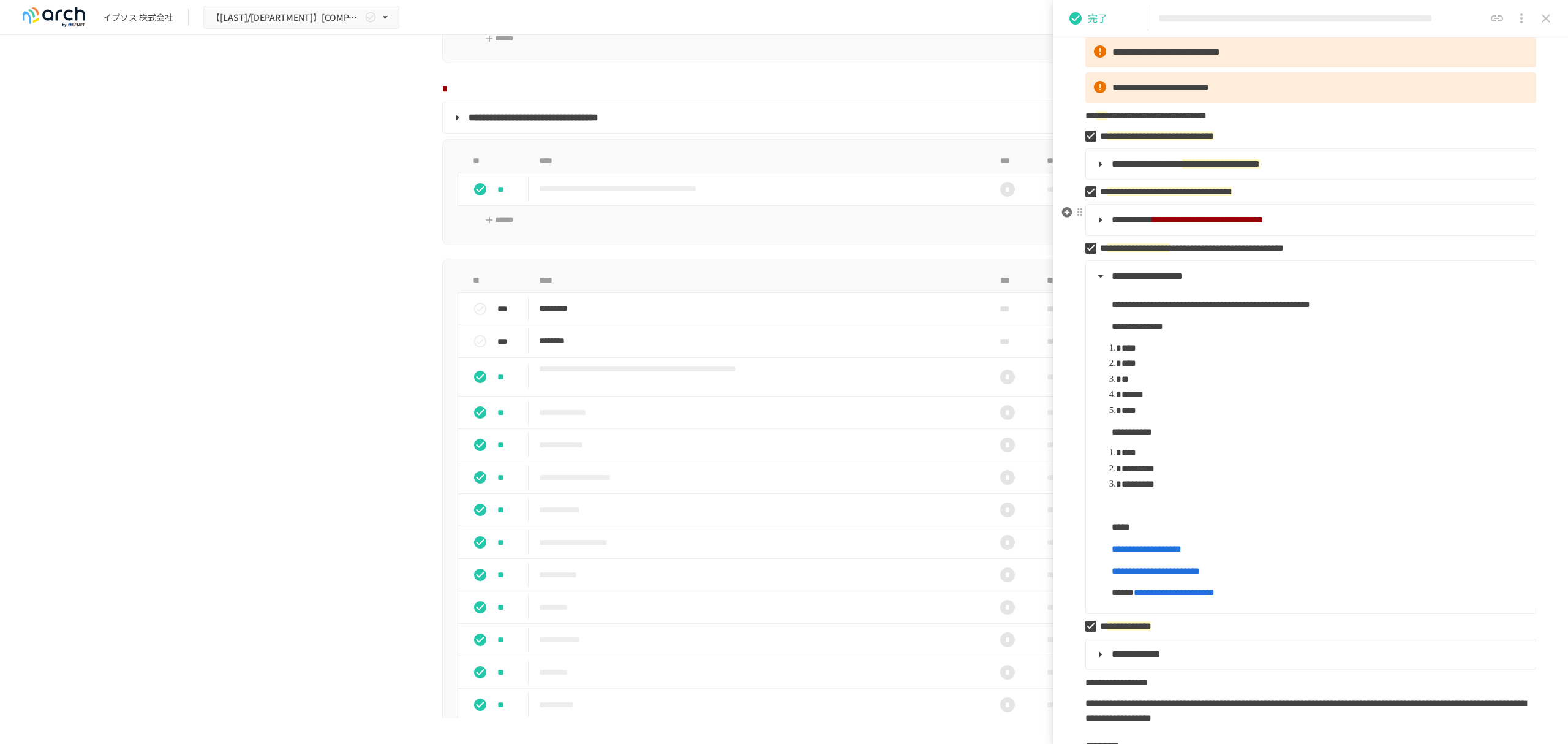 click on "**********" at bounding box center [1132, 219] 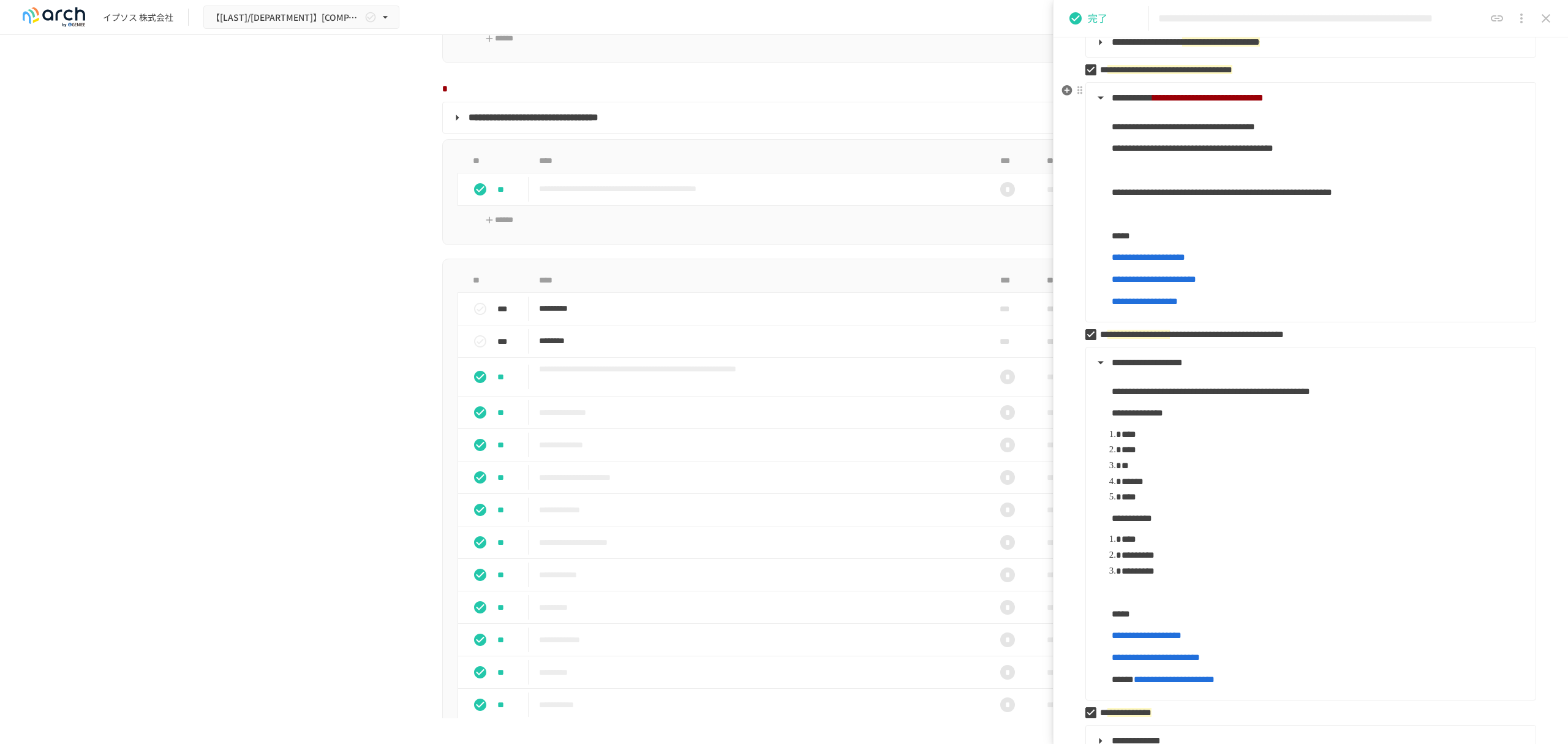 scroll, scrollTop: 454, scrollLeft: 0, axis: vertical 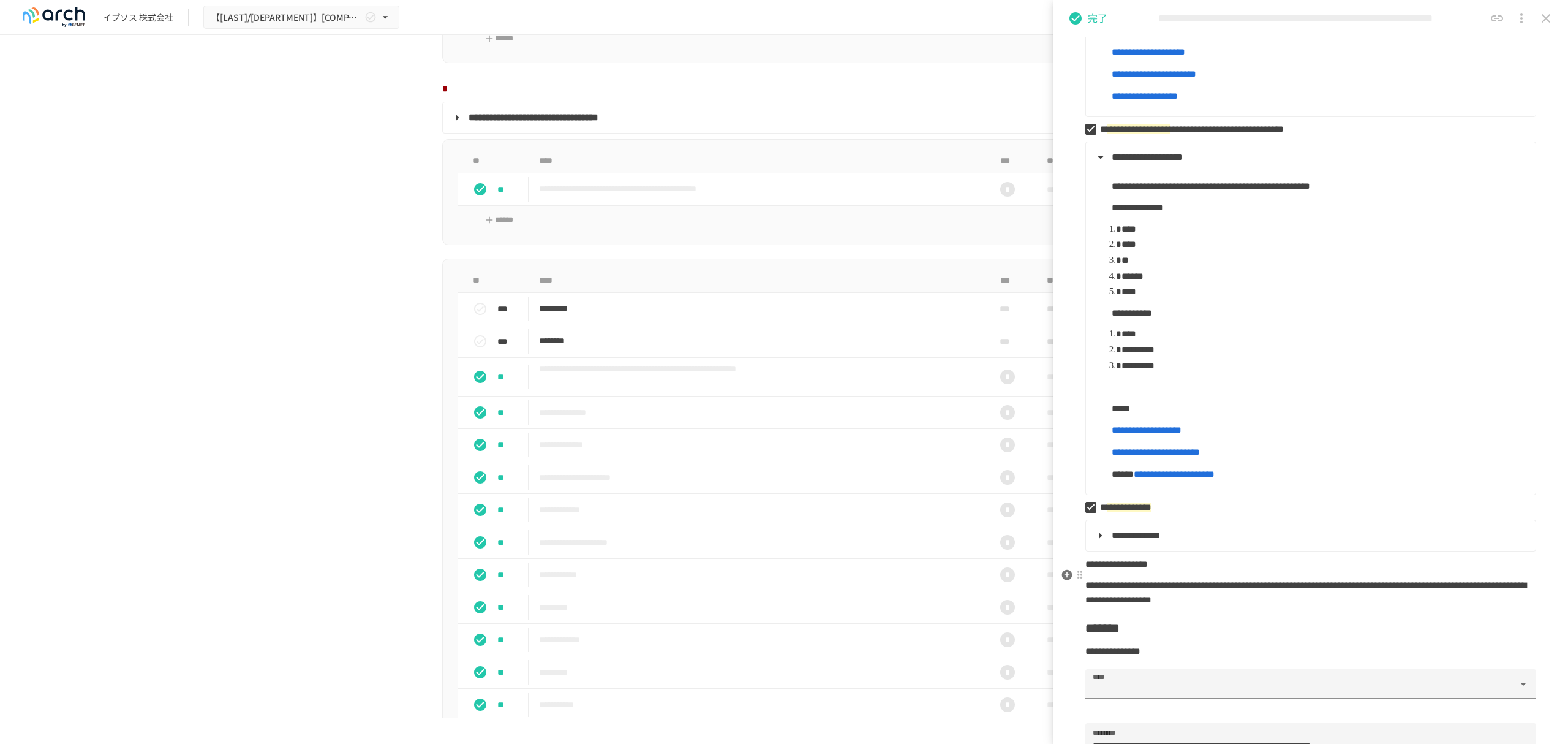 click on "**********" at bounding box center (1136, 535) 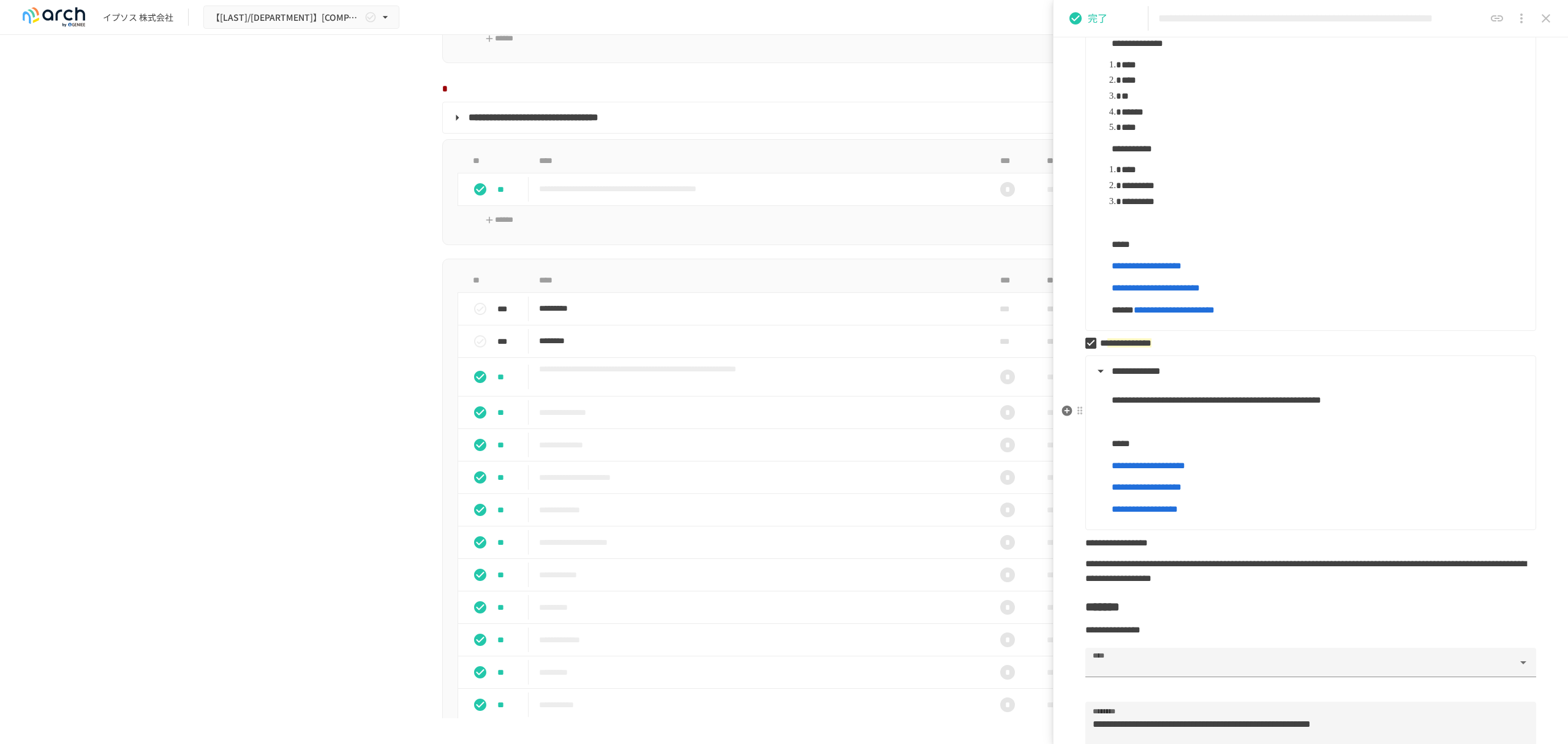 scroll, scrollTop: 780, scrollLeft: 0, axis: vertical 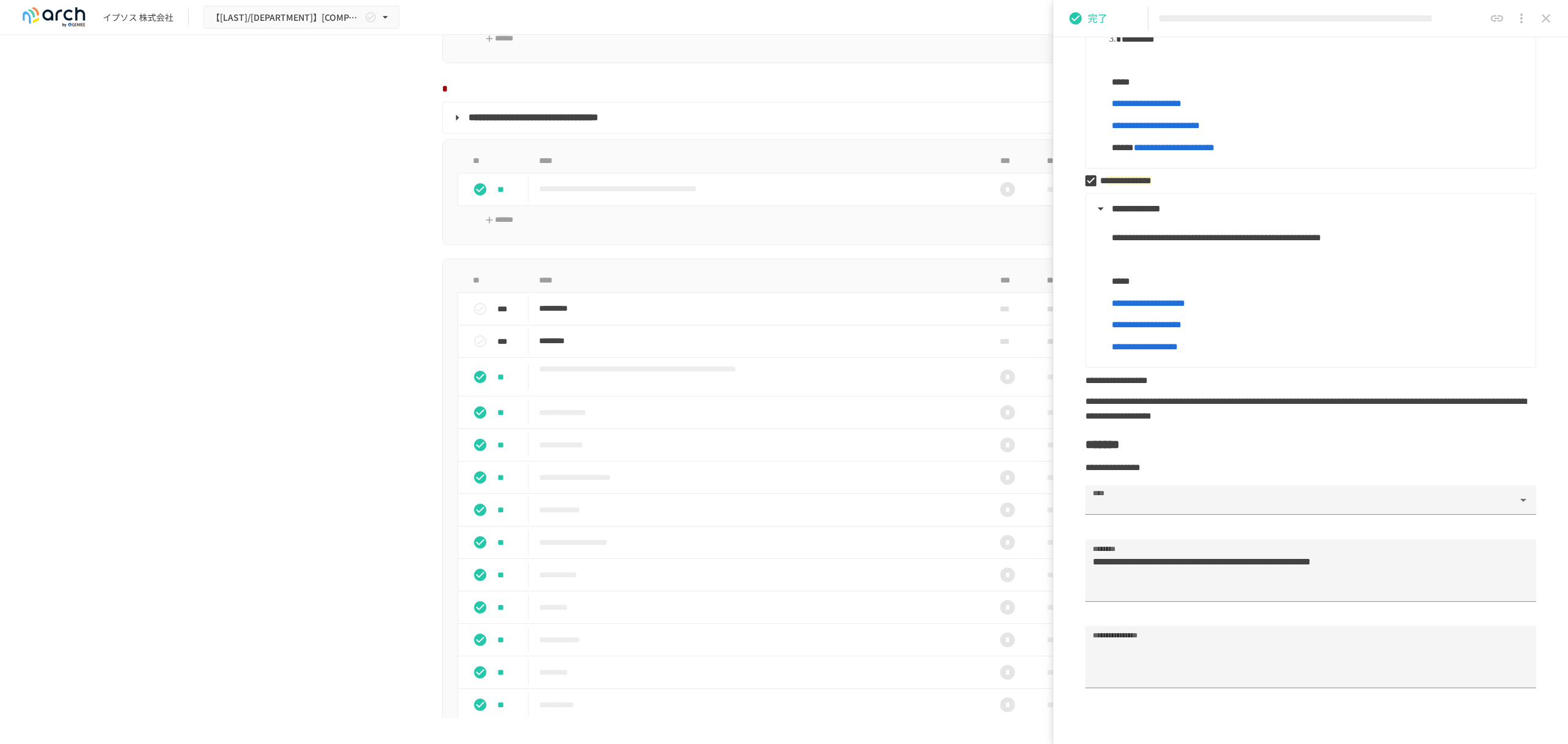 click on "**********" at bounding box center [1147, 103] 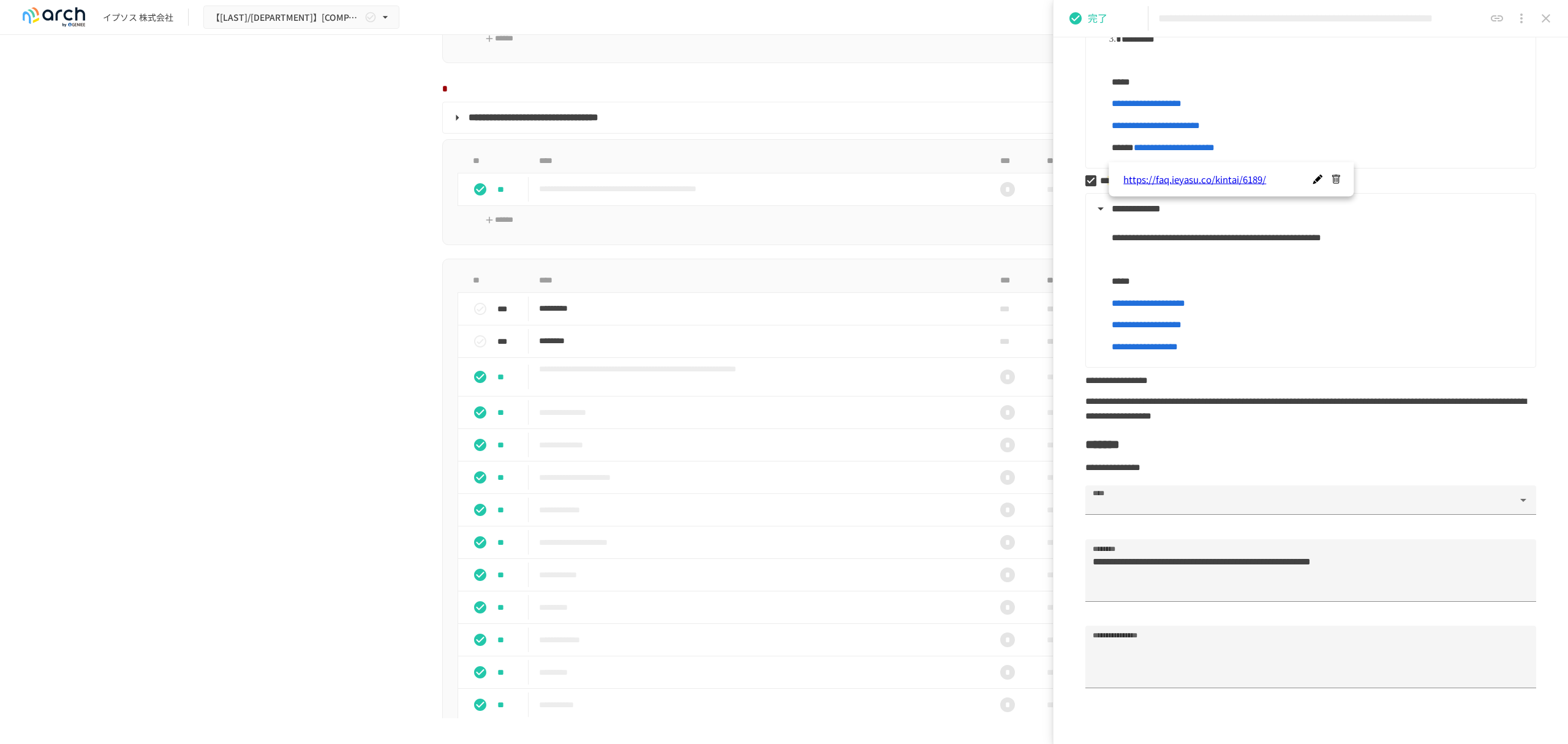 click 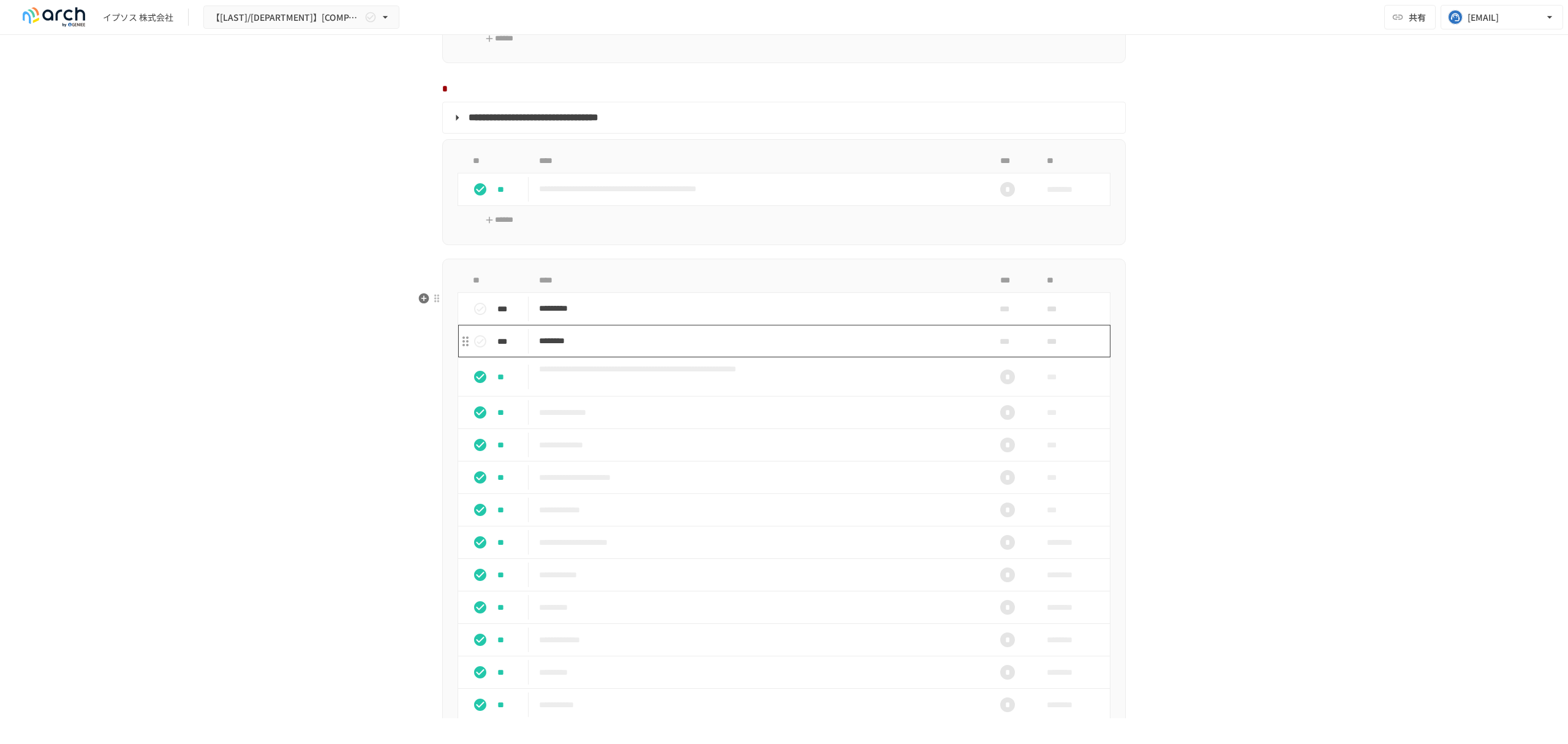 click on "********" at bounding box center (758, 341) 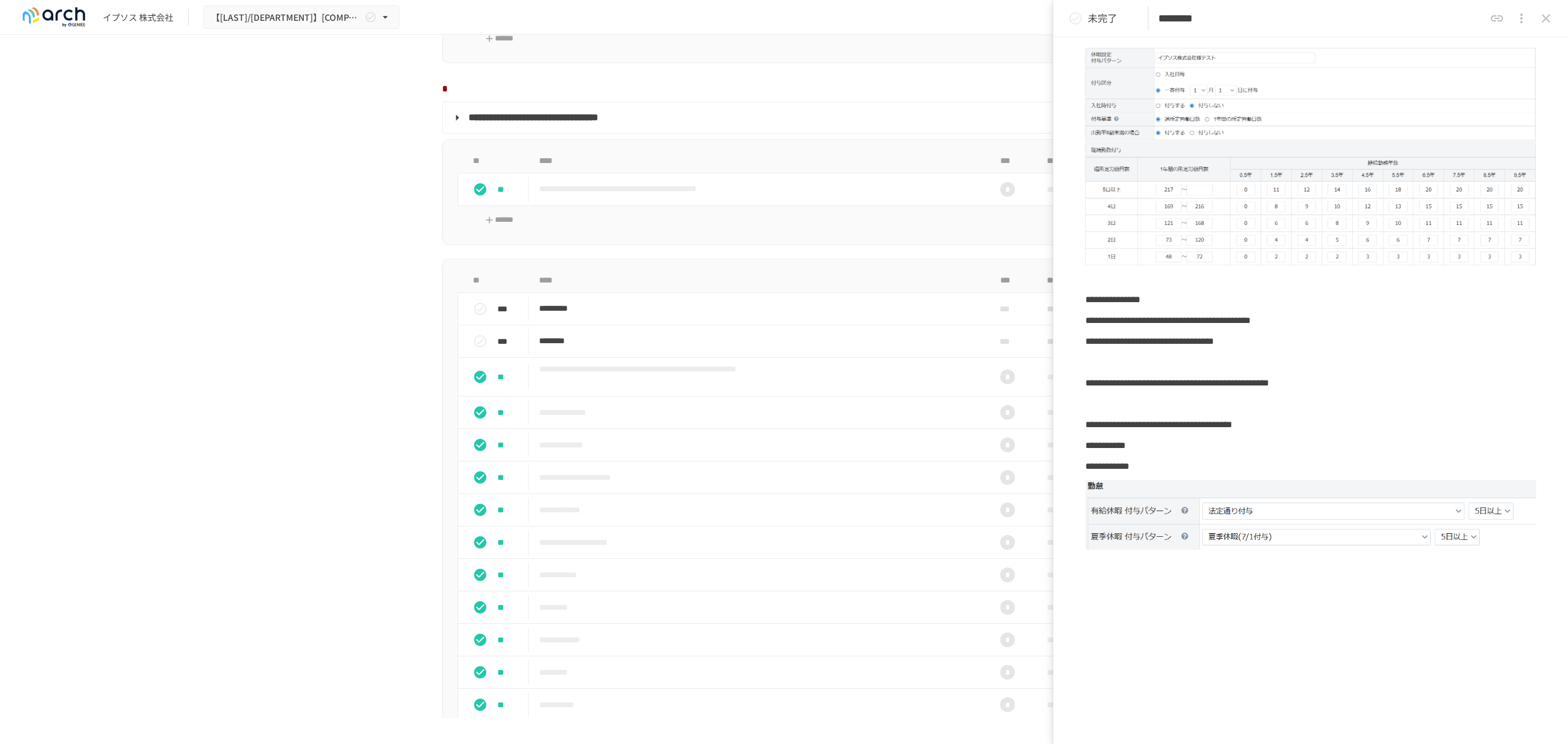 scroll, scrollTop: 817, scrollLeft: 0, axis: vertical 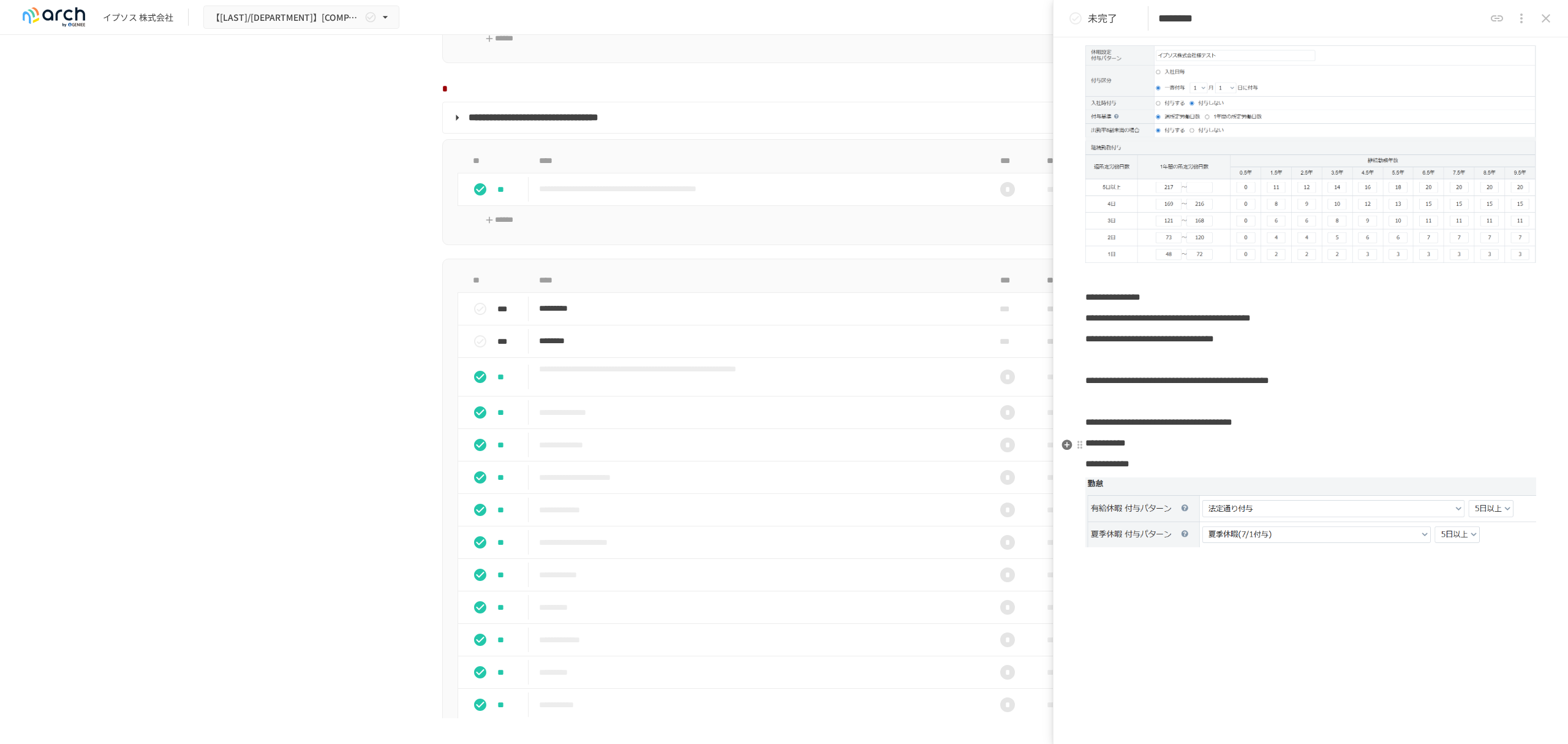 click on "**********" at bounding box center [1159, 422] 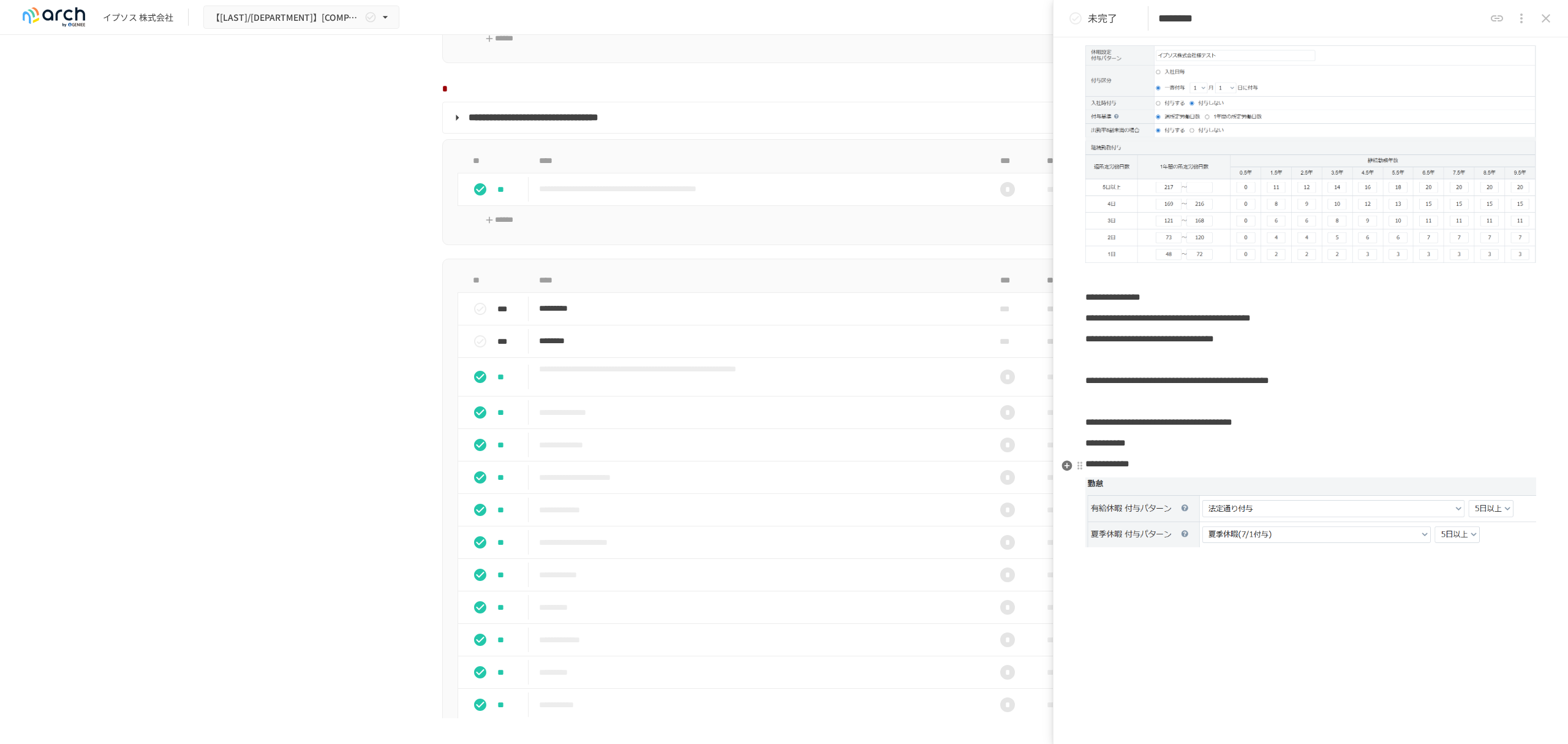 type 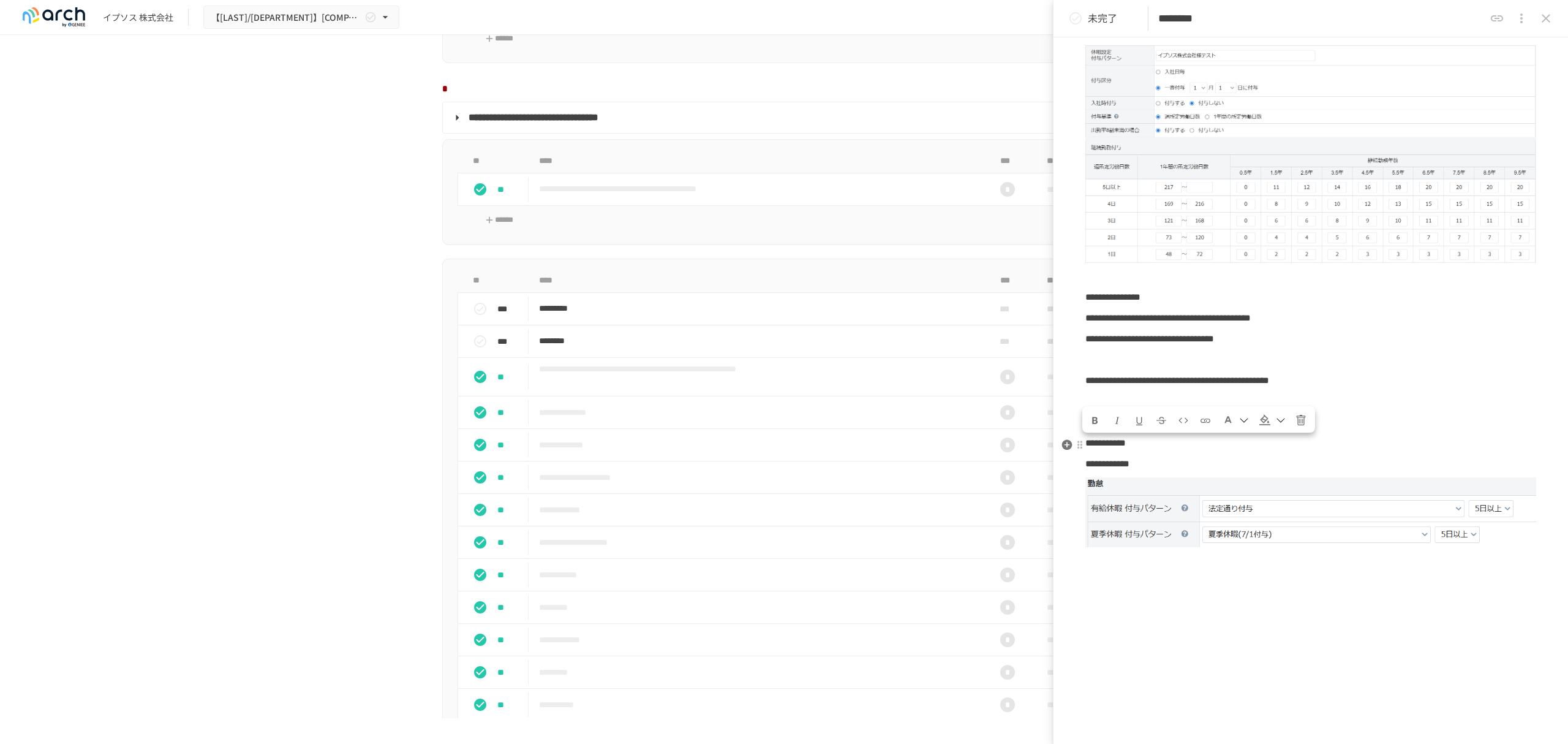 drag, startPoint x: 1086, startPoint y: 447, endPoint x: 1448, endPoint y: 444, distance: 362.0124 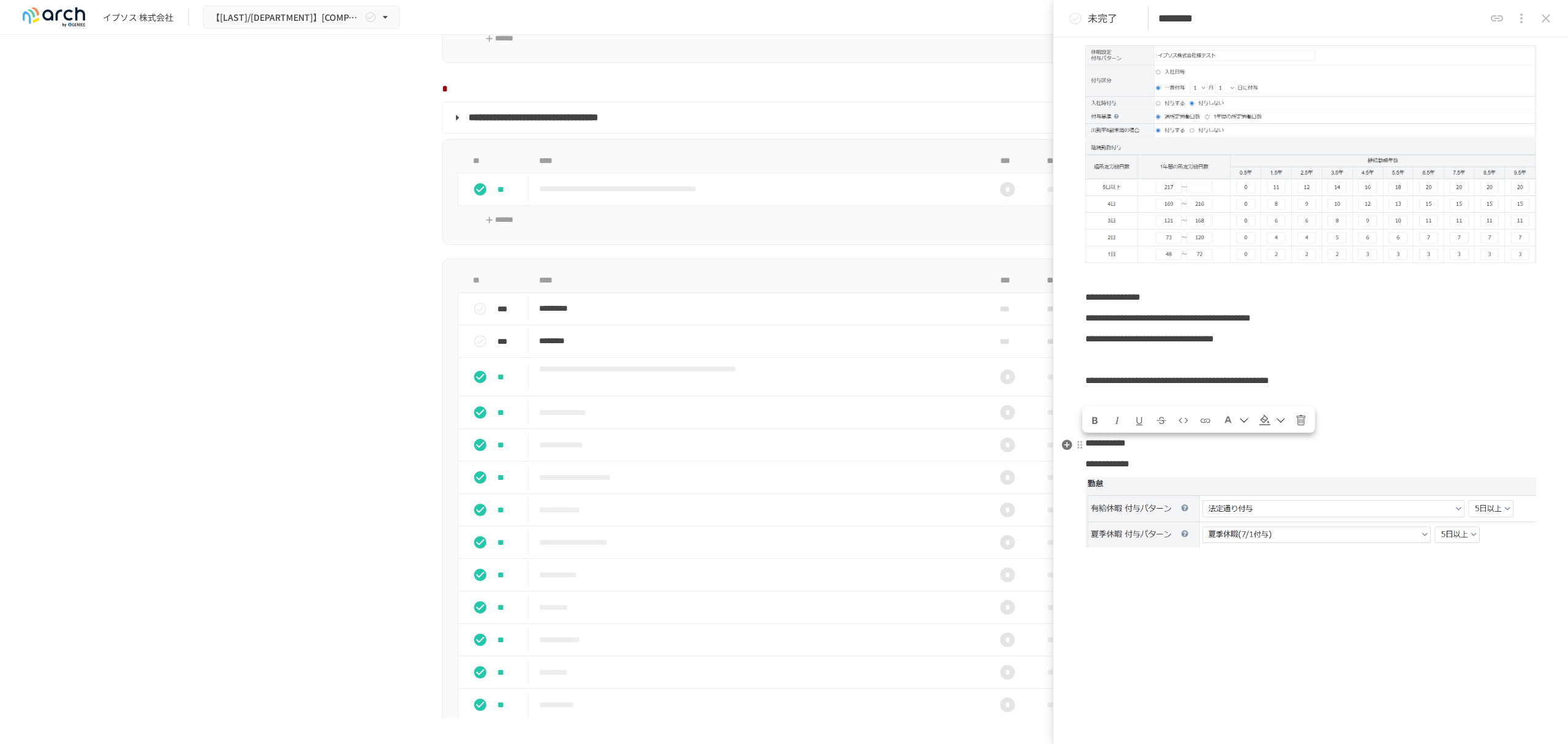 click on "**********" at bounding box center (1159, 422) 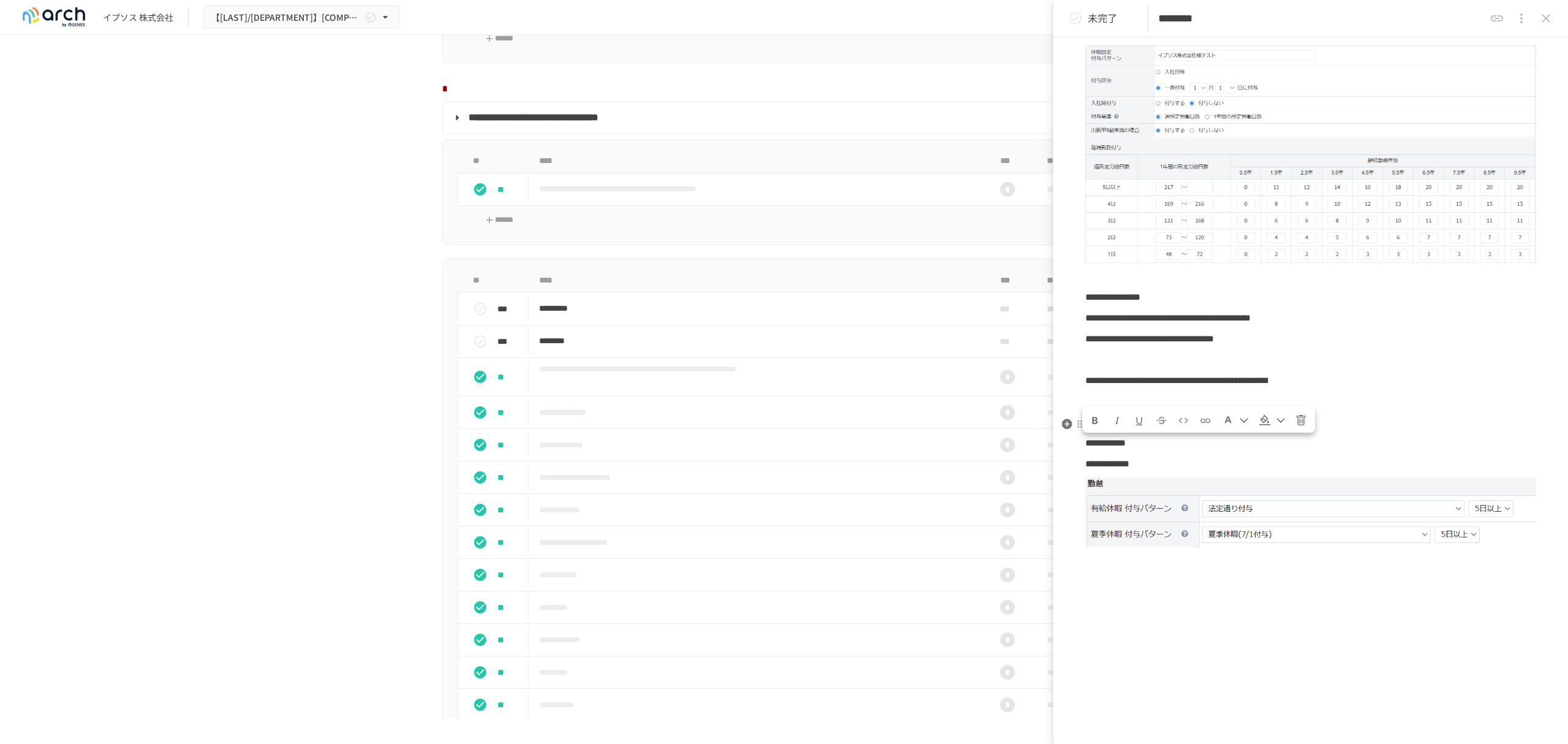 click at bounding box center (1272, 419) 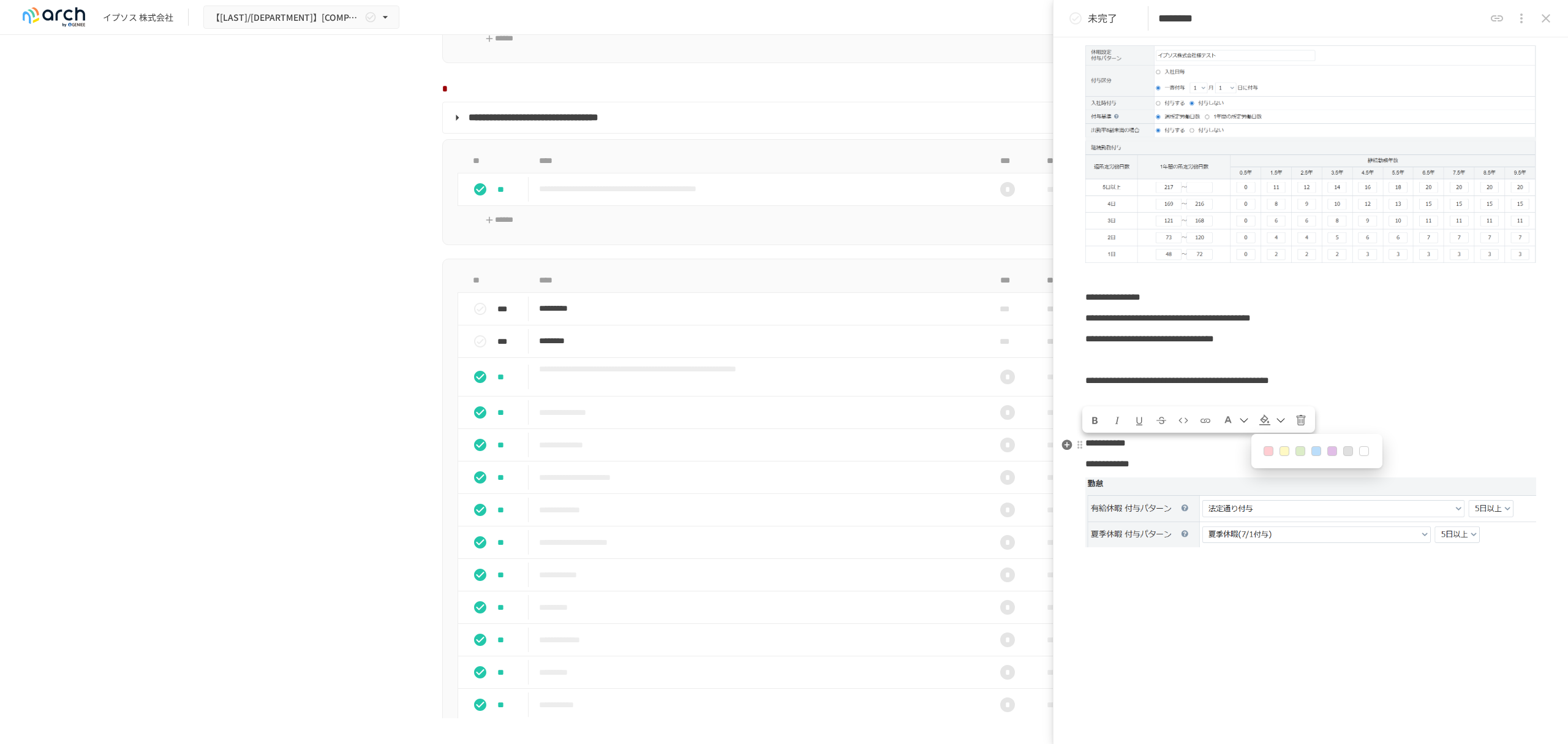 click at bounding box center (1300, 451) 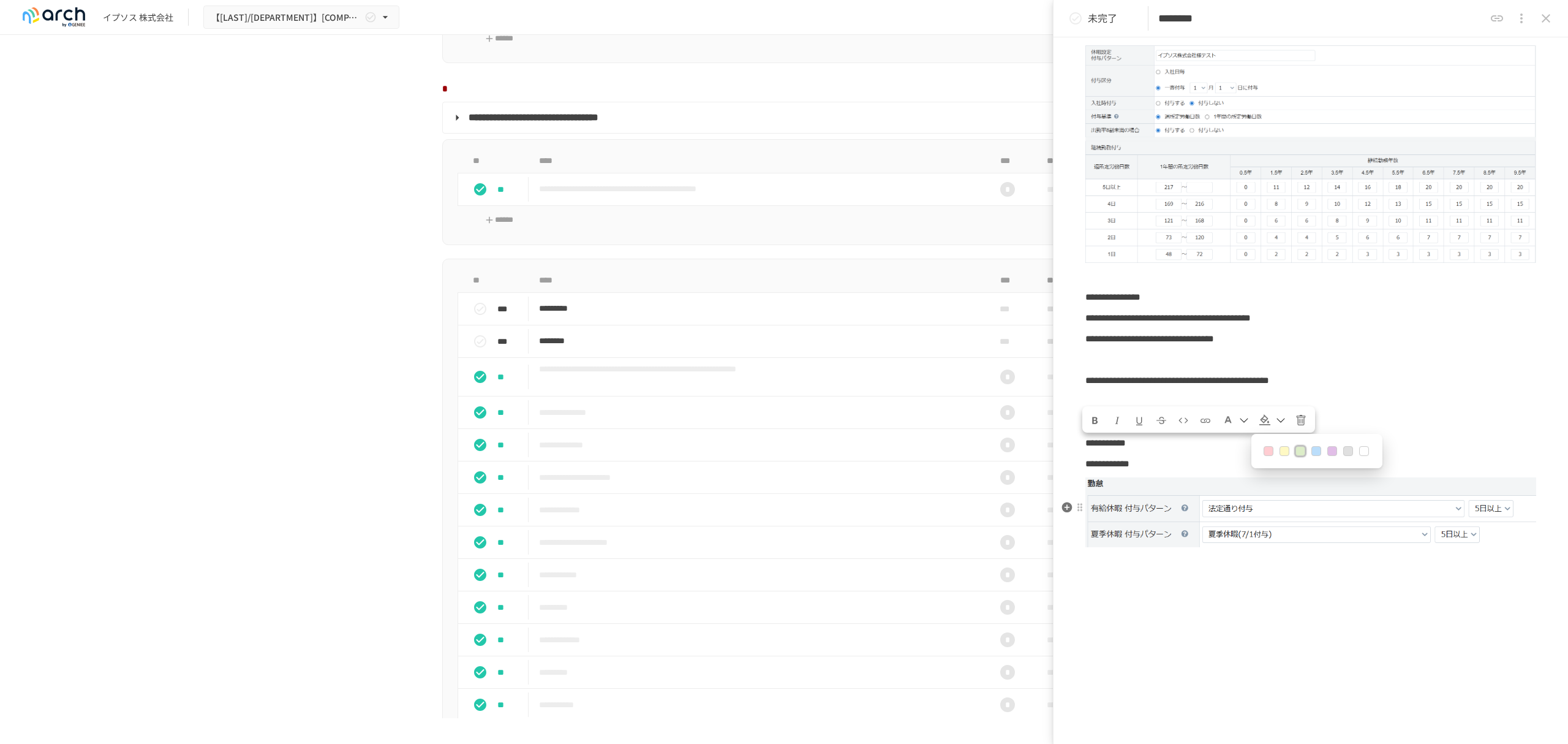 click on "**********" at bounding box center [1311, -37] 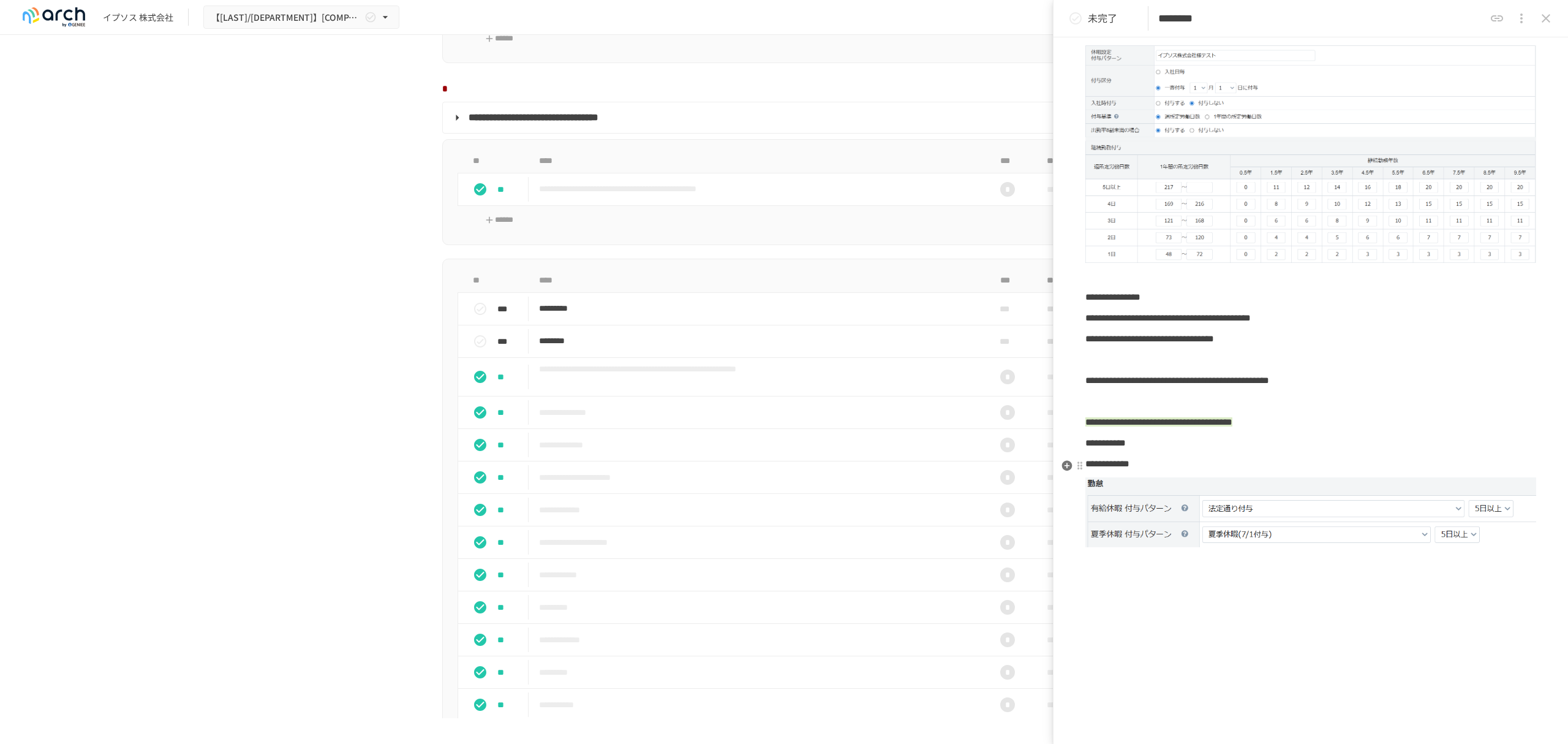 click on "**********" at bounding box center (1106, 442) 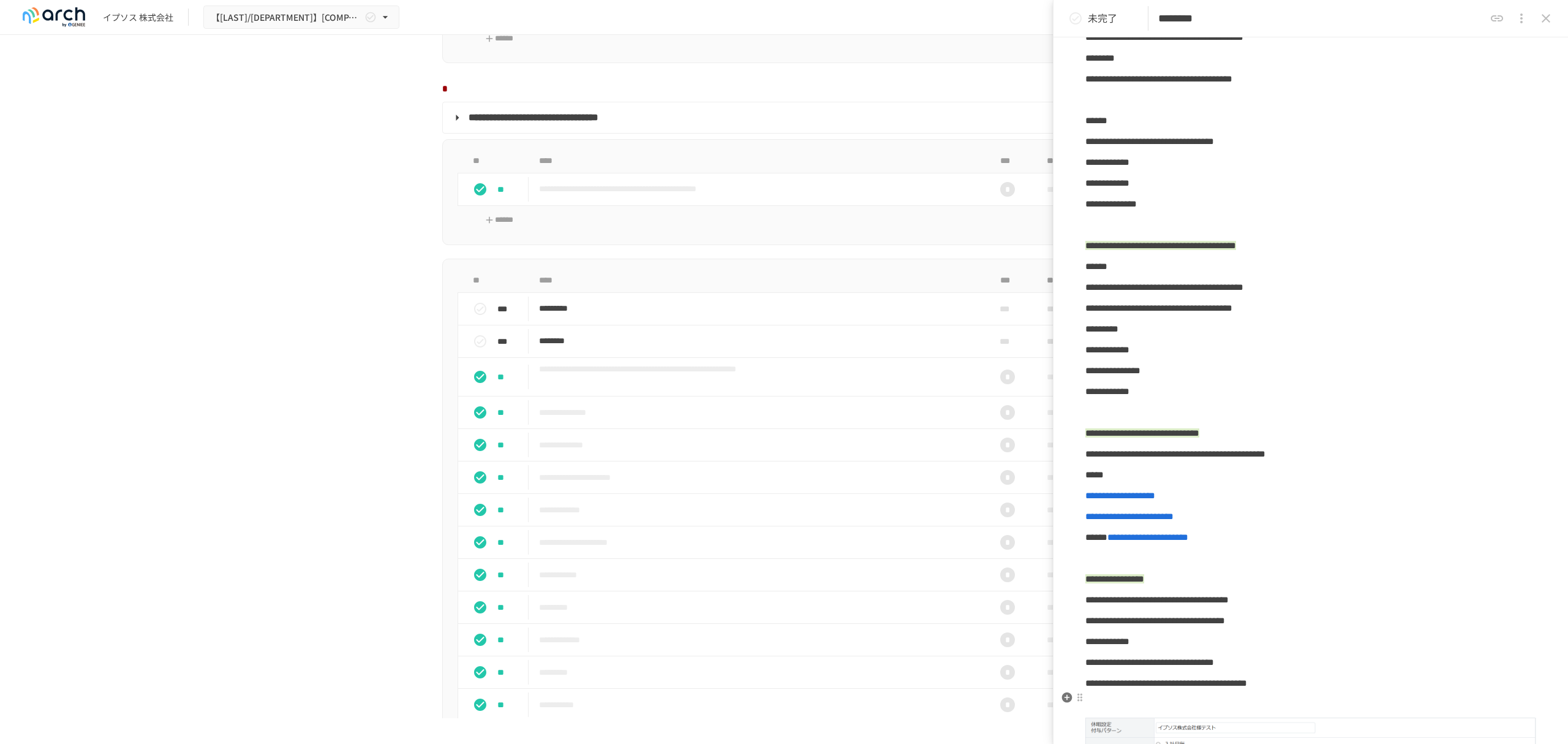 scroll, scrollTop: 0, scrollLeft: 0, axis: both 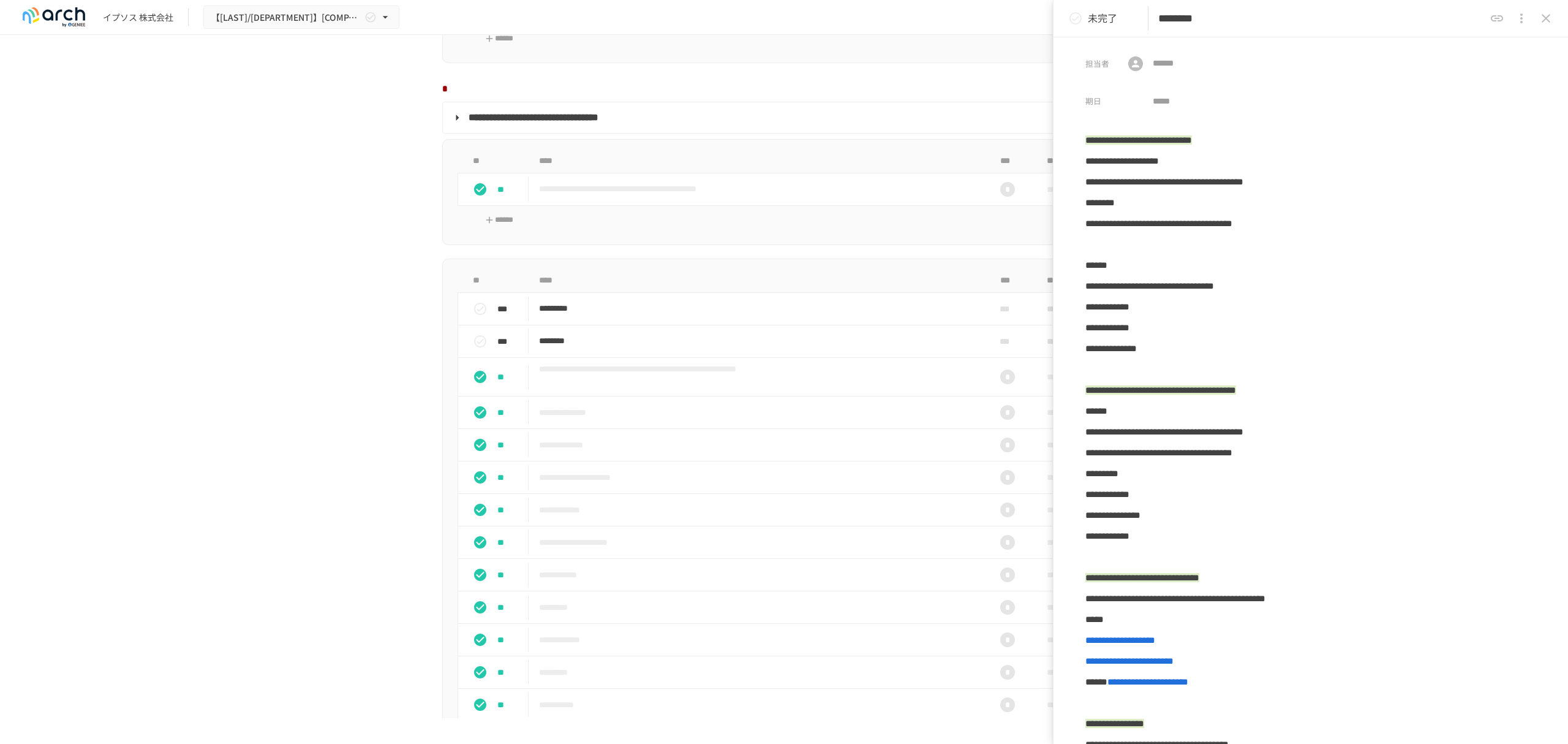 click 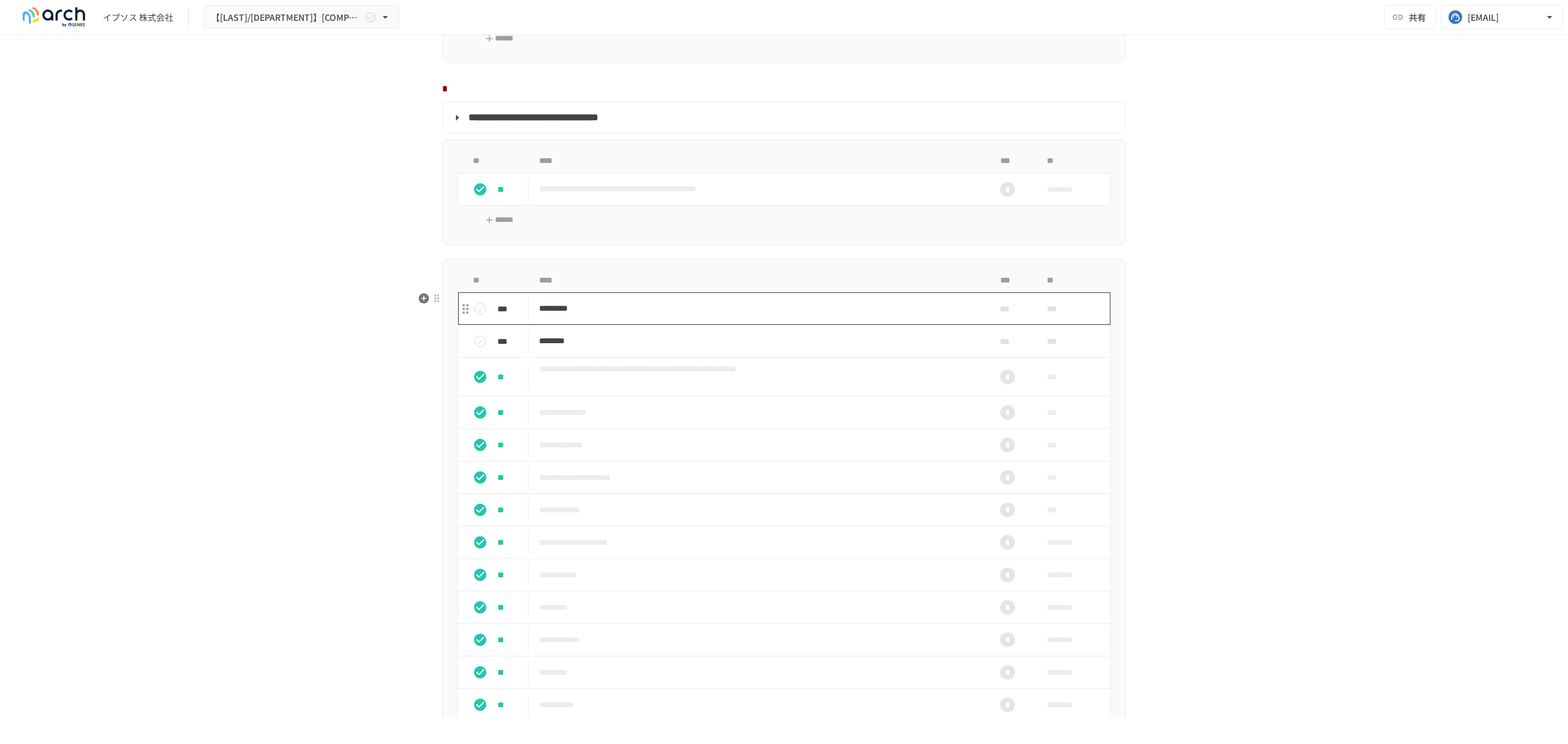 drag, startPoint x: 614, startPoint y: 354, endPoint x: 623, endPoint y: 354, distance: 9 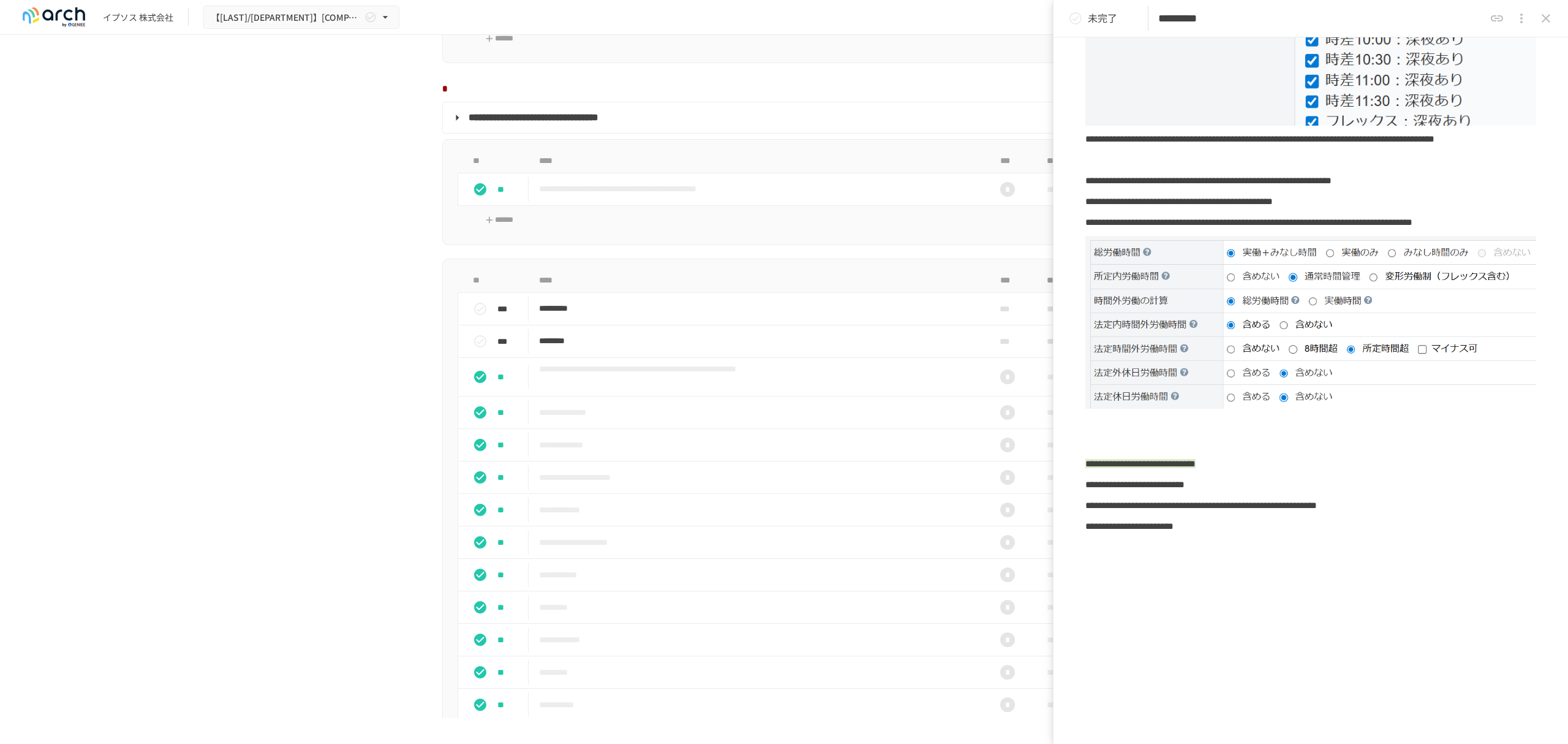 scroll, scrollTop: 981, scrollLeft: 0, axis: vertical 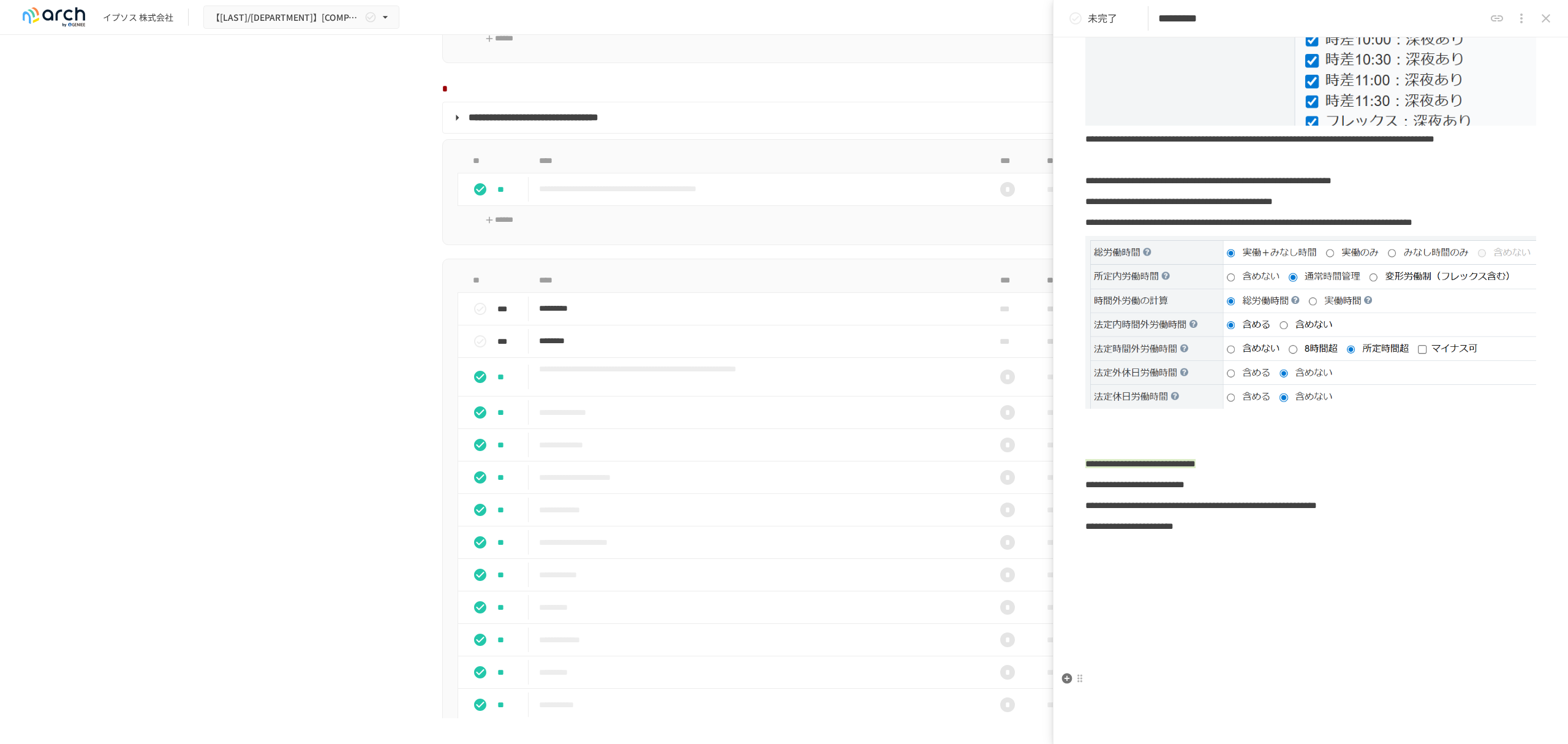 click on "**********" at bounding box center [1311, 526] 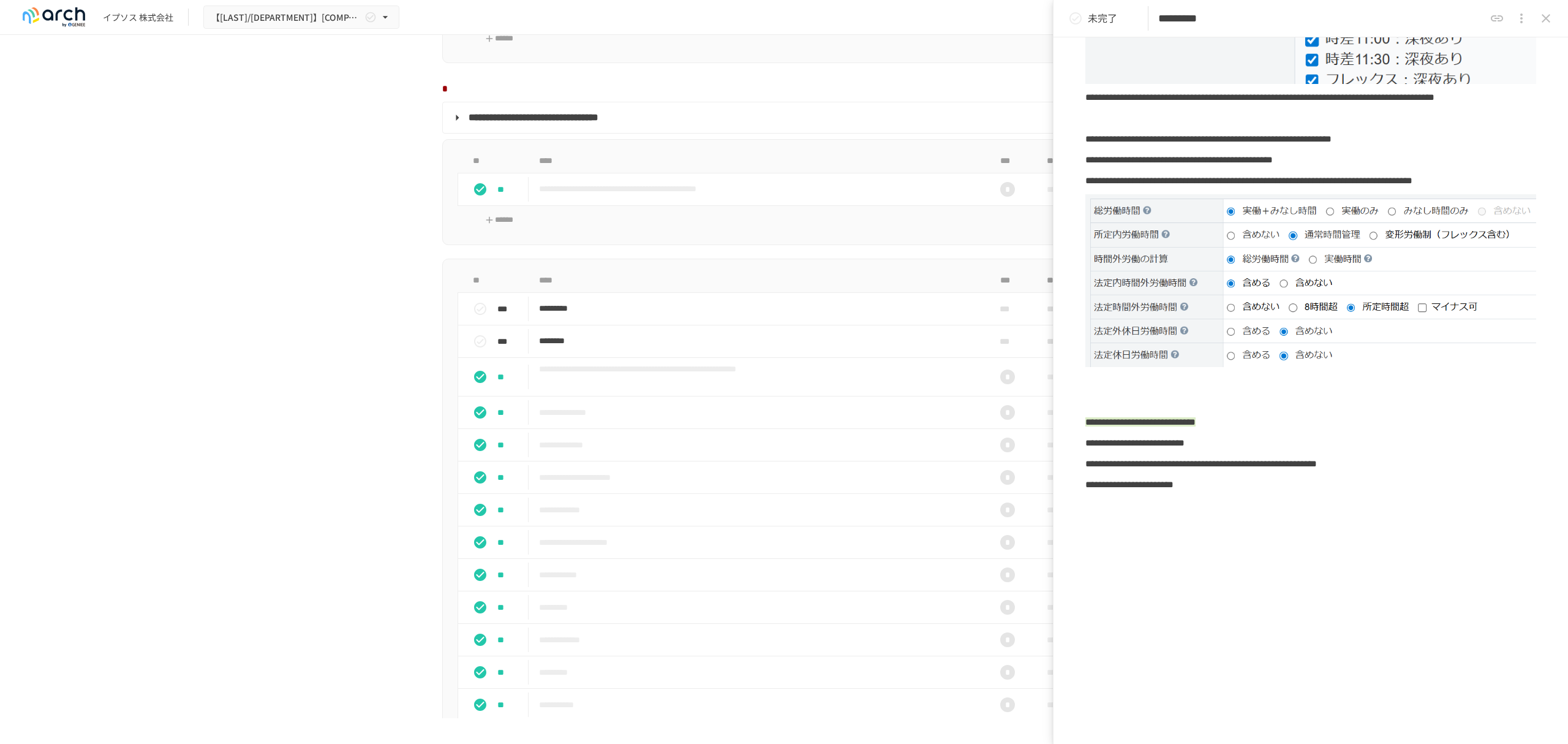 type 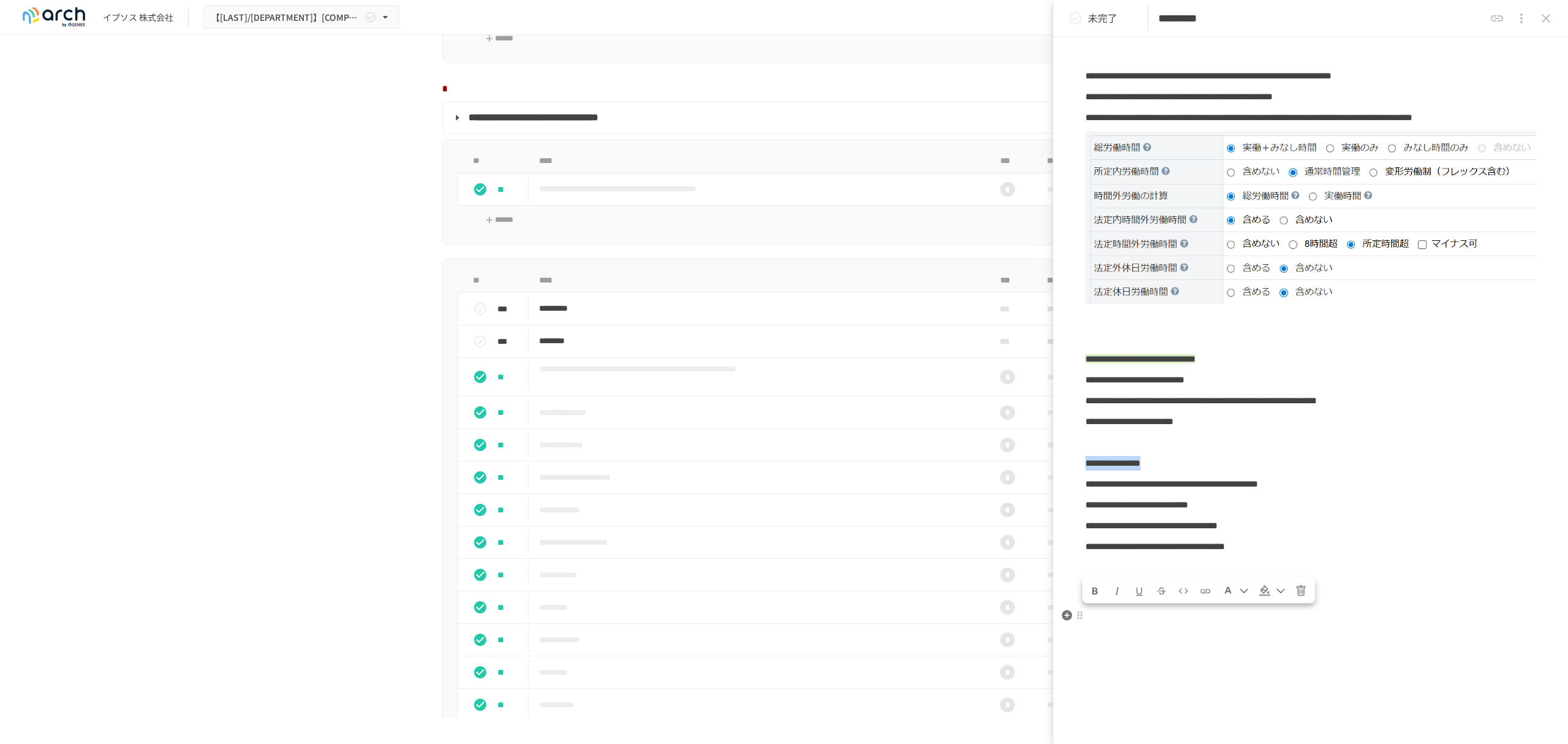 drag, startPoint x: 1087, startPoint y: 618, endPoint x: 1226, endPoint y: 618, distance: 139 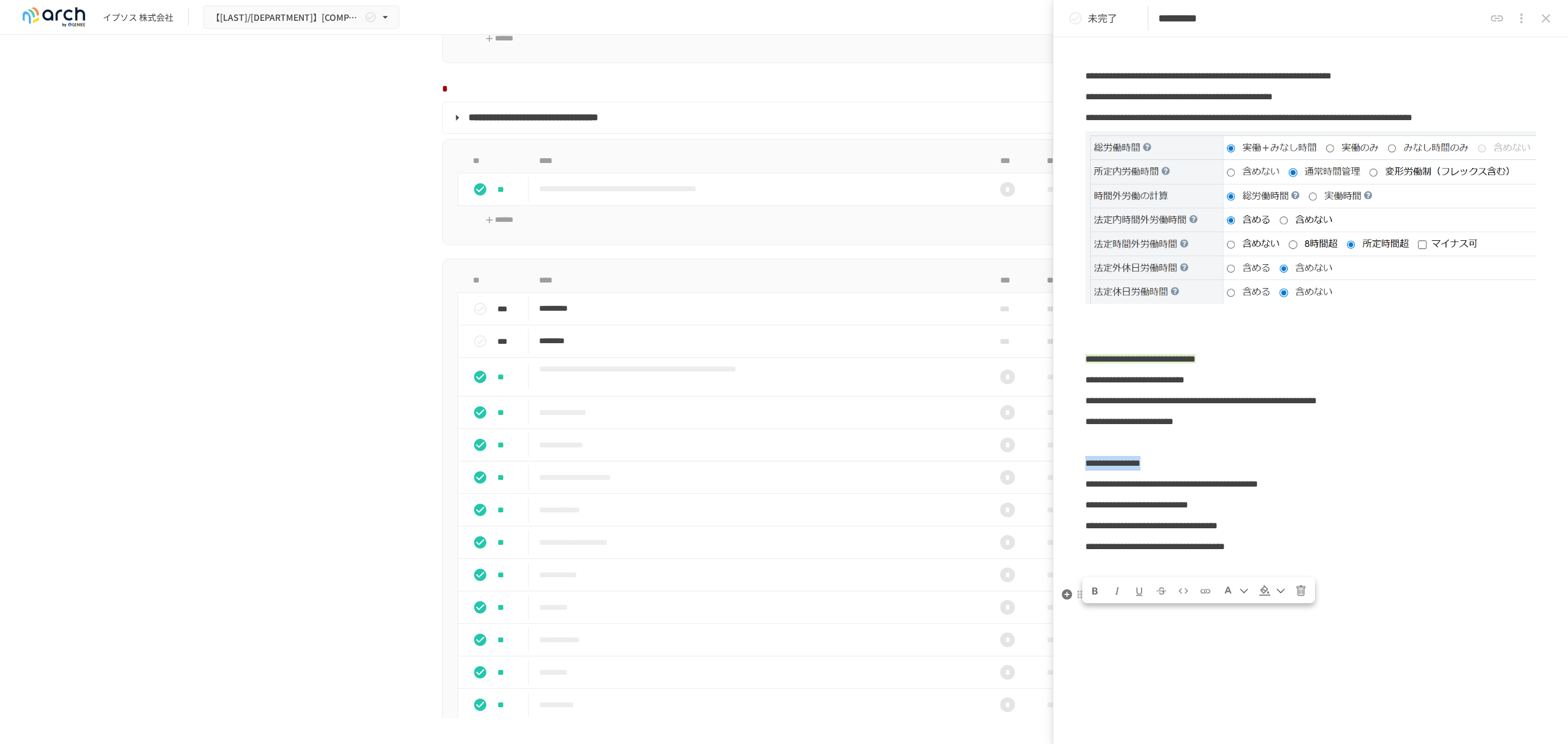 click at bounding box center [1272, 590] 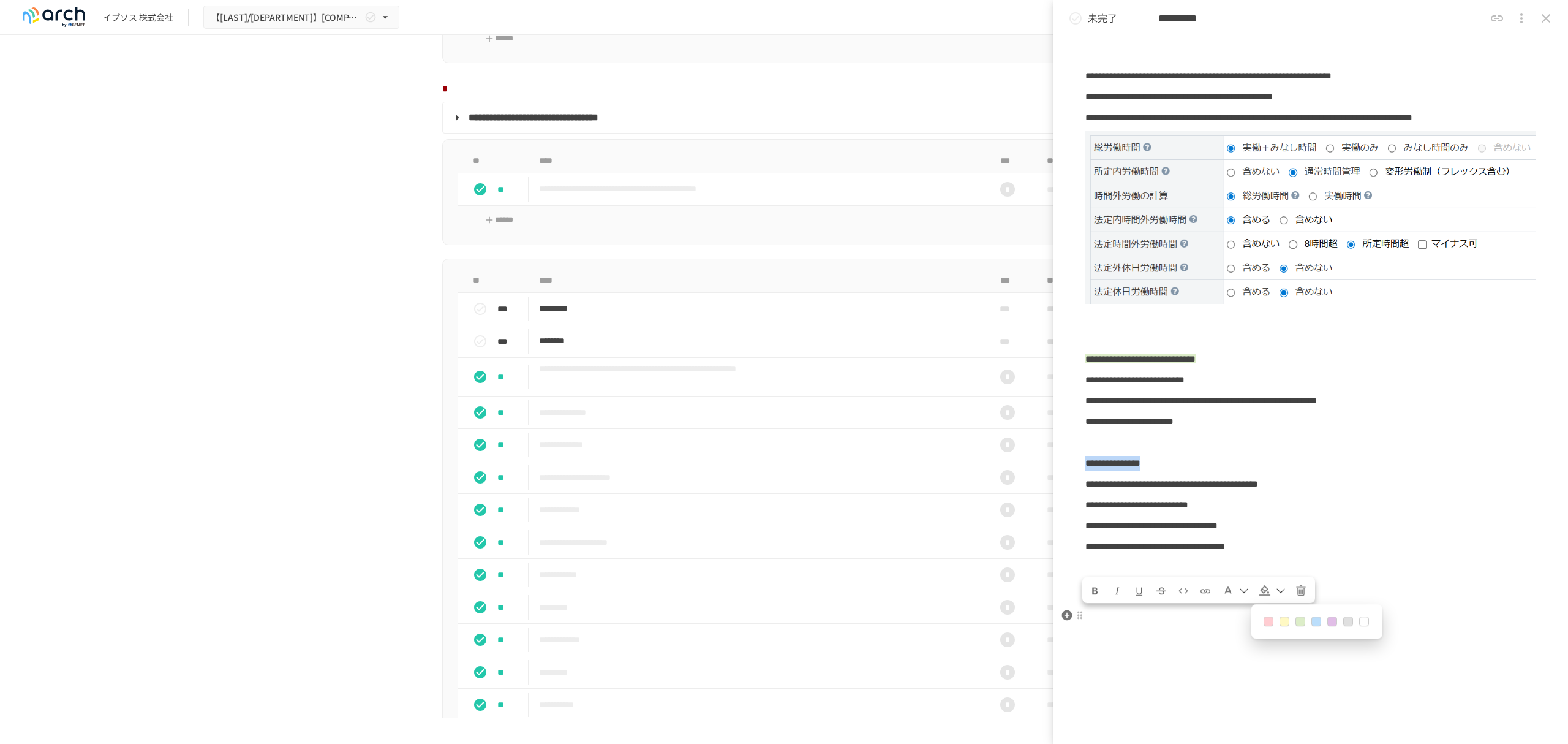 click at bounding box center (1300, 622) 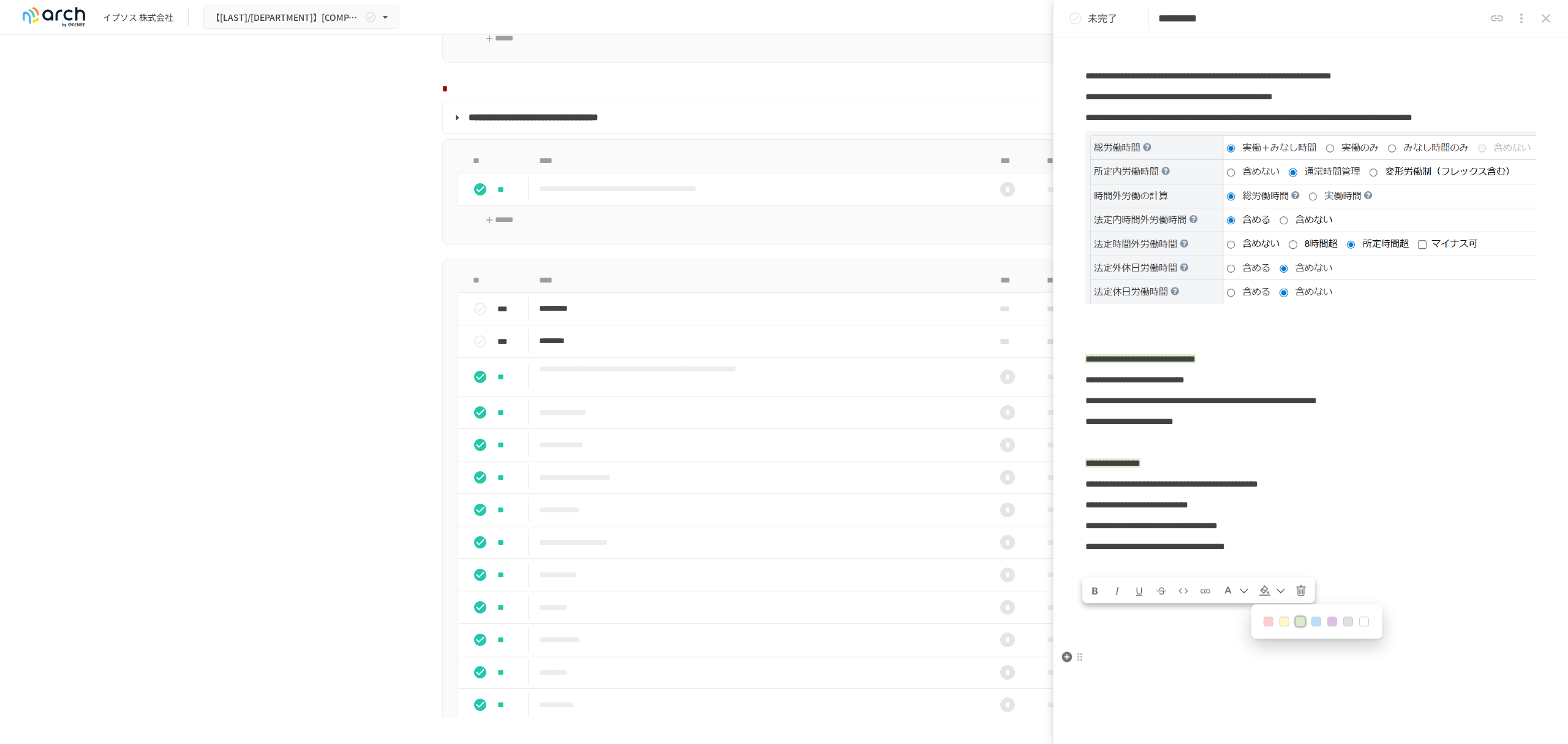click on "**********" at bounding box center (1311, -137) 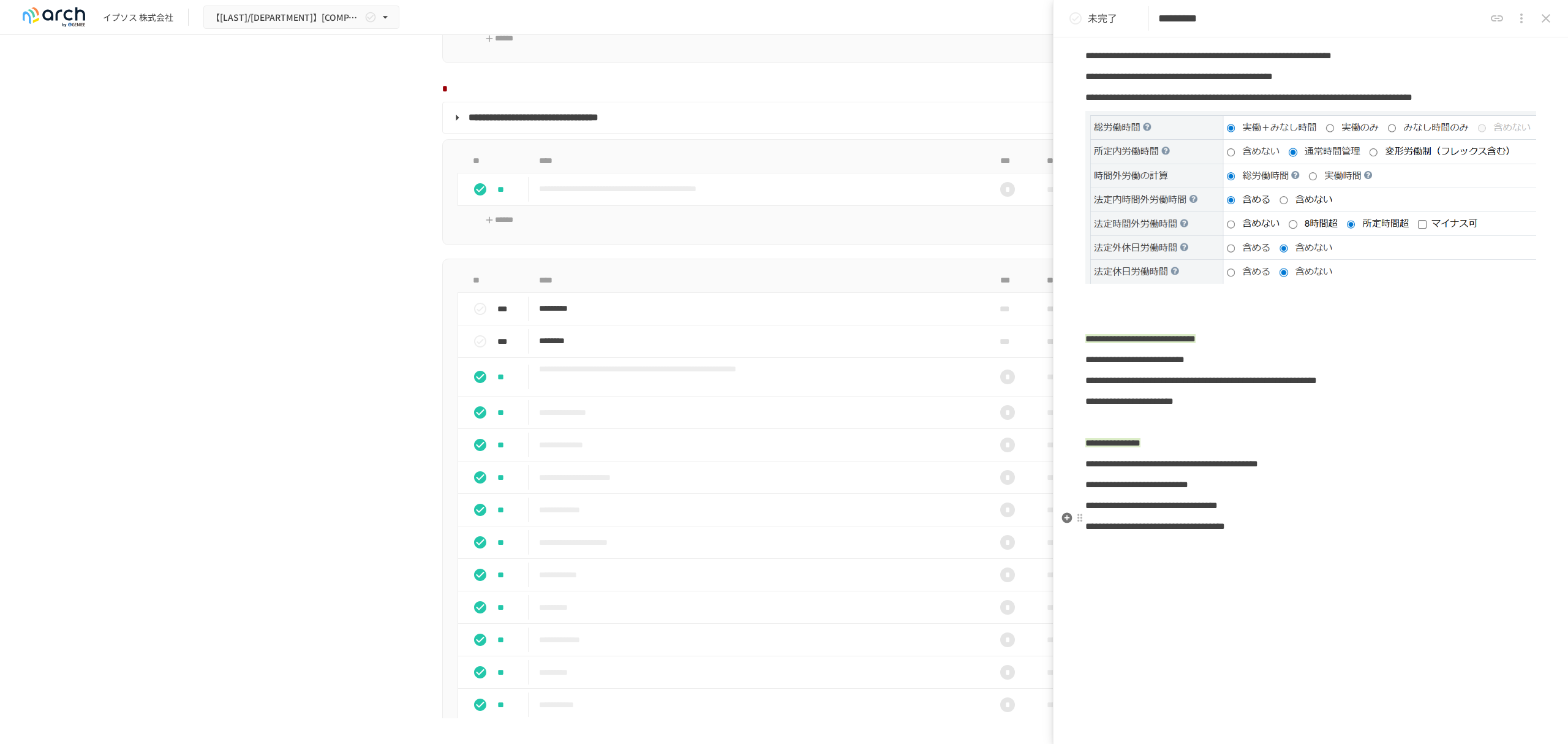 scroll, scrollTop: 1144, scrollLeft: 0, axis: vertical 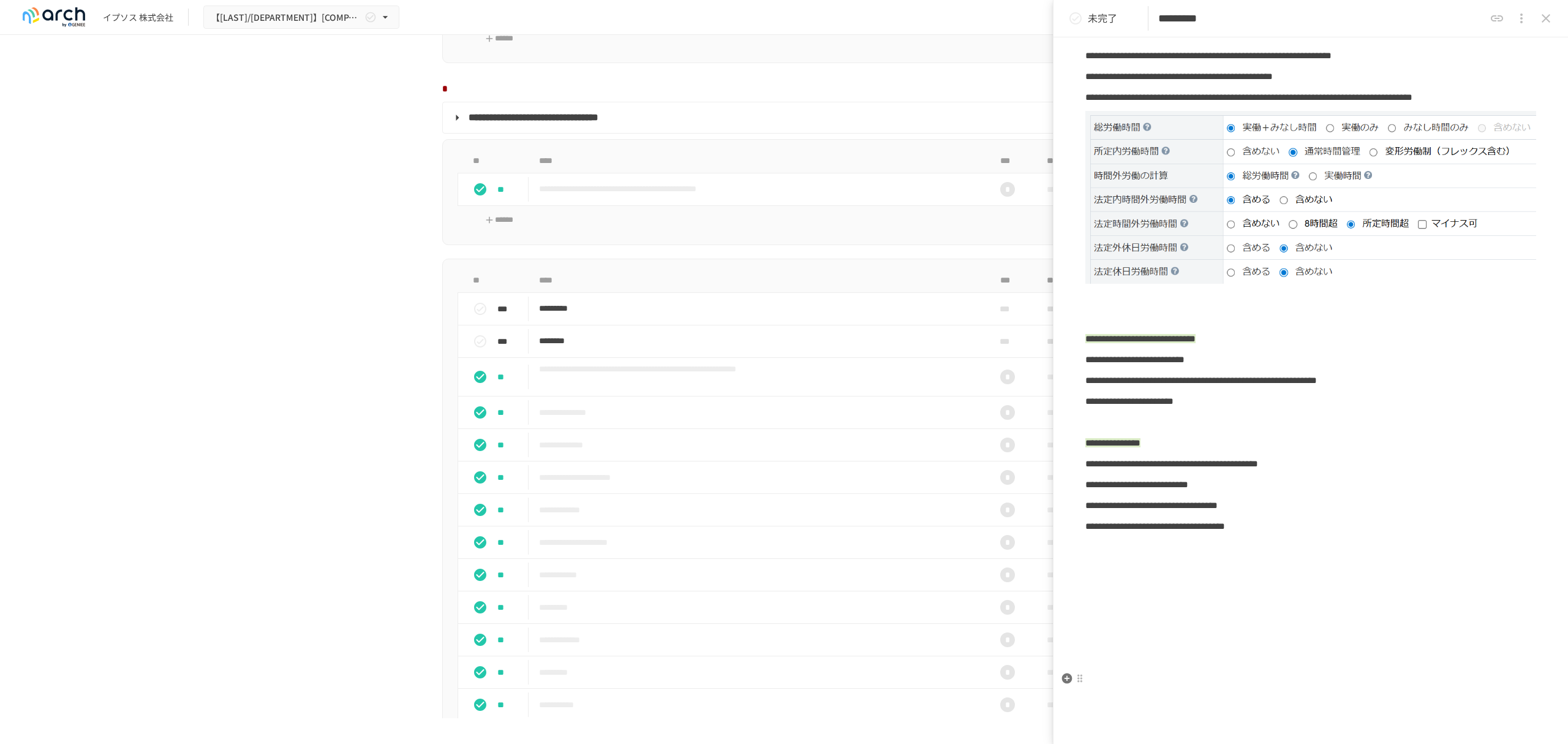 click on "**********" at bounding box center [1311, 526] 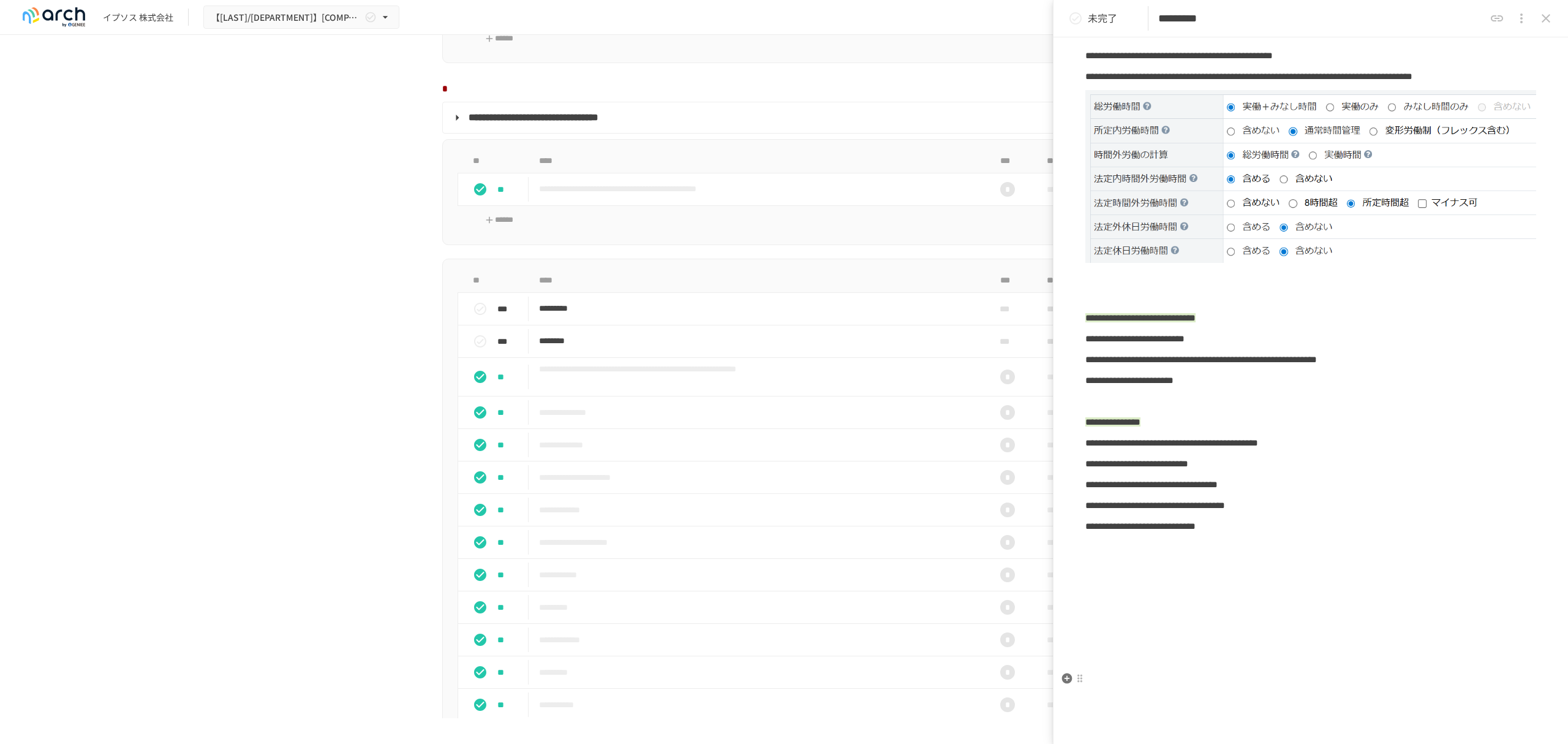 click on "**********" at bounding box center (1140, 526) 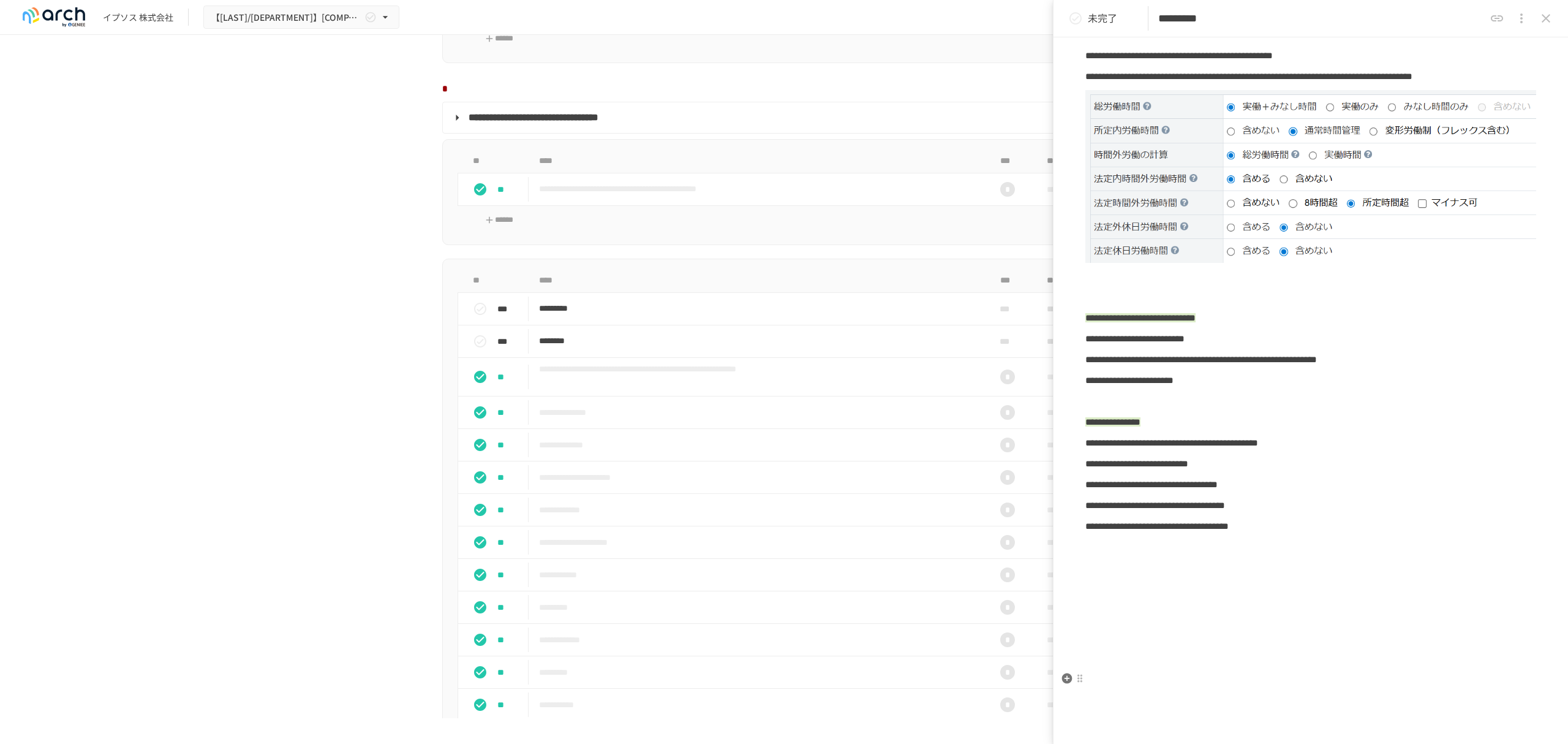 click on "**********" at bounding box center (1157, 526) 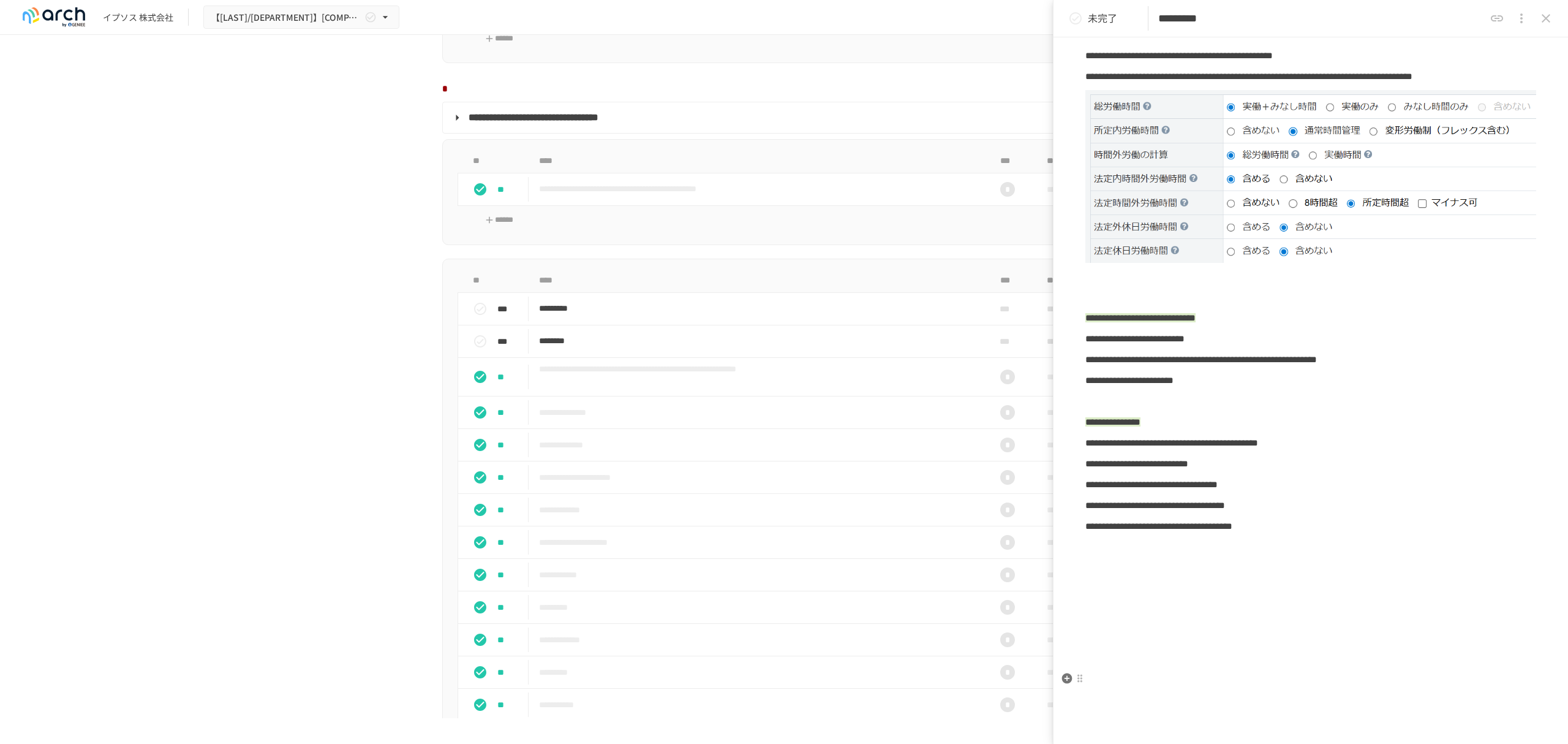 click on "**********" at bounding box center [1311, 526] 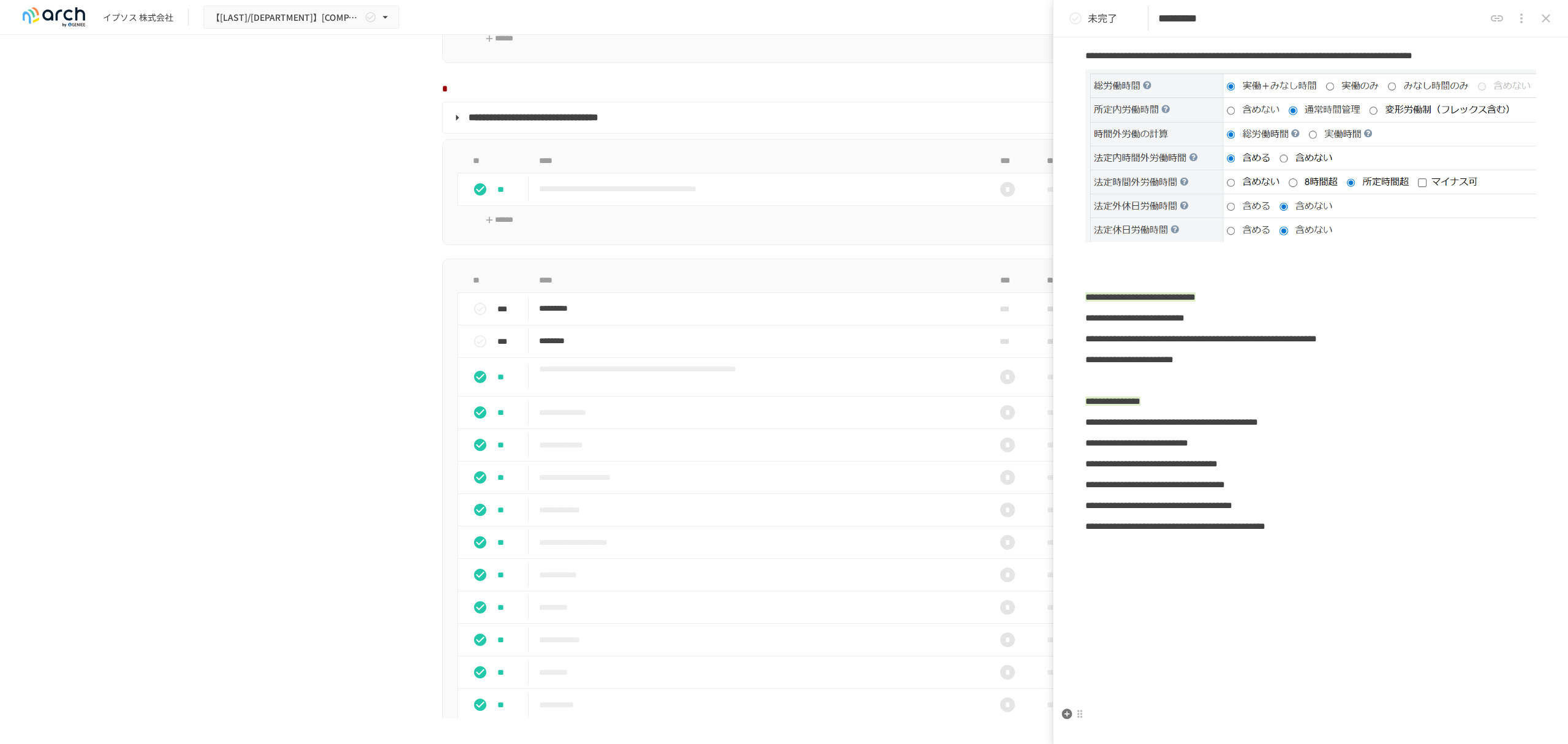 click at bounding box center (1311, 547) 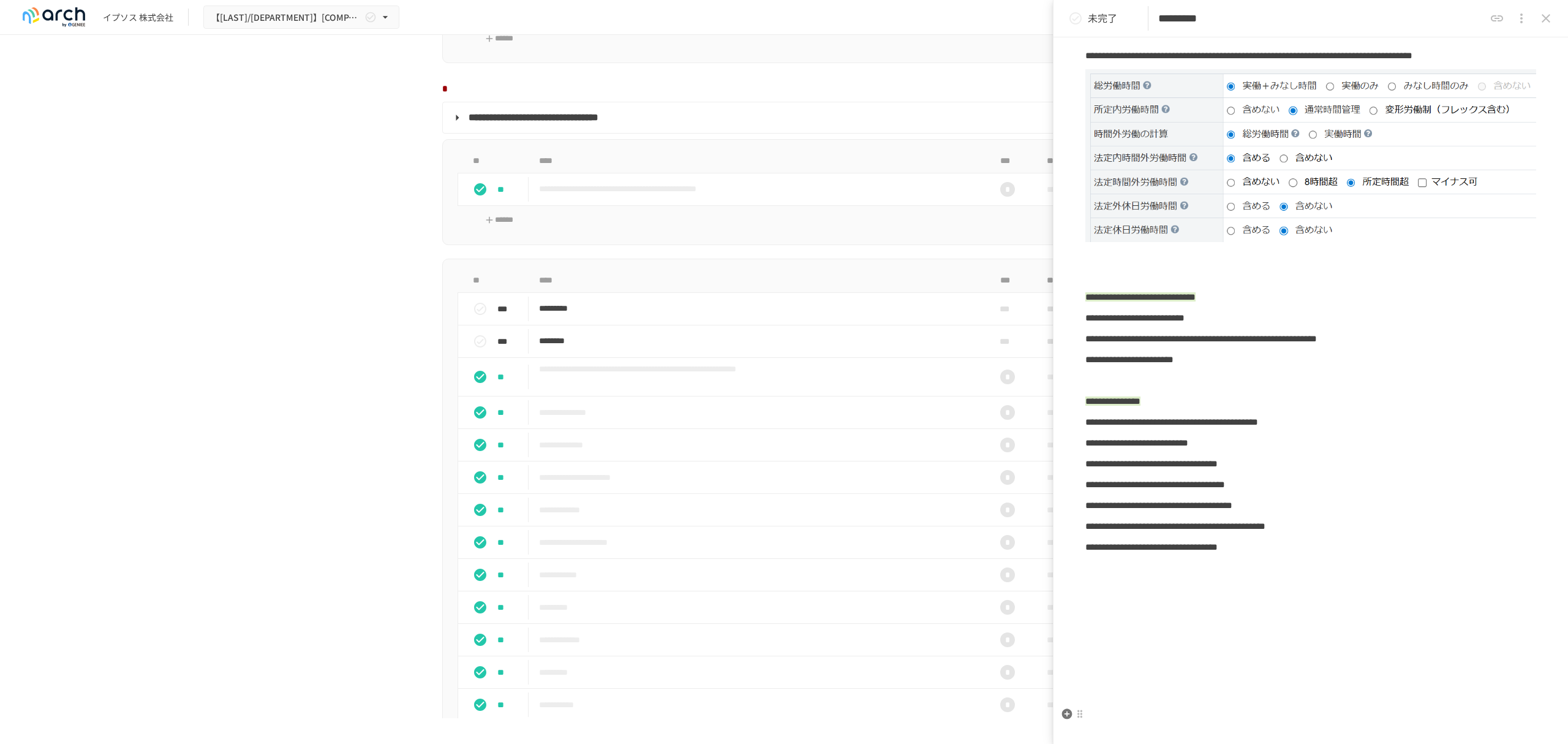 click on "**********" at bounding box center [1152, 547] 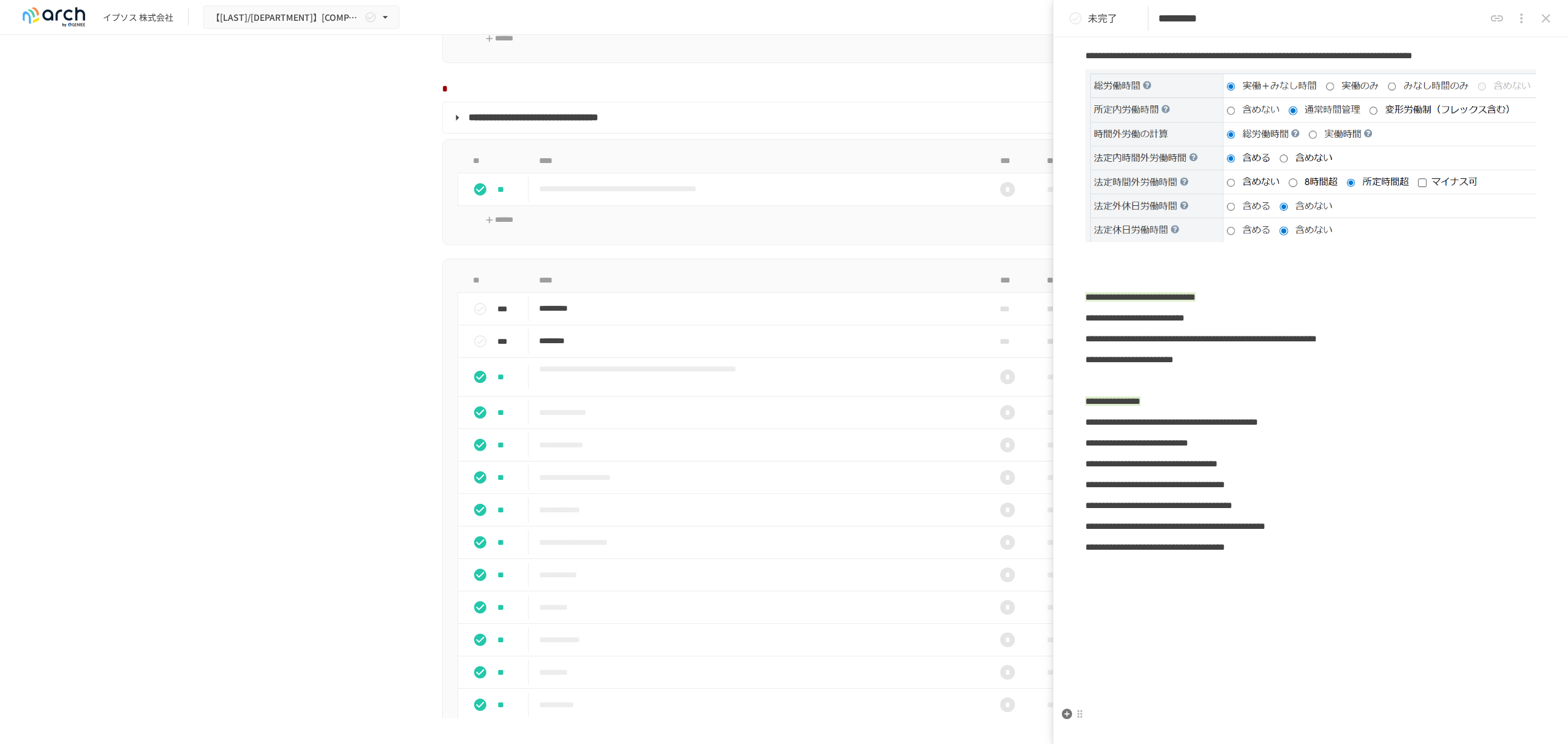 click on "**********" at bounding box center [1155, 547] 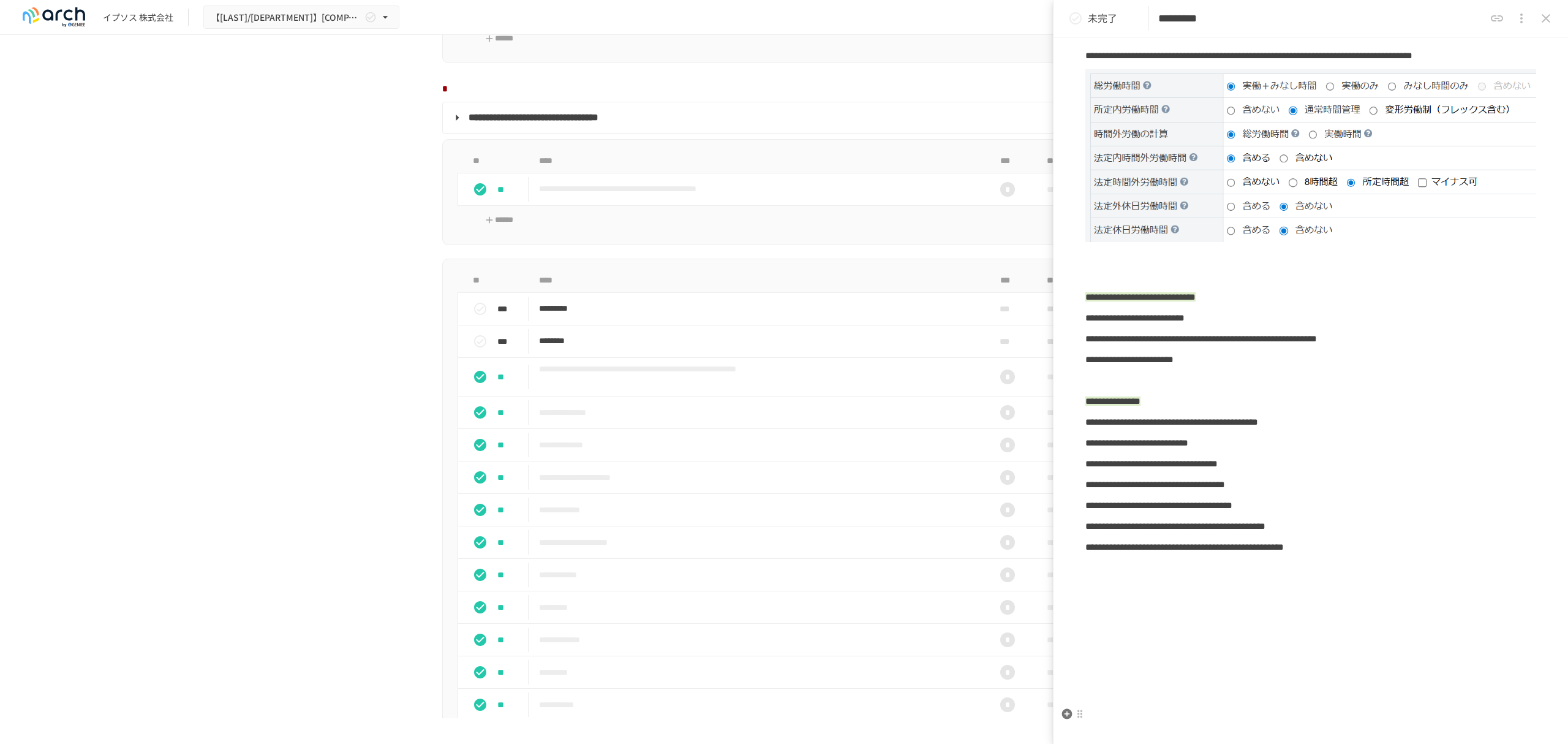 click on "**********" at bounding box center [1185, 547] 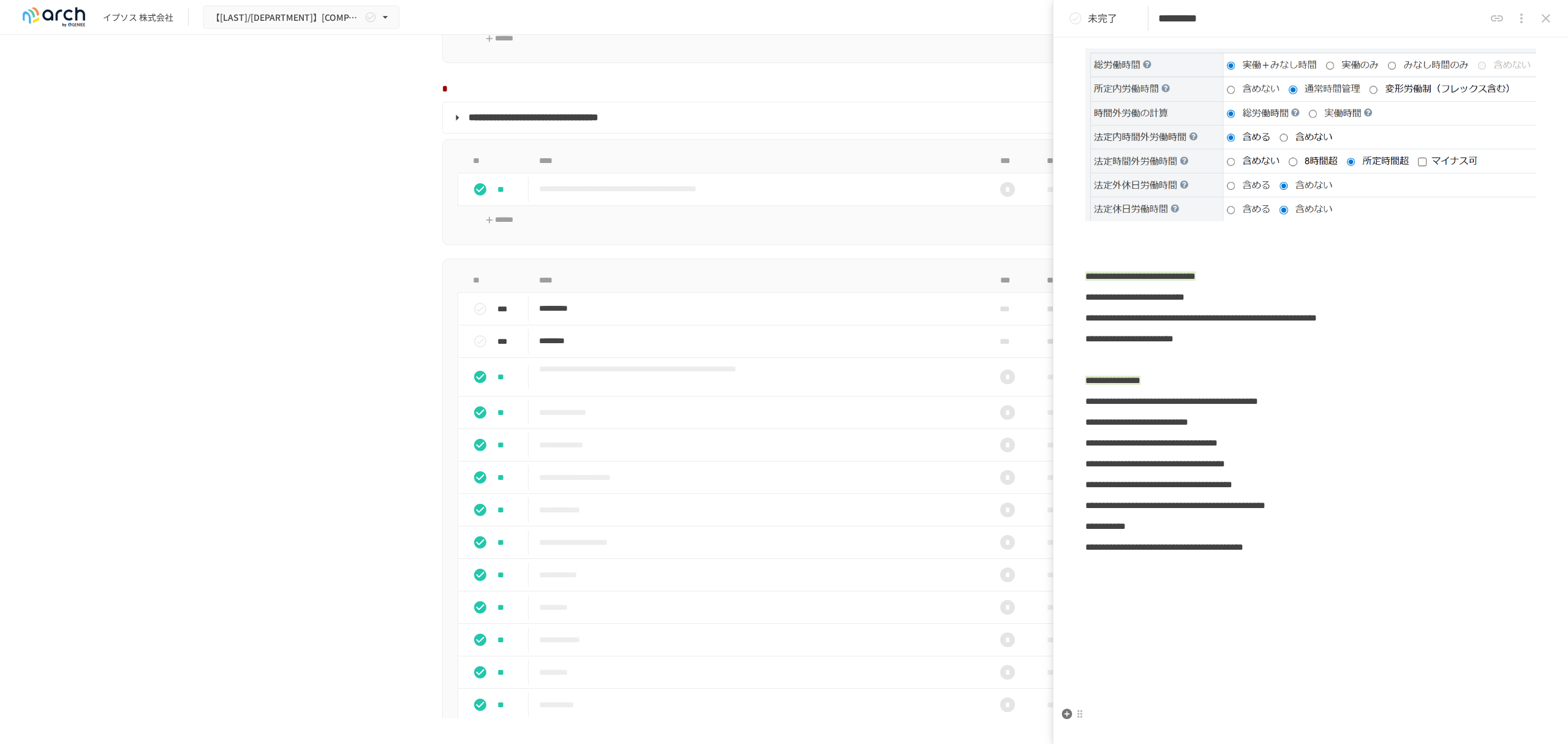click on "**********" at bounding box center [1164, 547] 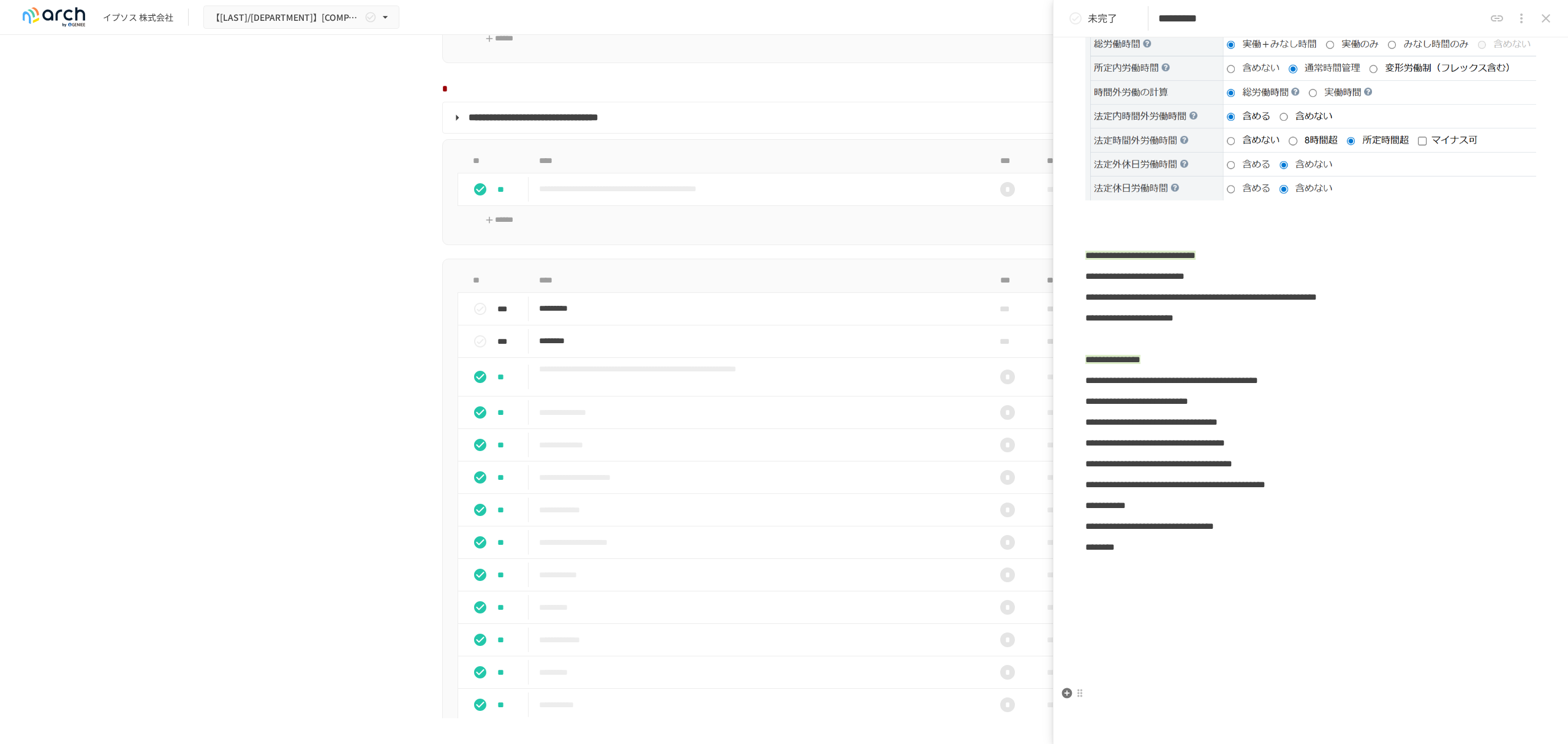 click on "**********" at bounding box center (1150, 526) 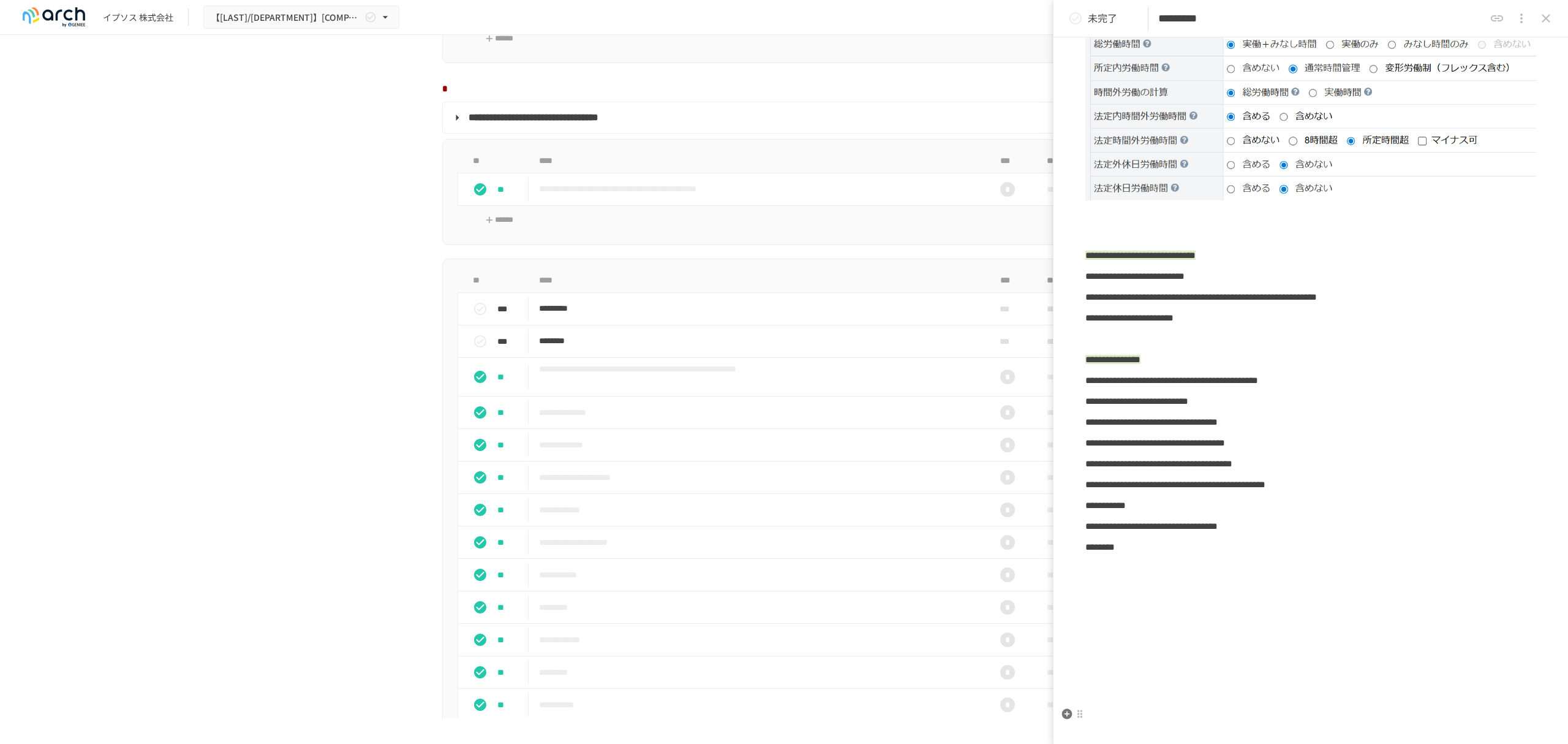 click on "********" at bounding box center (1100, 547) 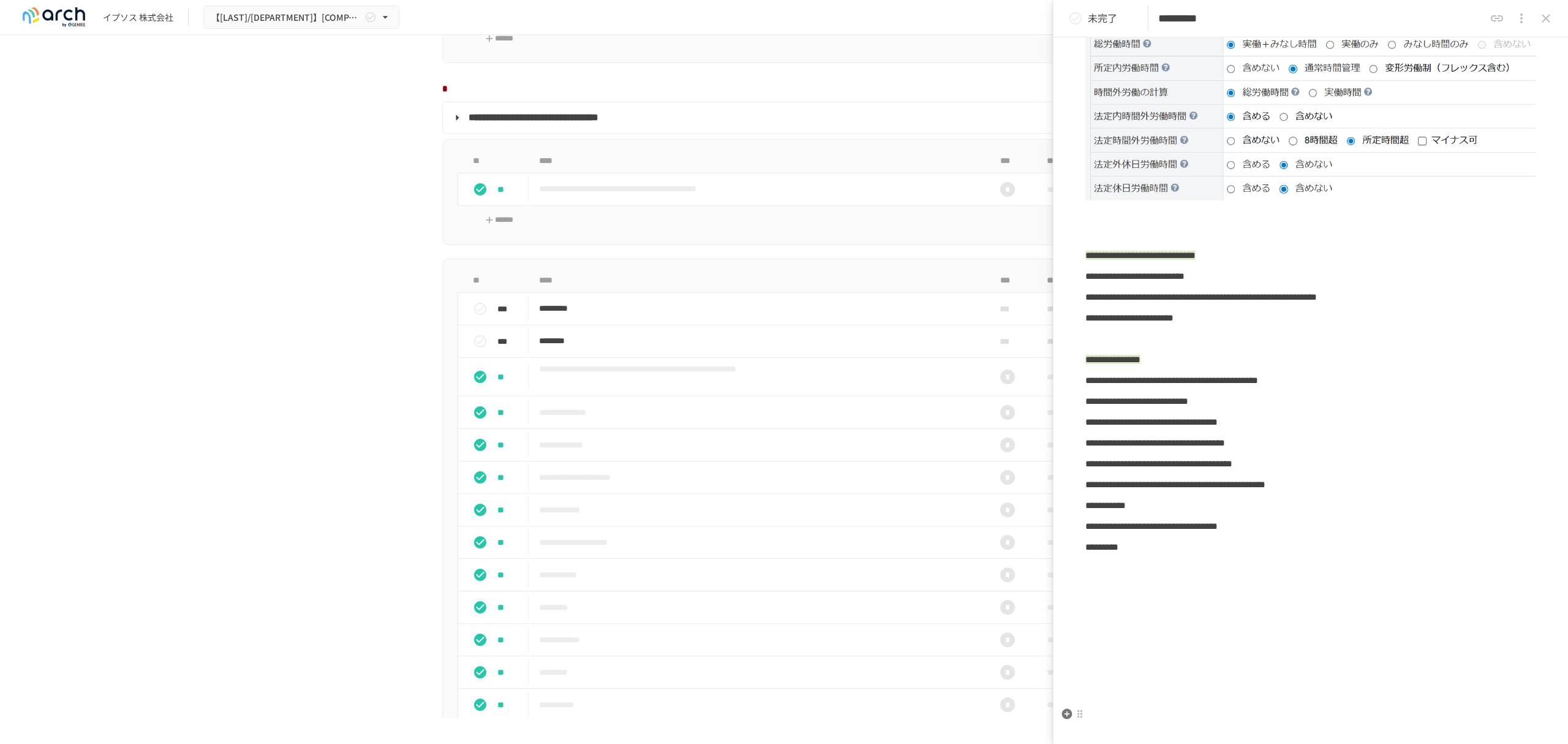 click on "*********" at bounding box center (1311, 547) 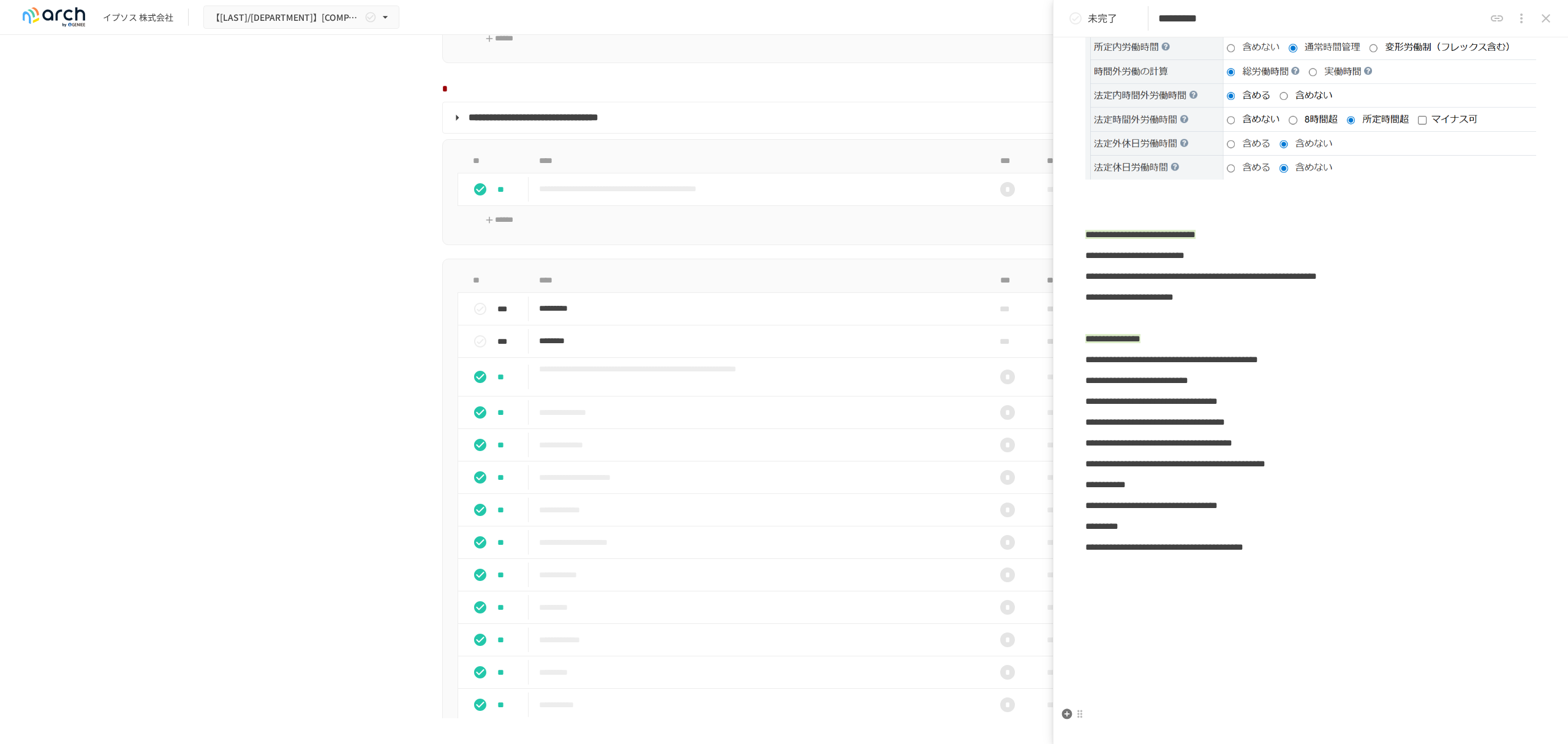 click on "**********" at bounding box center (1164, 547) 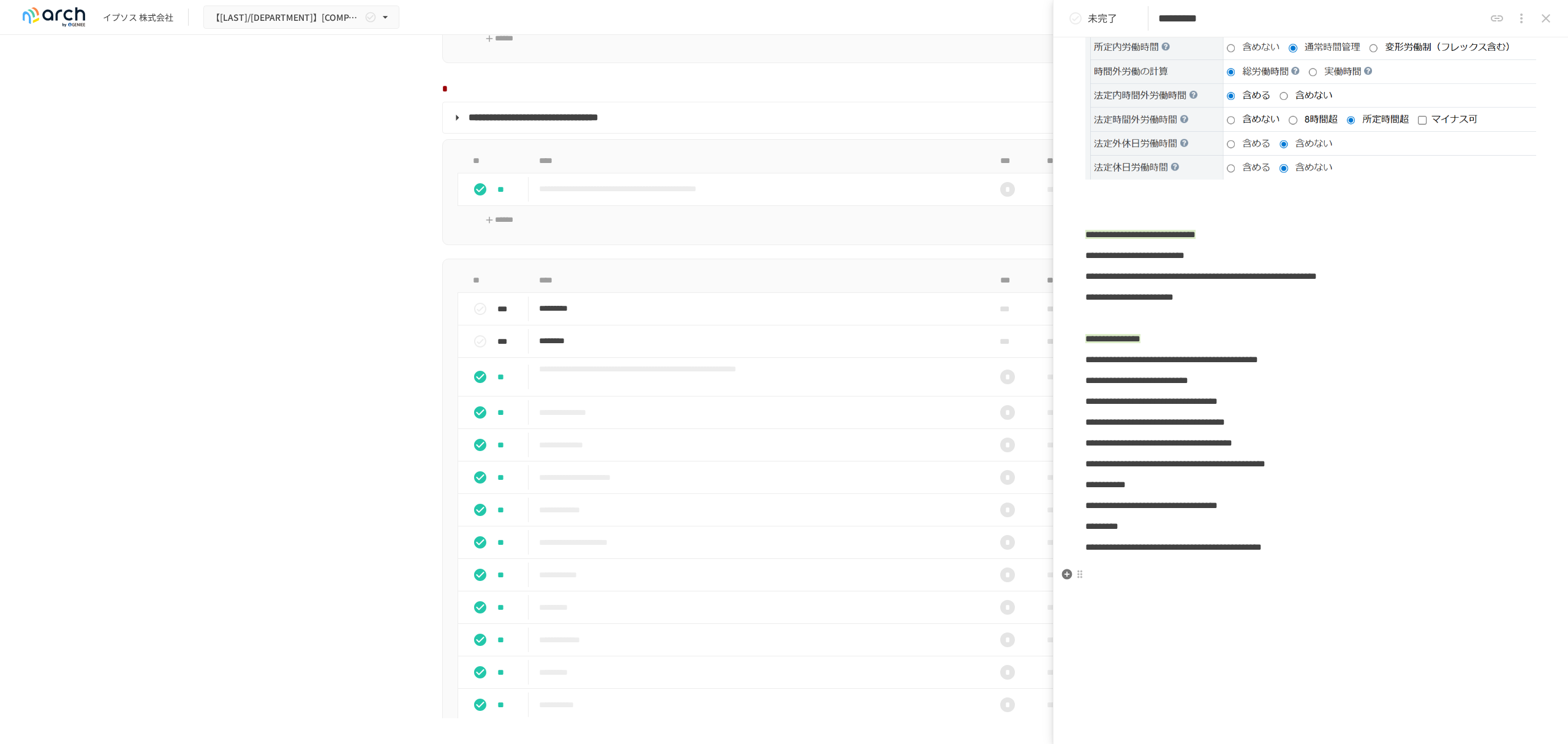 click on "**********" at bounding box center [1311, 422] 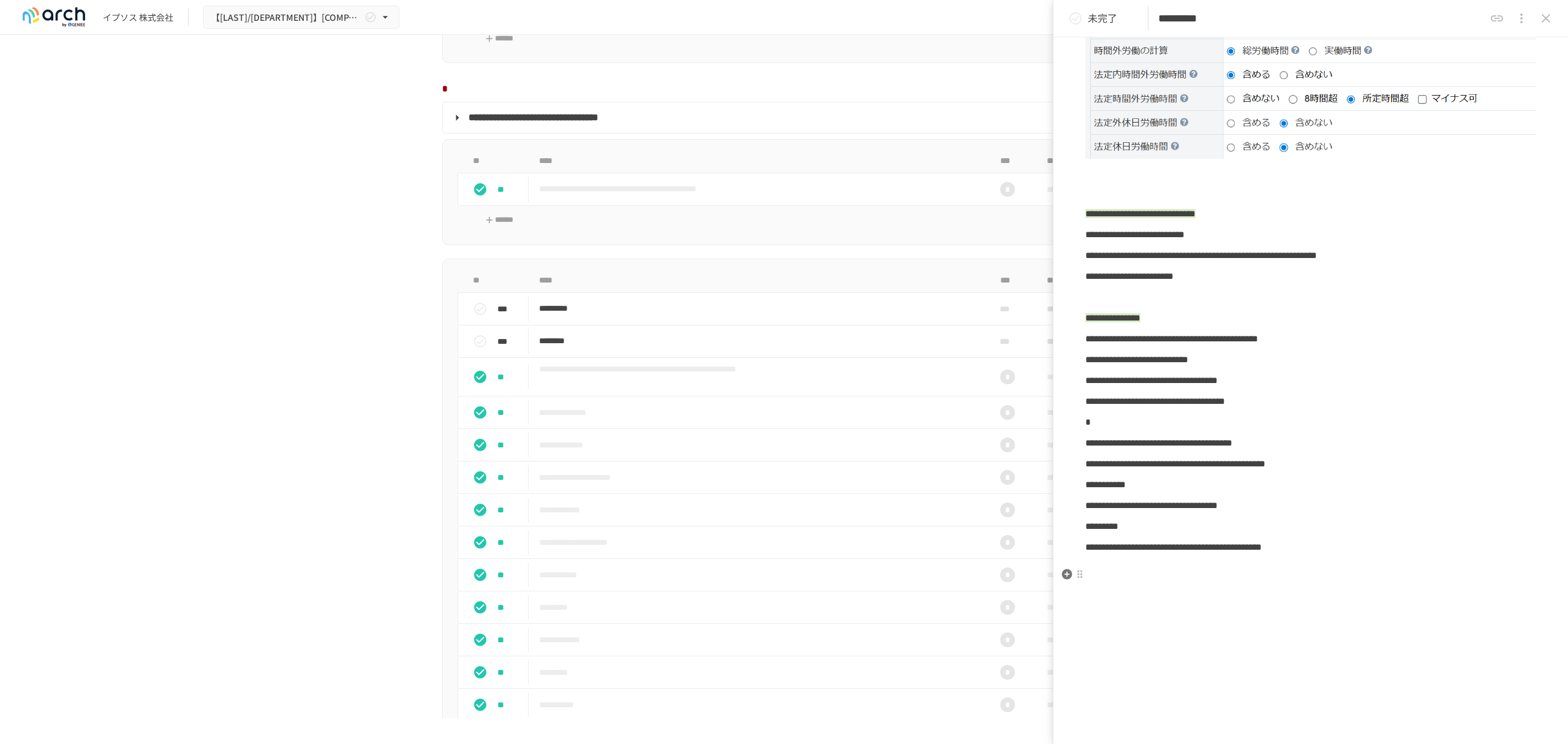 click on "*" at bounding box center [1311, 422] 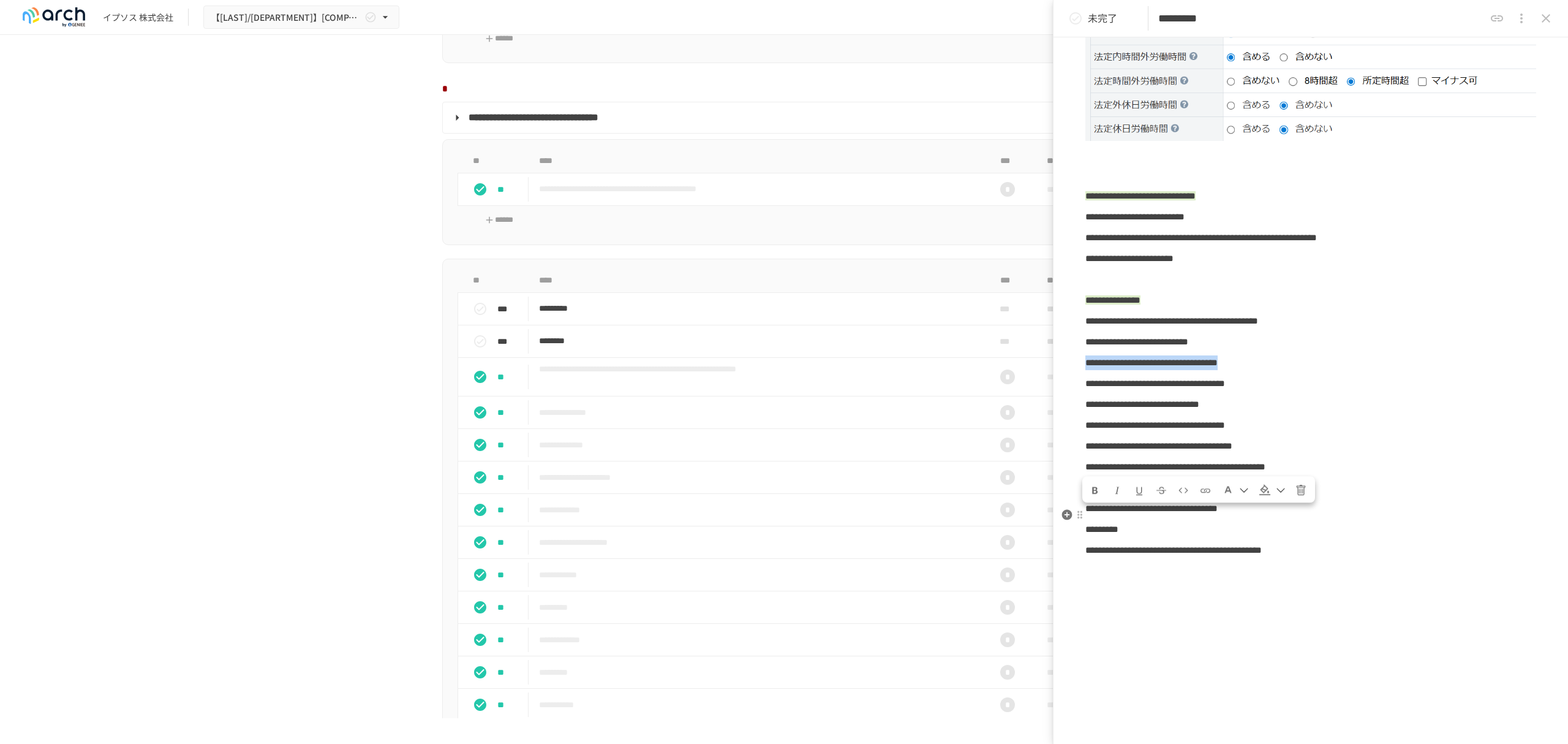 drag, startPoint x: 1088, startPoint y: 516, endPoint x: 1439, endPoint y: 516, distance: 351 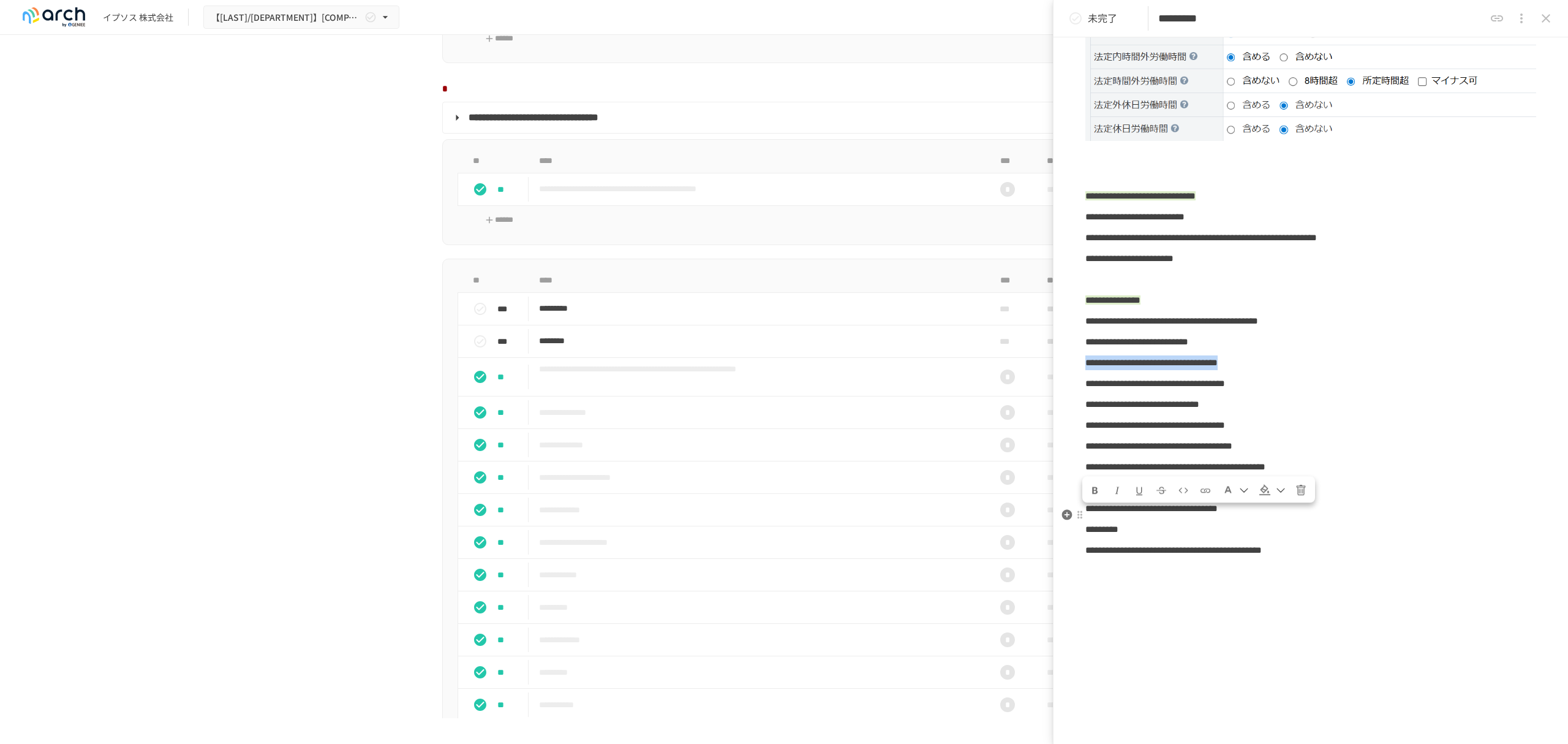 click on "**********" at bounding box center [1311, 363] 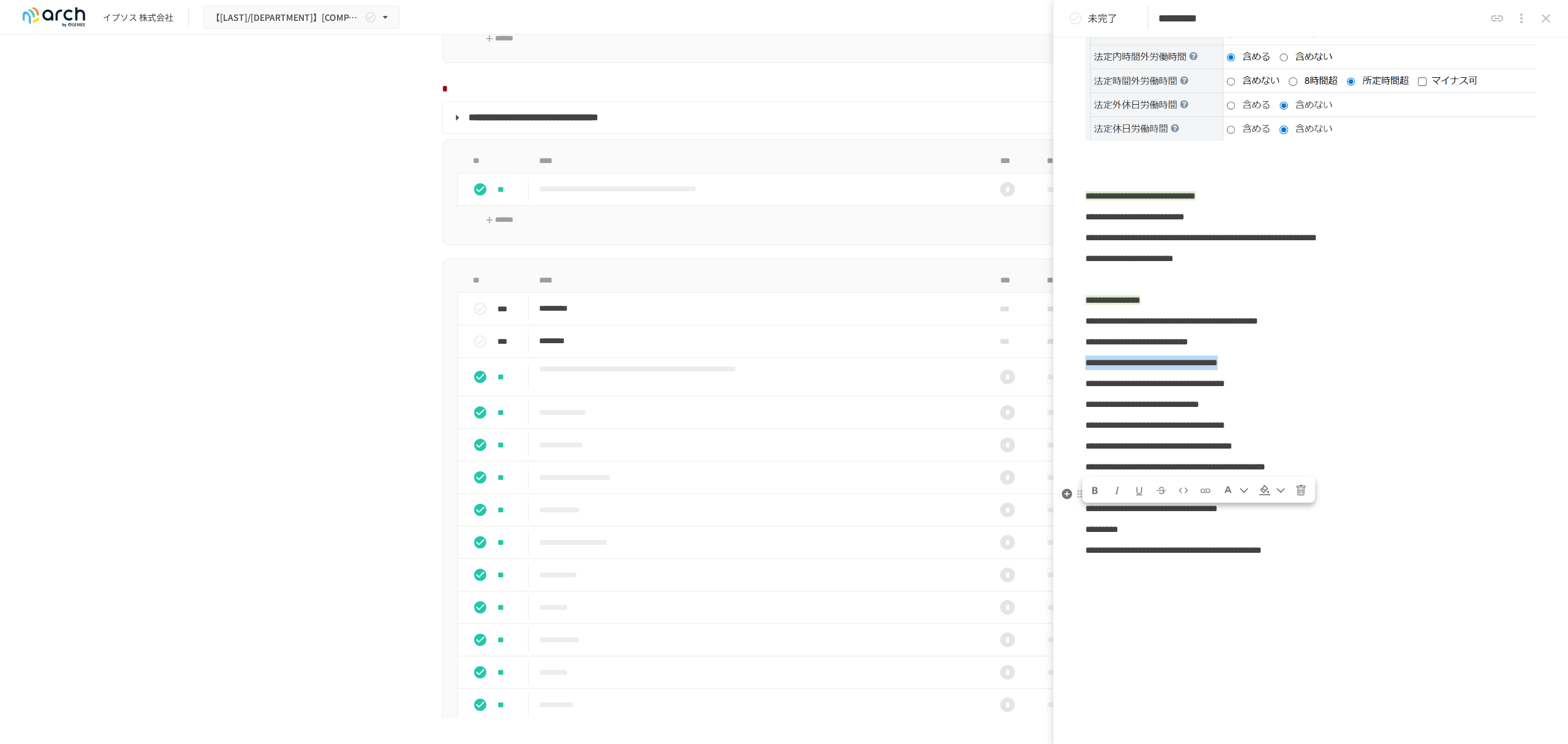 click at bounding box center (1244, 491) 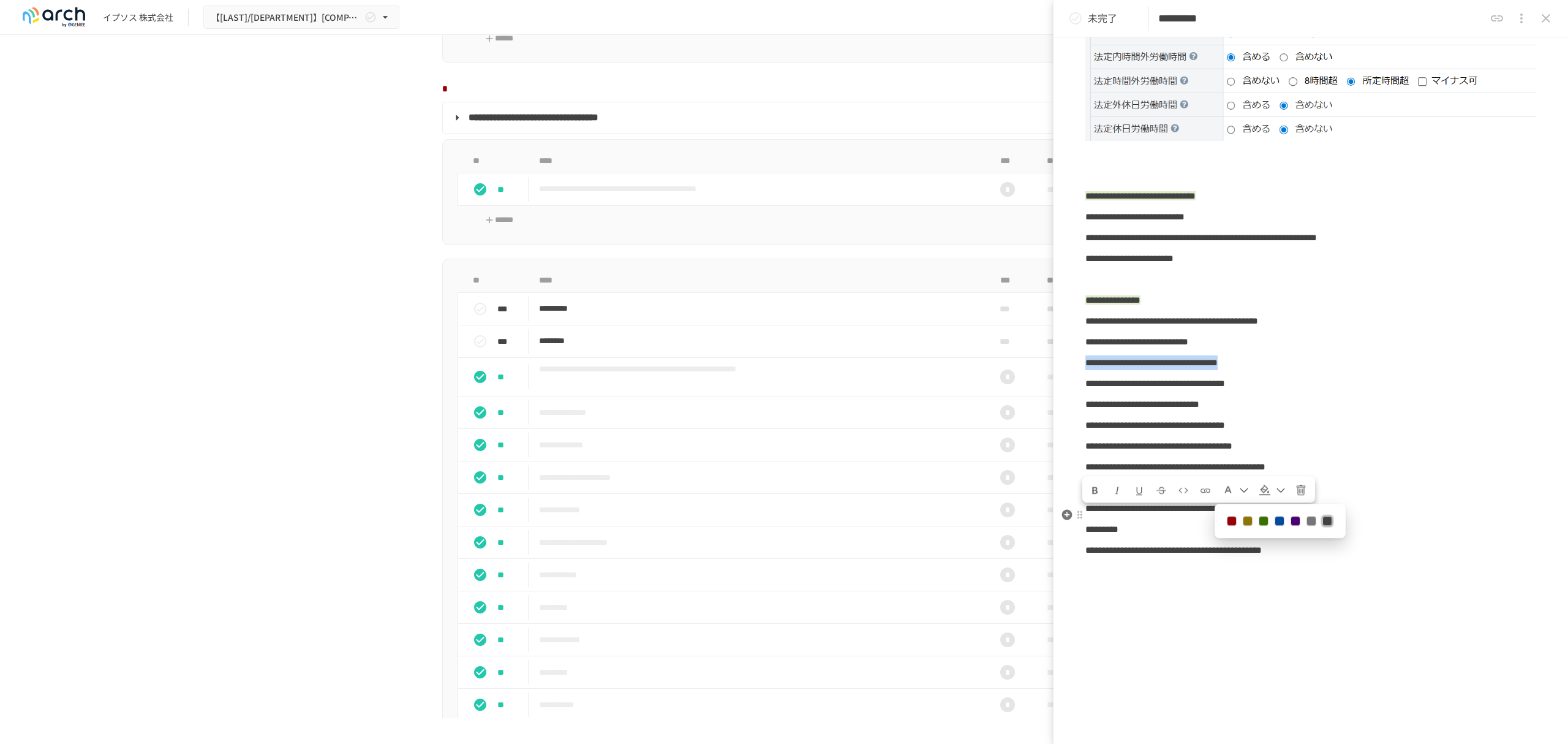click at bounding box center (1232, 522) 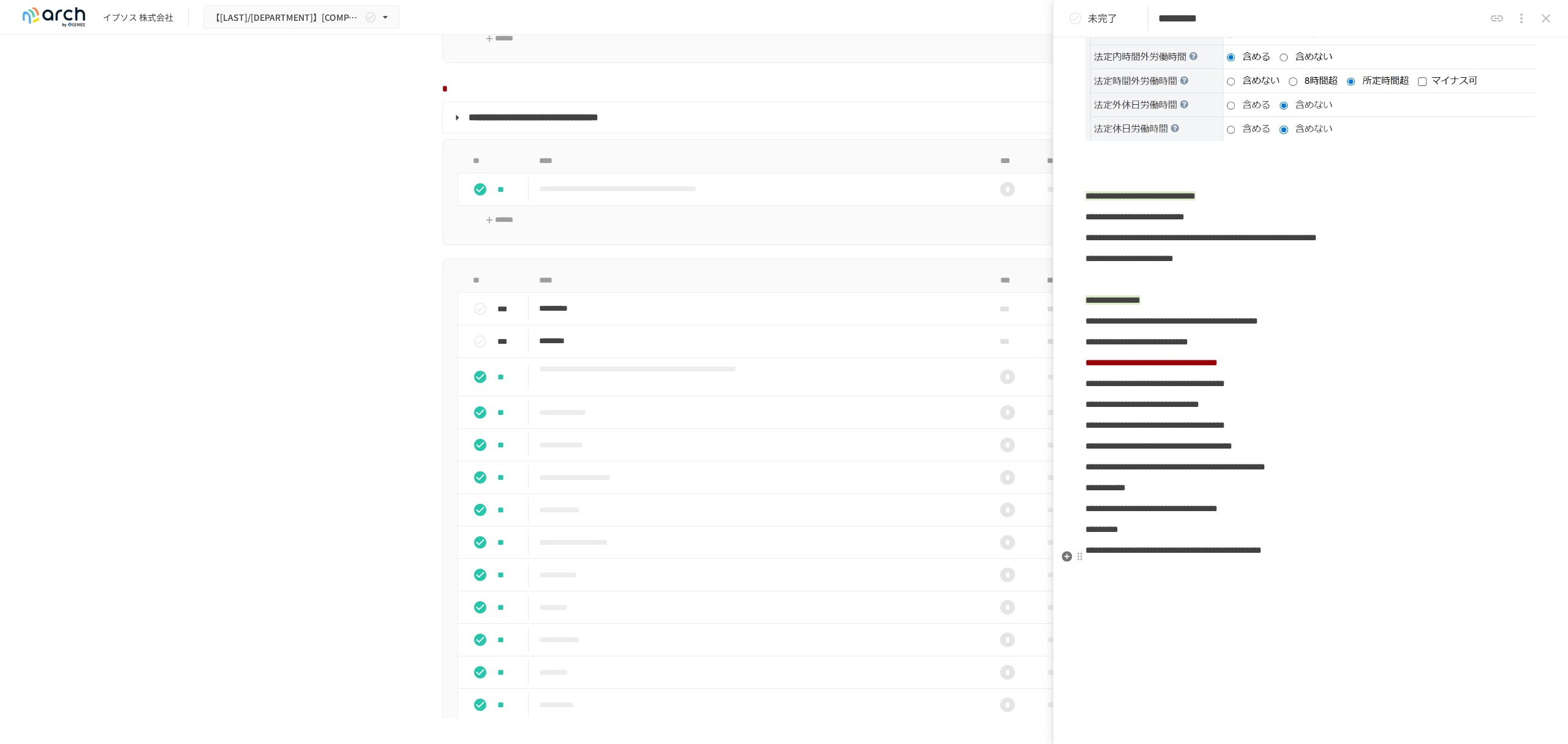 click on "**********" at bounding box center (1142, 404) 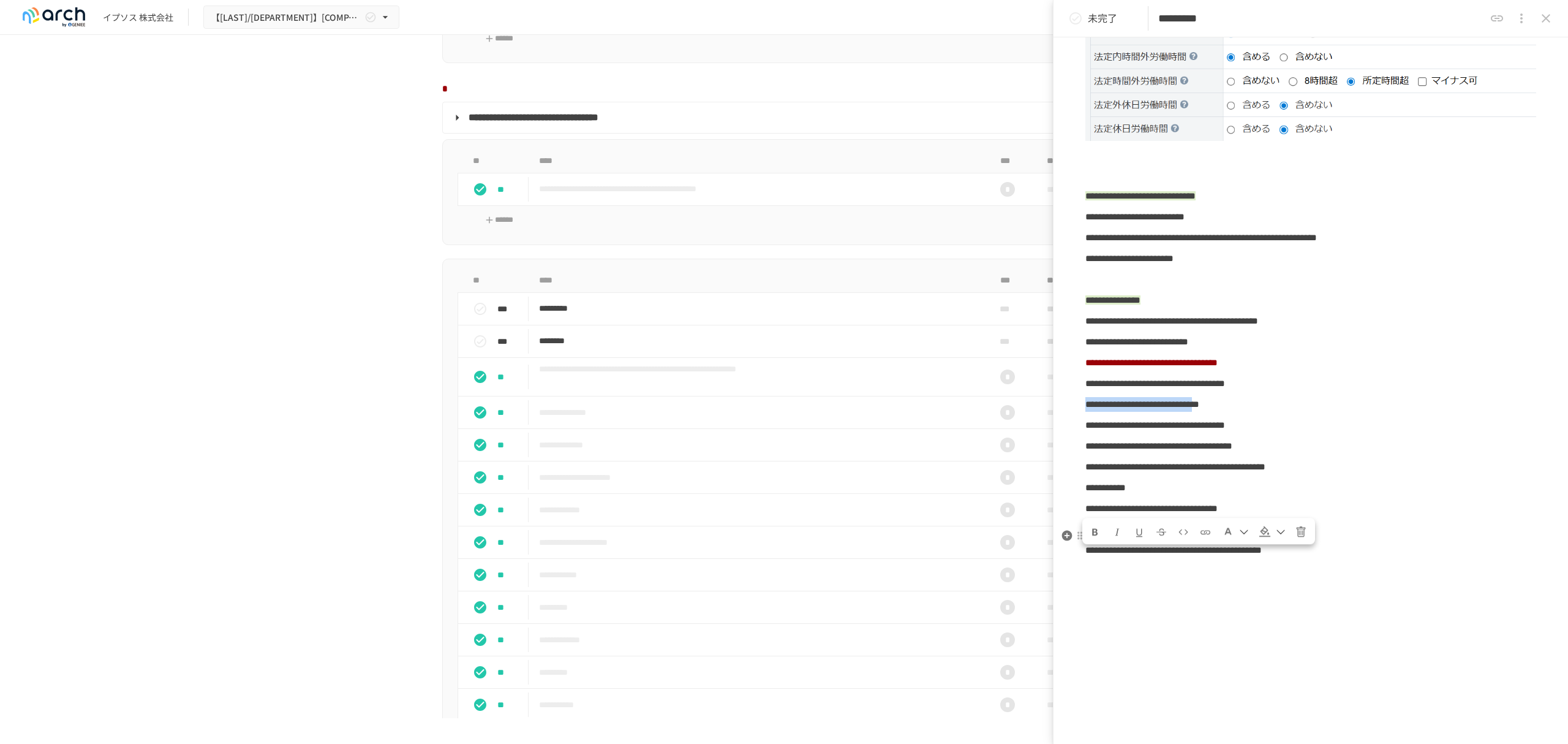drag, startPoint x: 1086, startPoint y: 557, endPoint x: 1338, endPoint y: 543, distance: 252.38859 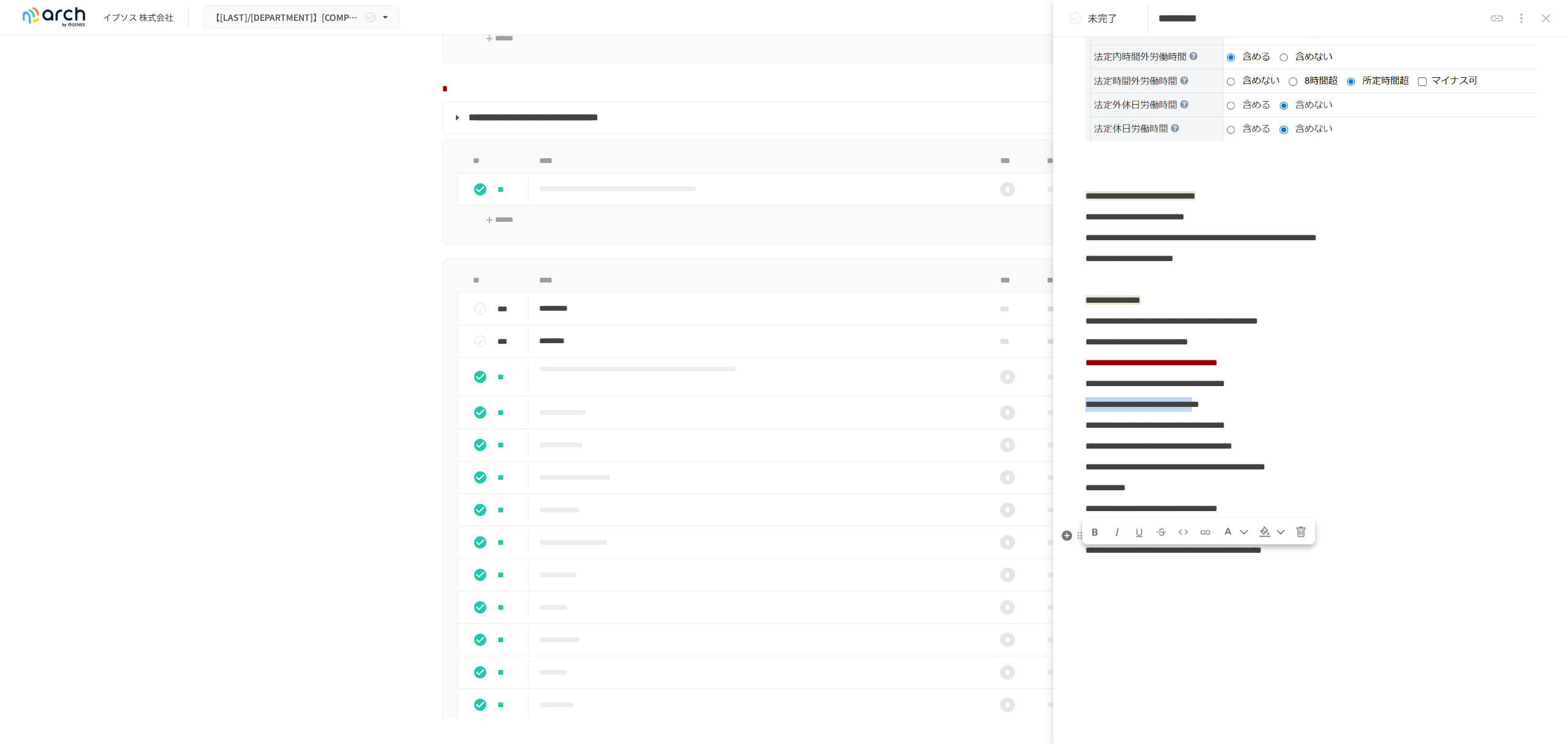 click on "**********" at bounding box center [1311, -227] 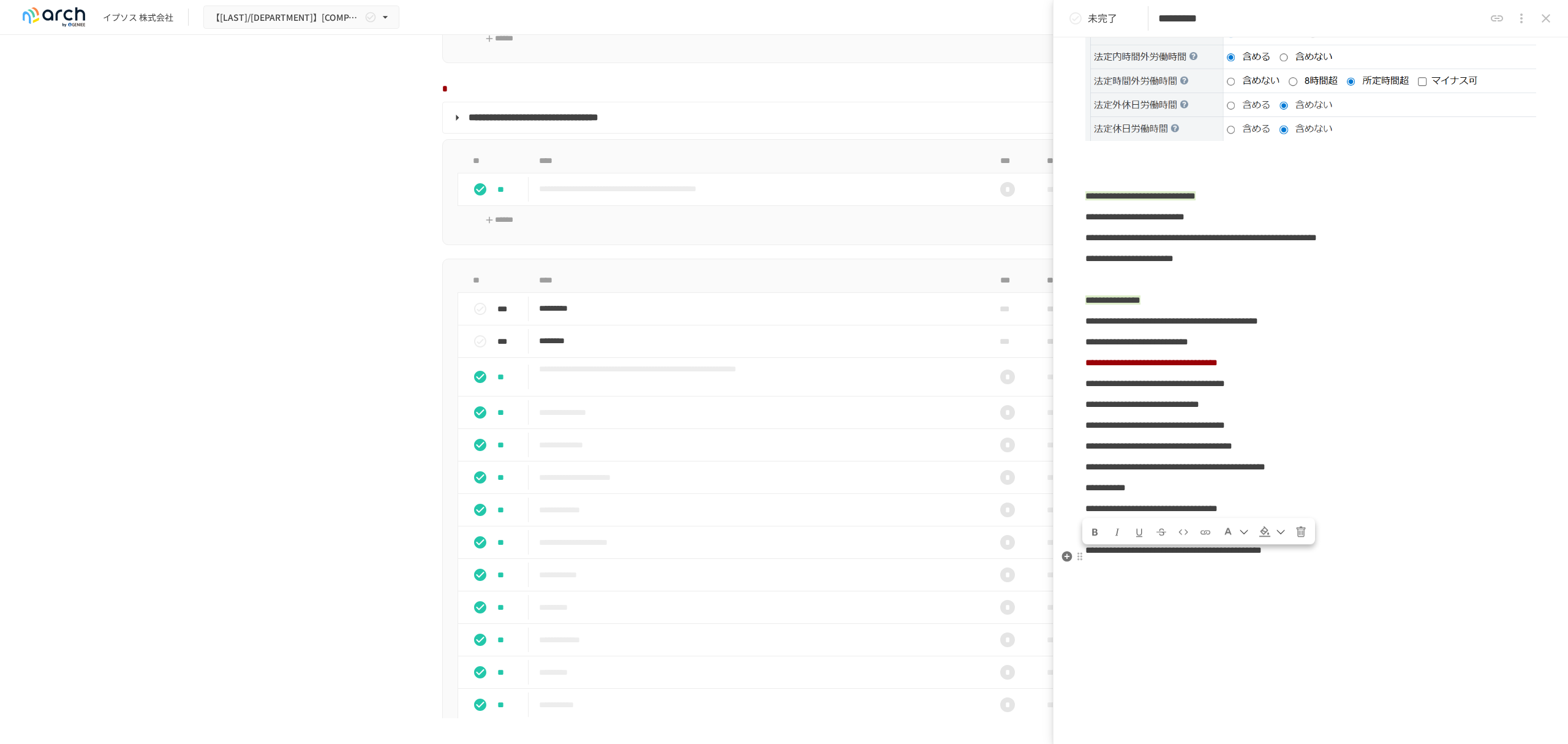 click on "**********" at bounding box center (1311, 404) 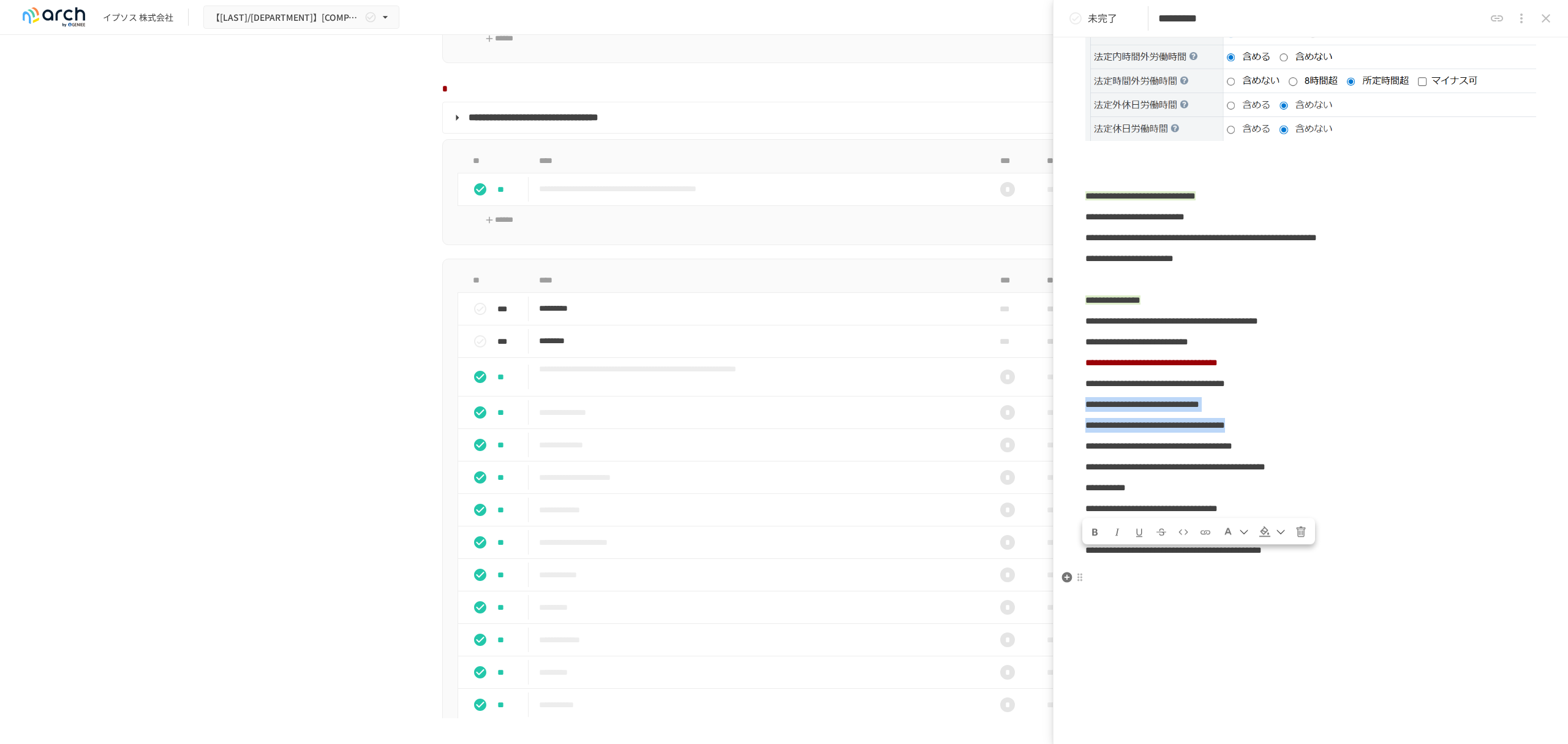 drag, startPoint x: 1088, startPoint y: 555, endPoint x: 1436, endPoint y: 577, distance: 348.6947 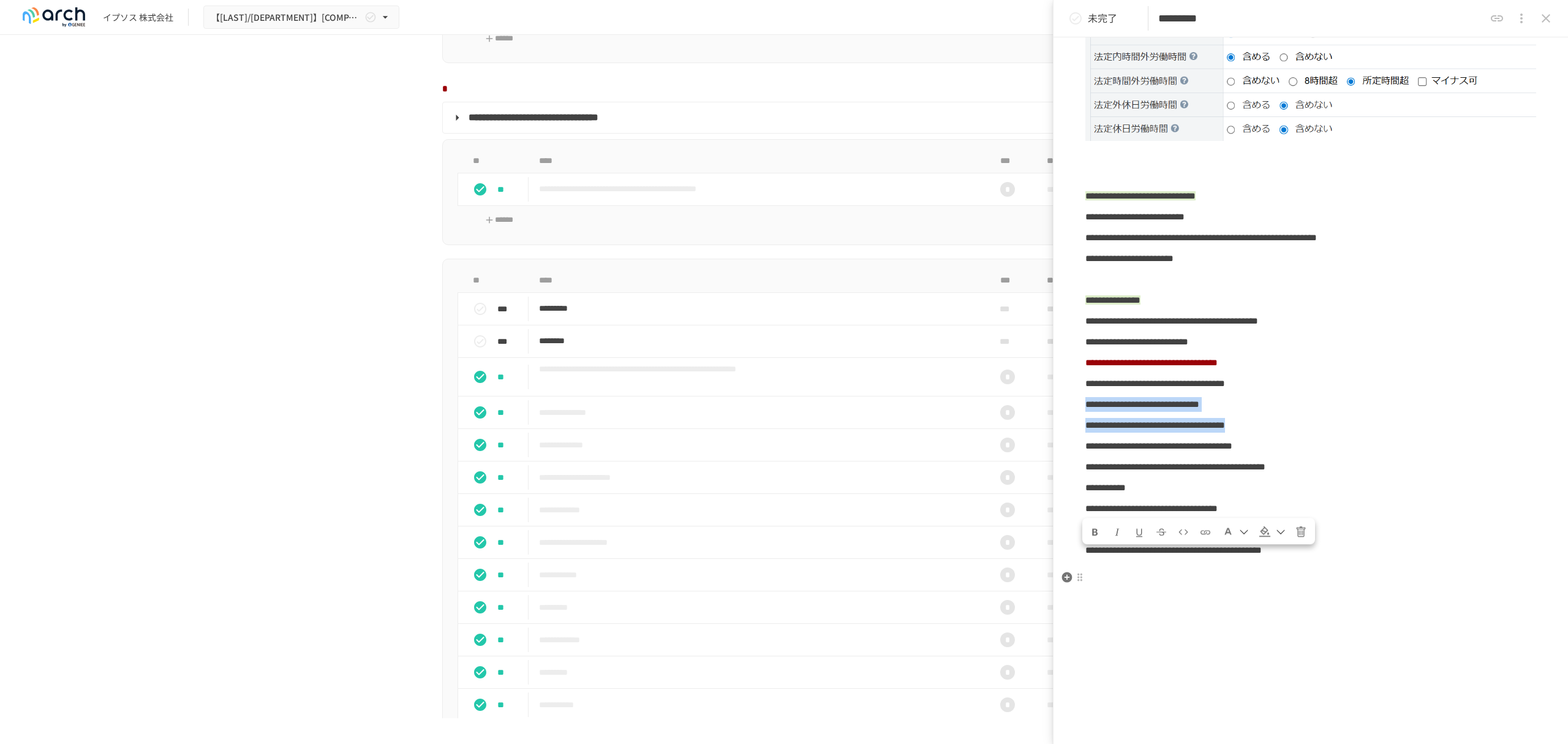 click on "**********" at bounding box center (1311, -227) 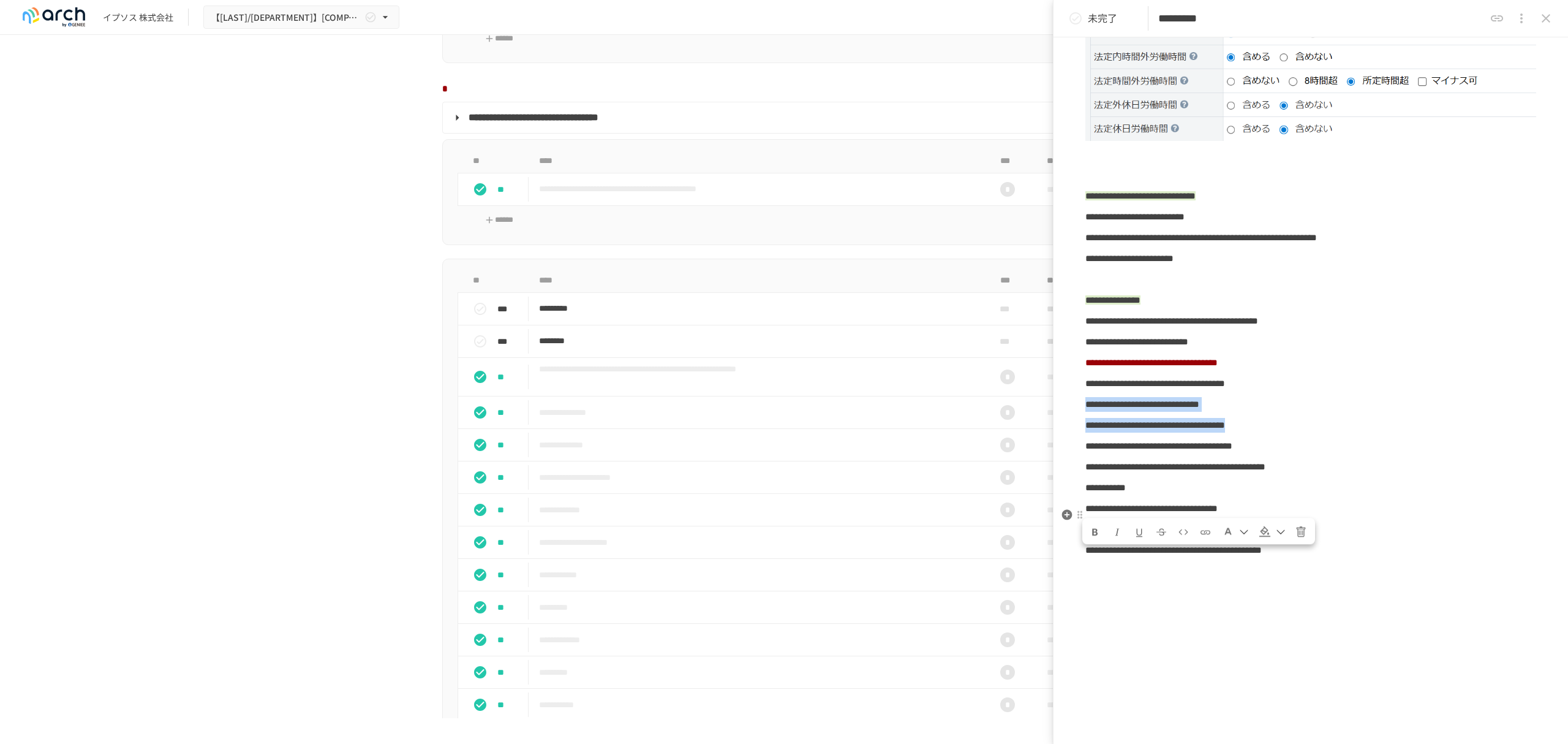 click at bounding box center (1235, 531) 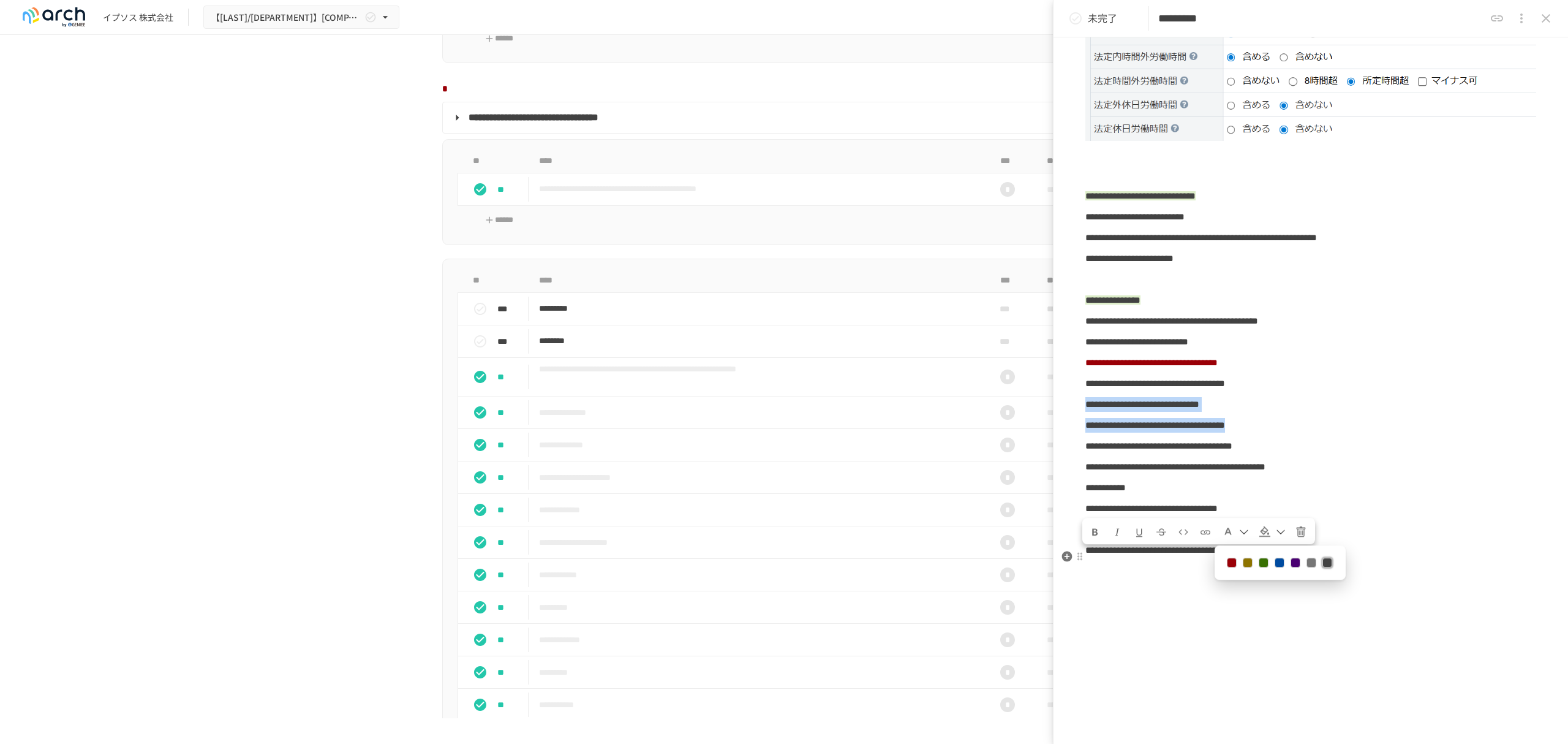 click at bounding box center (1232, 563) 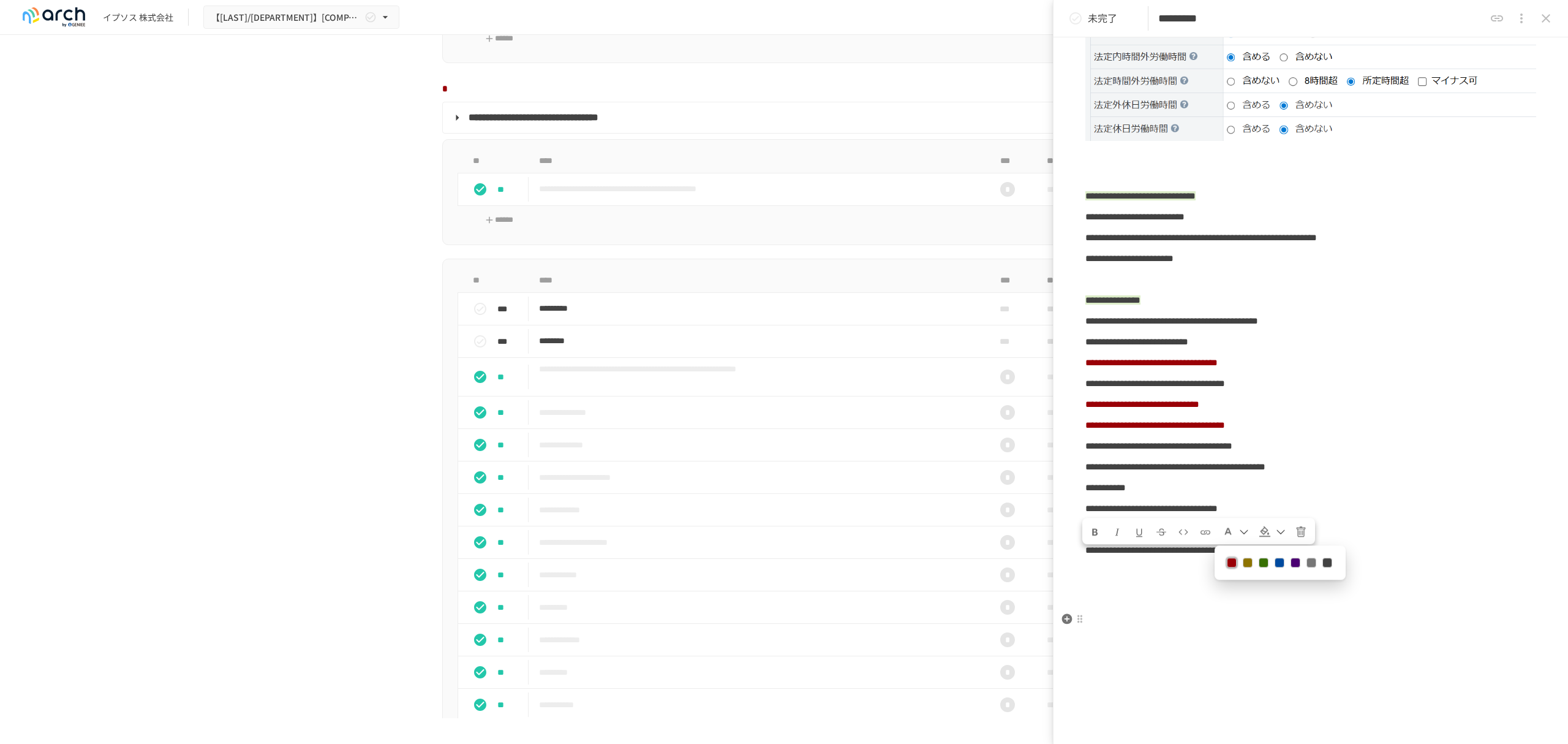click on "**********" at bounding box center (1311, 467) 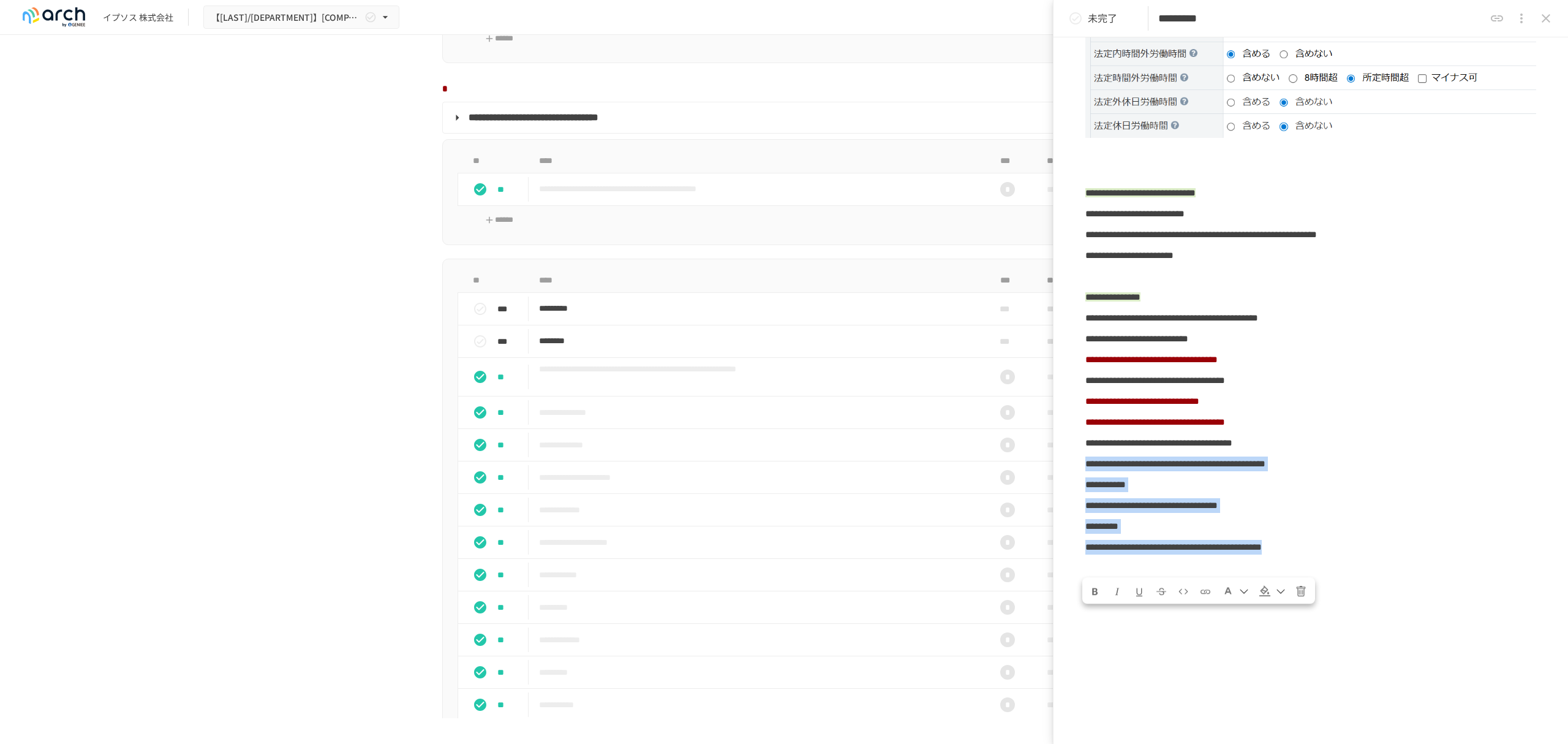 scroll, scrollTop: 1217, scrollLeft: 0, axis: vertical 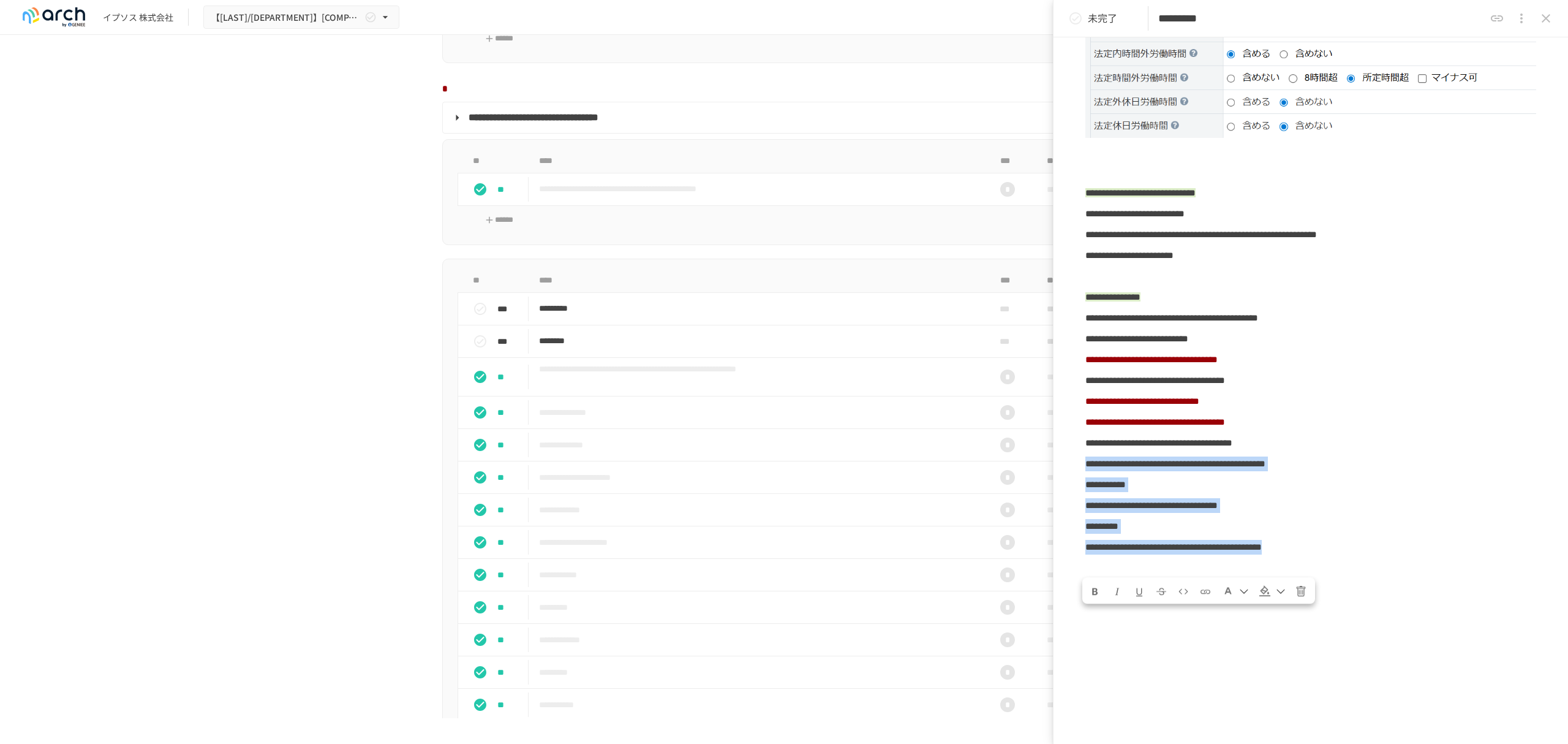 drag, startPoint x: 1086, startPoint y: 618, endPoint x: 1411, endPoint y: 675, distance: 329.9606 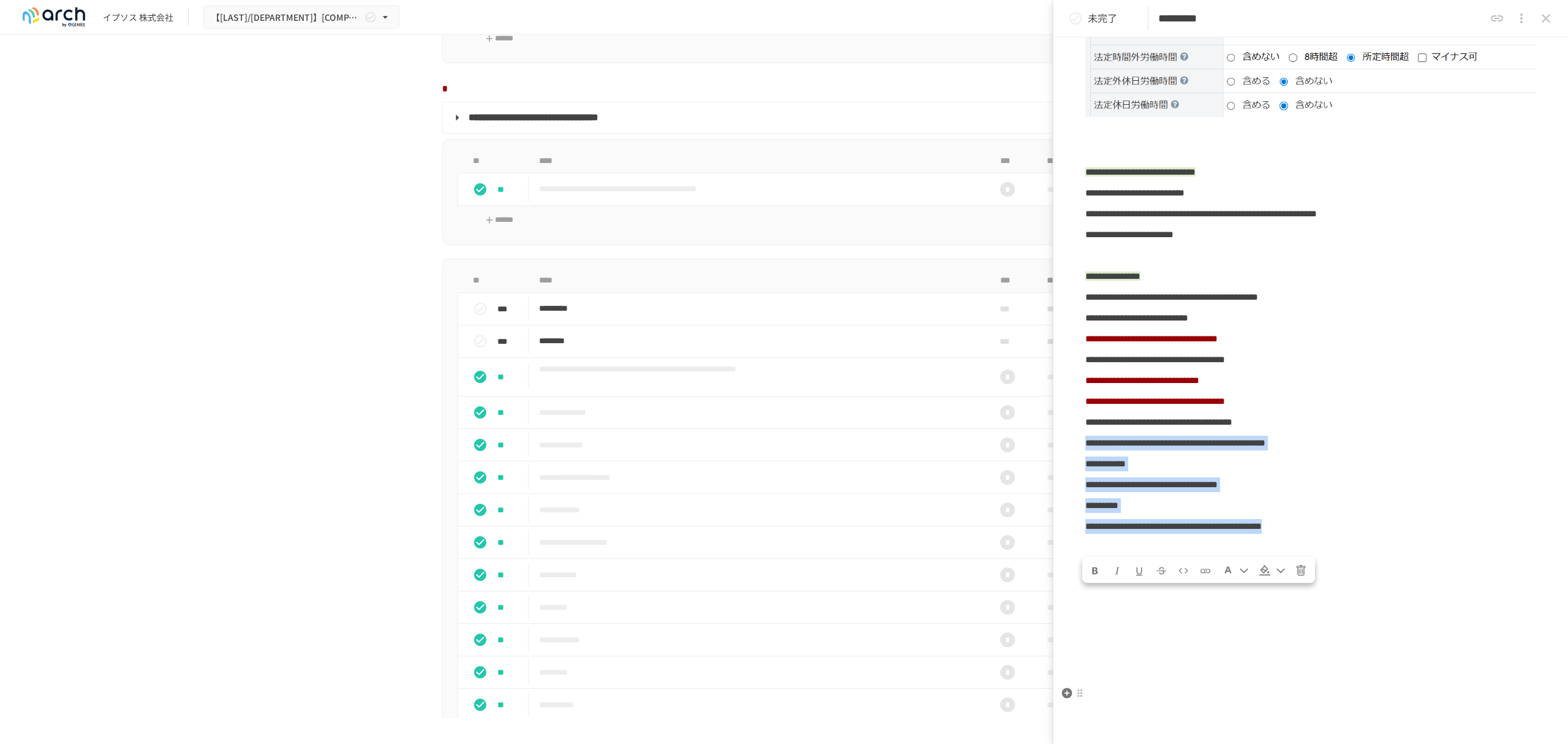 drag, startPoint x: 1087, startPoint y: 545, endPoint x: 1339, endPoint y: 667, distance: 279.9786 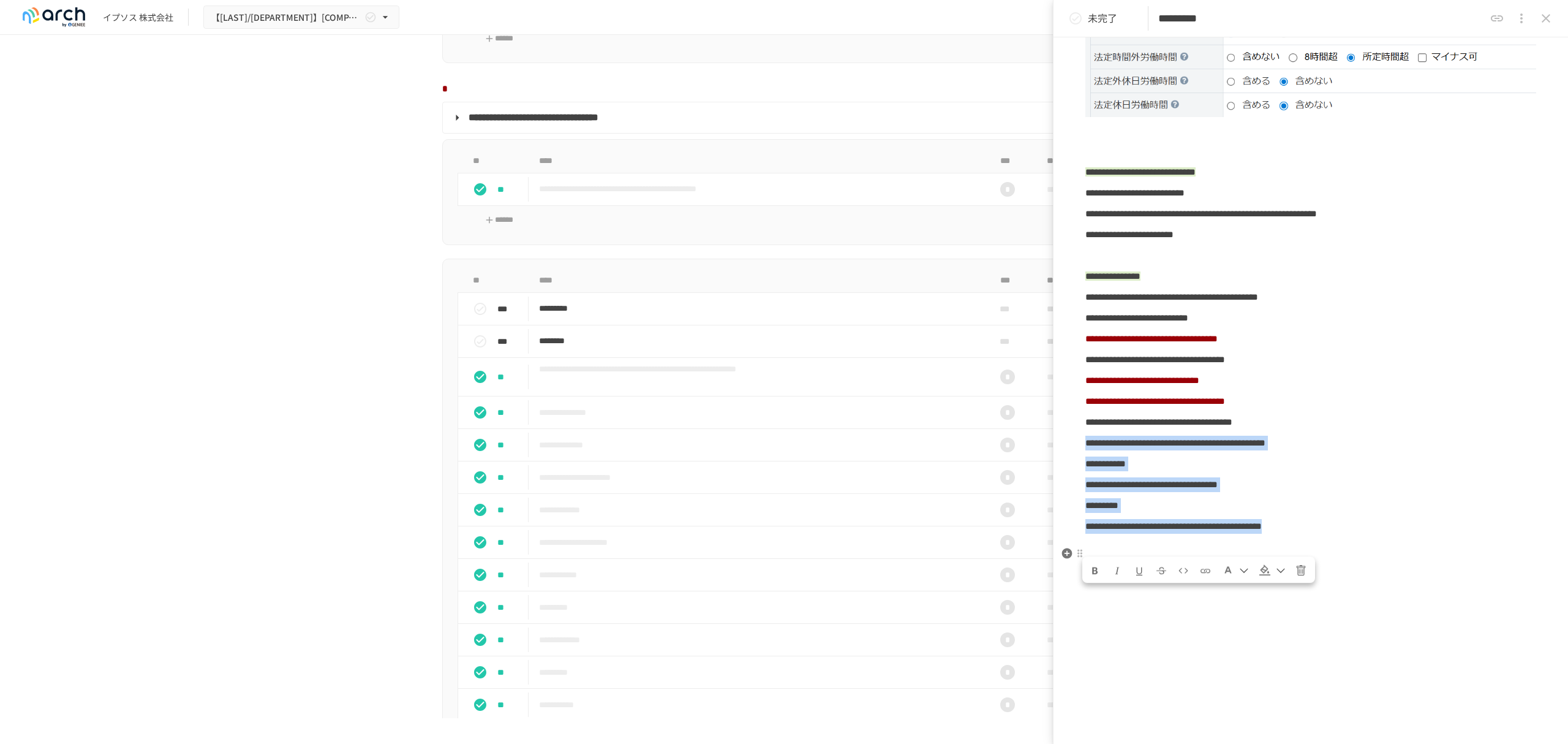 click at bounding box center [1235, 570] 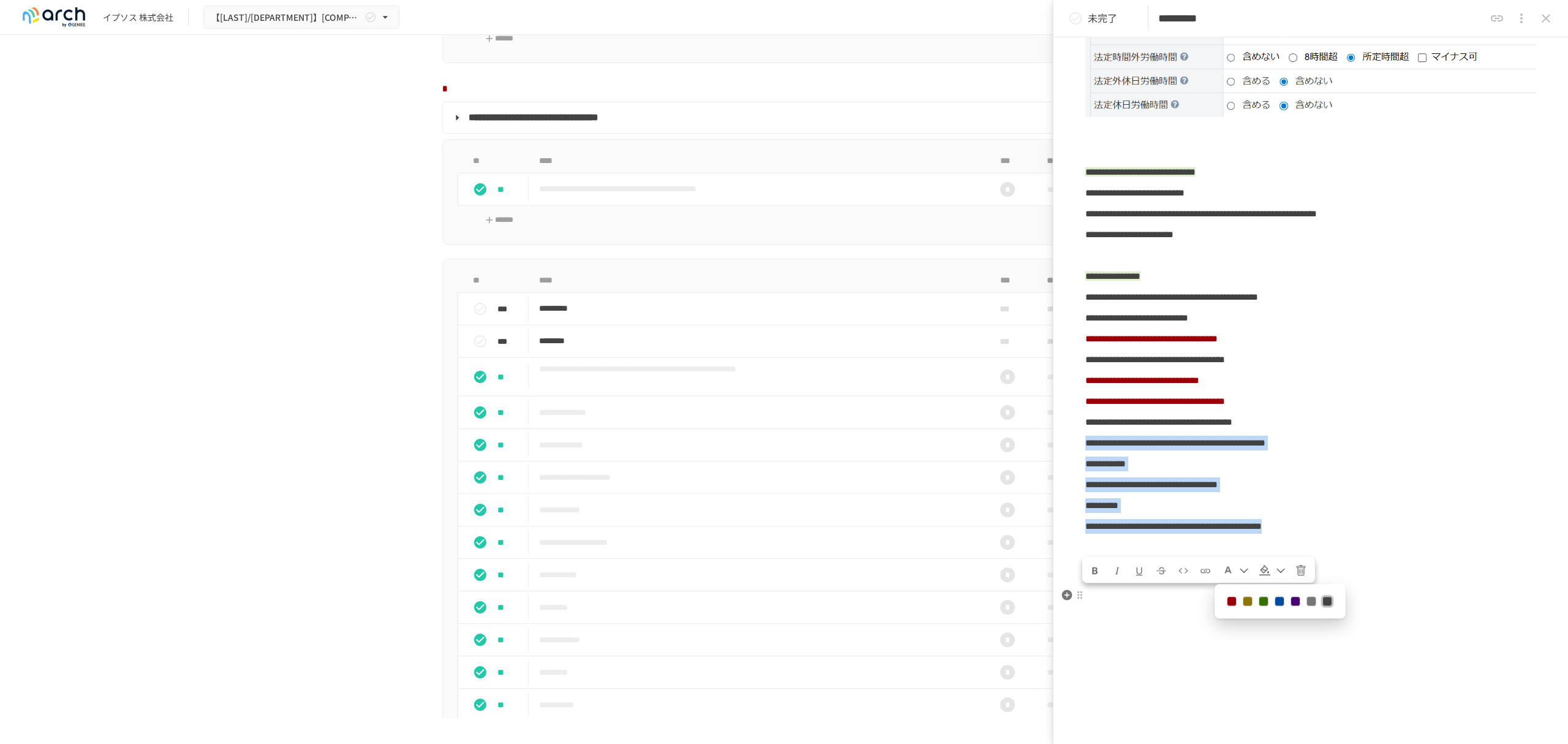 click at bounding box center (1232, 602) 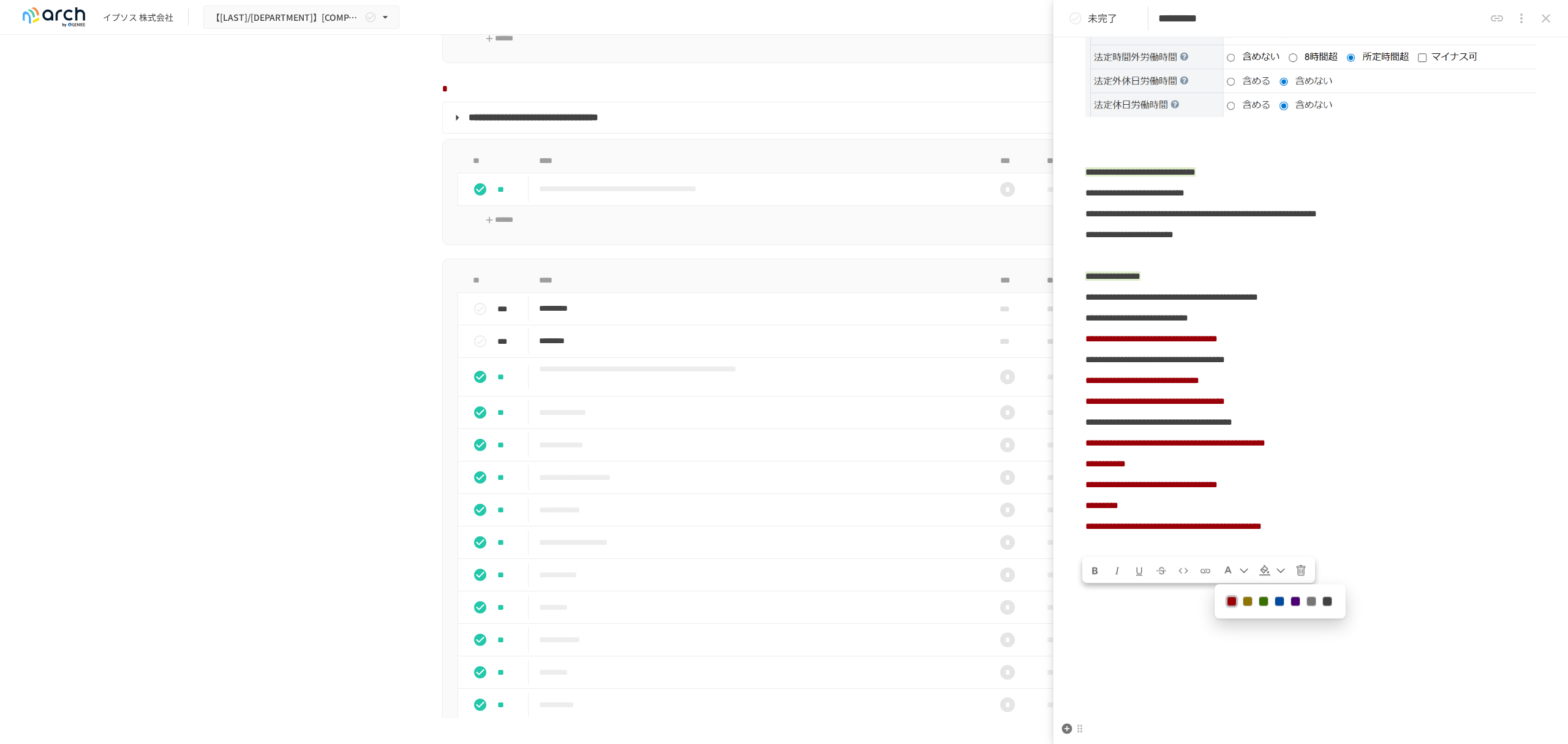 click at bounding box center (1311, 547) 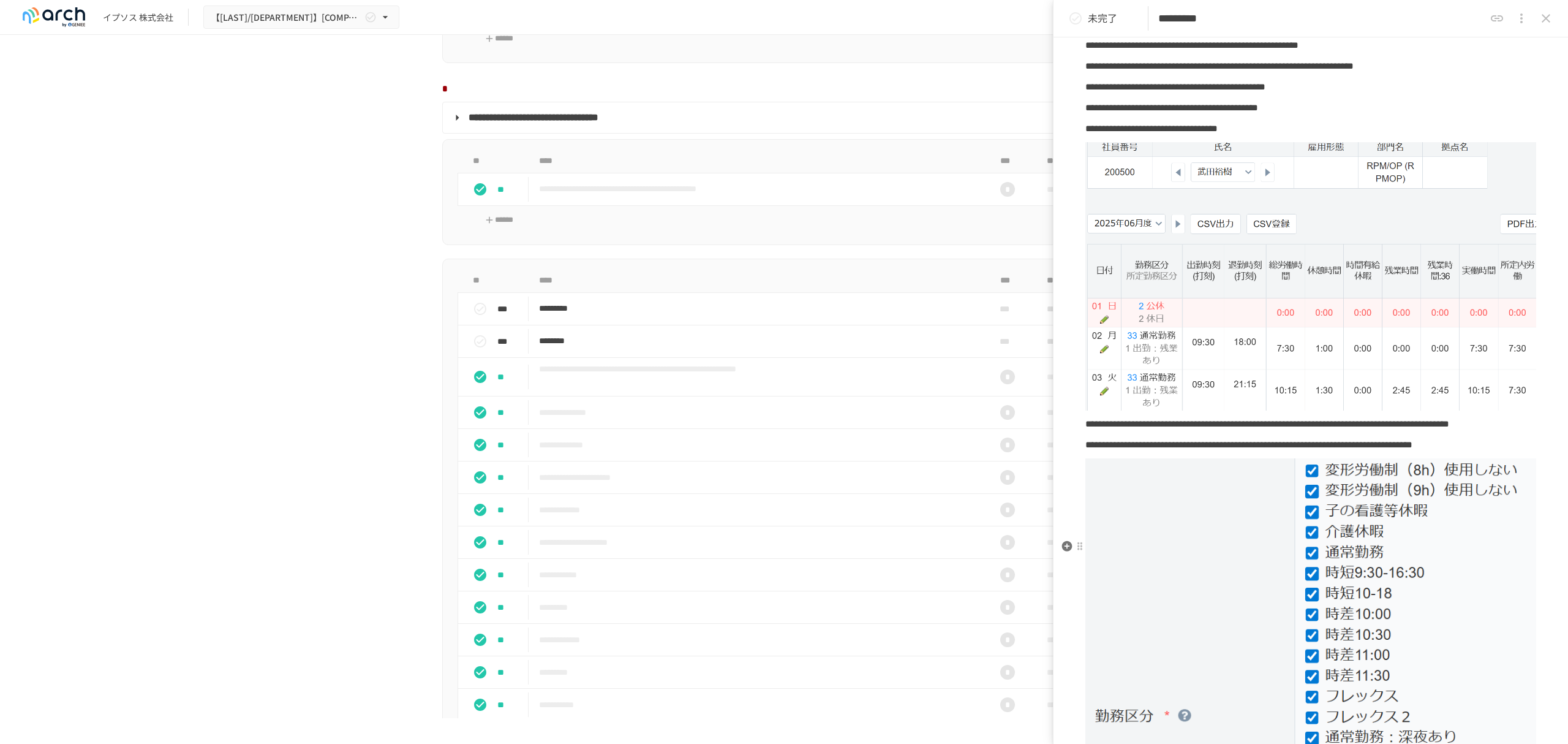 scroll, scrollTop: 0, scrollLeft: 0, axis: both 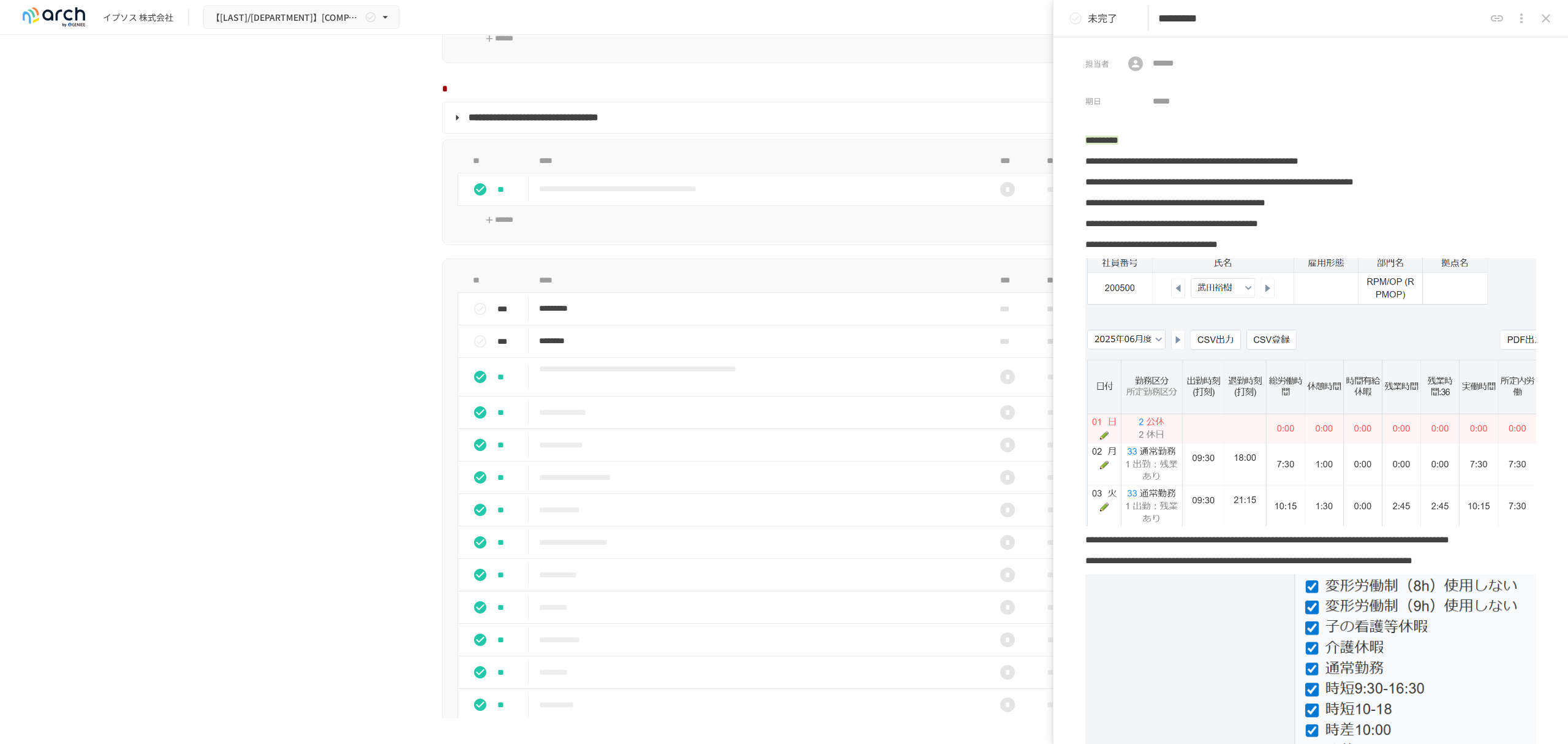 click 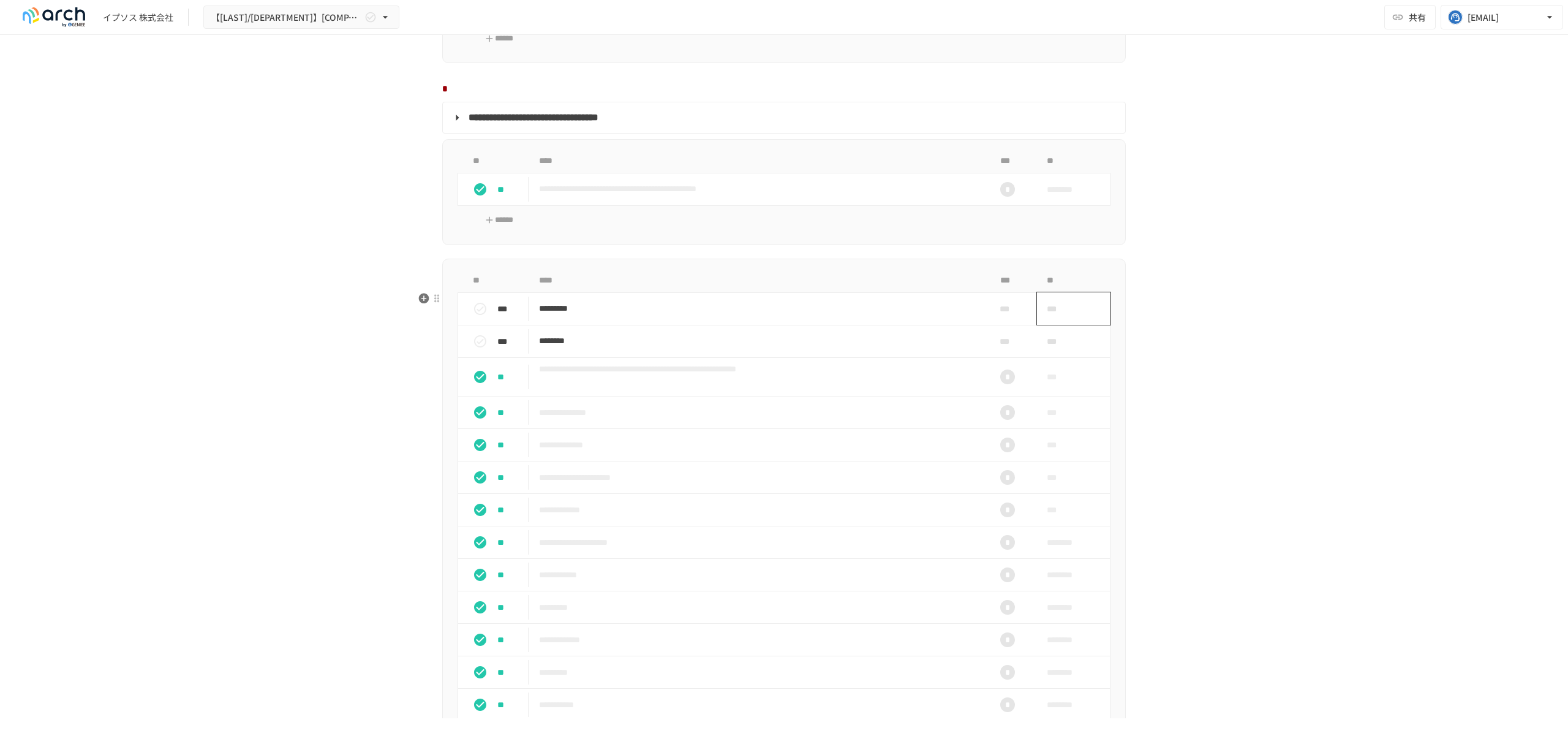 click on "***" at bounding box center (1060, 309) 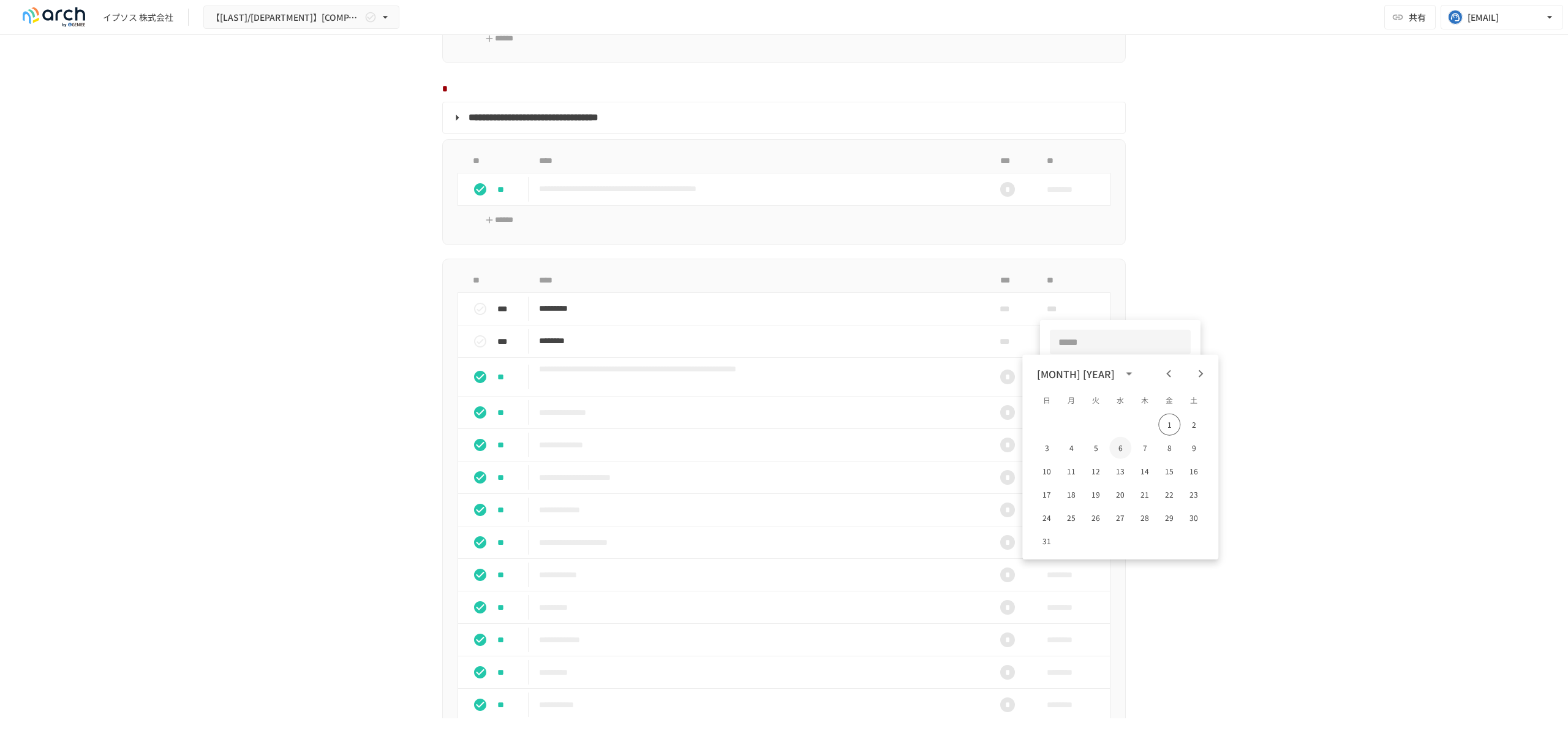 click on "6" at bounding box center (1120, 448) 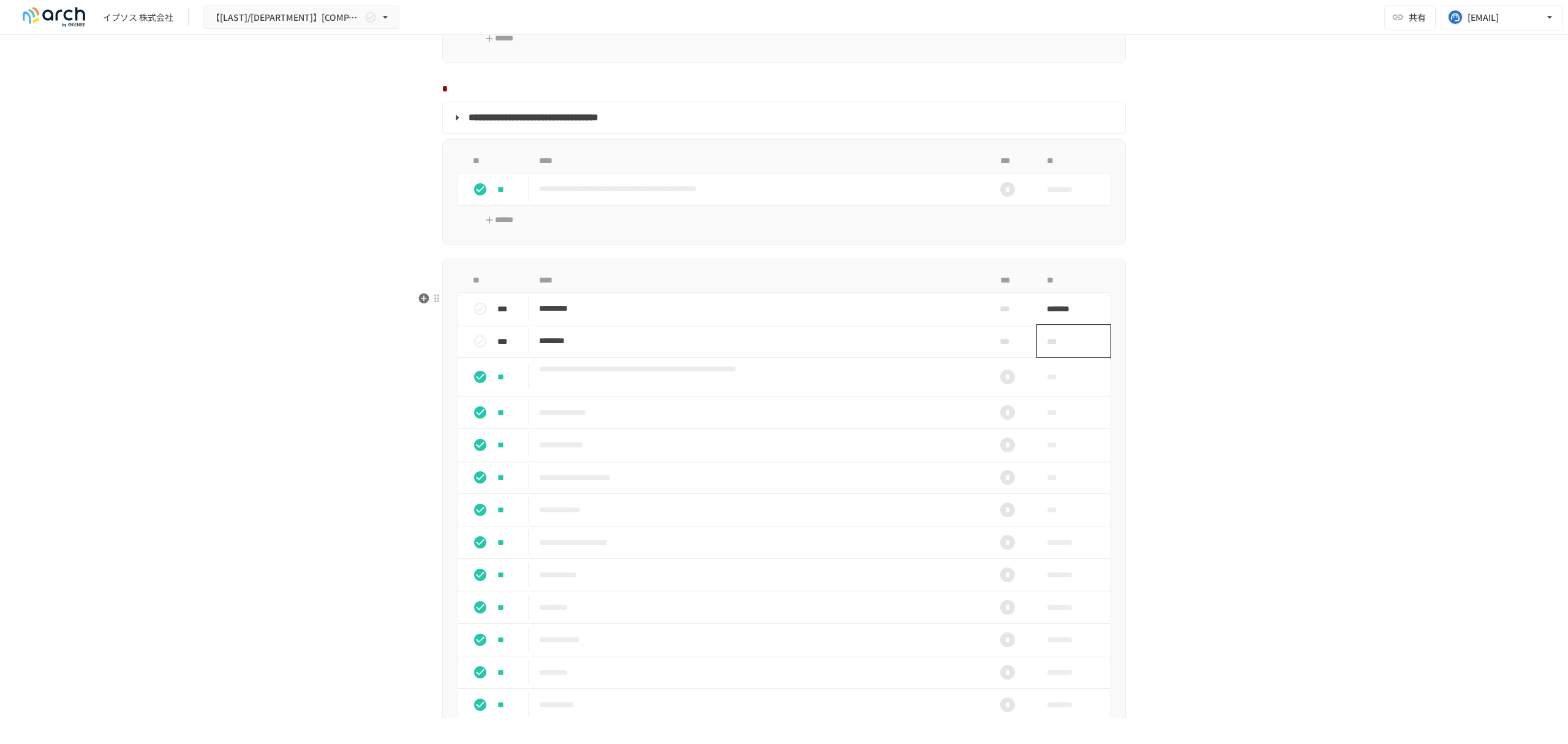 click on "***" at bounding box center (1060, 341) 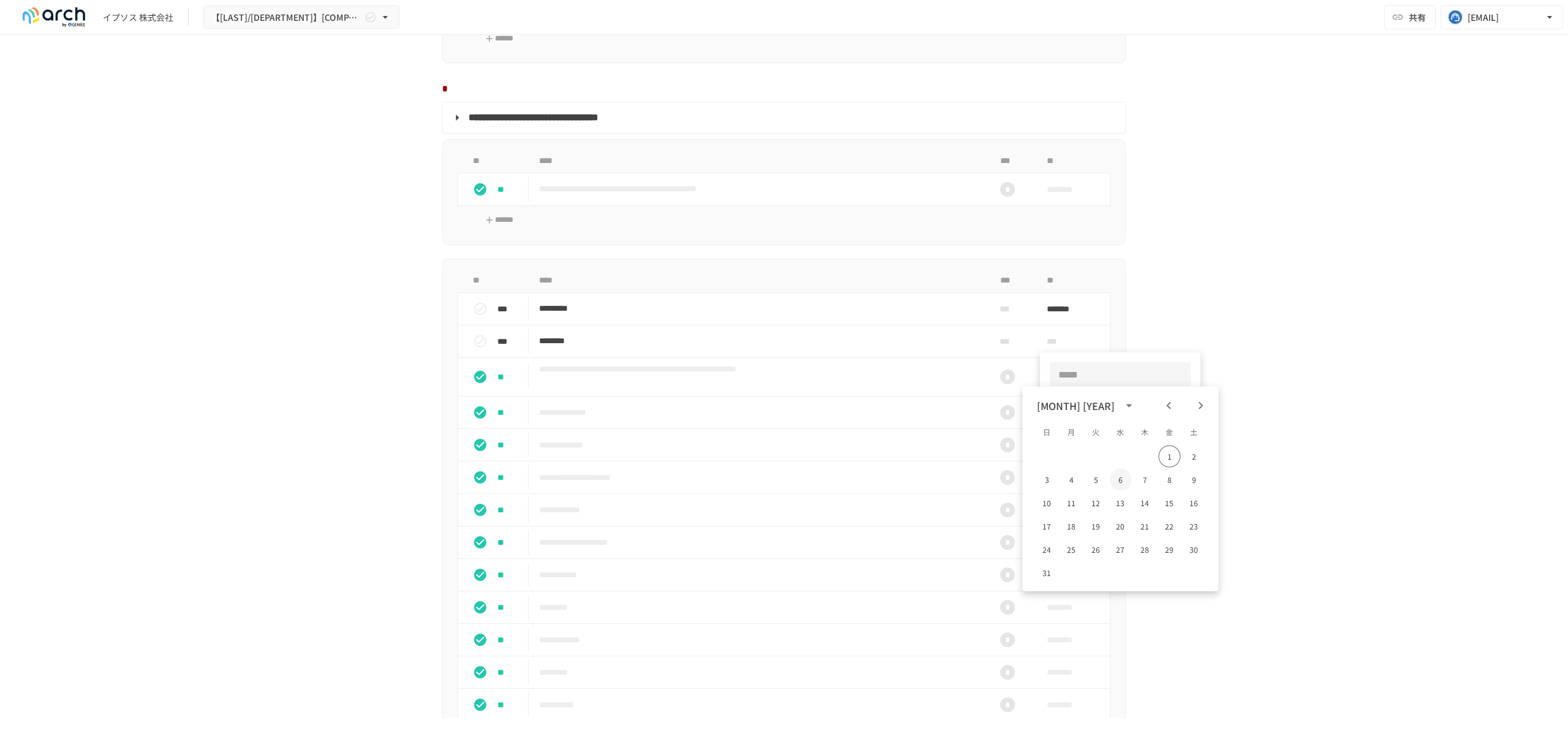 click on "6" at bounding box center (1120, 480) 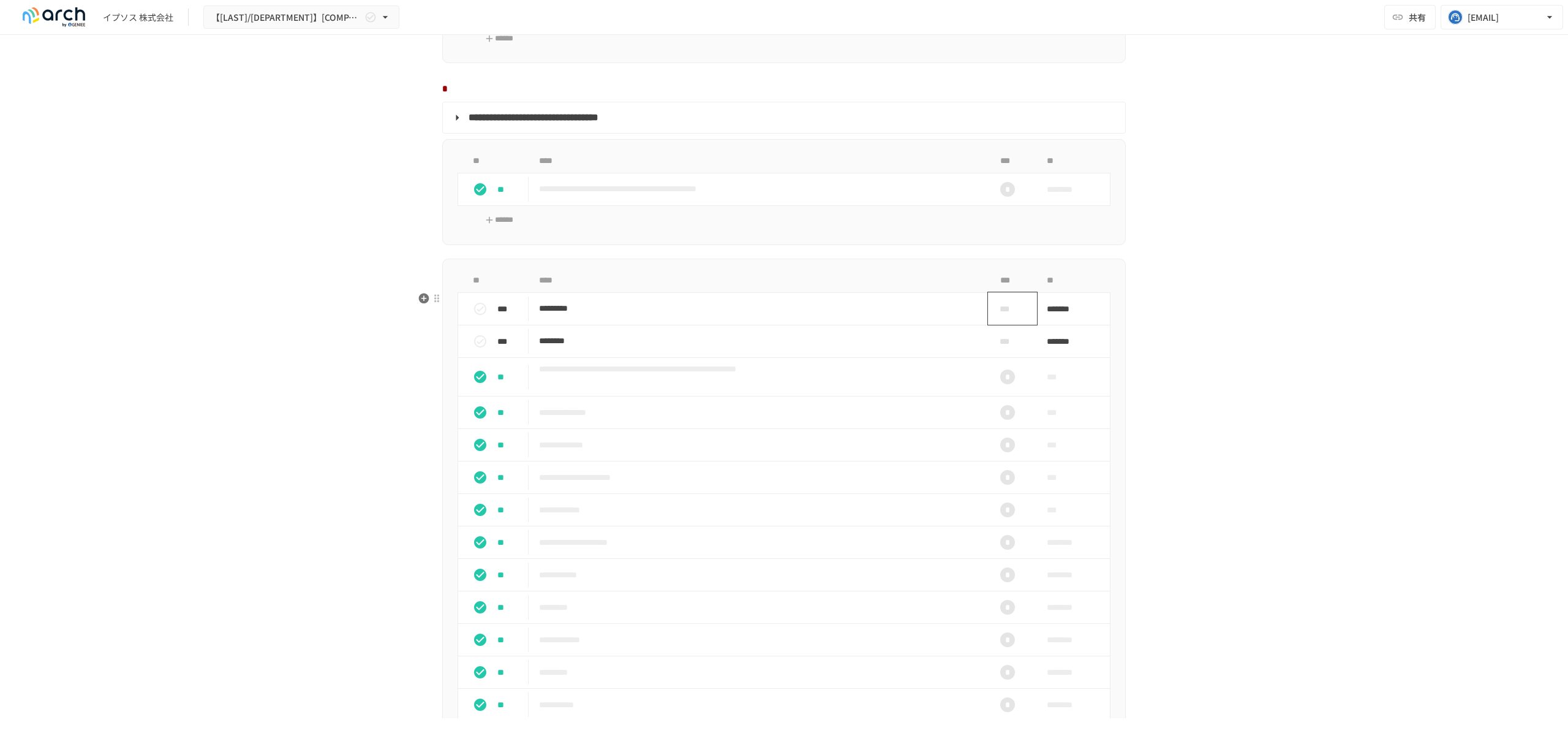 click on "***" at bounding box center [1008, 309] 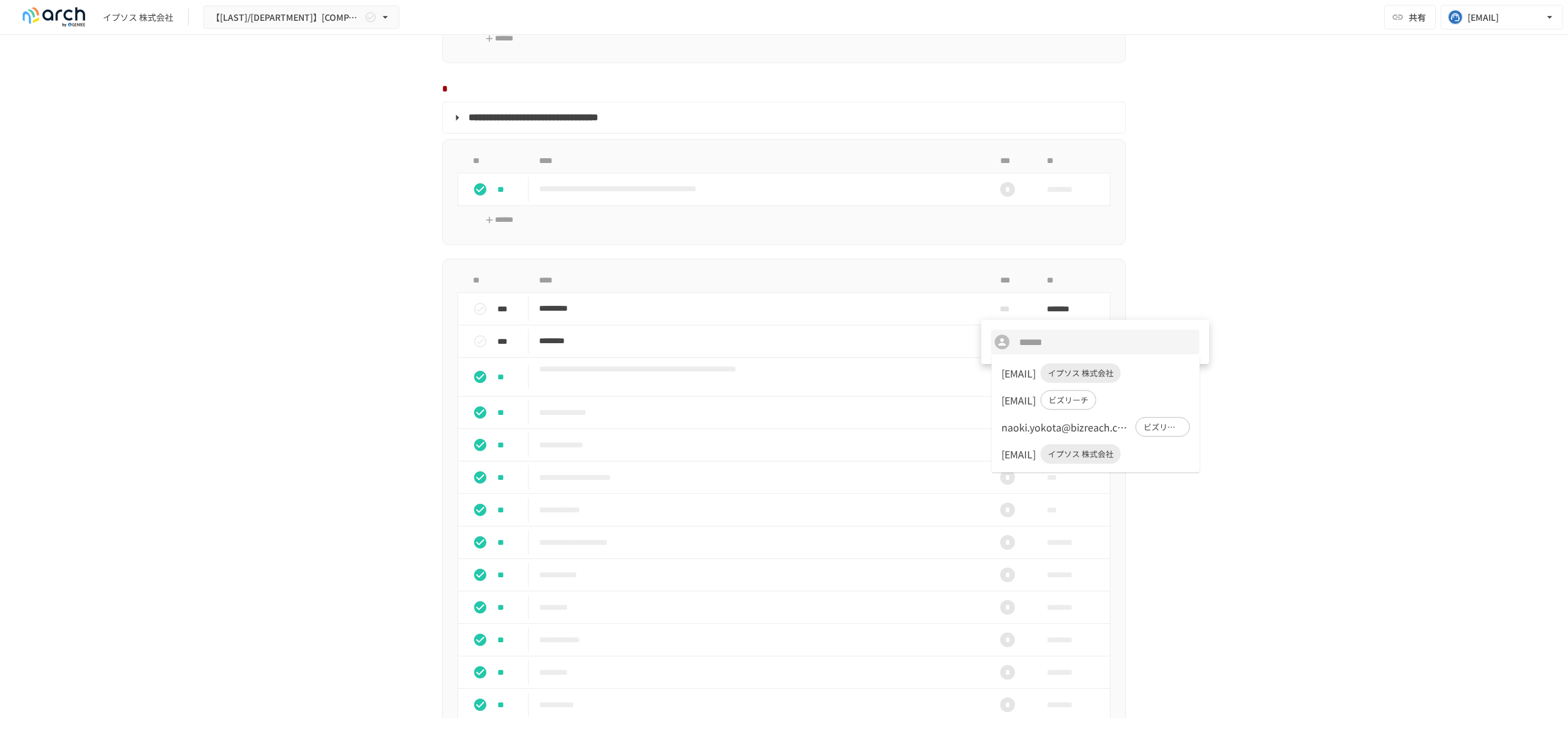 click on "yoko.kawanishi@ipsos.com イプソス 株式会社" at bounding box center [1096, 373] 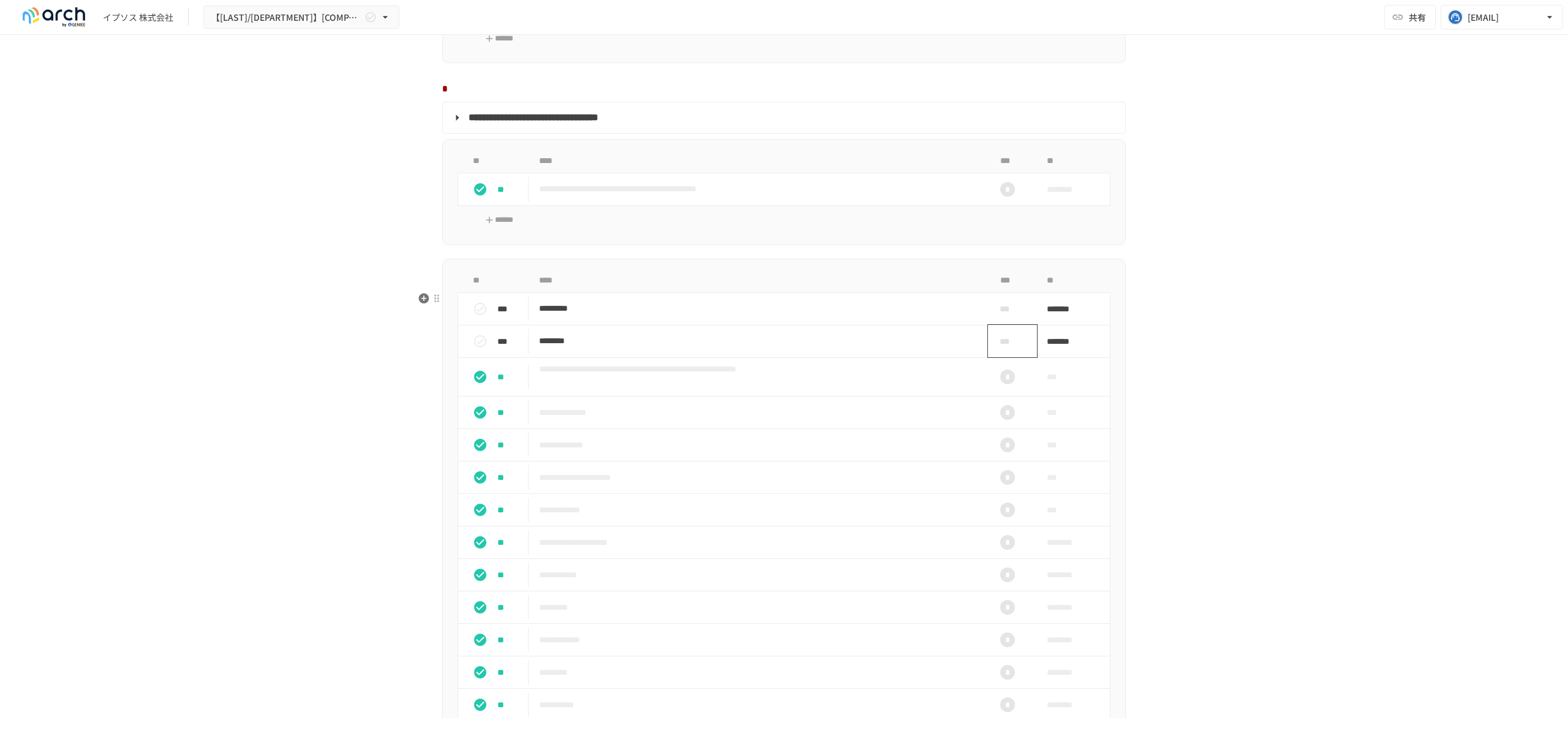 click on "***" at bounding box center (1008, 341) 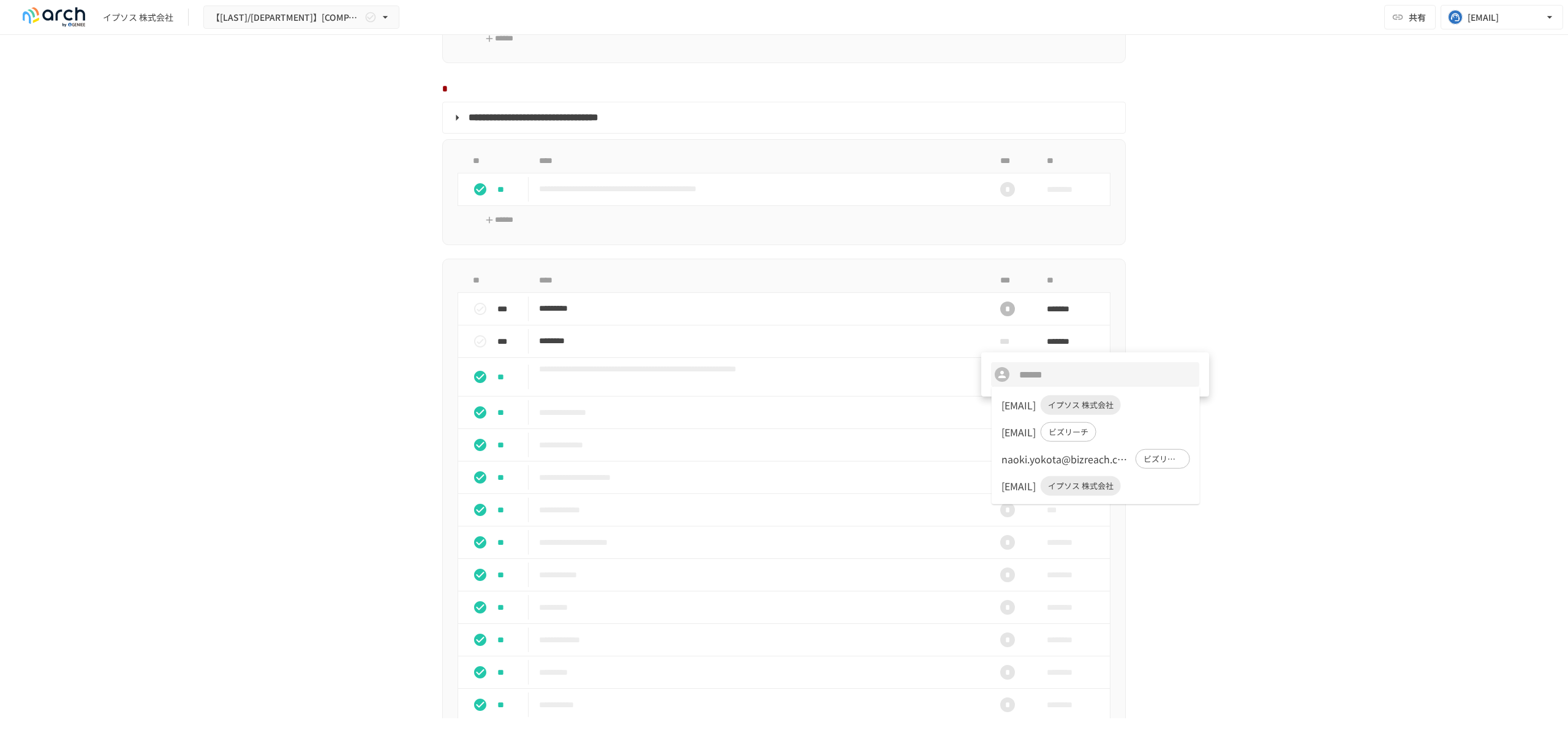 drag, startPoint x: 1035, startPoint y: 412, endPoint x: 1033, endPoint y: 403, distance: 9.219544 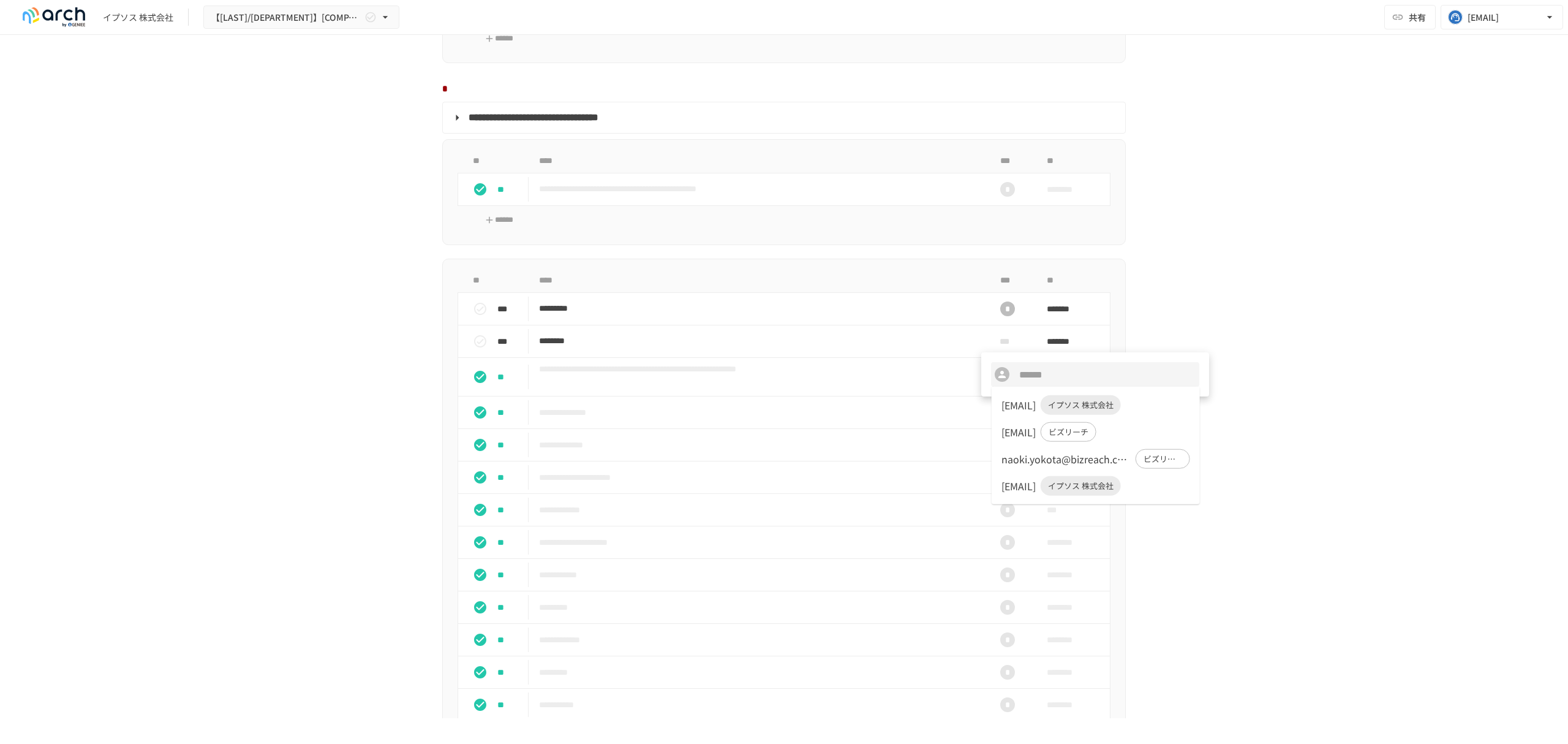 click on "yoko.kawanishi@ipsos.com イプソス 株式会社" at bounding box center [1096, 405] 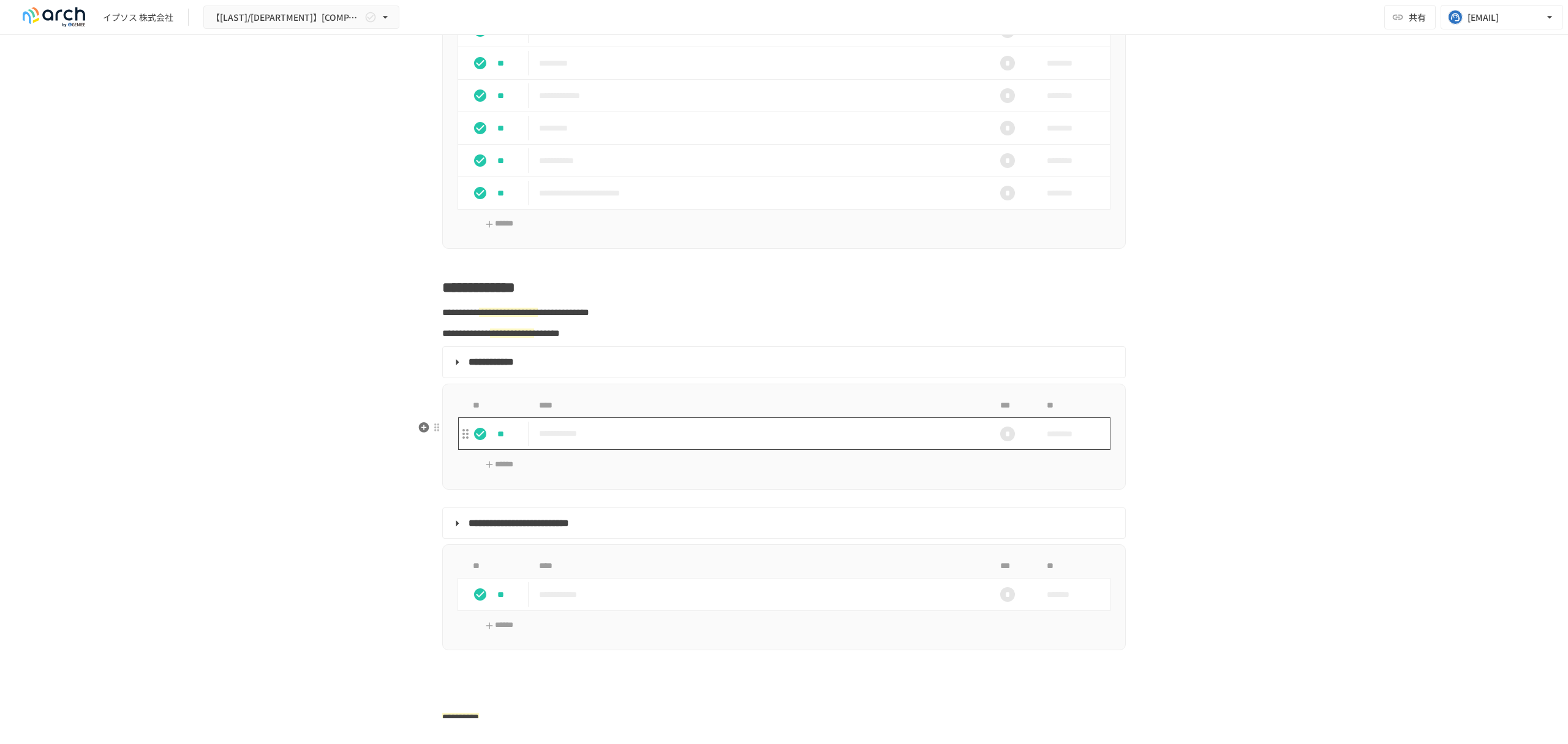 scroll, scrollTop: 1631, scrollLeft: 0, axis: vertical 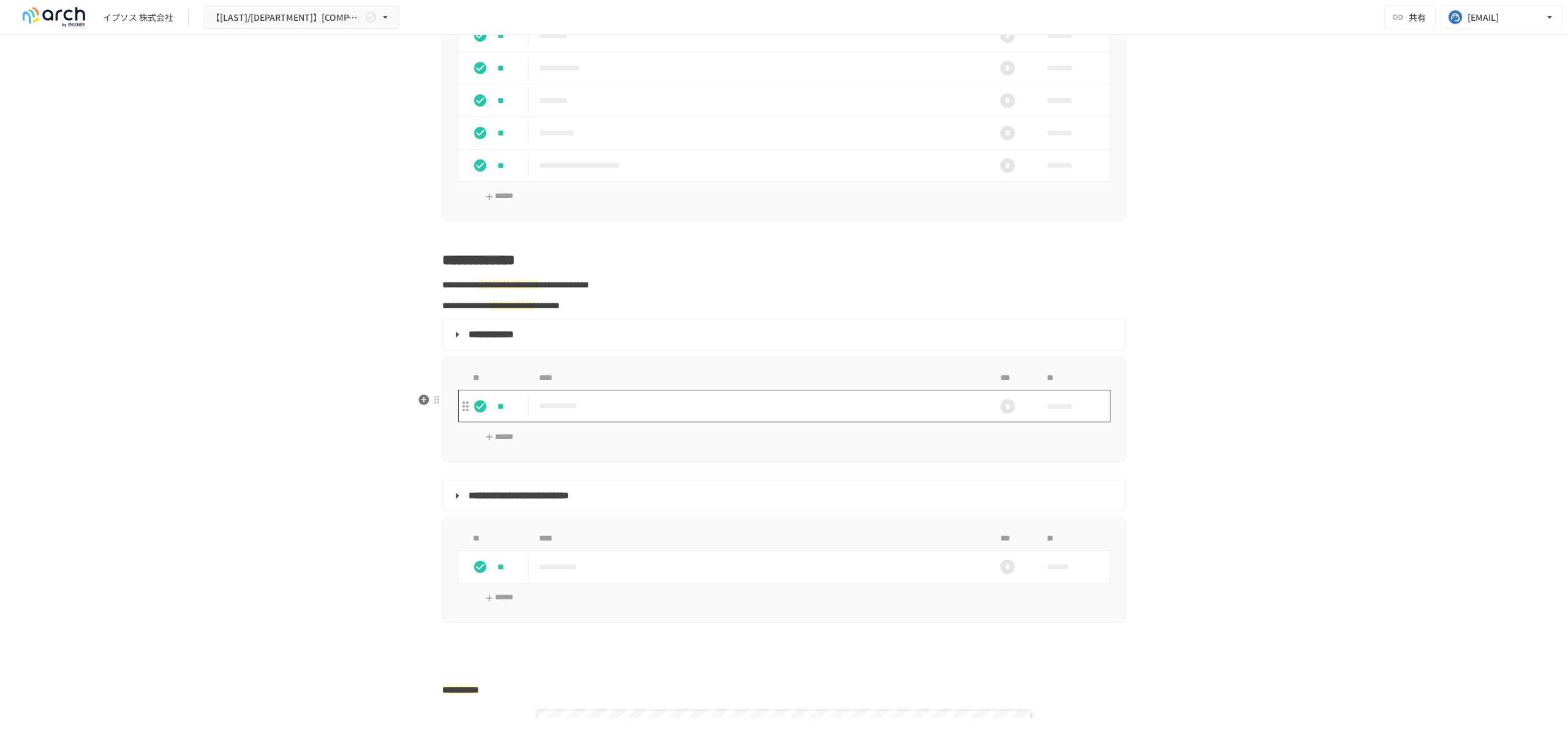 click on "**********" at bounding box center (758, 406) 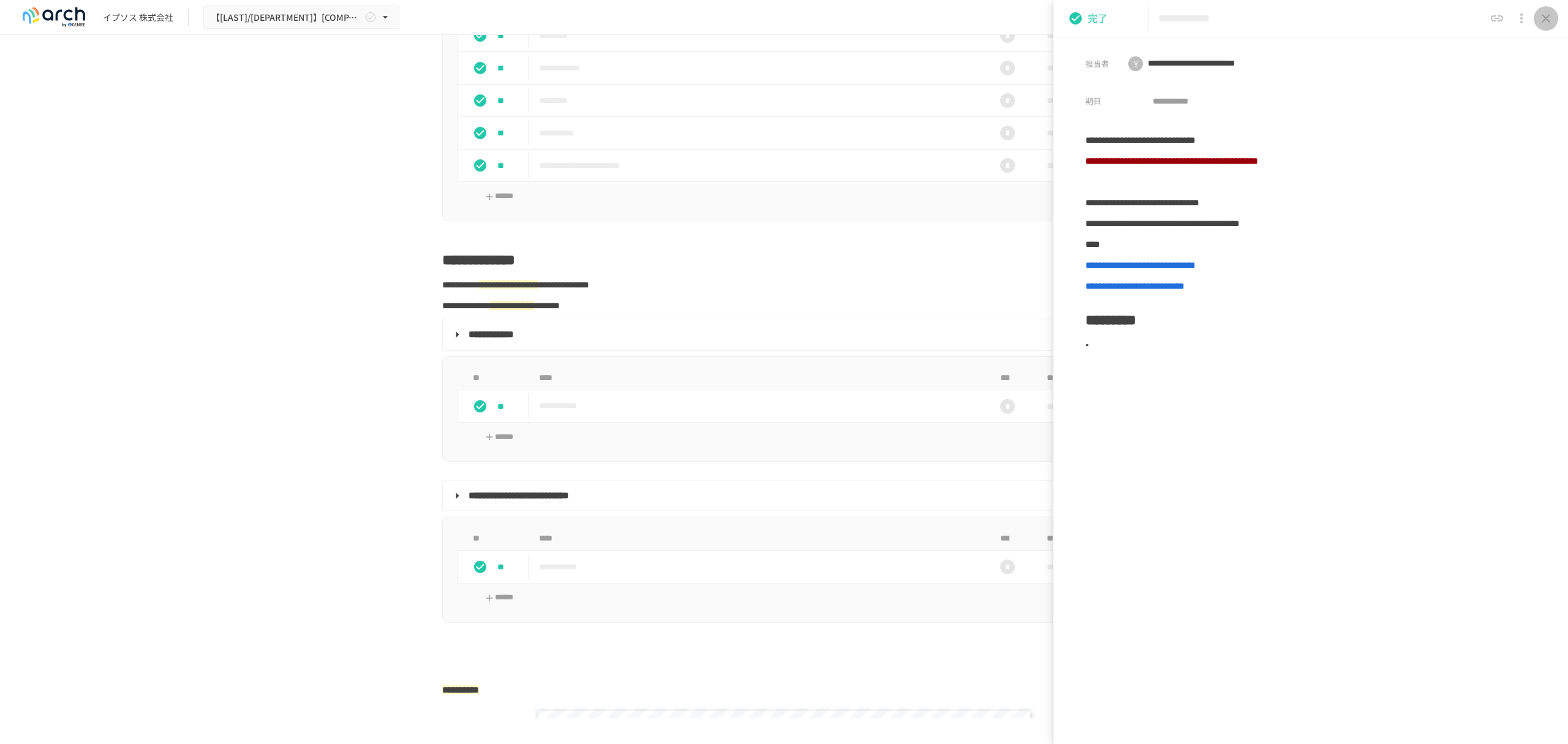 click 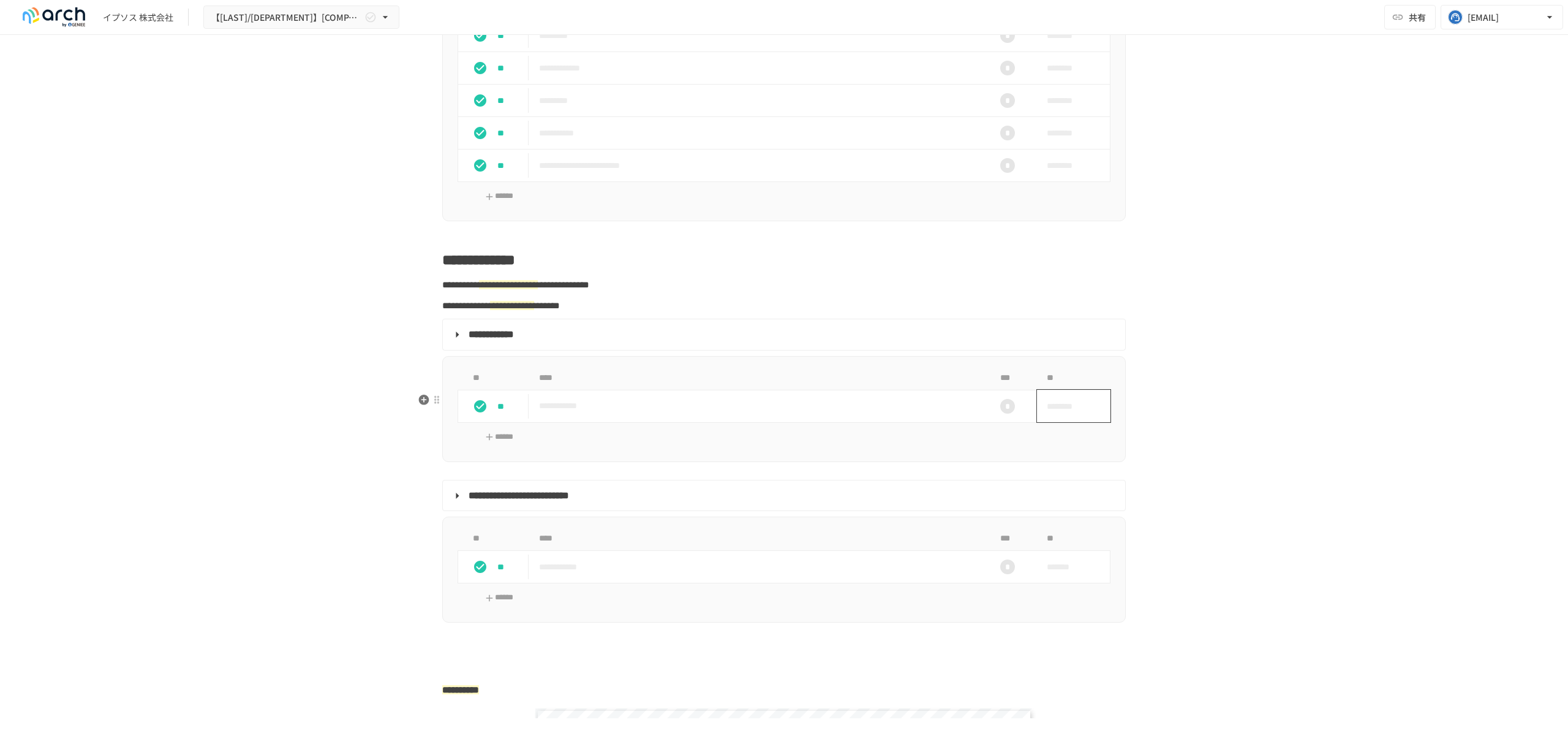 click on "********" at bounding box center [1069, 406] 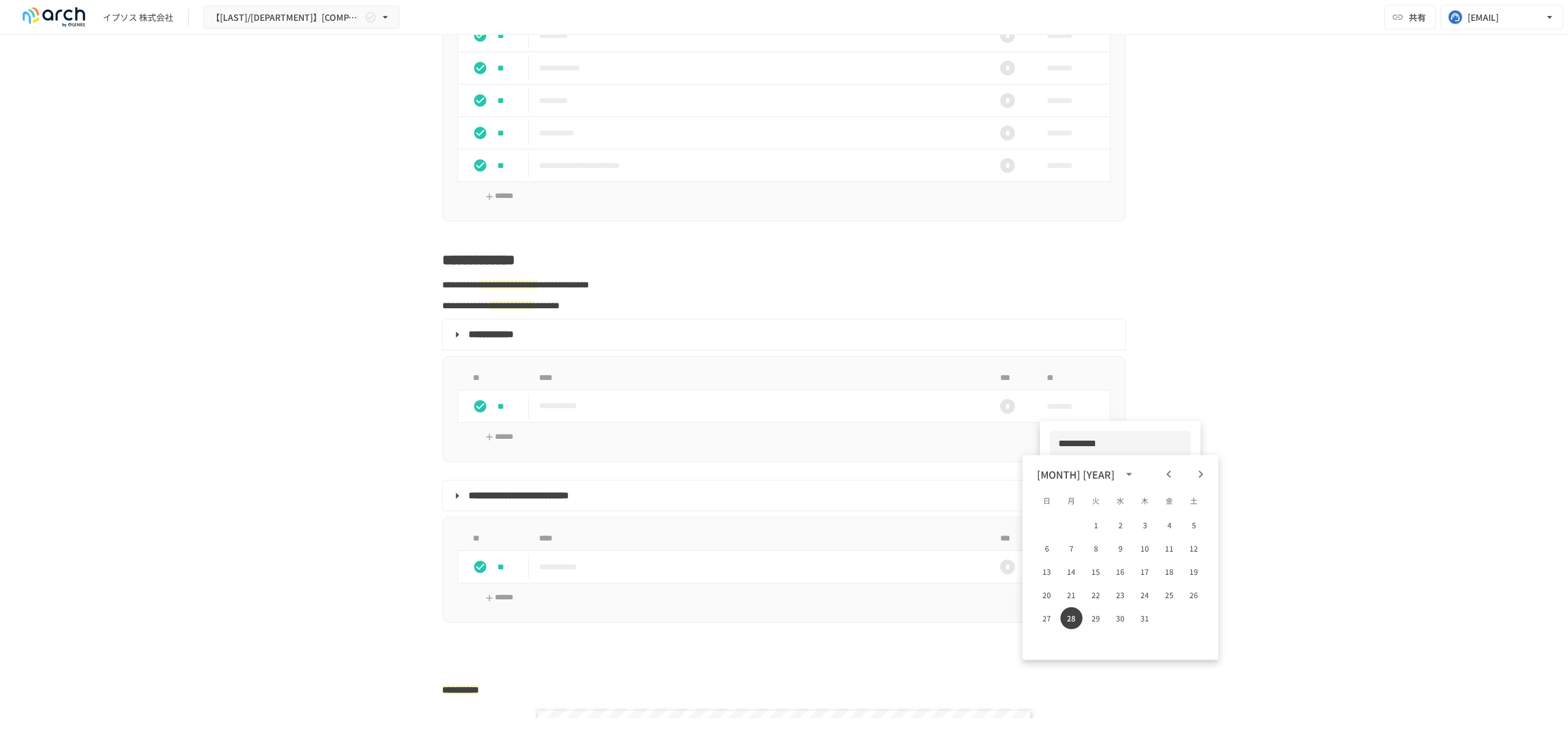 click 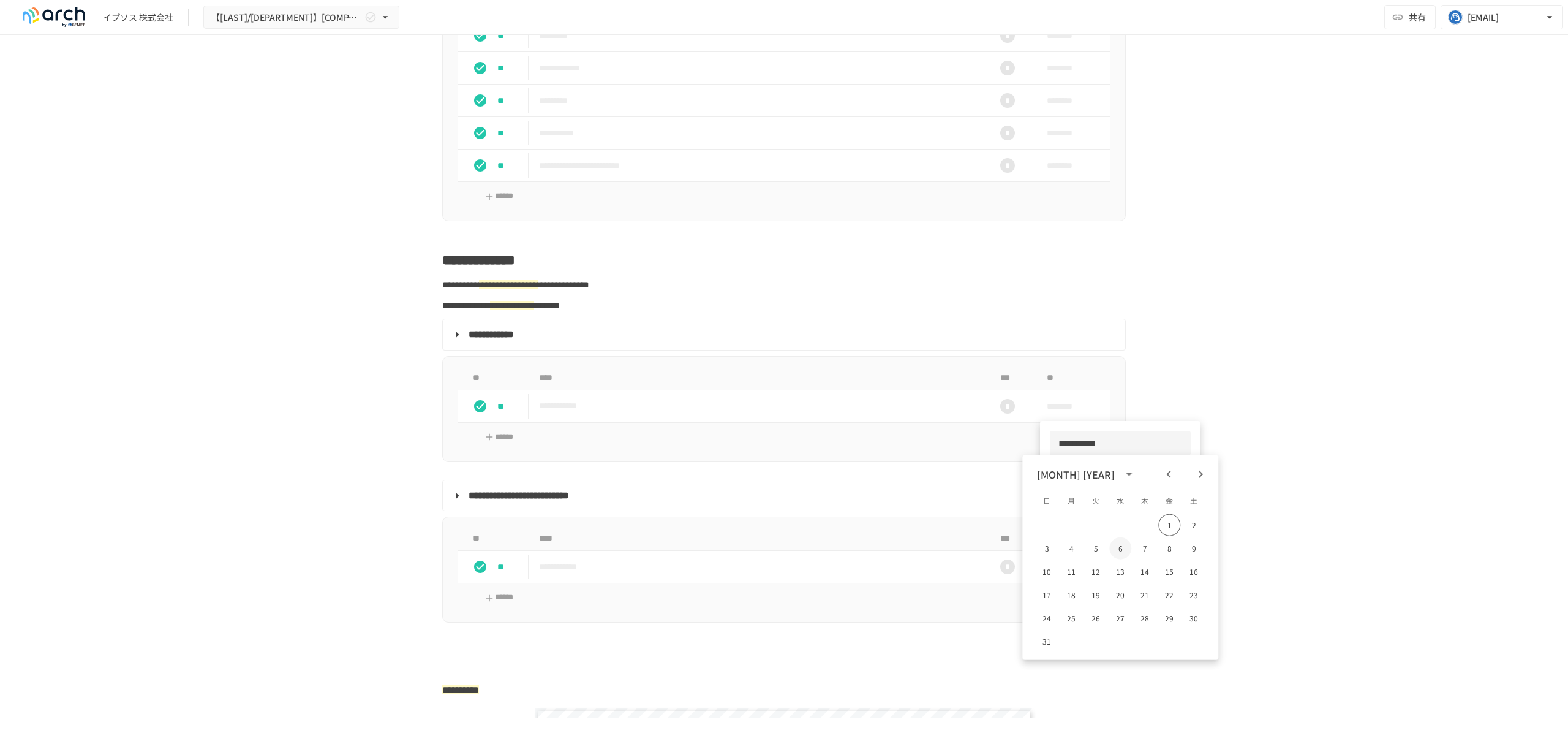 click on "6" at bounding box center (1120, 549) 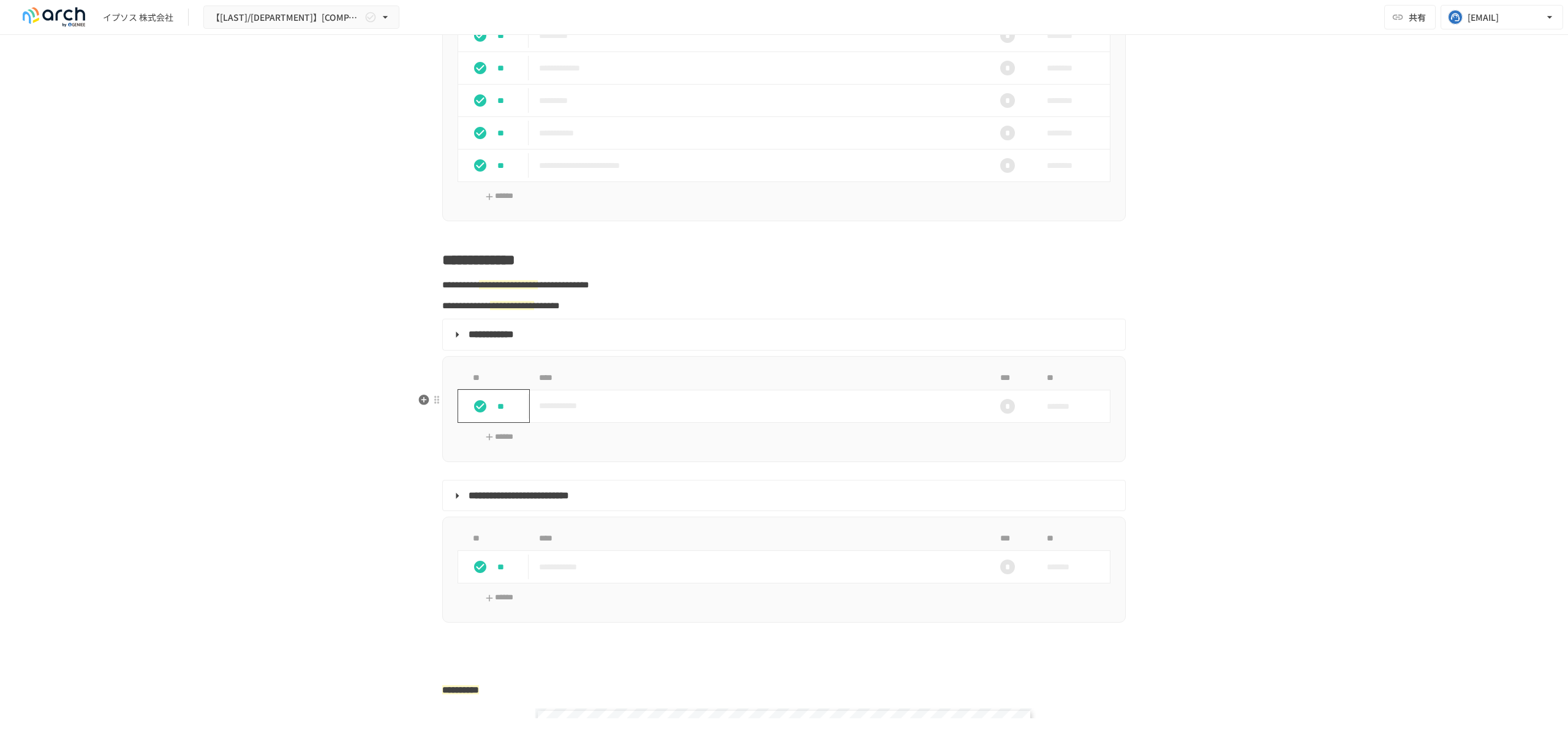 click on "**" at bounding box center (510, 406) 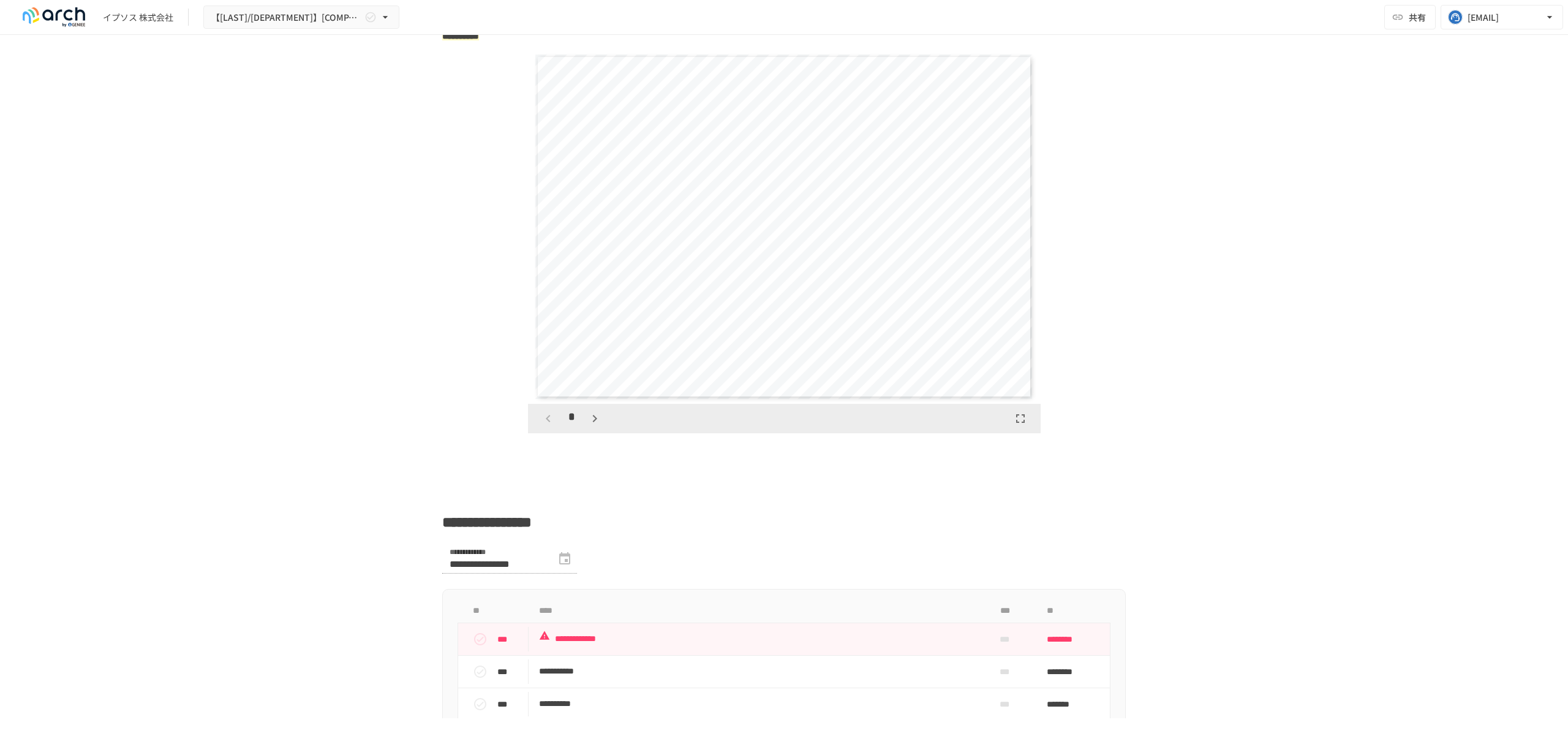 scroll, scrollTop: 2776, scrollLeft: 0, axis: vertical 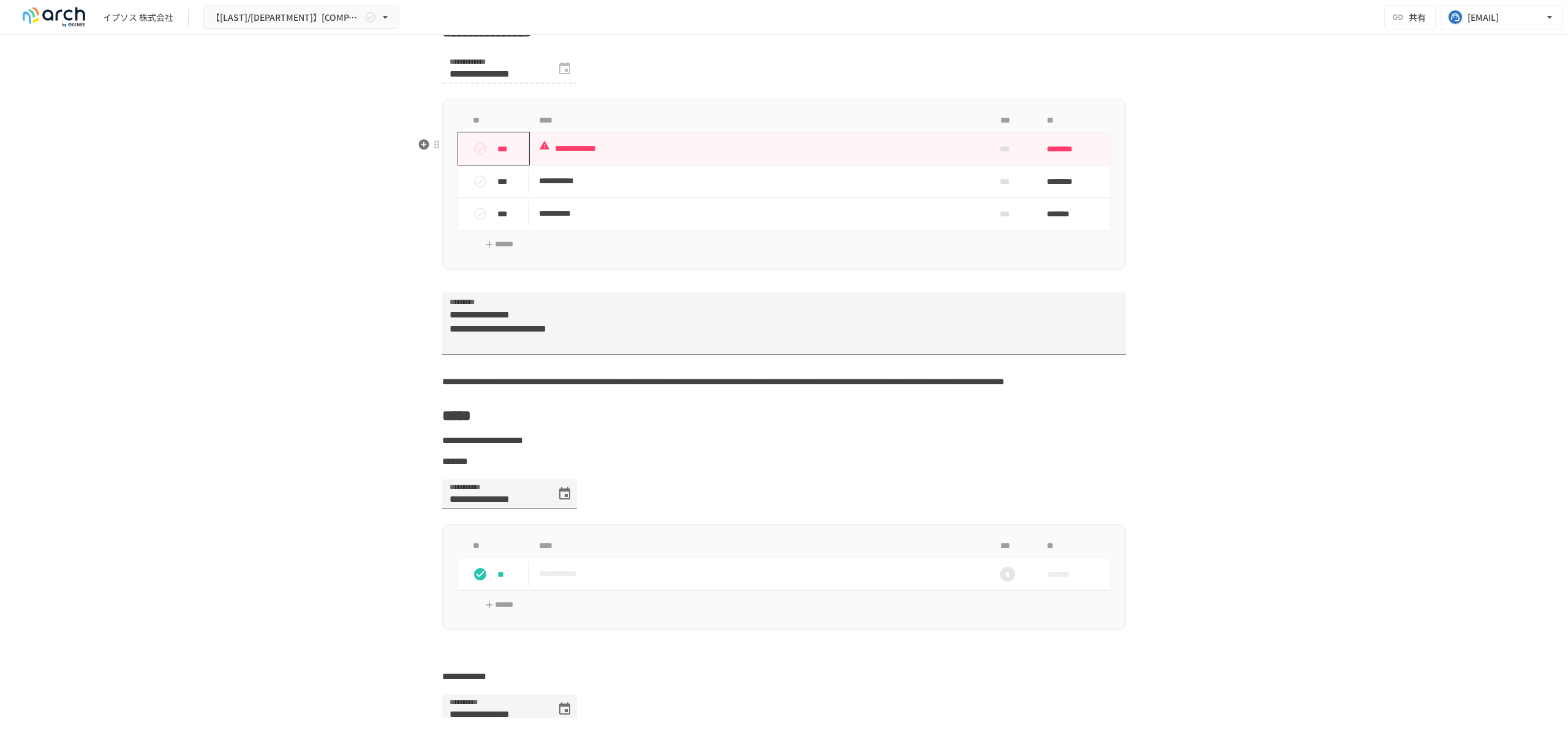 click on "***" at bounding box center [510, 149] 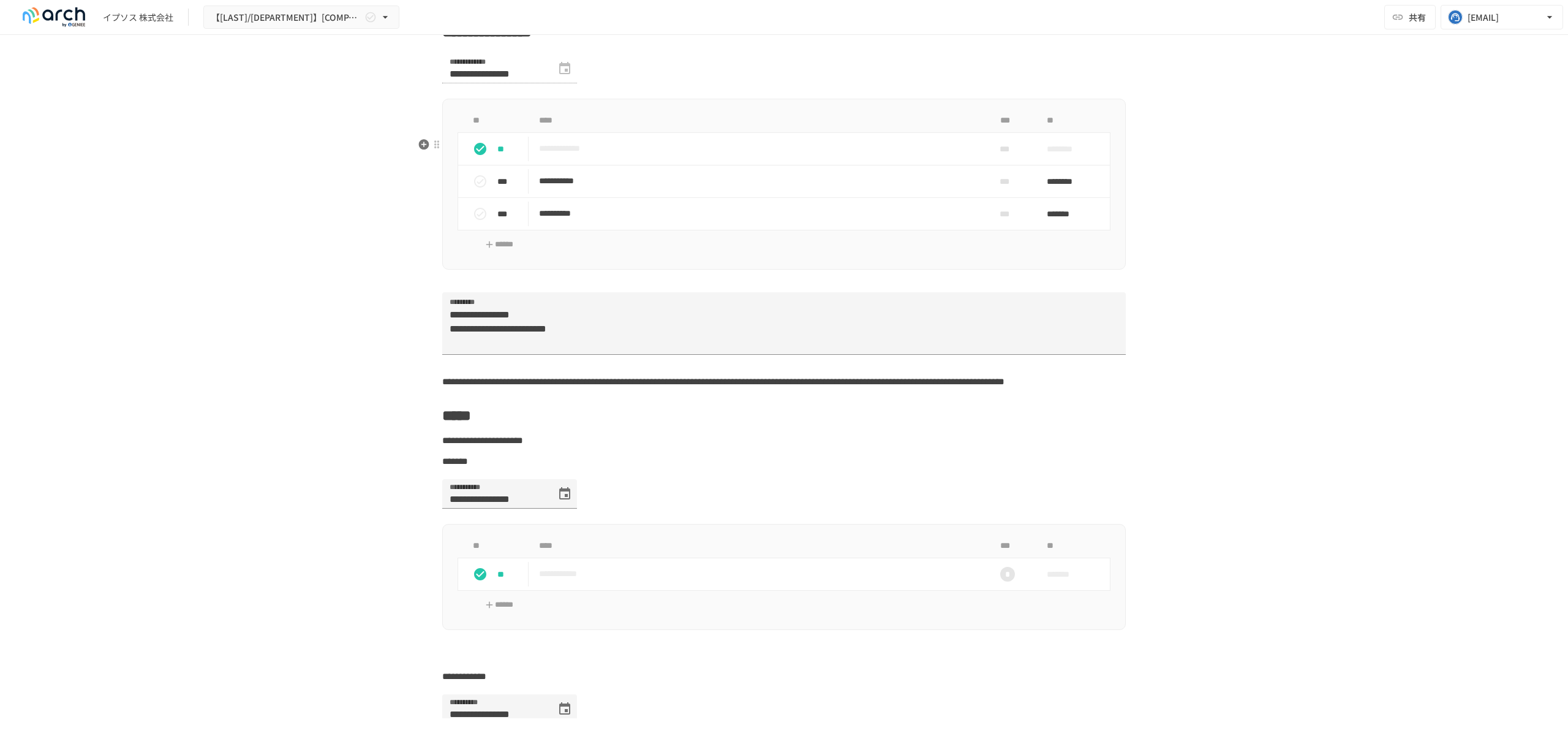 drag, startPoint x: 499, startPoint y: 185, endPoint x: 704, endPoint y: 194, distance: 205.19747 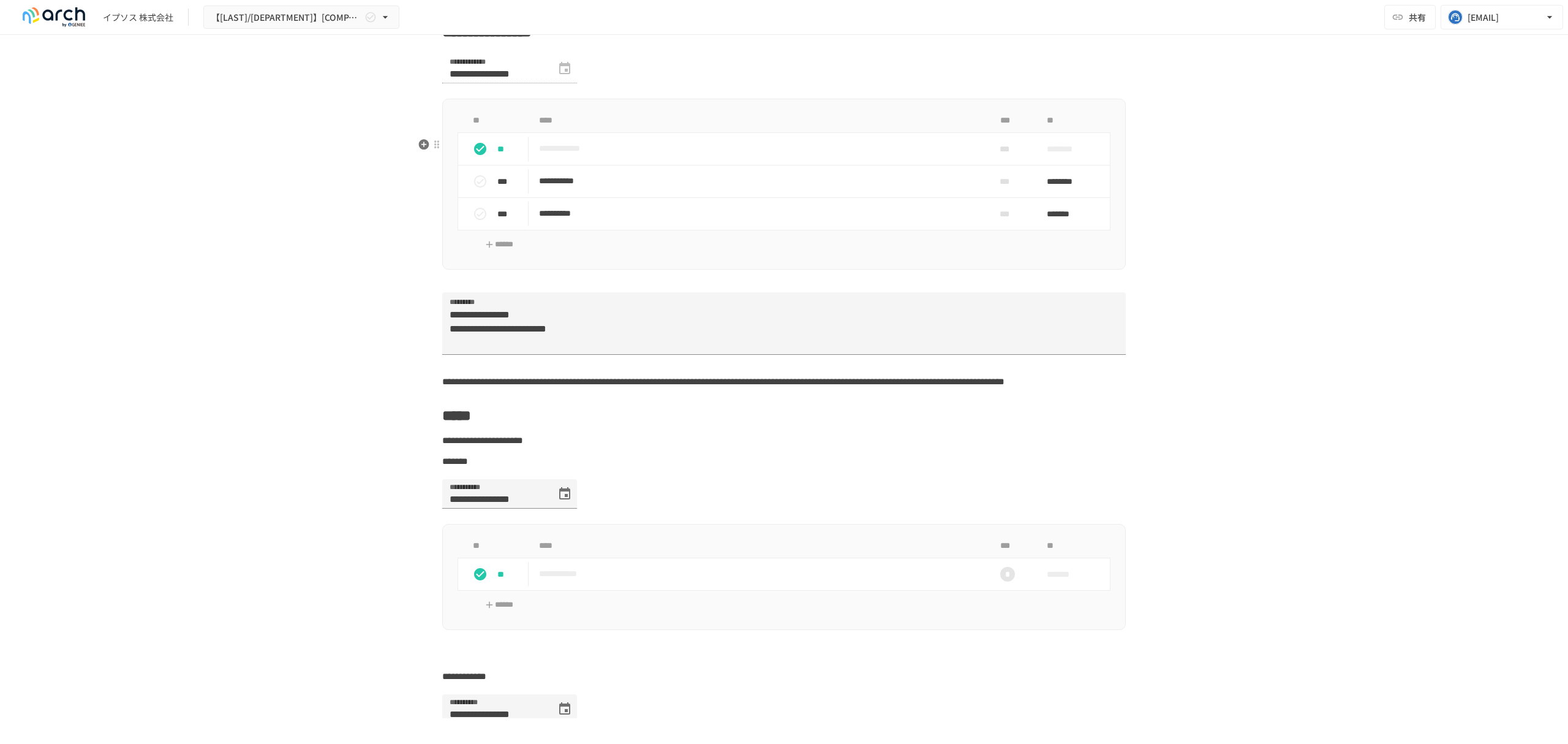 click on "**" at bounding box center (510, 149) 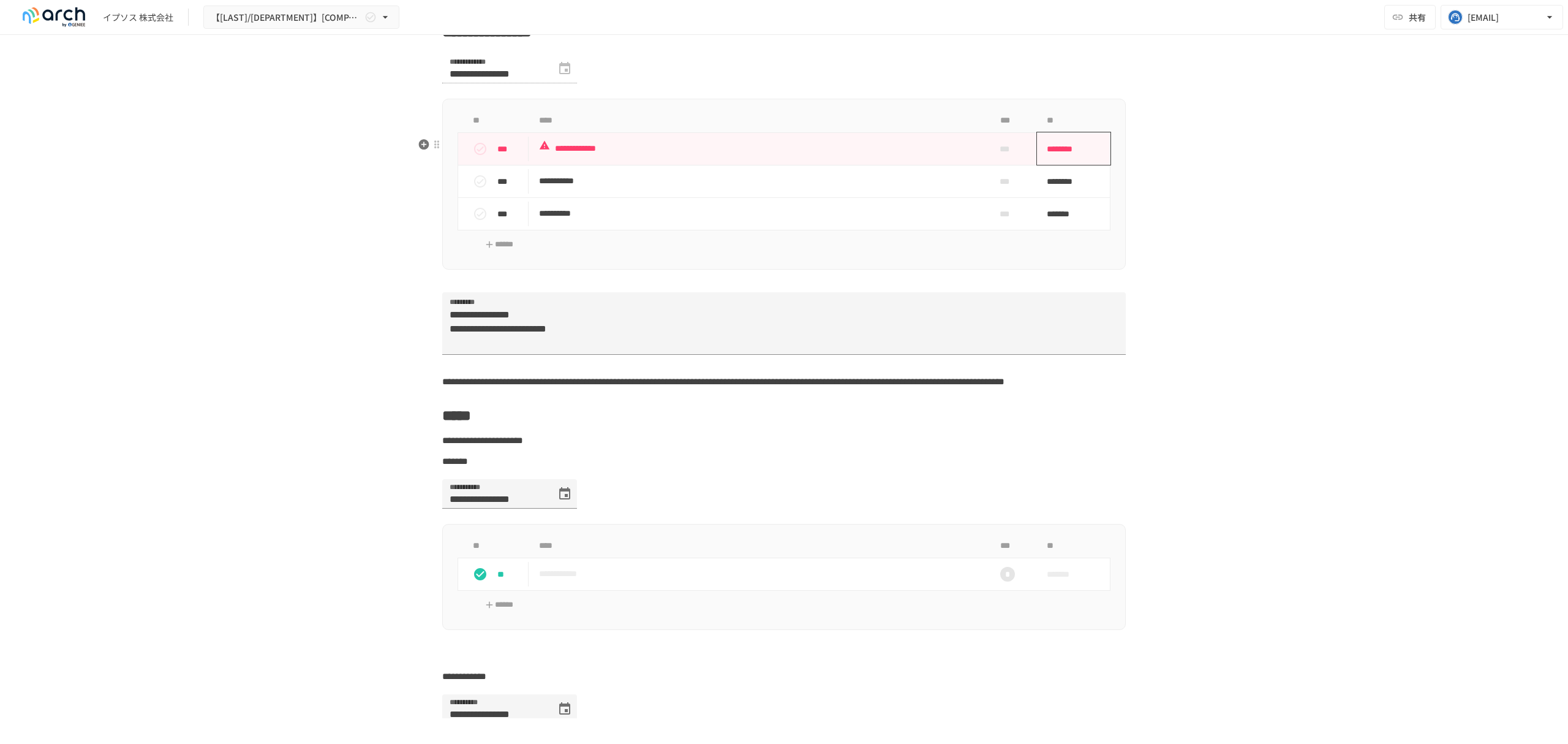 click on "********" at bounding box center [1069, 149] 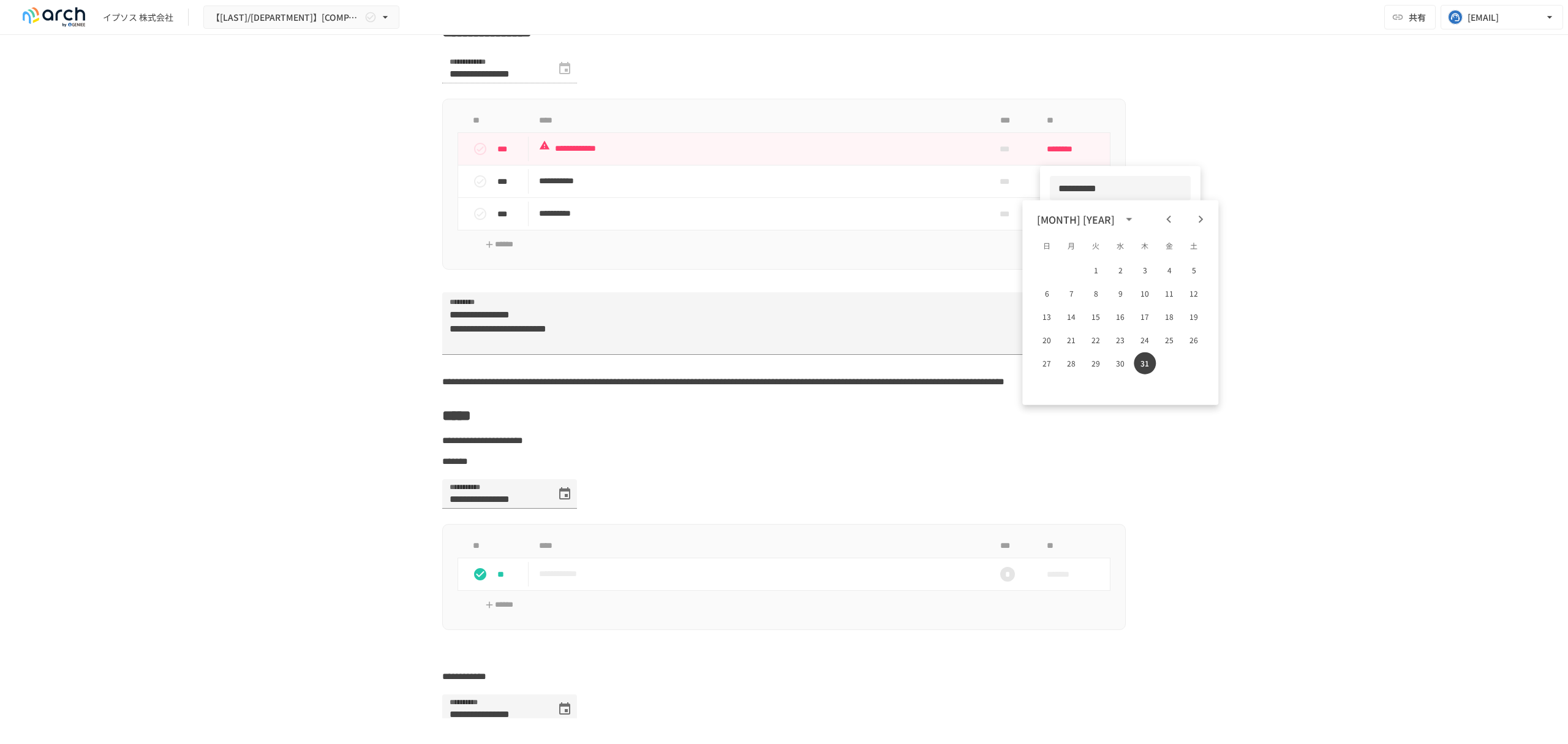 drag, startPoint x: 1127, startPoint y: 189, endPoint x: 1034, endPoint y: 189, distance: 93 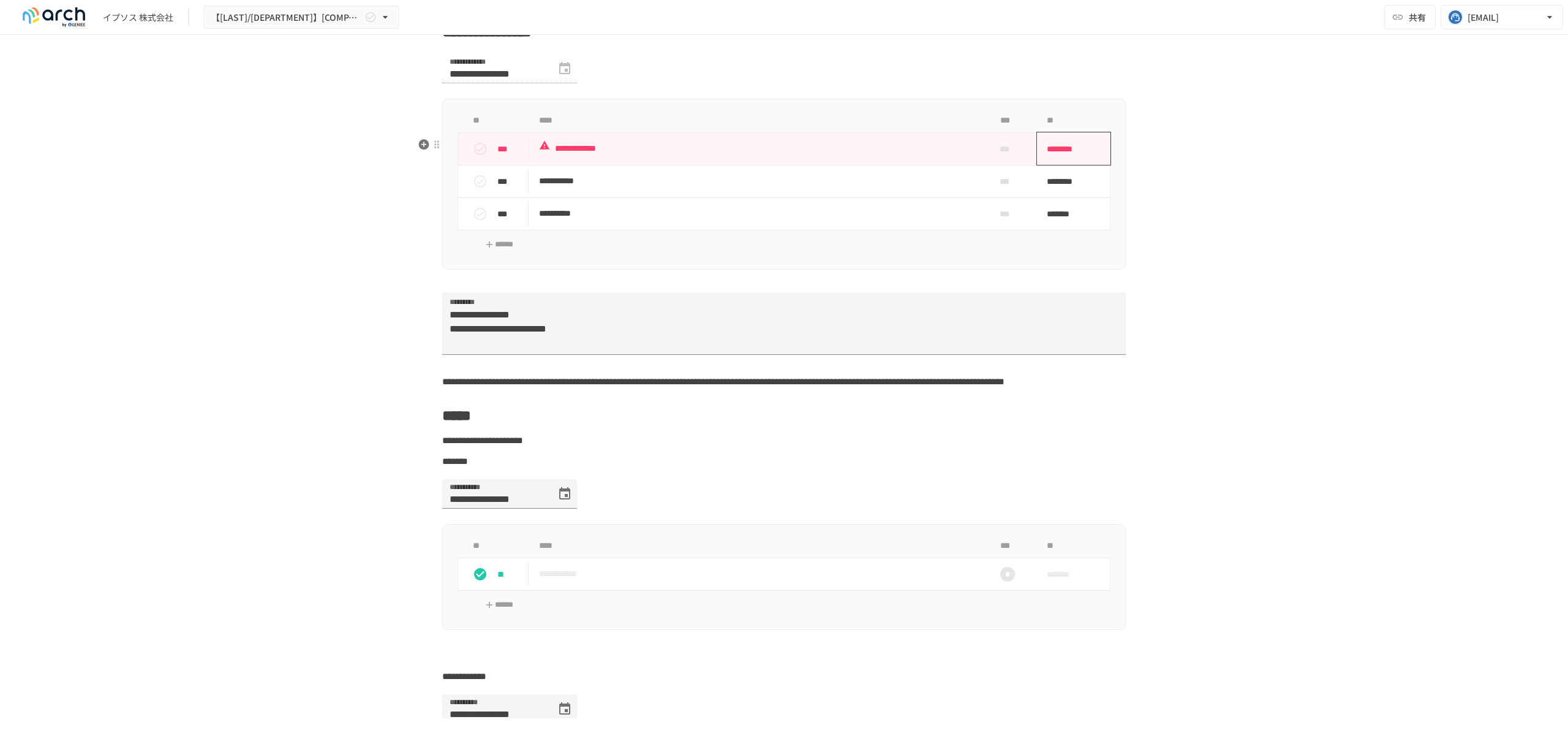 click on "********" at bounding box center [1069, 149] 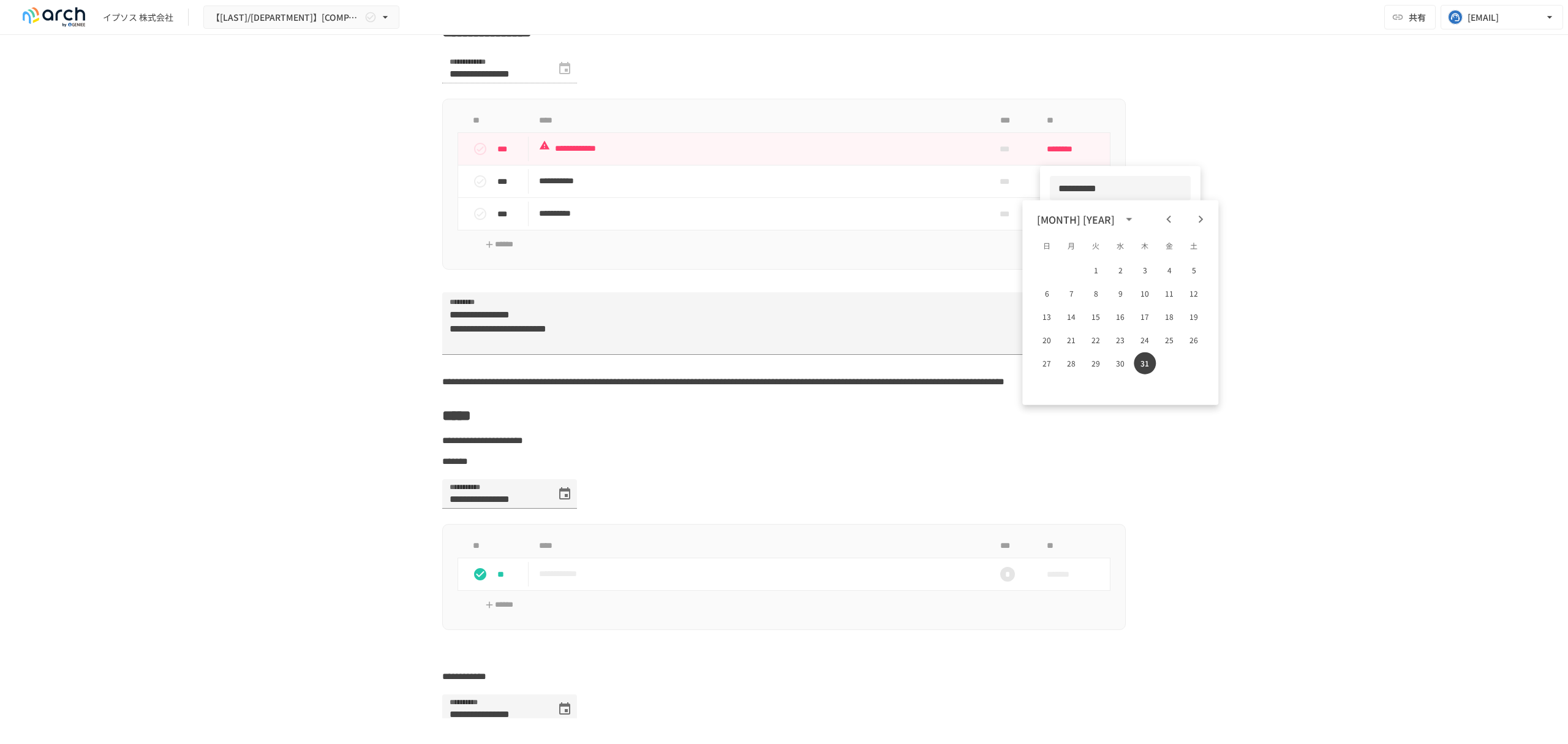 drag, startPoint x: 1128, startPoint y: 187, endPoint x: 1046, endPoint y: 187, distance: 82 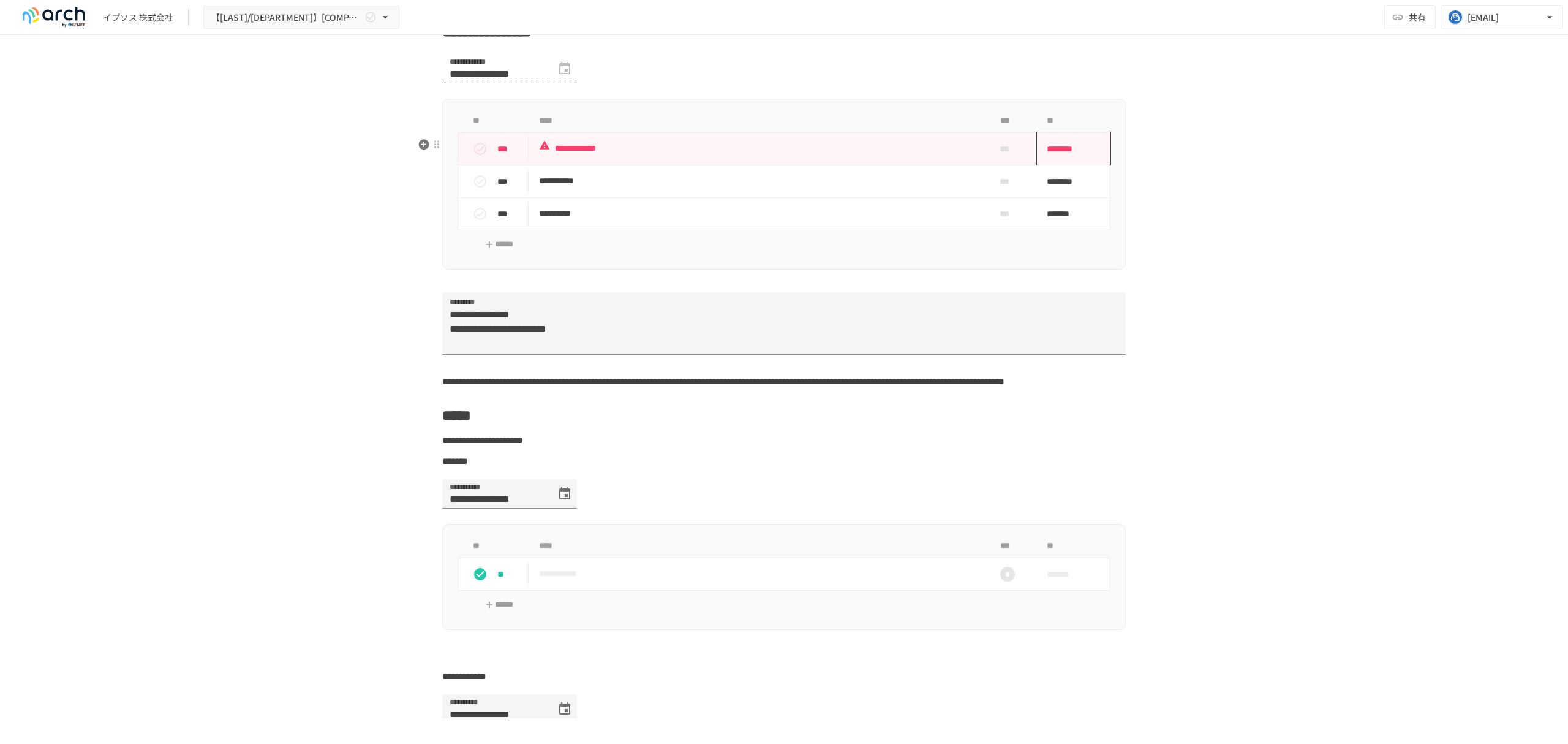 click on "********" at bounding box center [1074, 148] 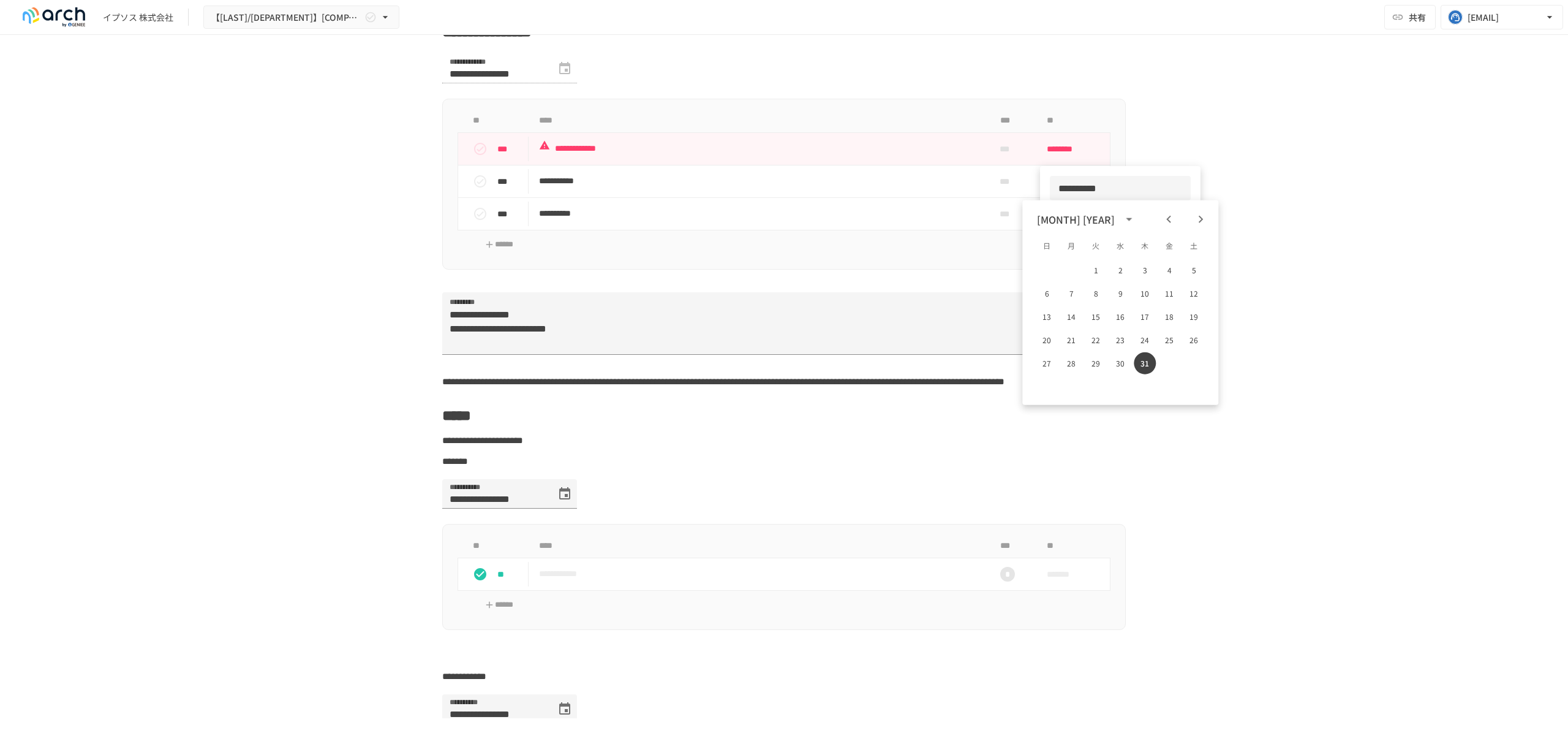 drag, startPoint x: 1108, startPoint y: 185, endPoint x: 1057, endPoint y: 184, distance: 51.0098 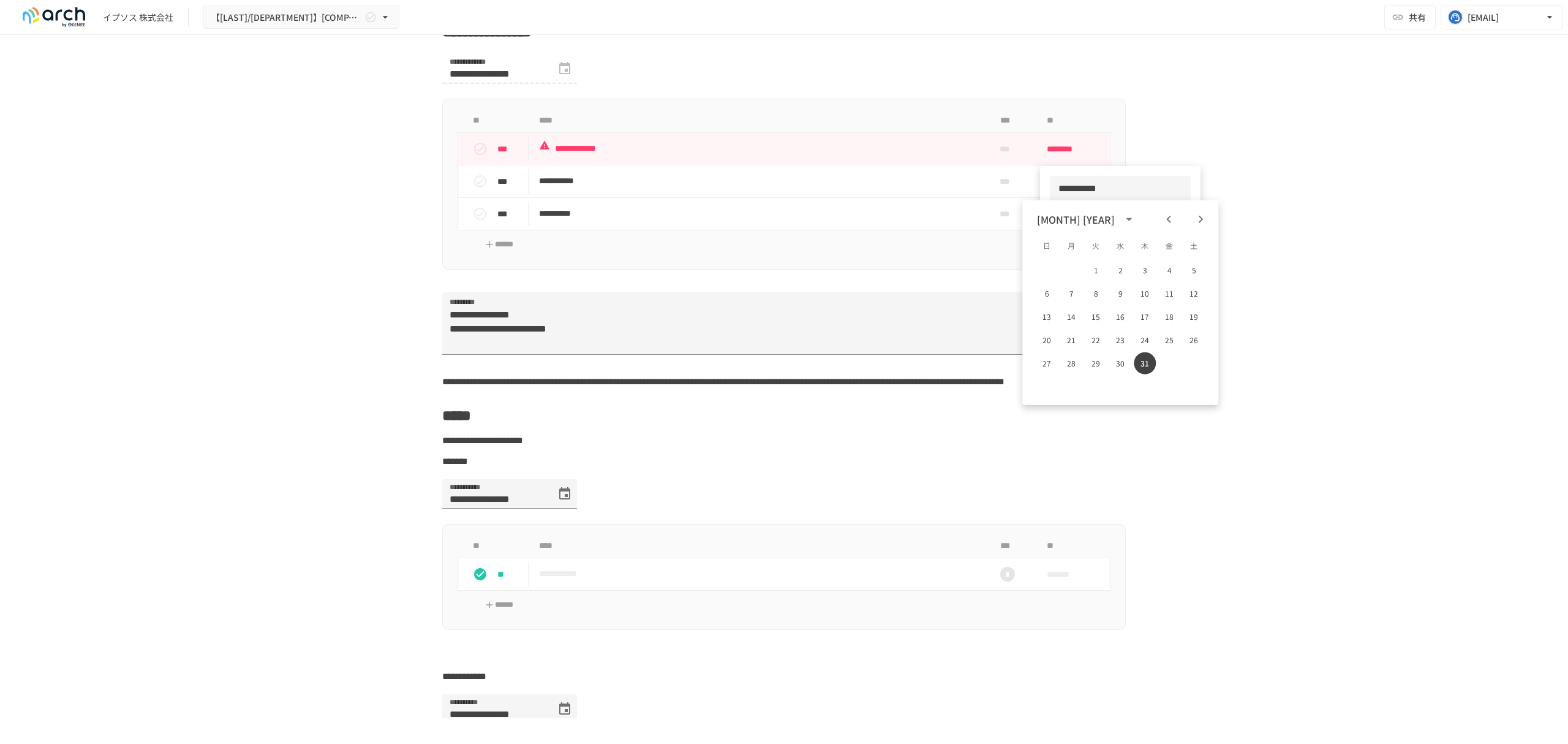 click on "**********" at bounding box center (1120, 188) 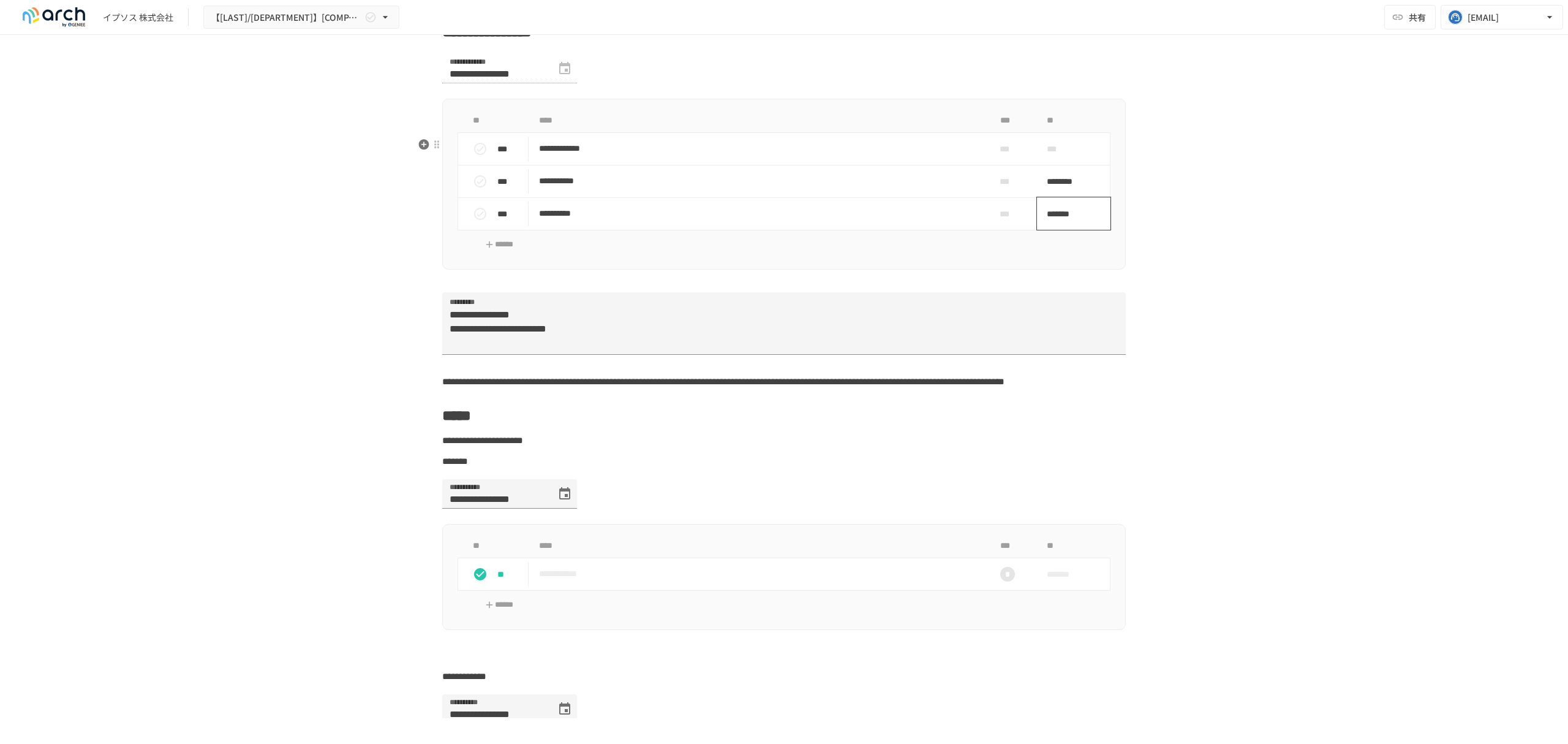 click on "*******" at bounding box center [1067, 214] 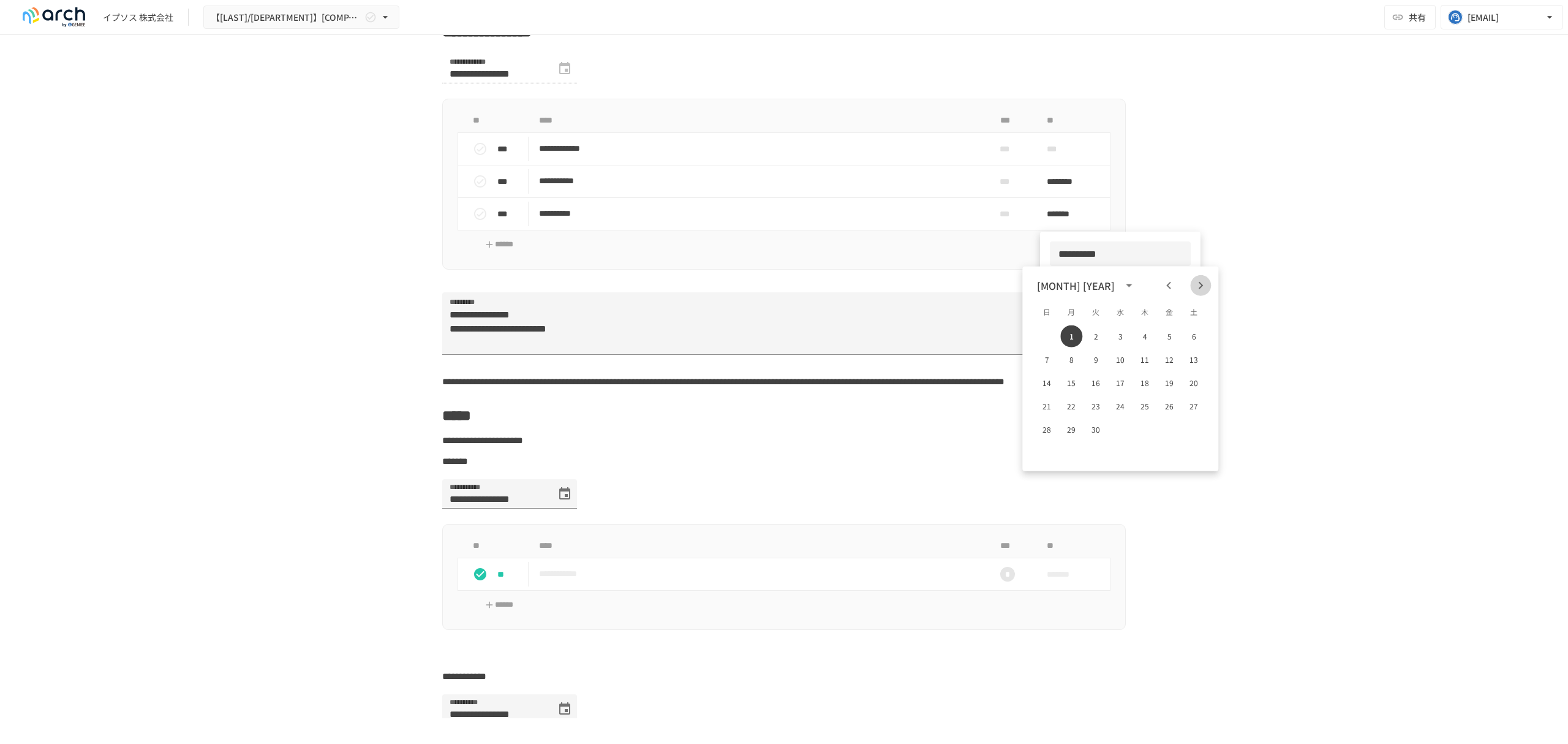 click 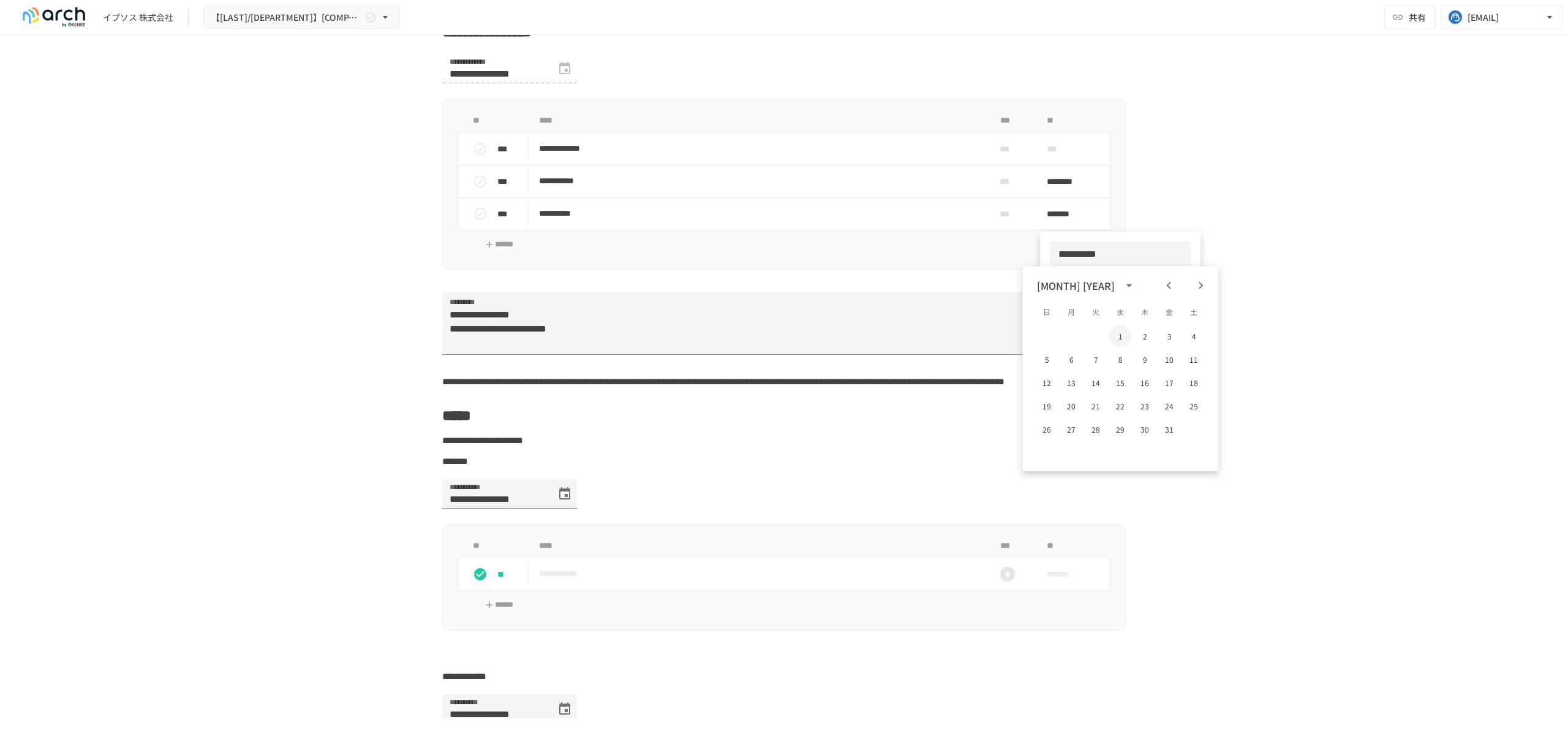 click on "1" at bounding box center (1120, 336) 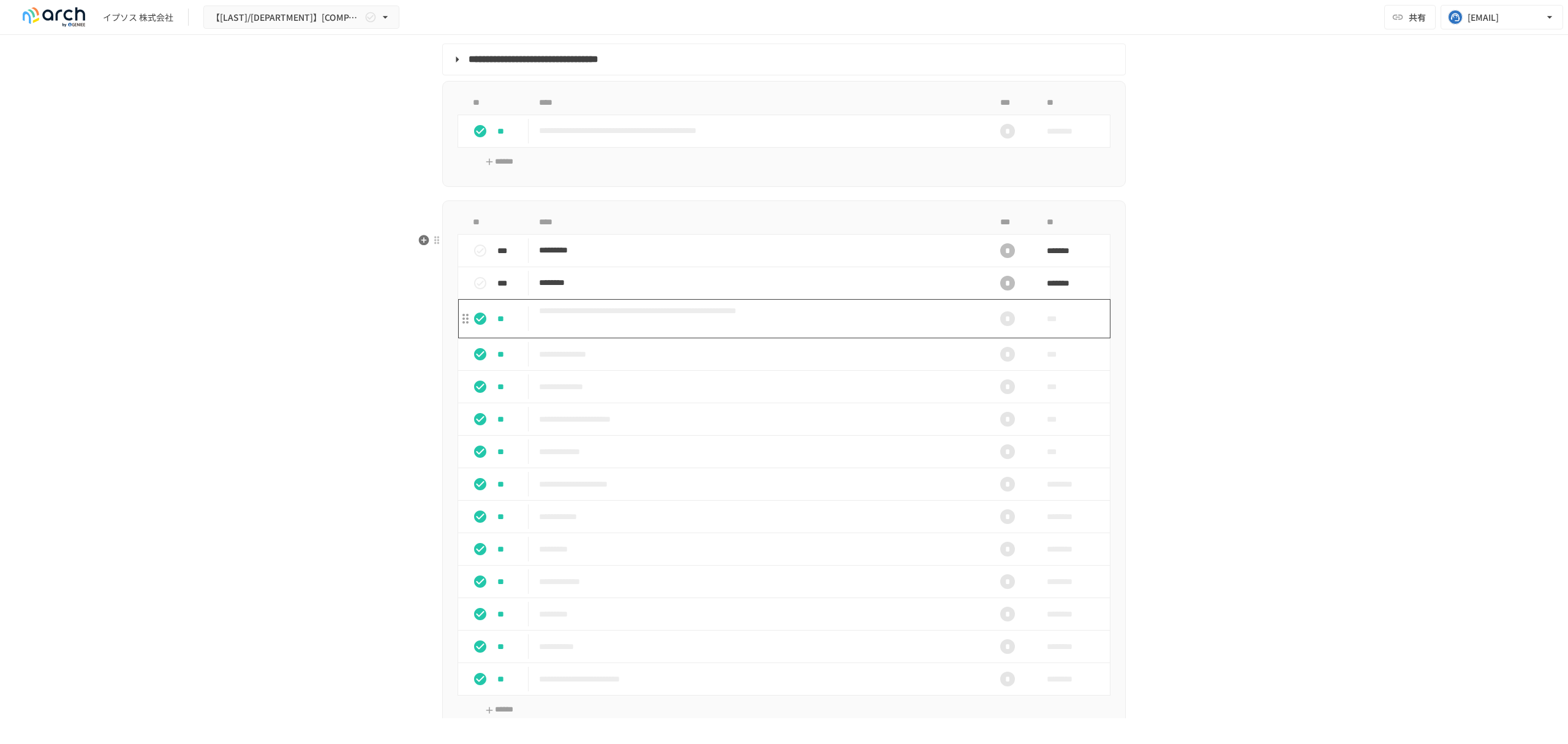 scroll, scrollTop: 1144, scrollLeft: 0, axis: vertical 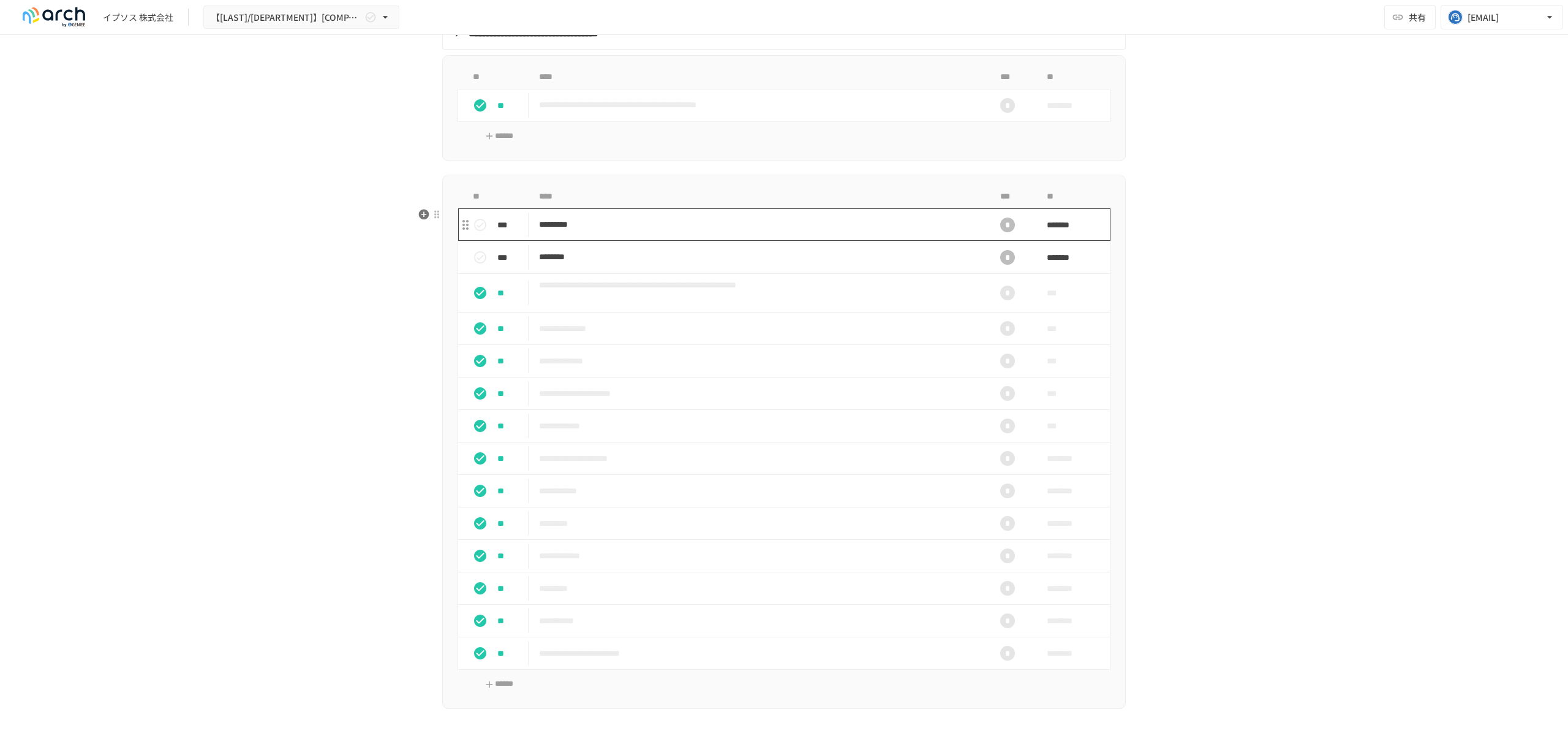 click on "*********" at bounding box center (758, 224) 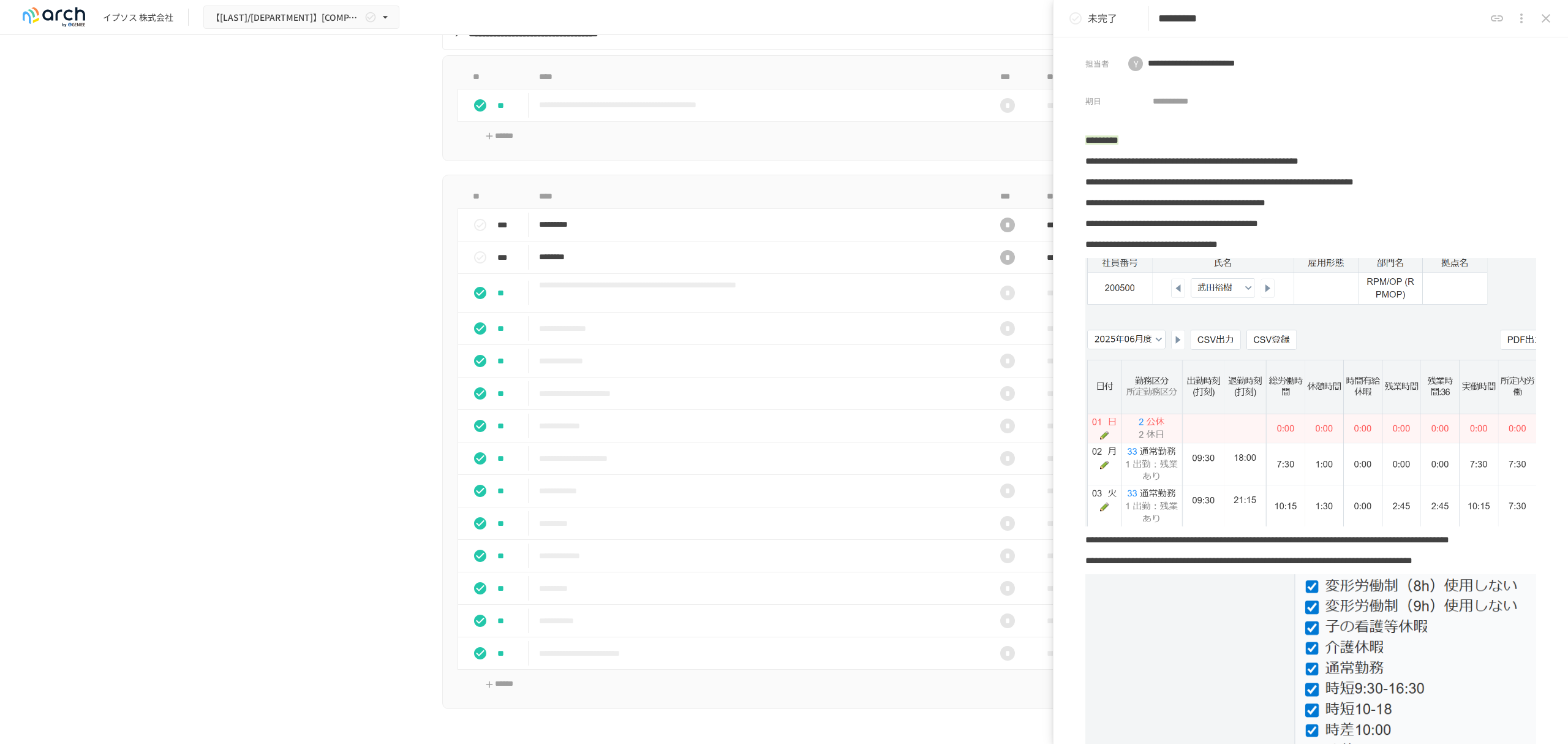 click on "*********" at bounding box center [1321, 18] 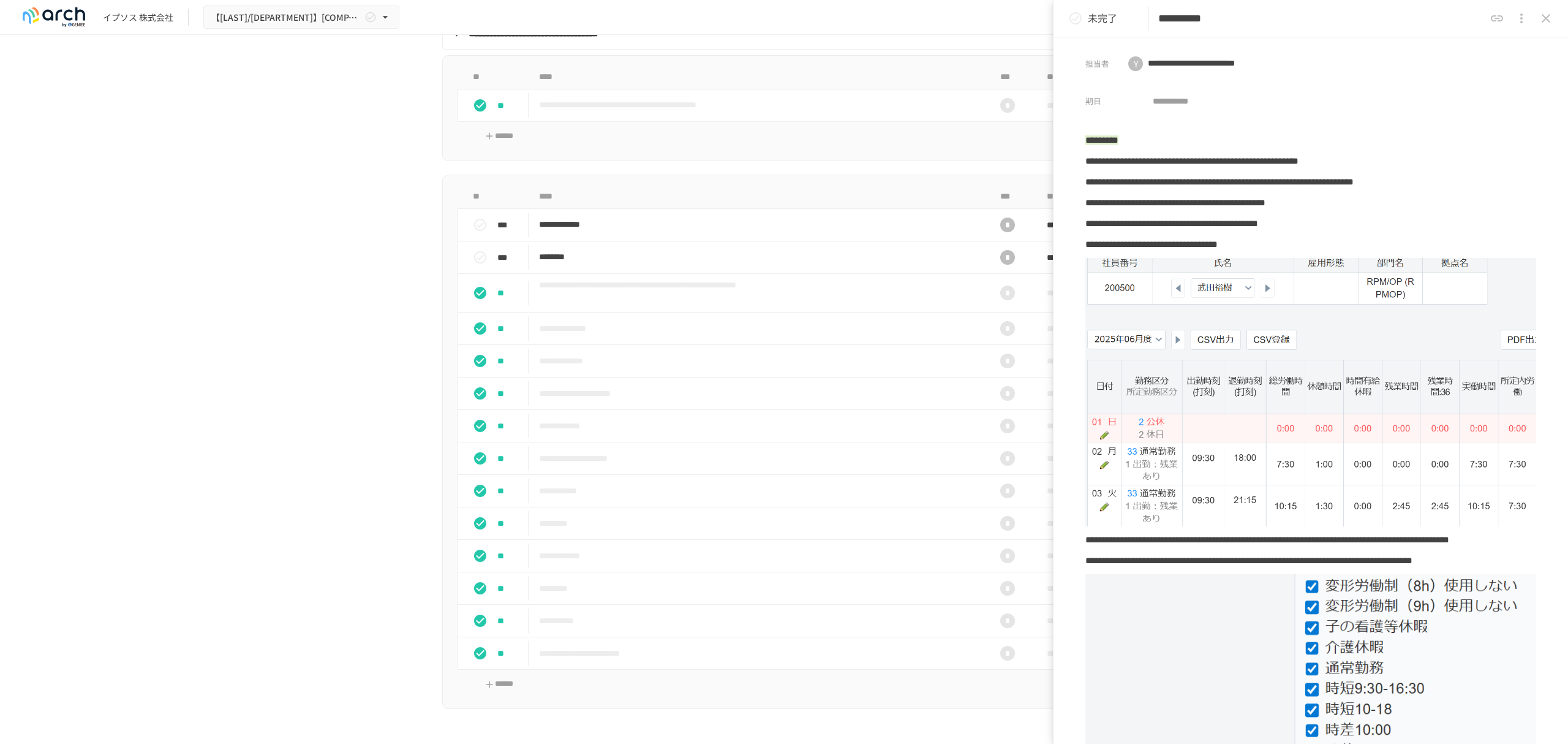 type on "*********" 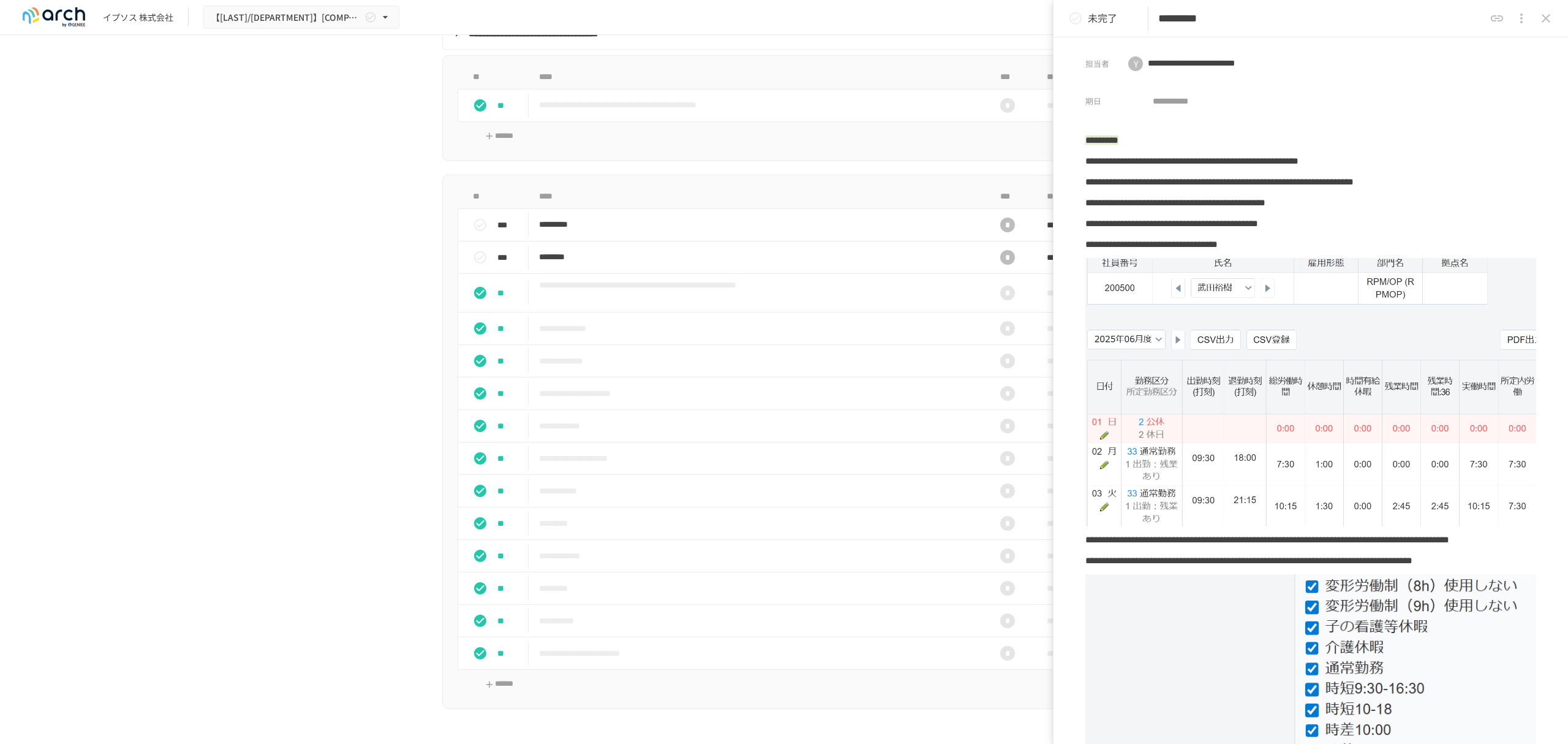 click 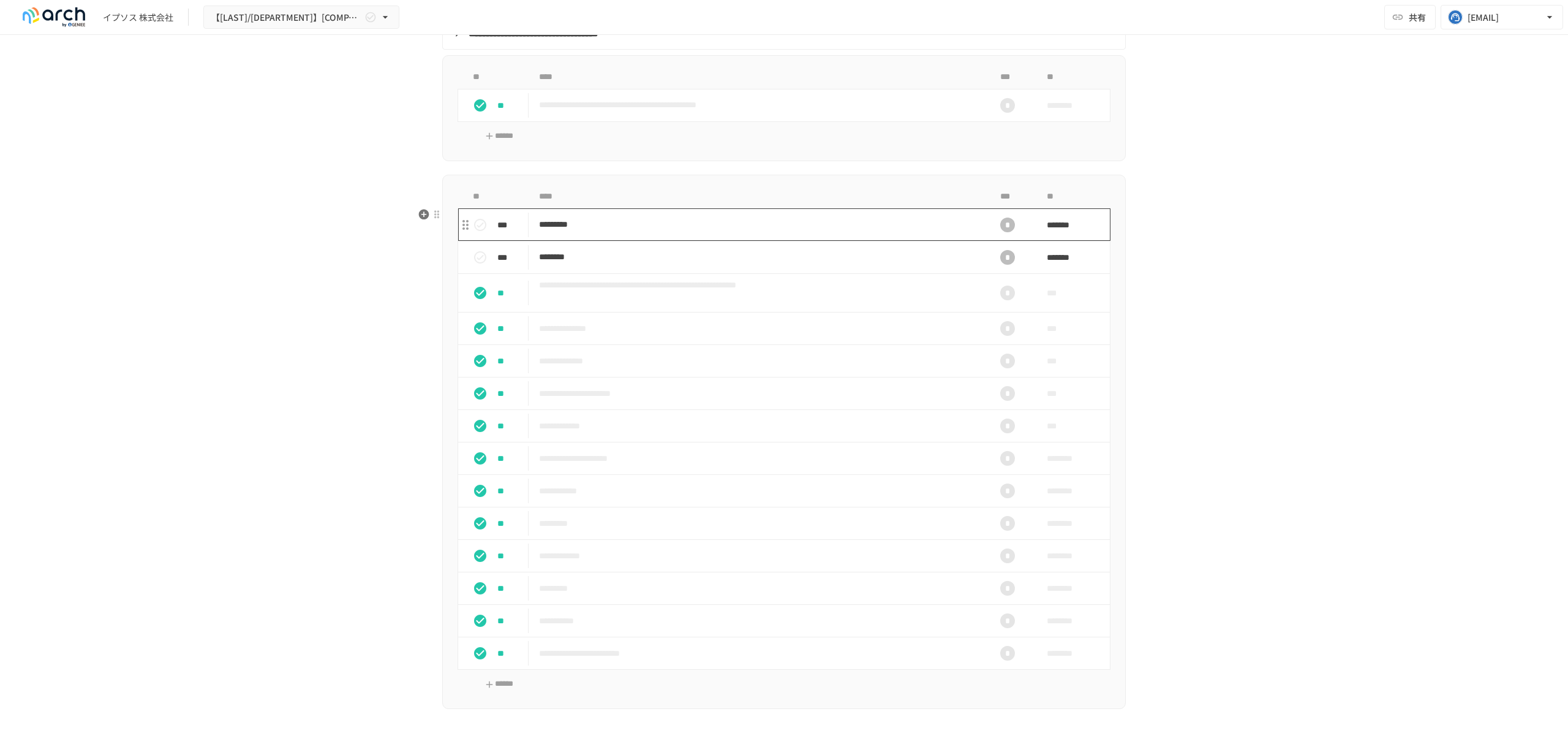 click on "*********" at bounding box center (758, 224) 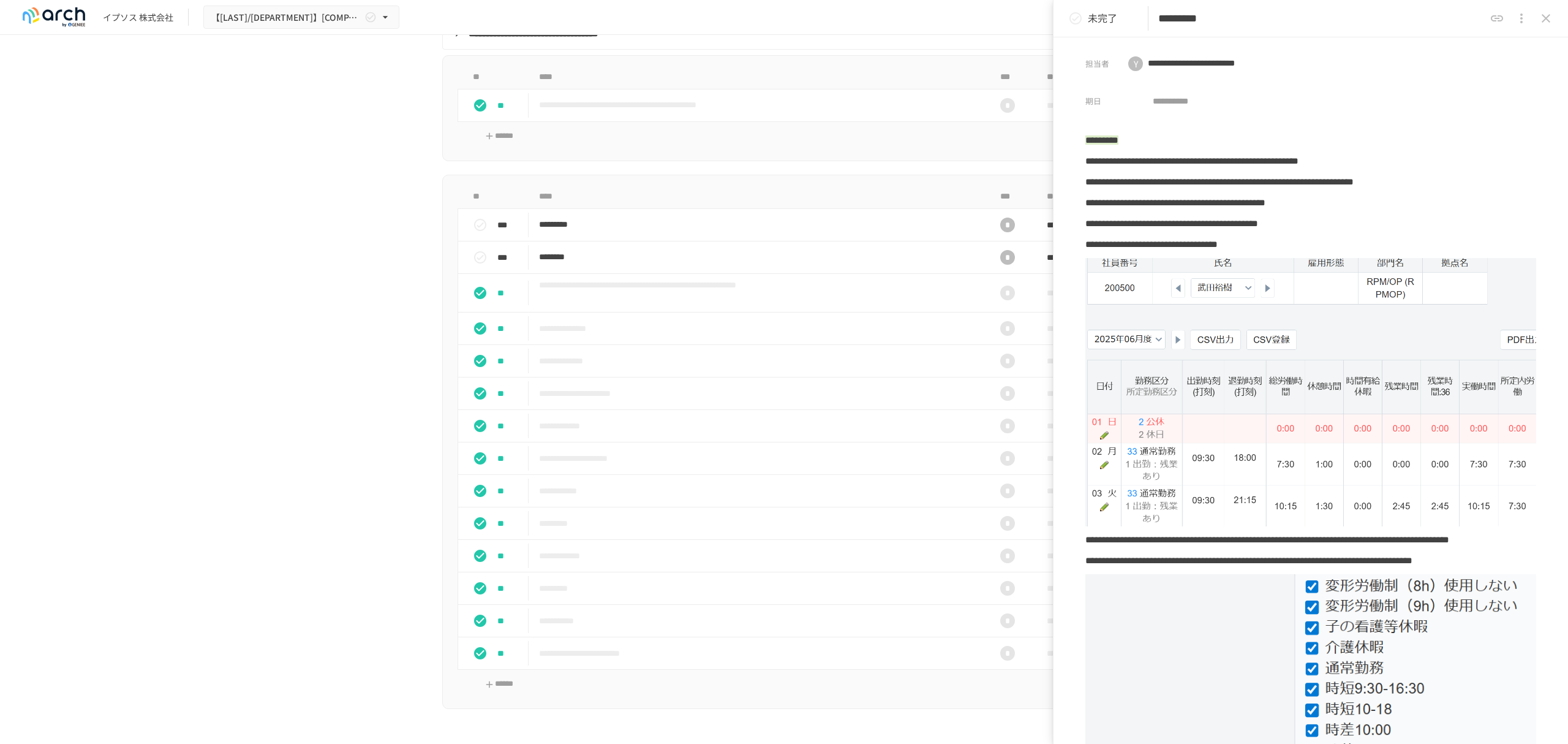 click on "*********" at bounding box center [1321, 18] 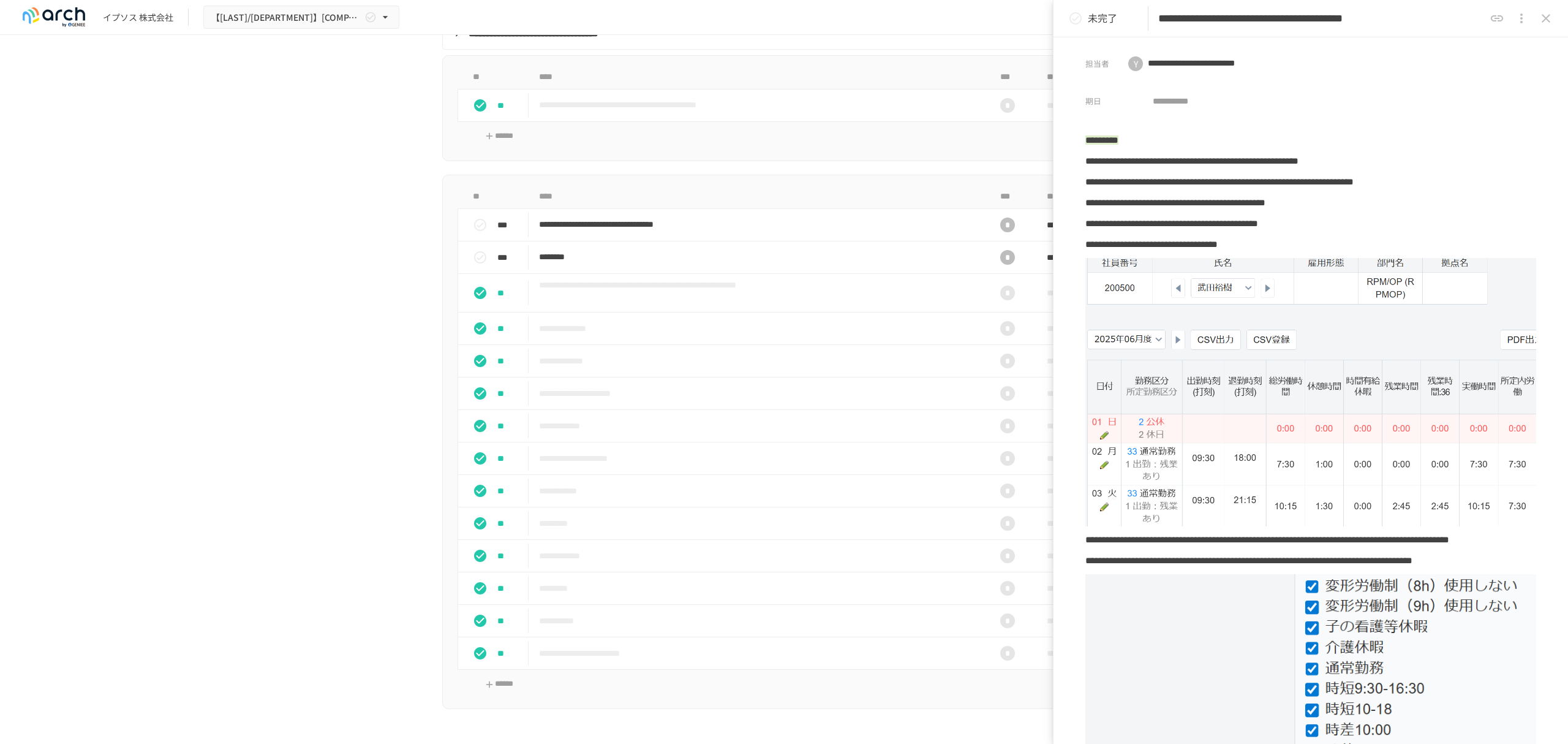 scroll, scrollTop: 0, scrollLeft: 136, axis: horizontal 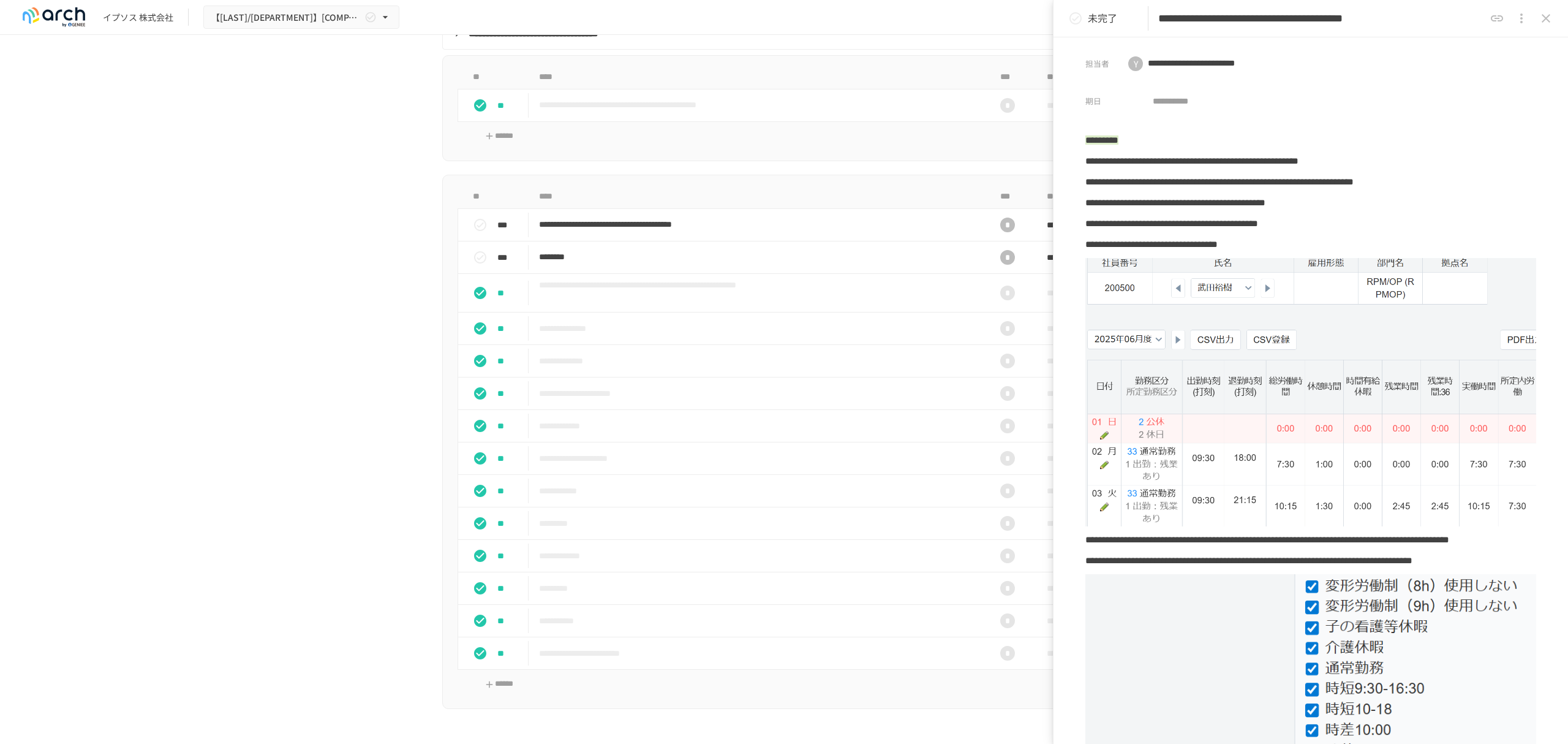 type on "**********" 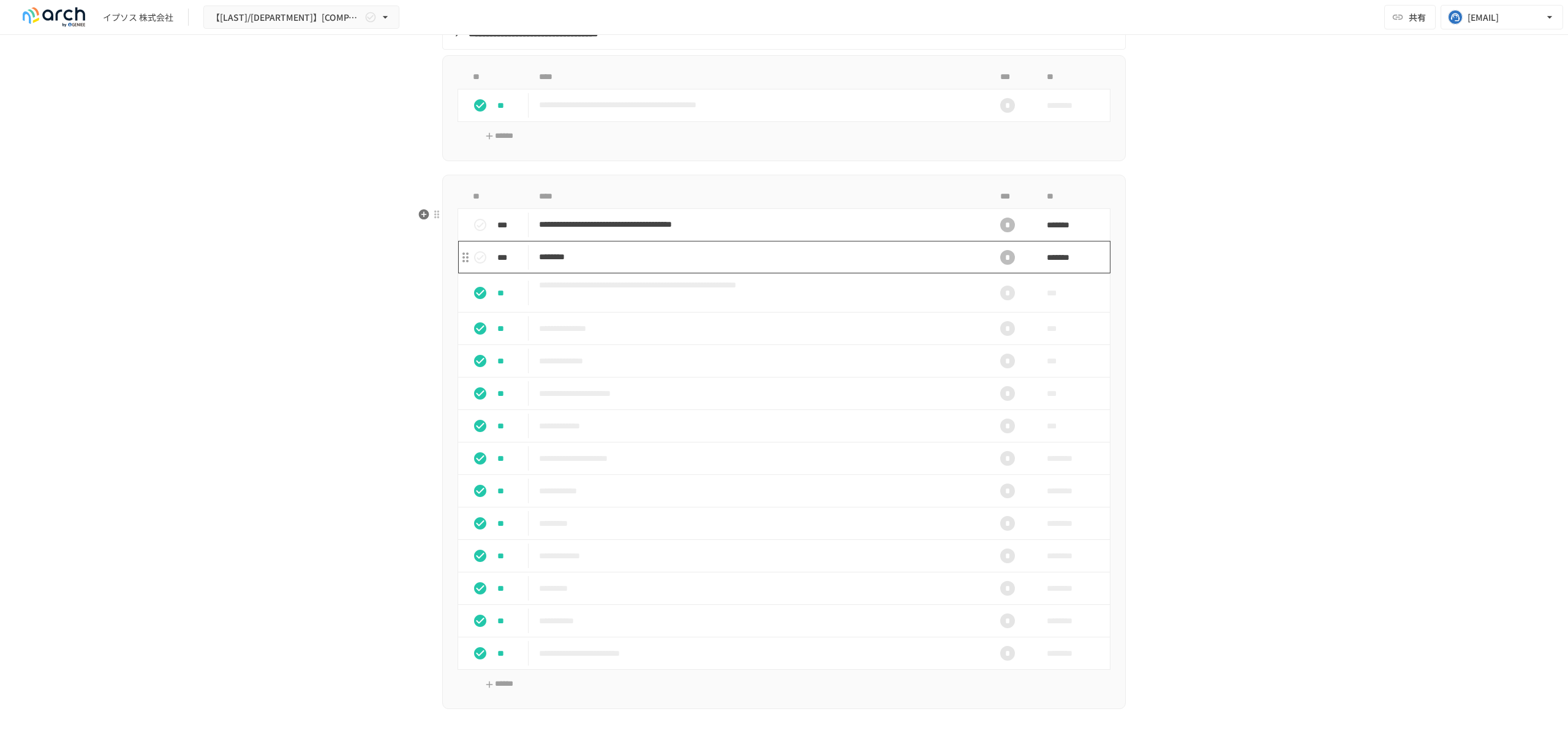 click on "********" at bounding box center (758, 257) 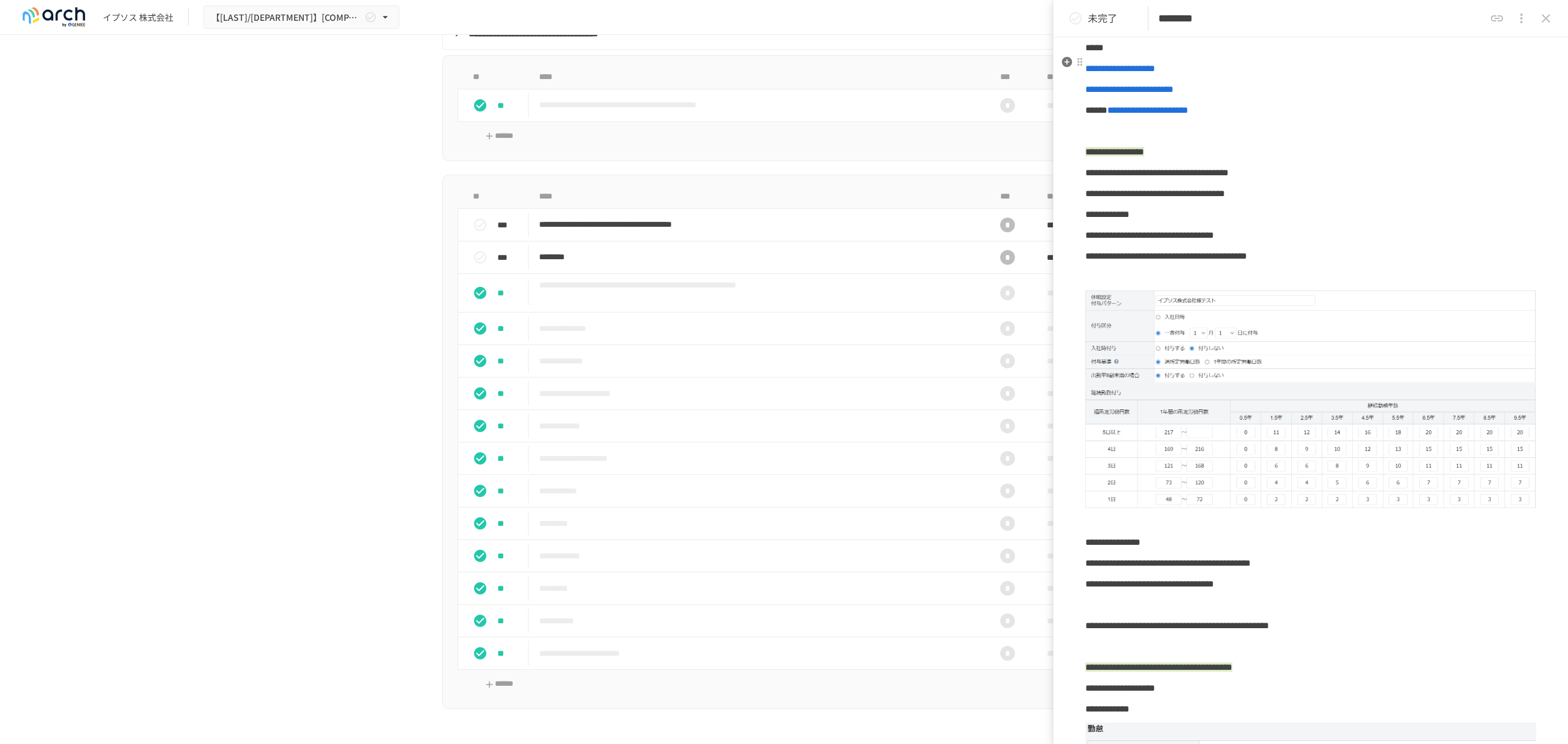scroll, scrollTop: 653, scrollLeft: 0, axis: vertical 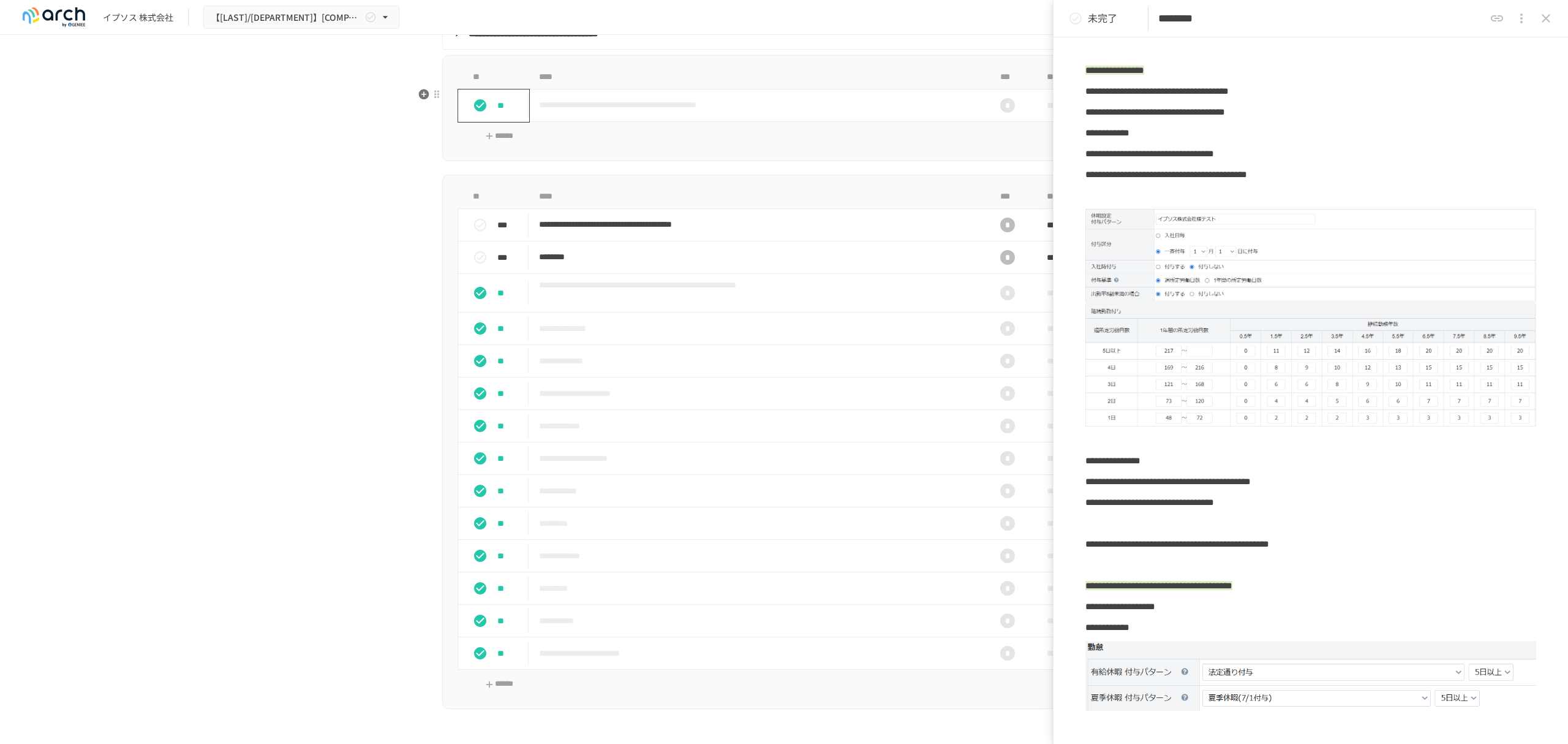 click on "**" at bounding box center (510, 105) 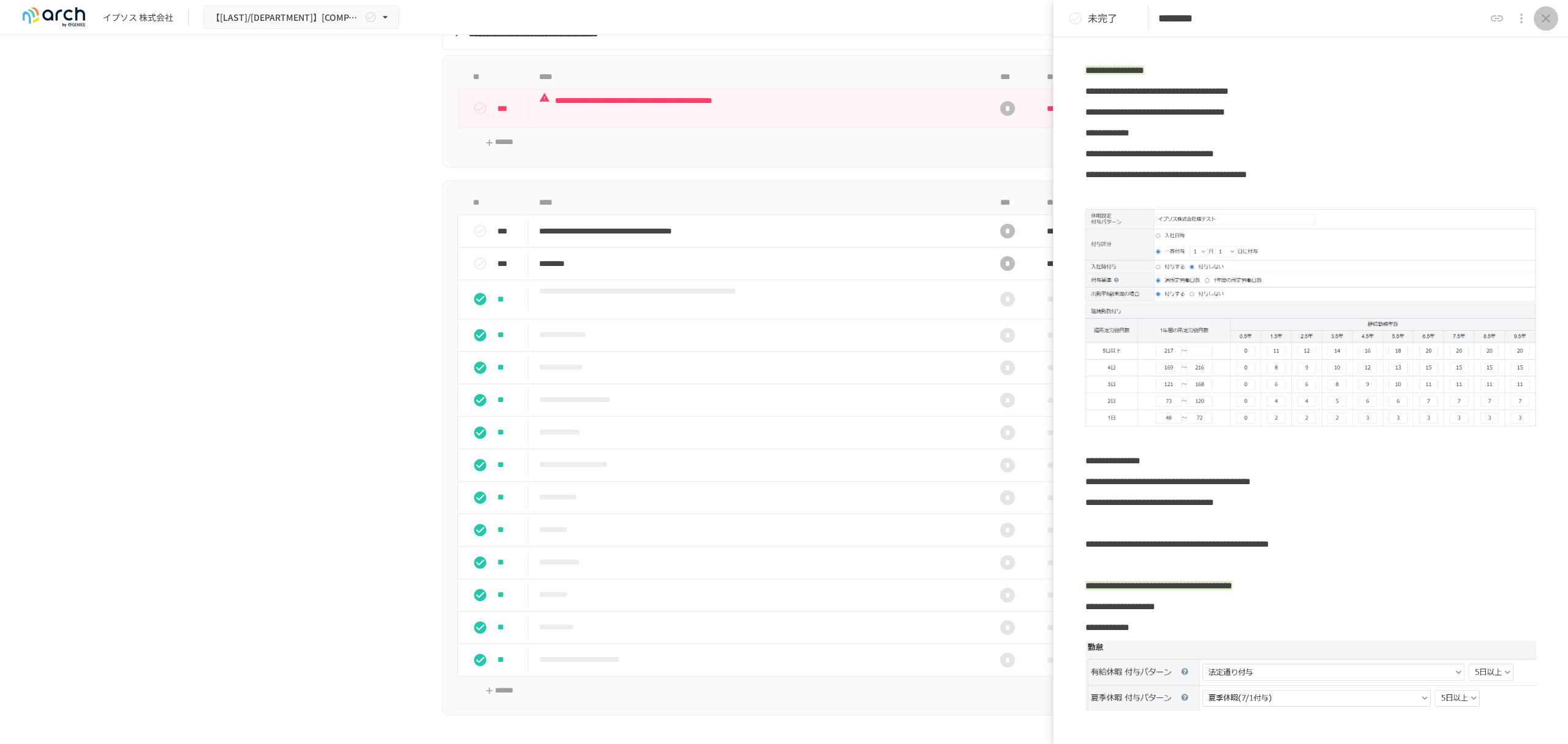 click 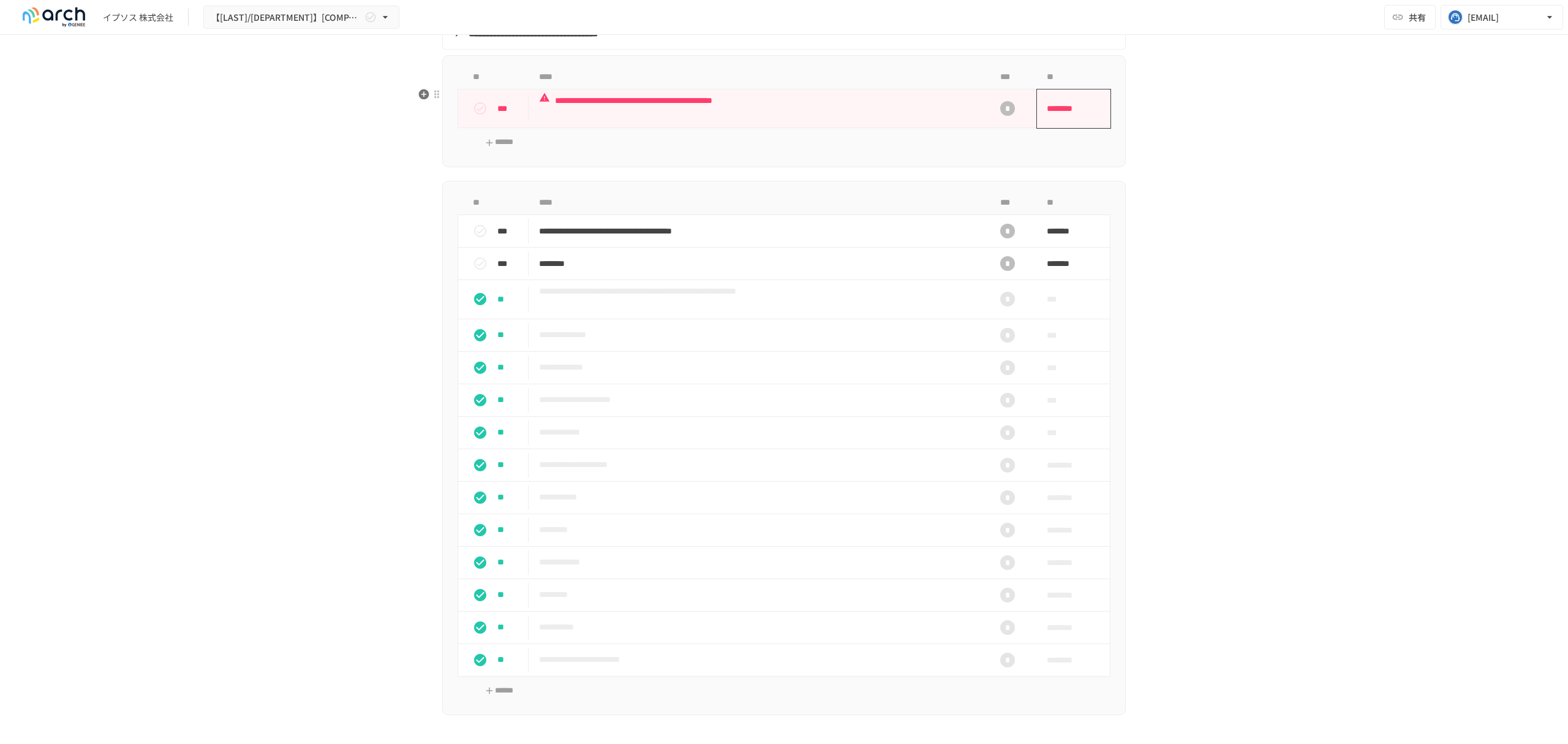 click on "********" at bounding box center (1069, 108) 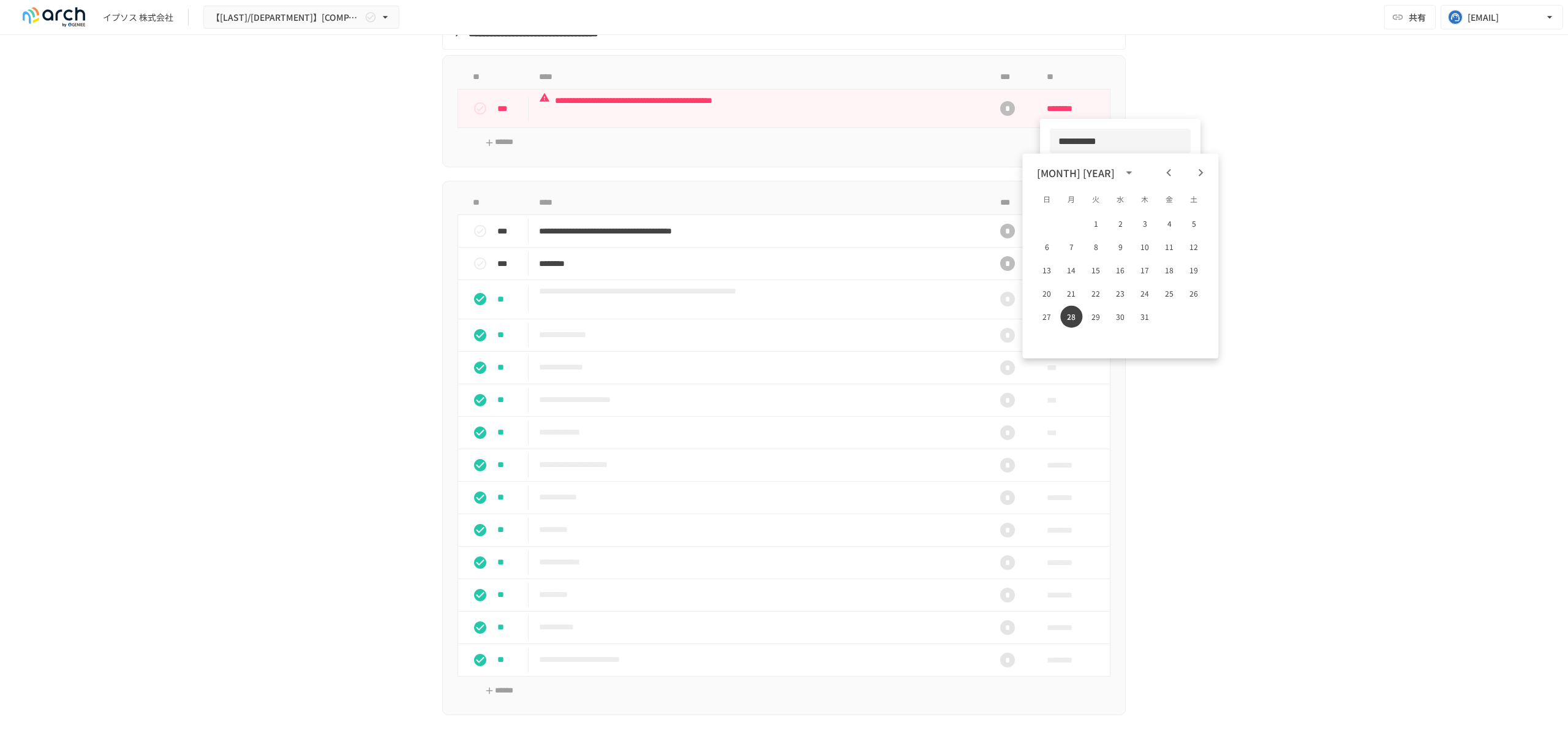 click 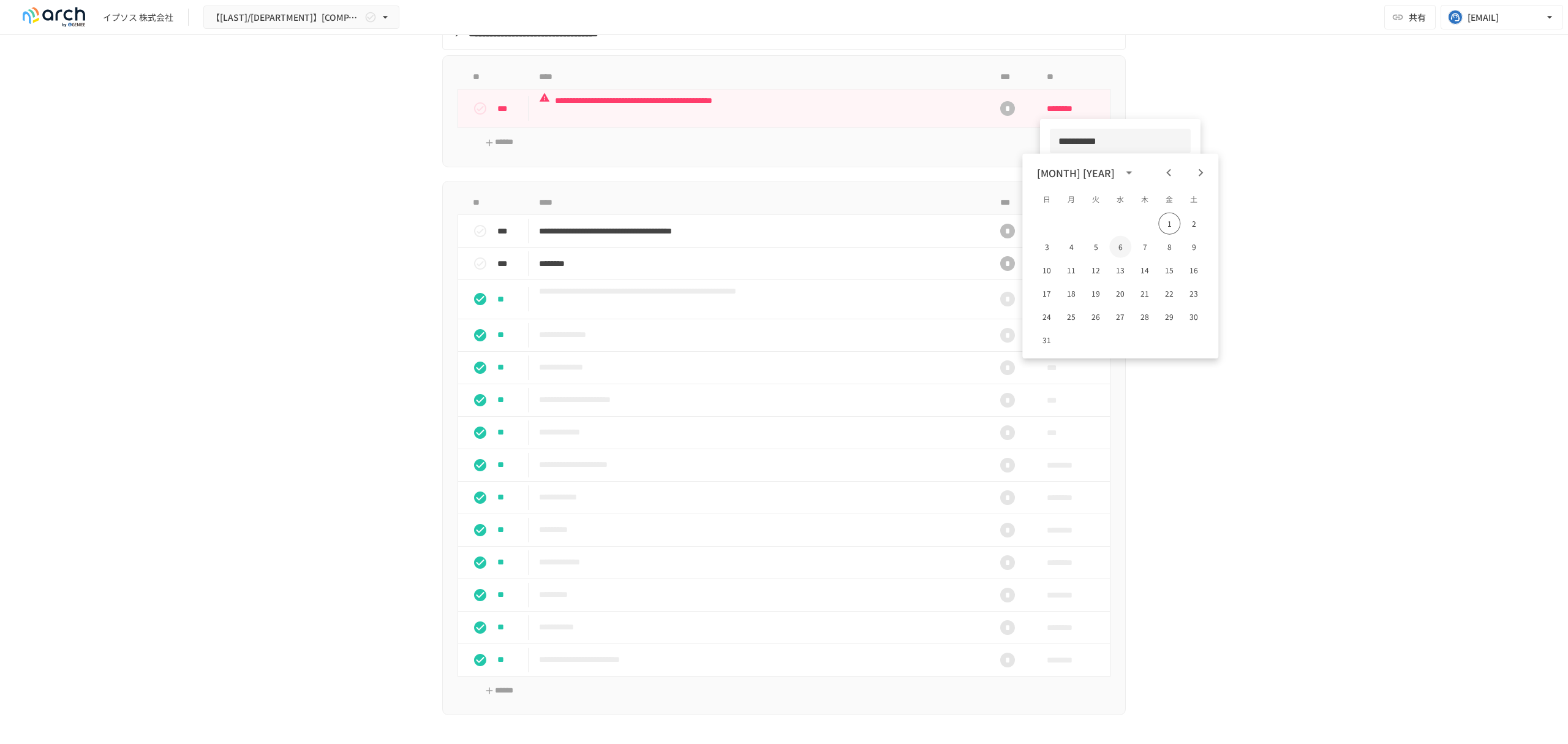 click on "6" at bounding box center (1120, 247) 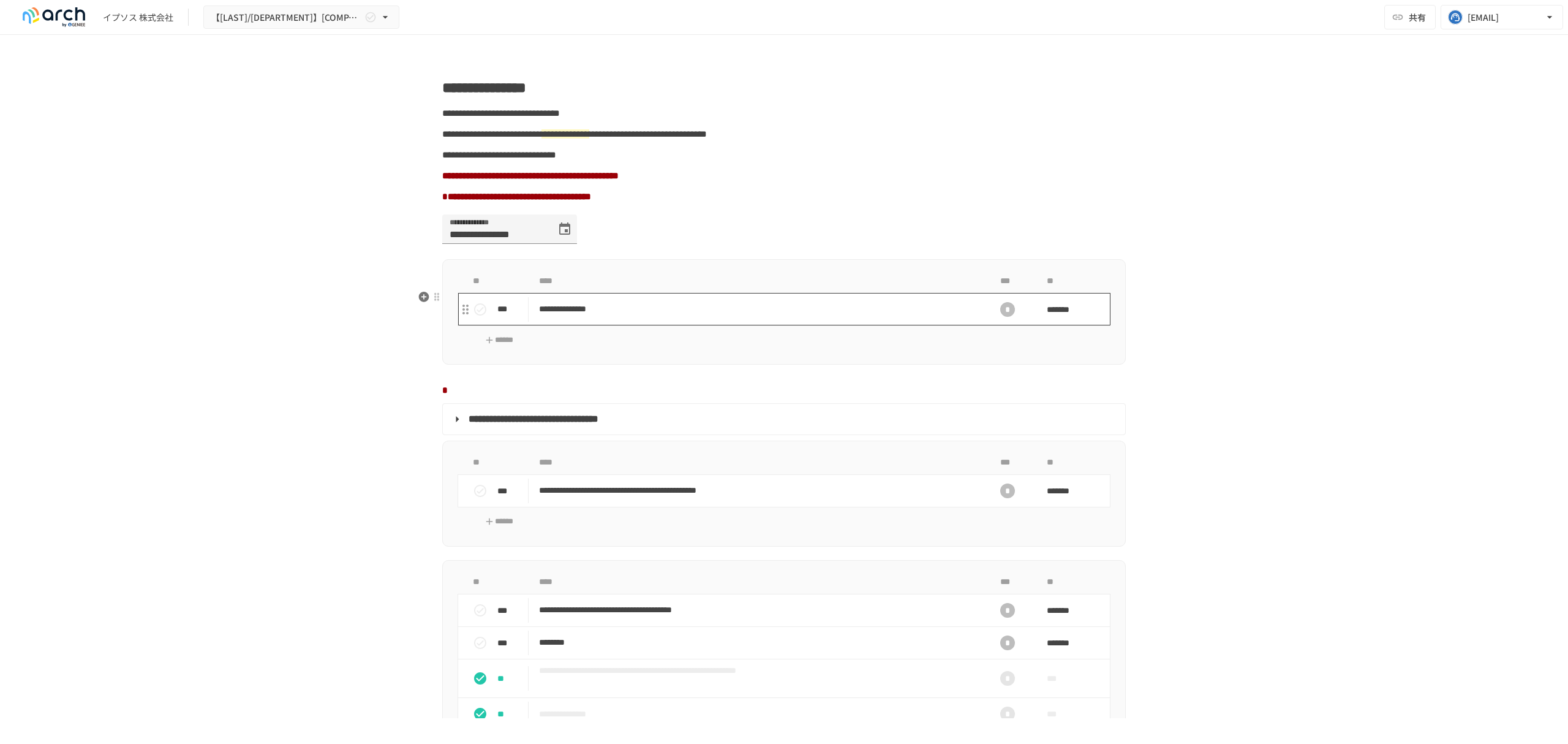 scroll, scrollTop: 735, scrollLeft: 0, axis: vertical 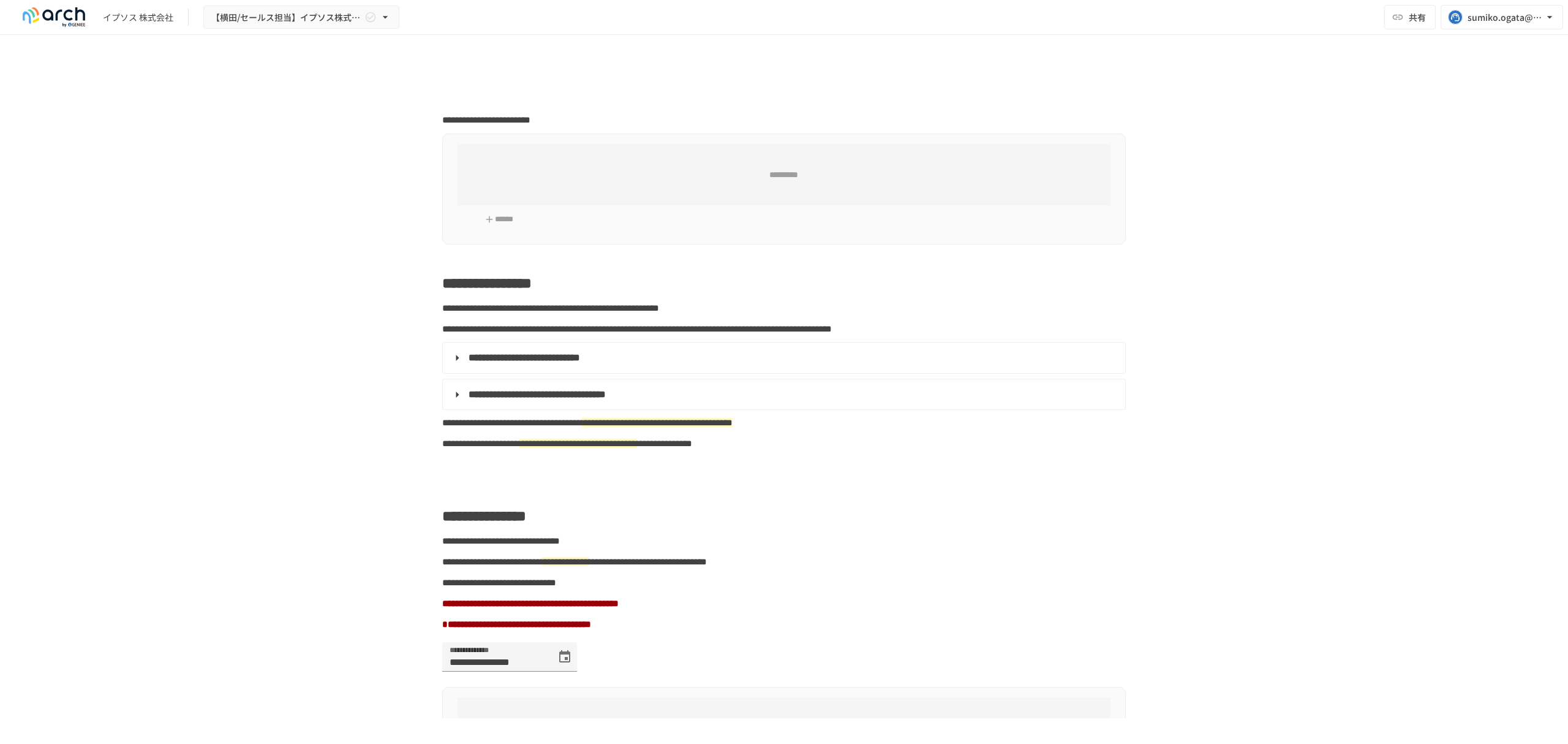 type on "**********" 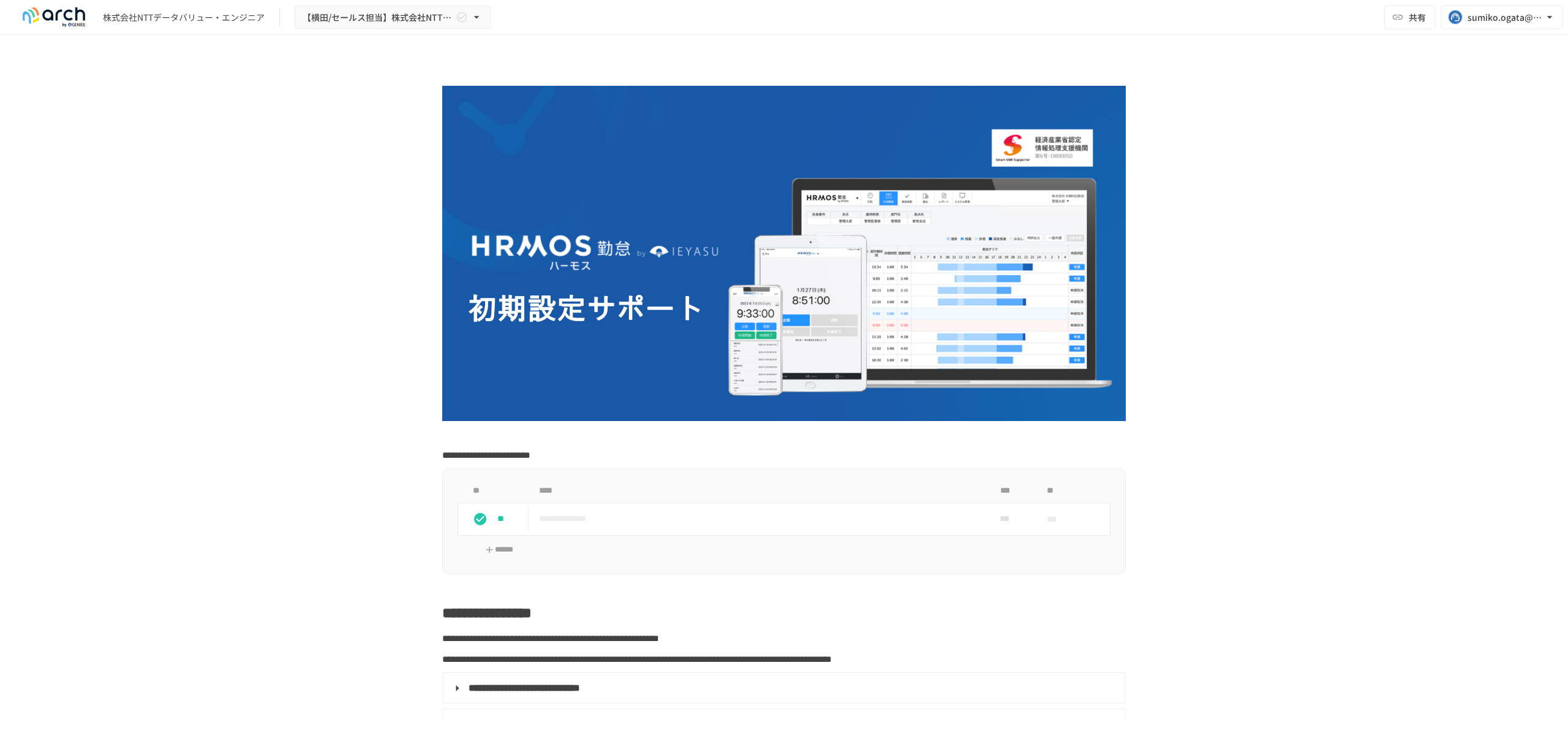 scroll, scrollTop: 0, scrollLeft: 0, axis: both 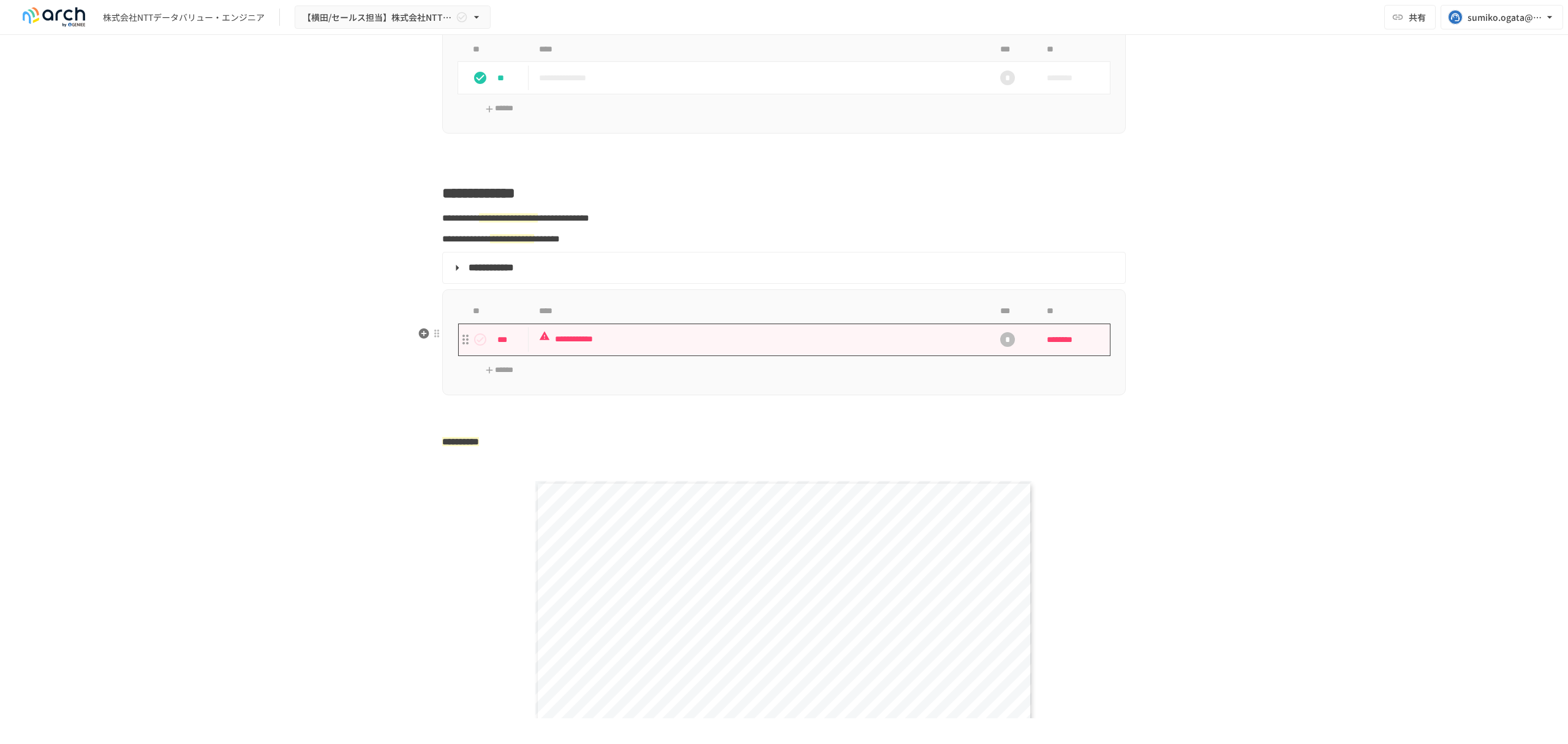 click on "**********" at bounding box center [758, 339] 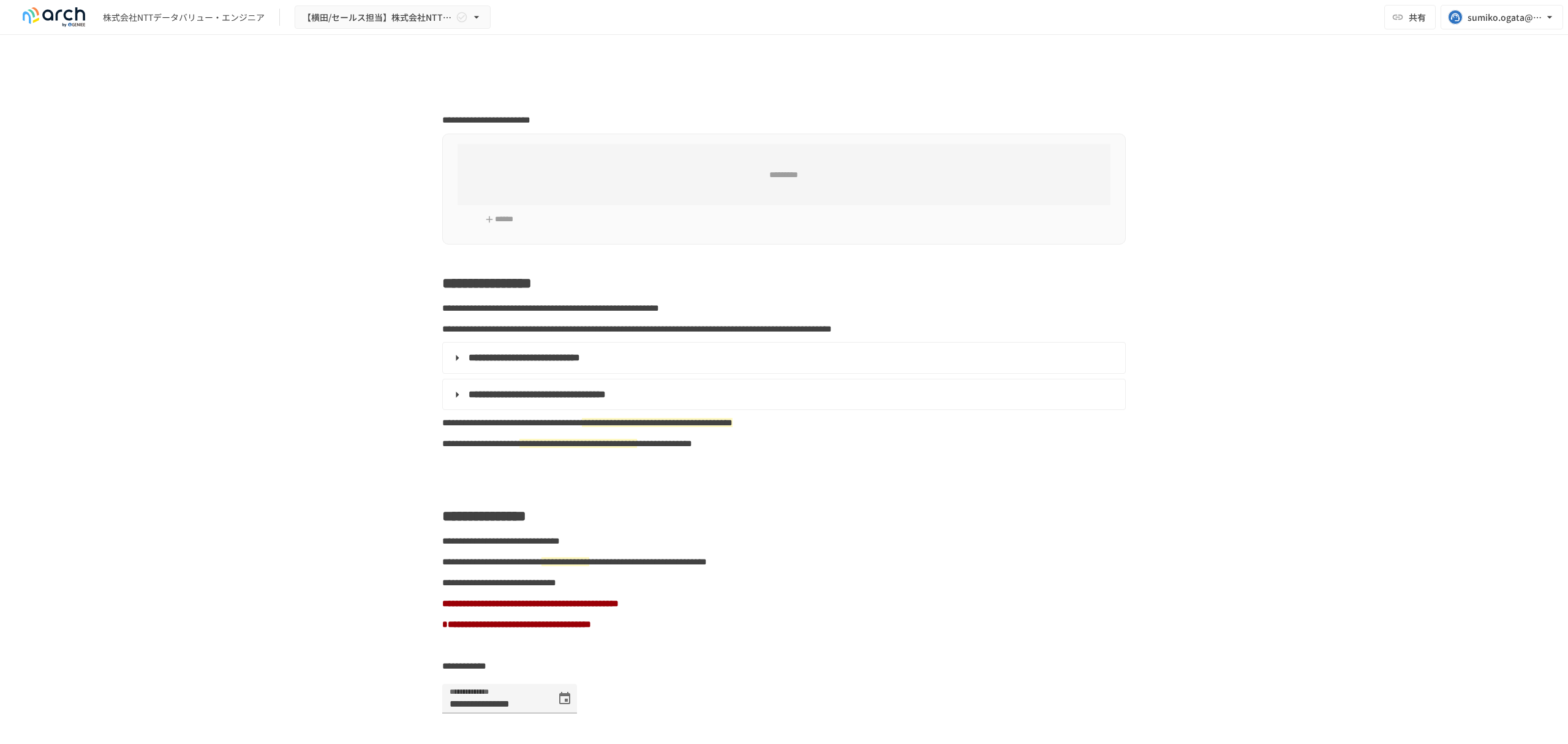 scroll, scrollTop: 0, scrollLeft: 0, axis: both 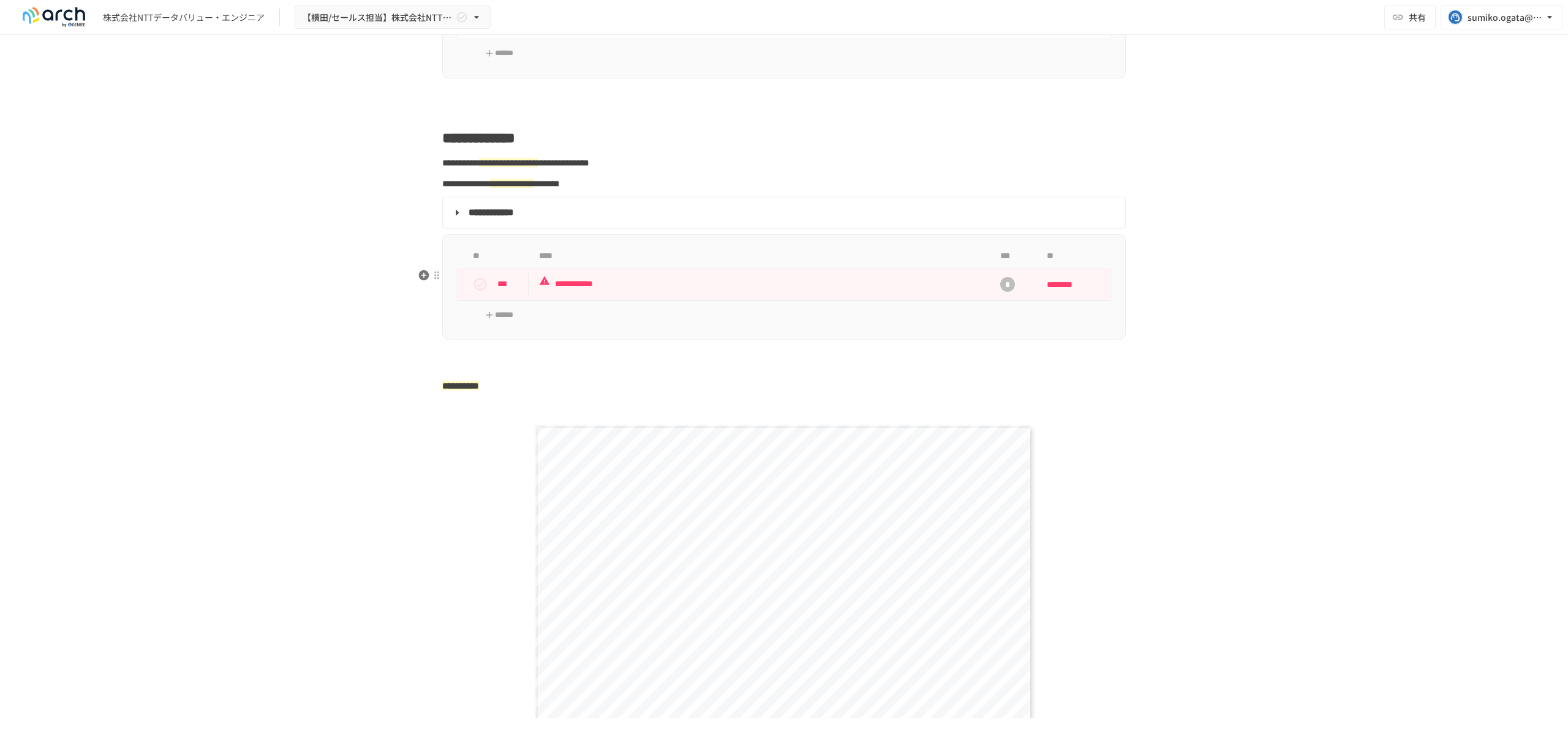 click on "**********" at bounding box center (784, 287) 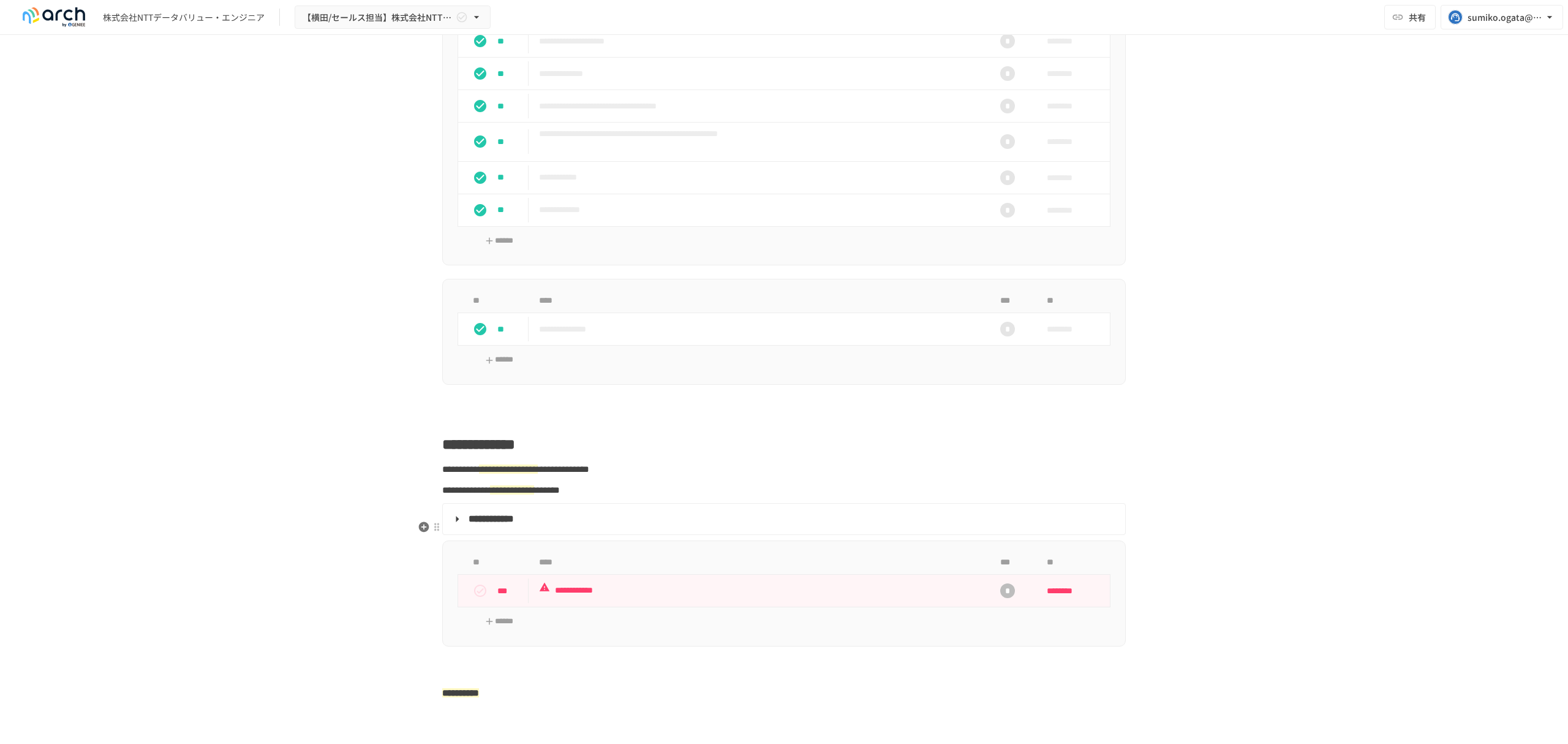 scroll, scrollTop: 1671, scrollLeft: 0, axis: vertical 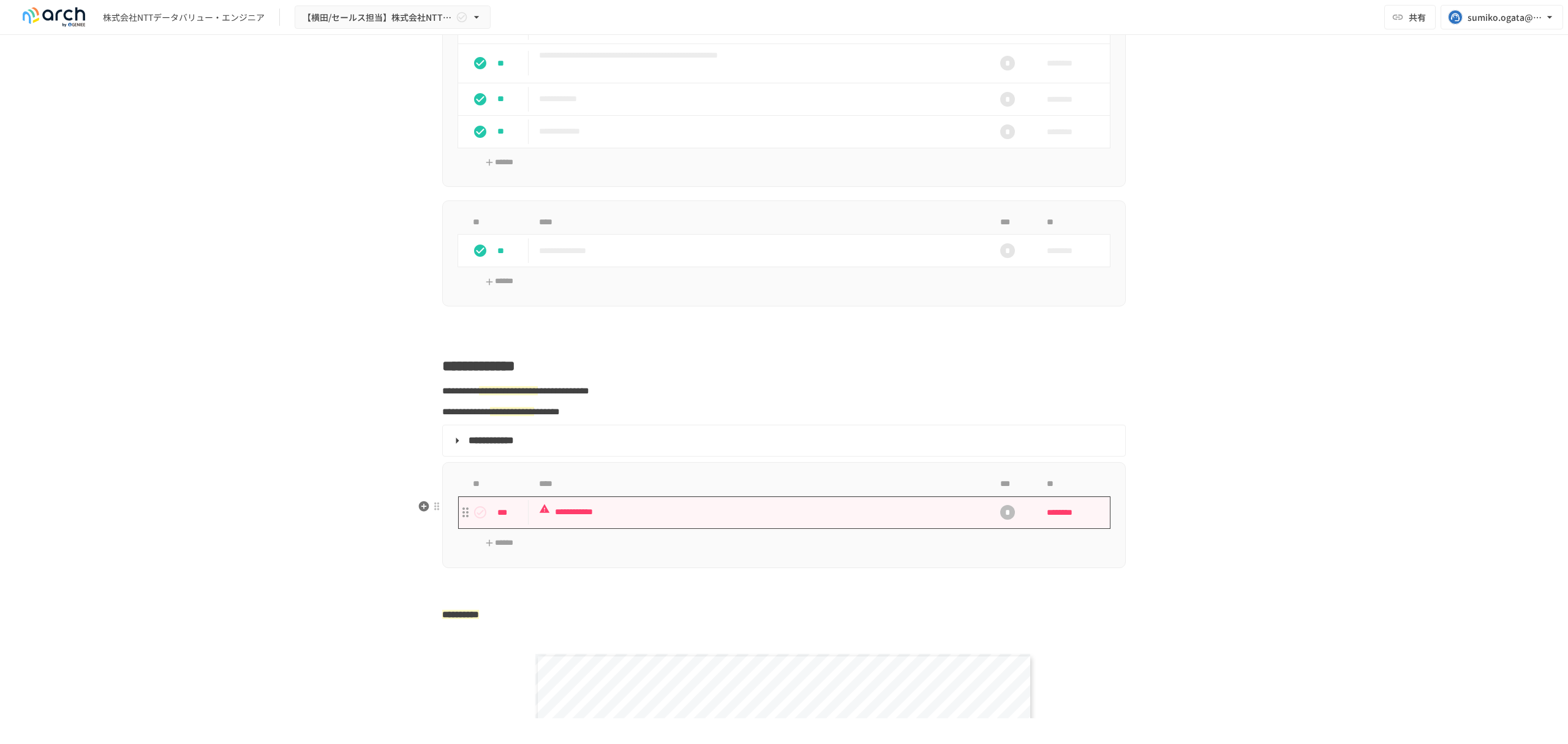 click on "**********" at bounding box center (758, 512) 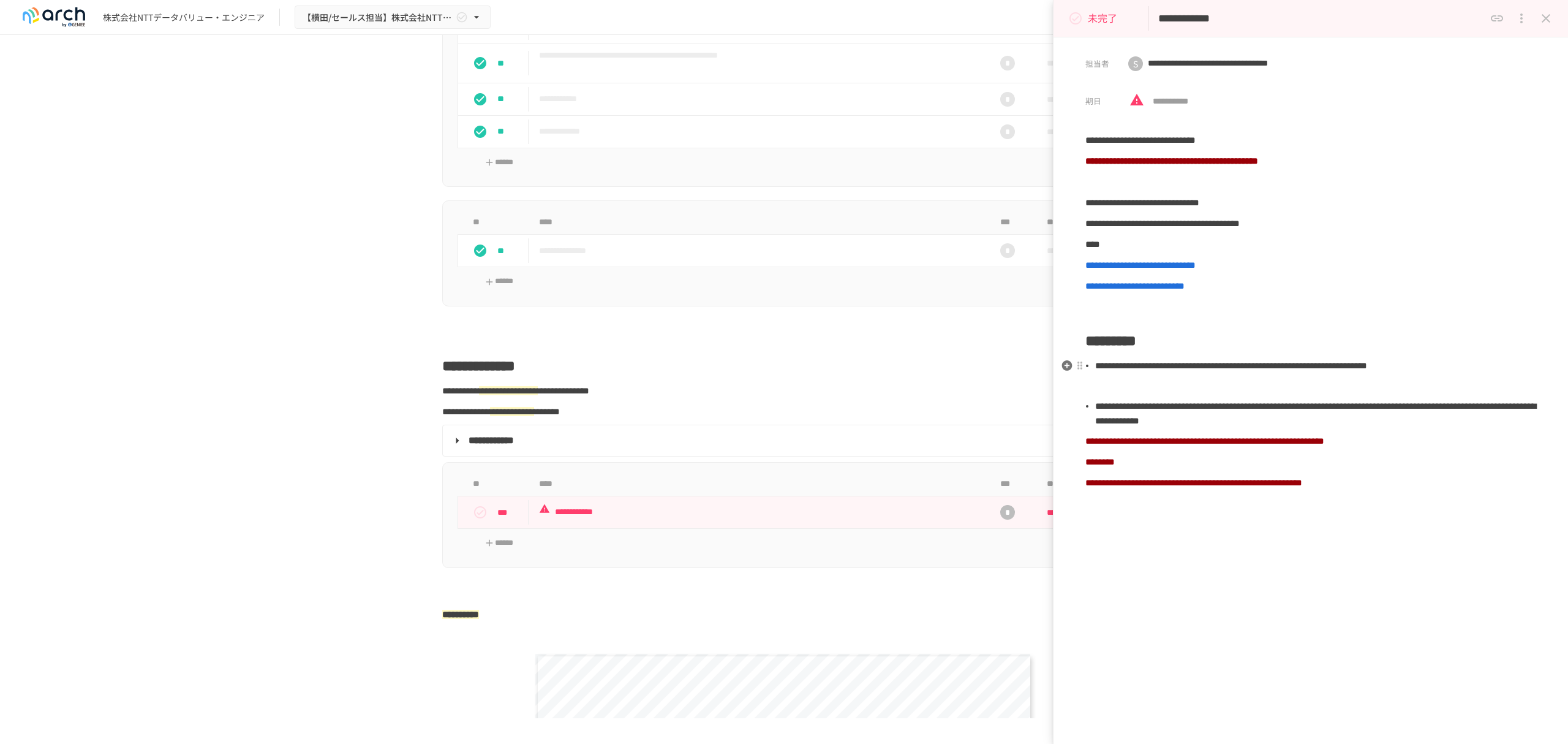 click on "**********" at bounding box center [1311, 322] 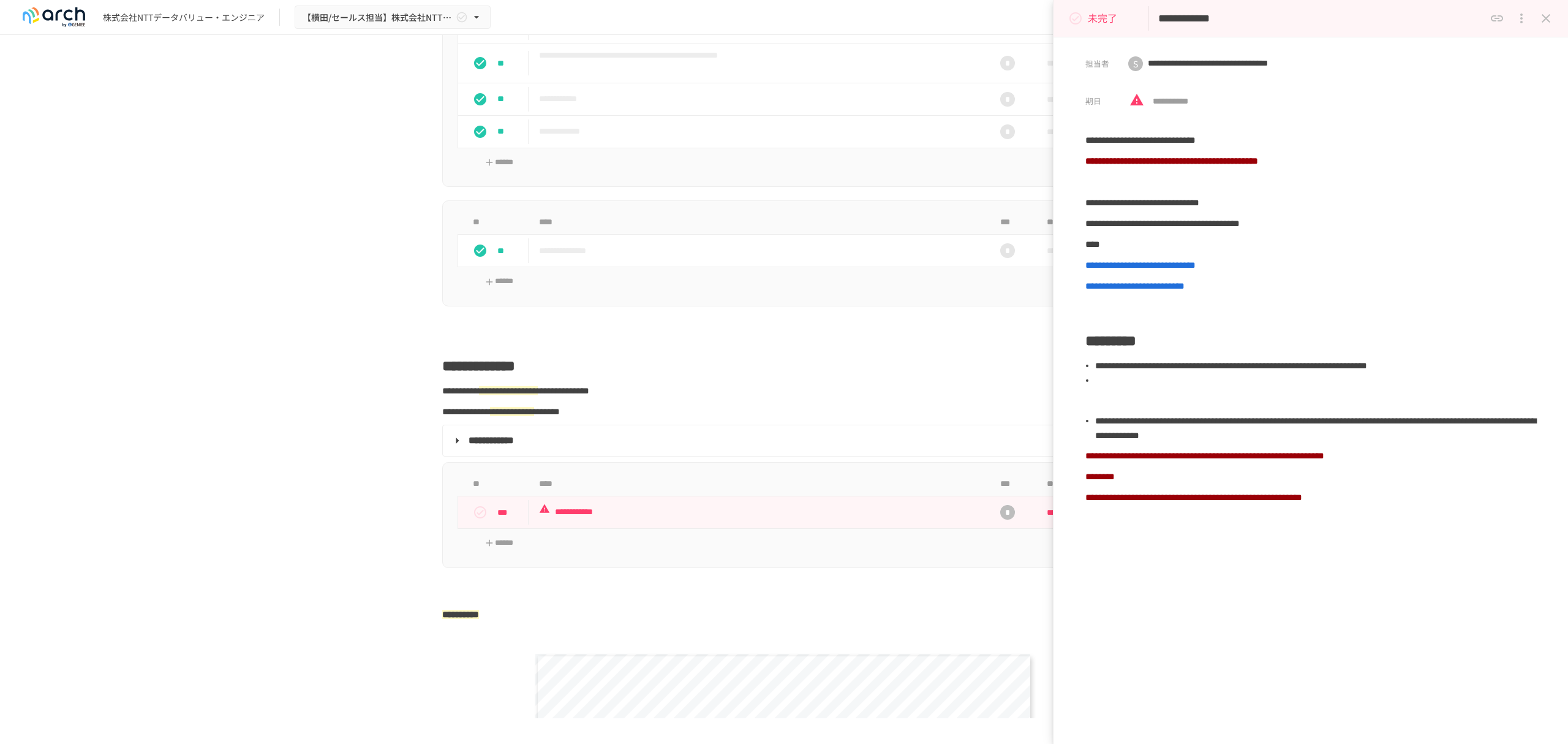 type 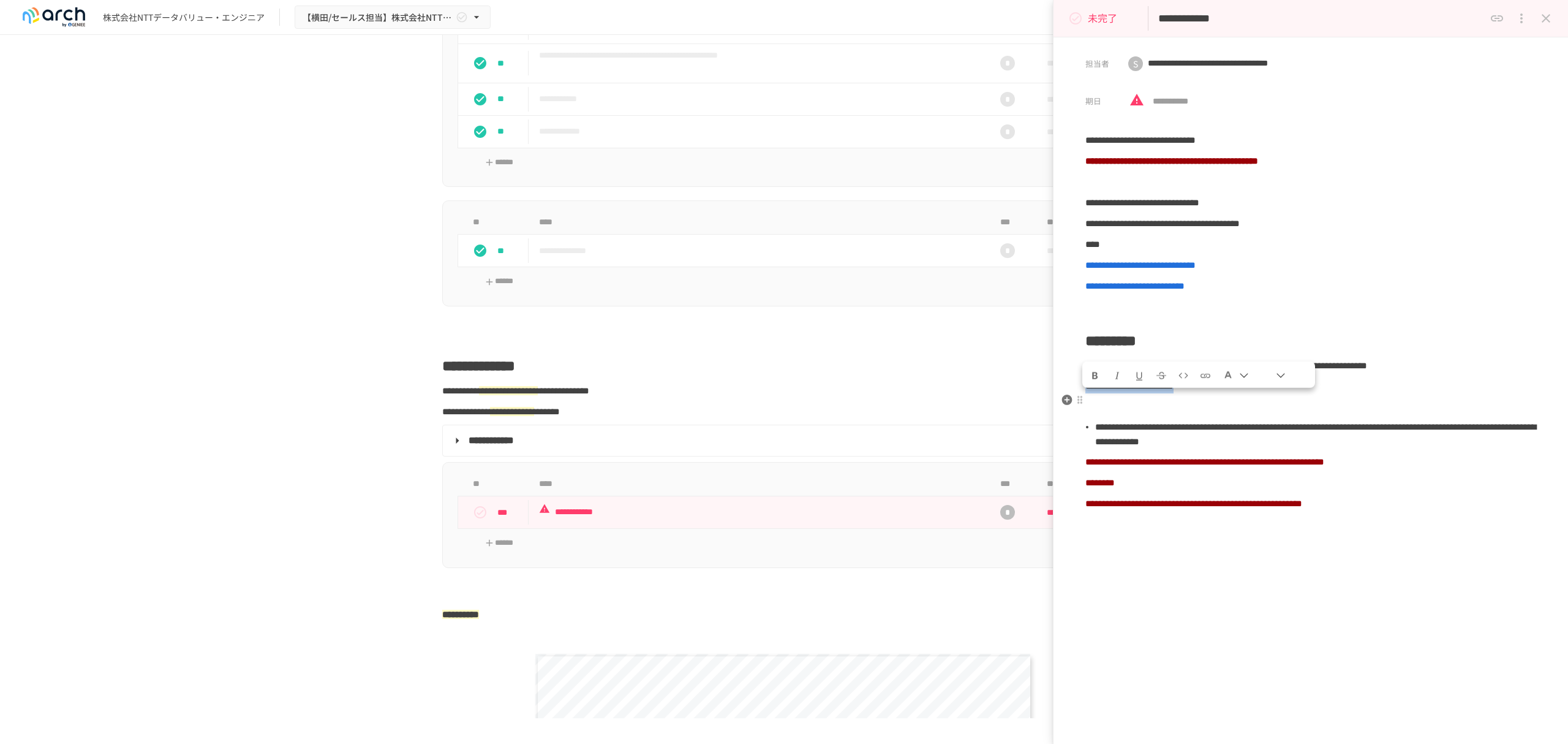 drag, startPoint x: 1087, startPoint y: 400, endPoint x: 1344, endPoint y: 400, distance: 257 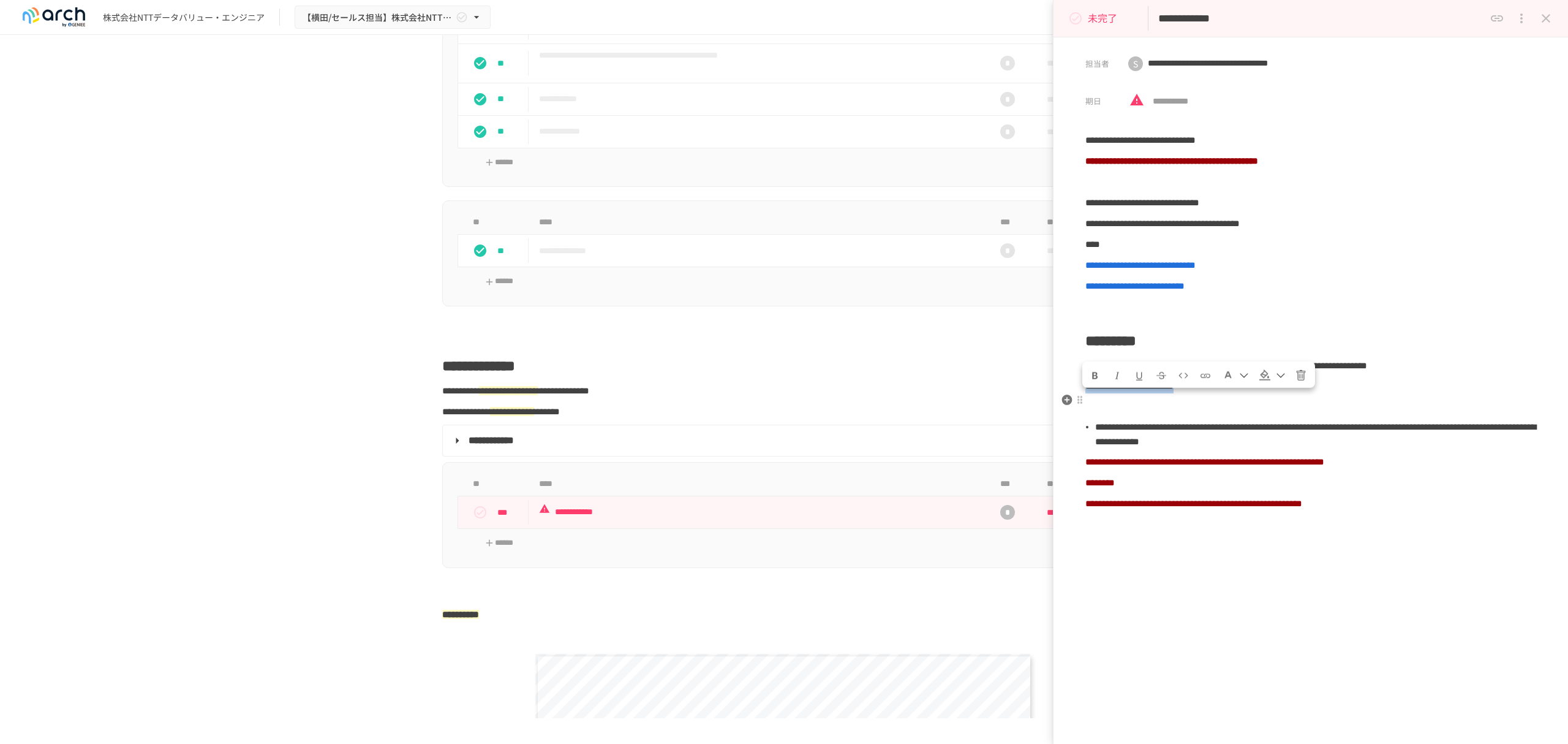 click on "**********" at bounding box center [1311, 386] 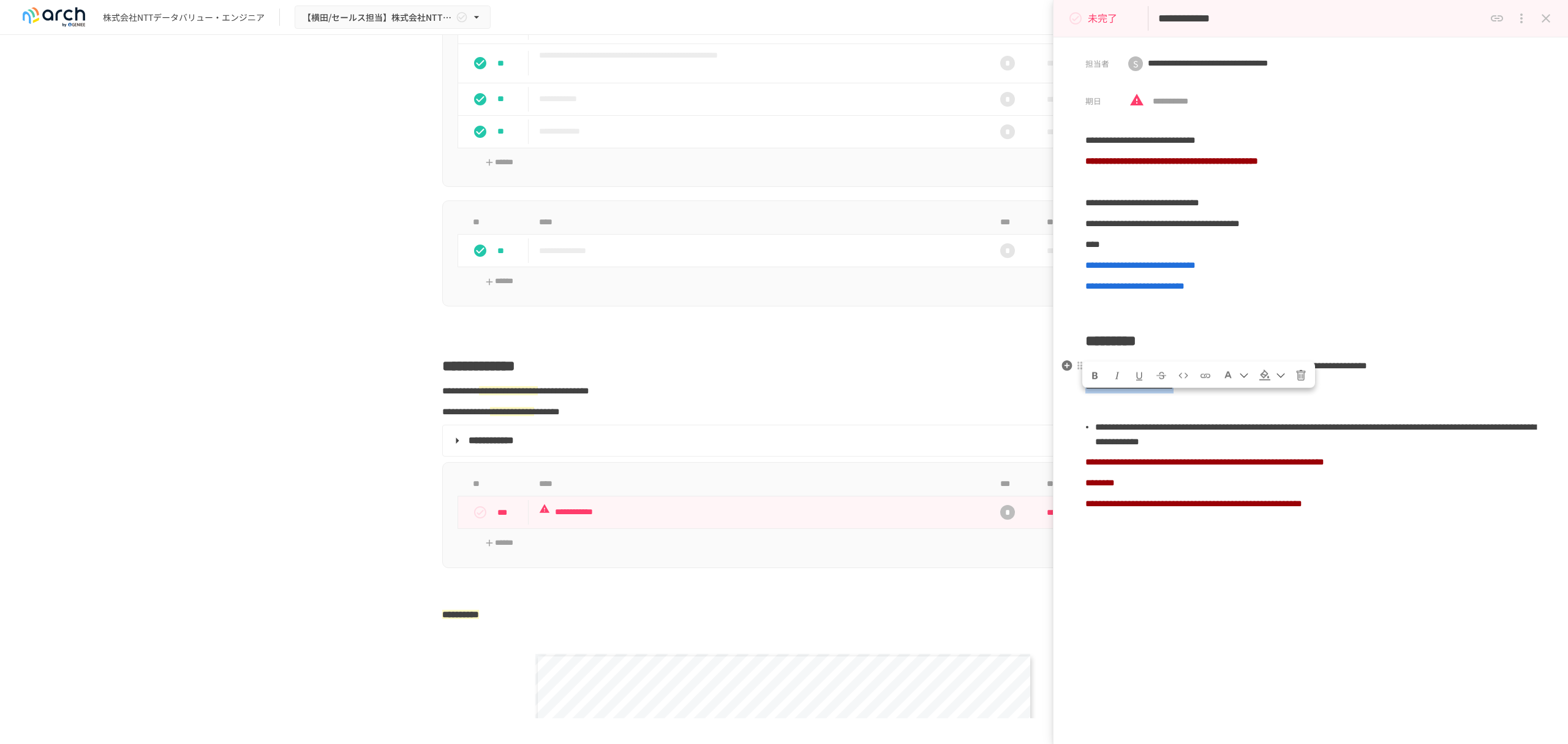 click at bounding box center (1244, 376) 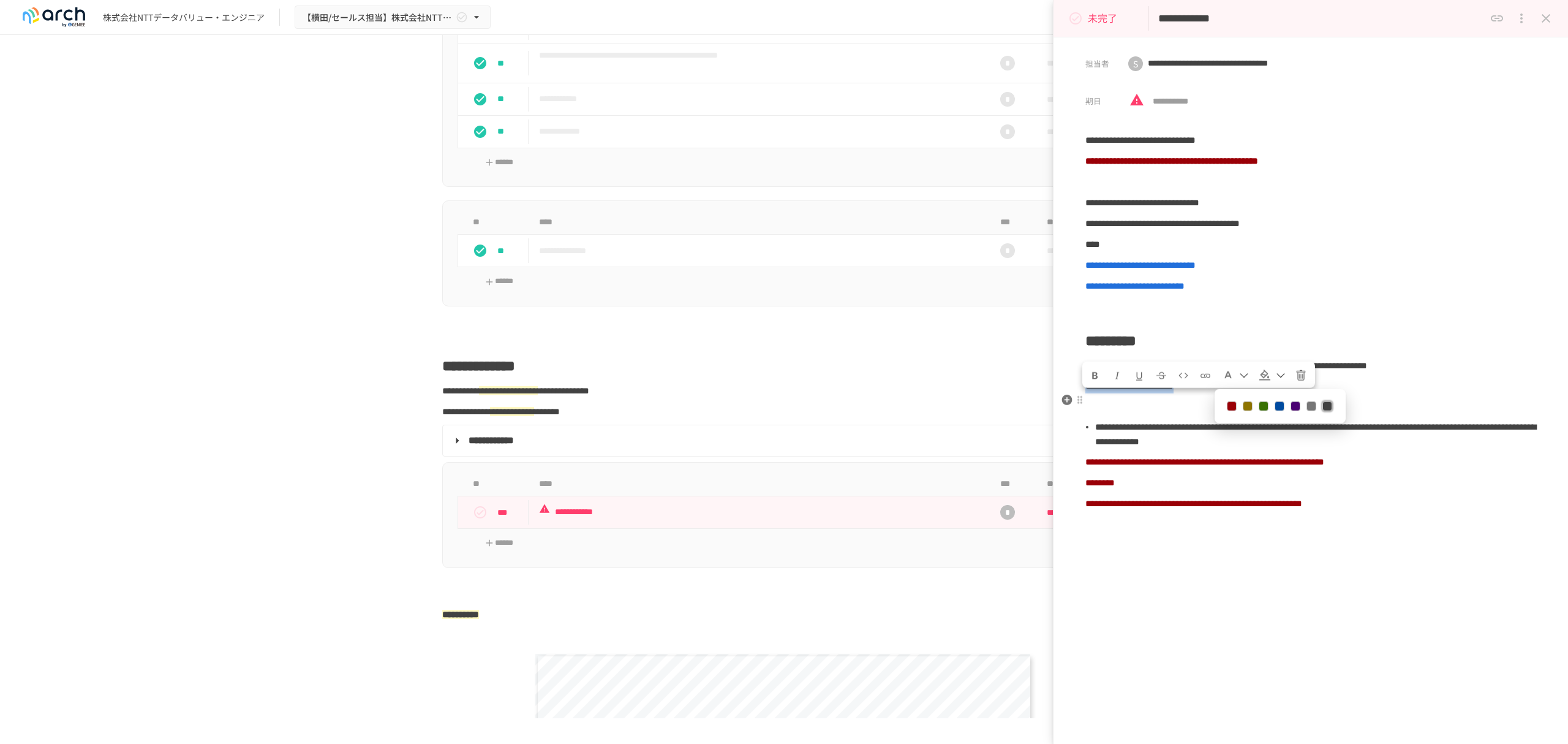 click at bounding box center [1232, 406] 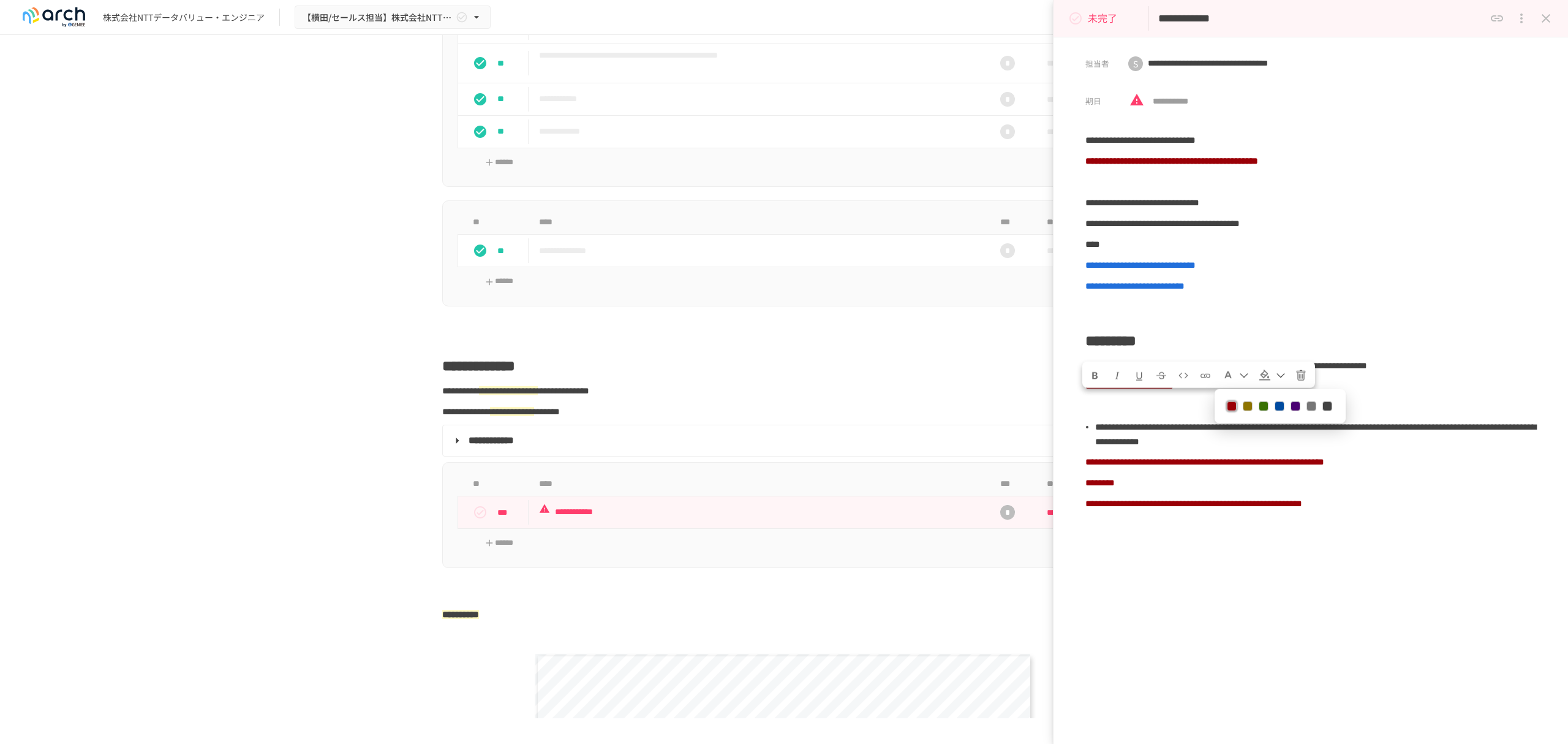 click on "**********" at bounding box center [1311, 427] 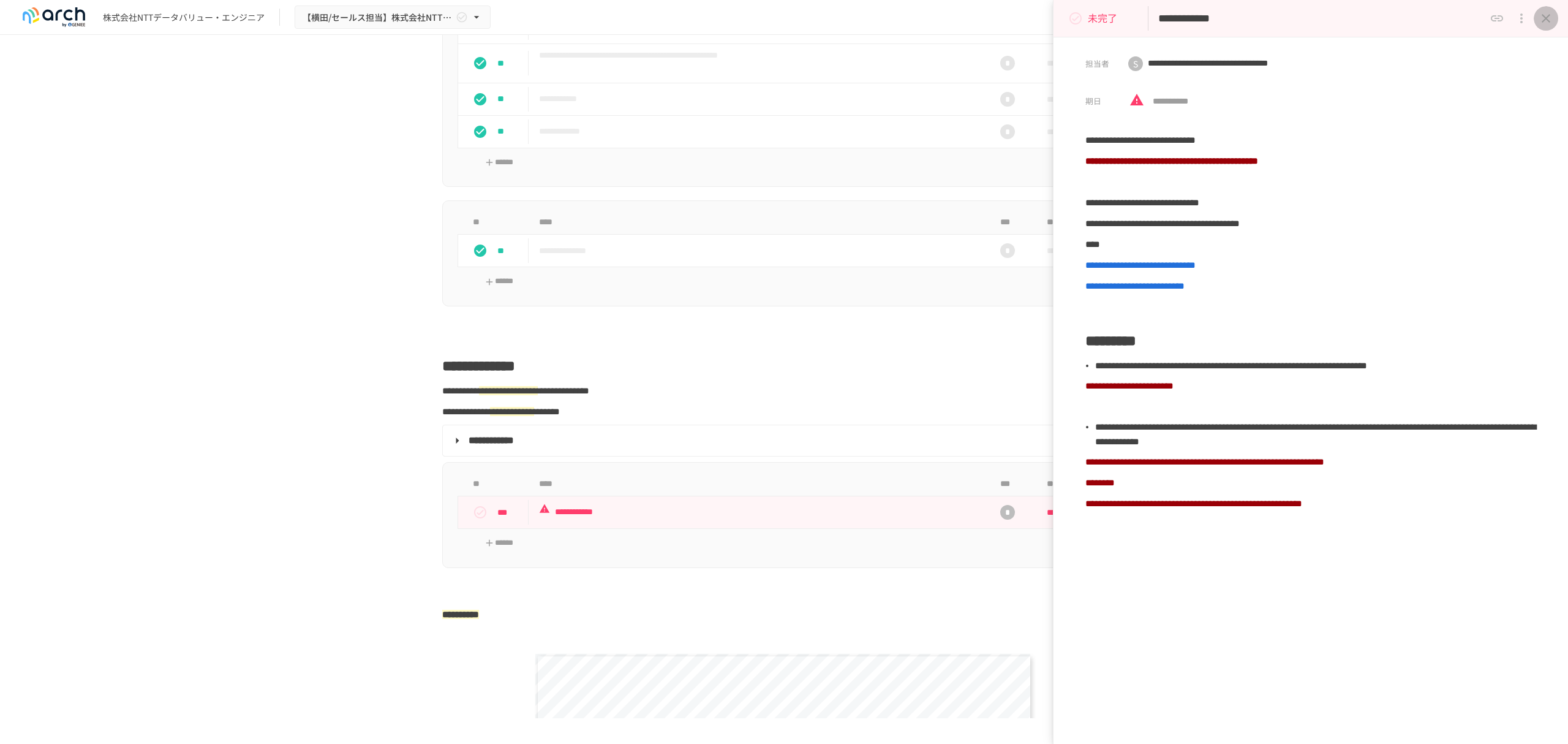 drag, startPoint x: 1552, startPoint y: 20, endPoint x: 1390, endPoint y: 79, distance: 172.4094 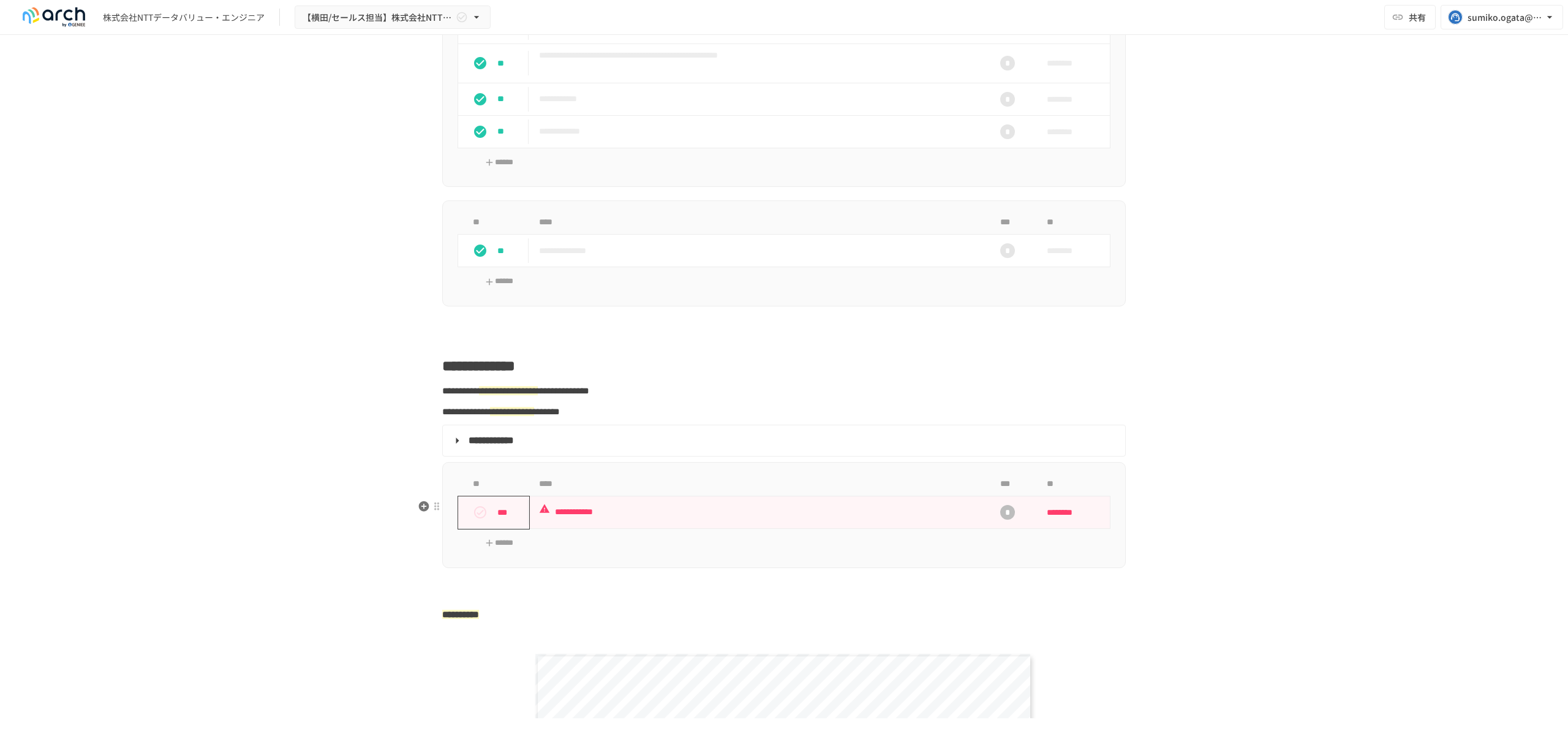 click on "***" at bounding box center [510, 512] 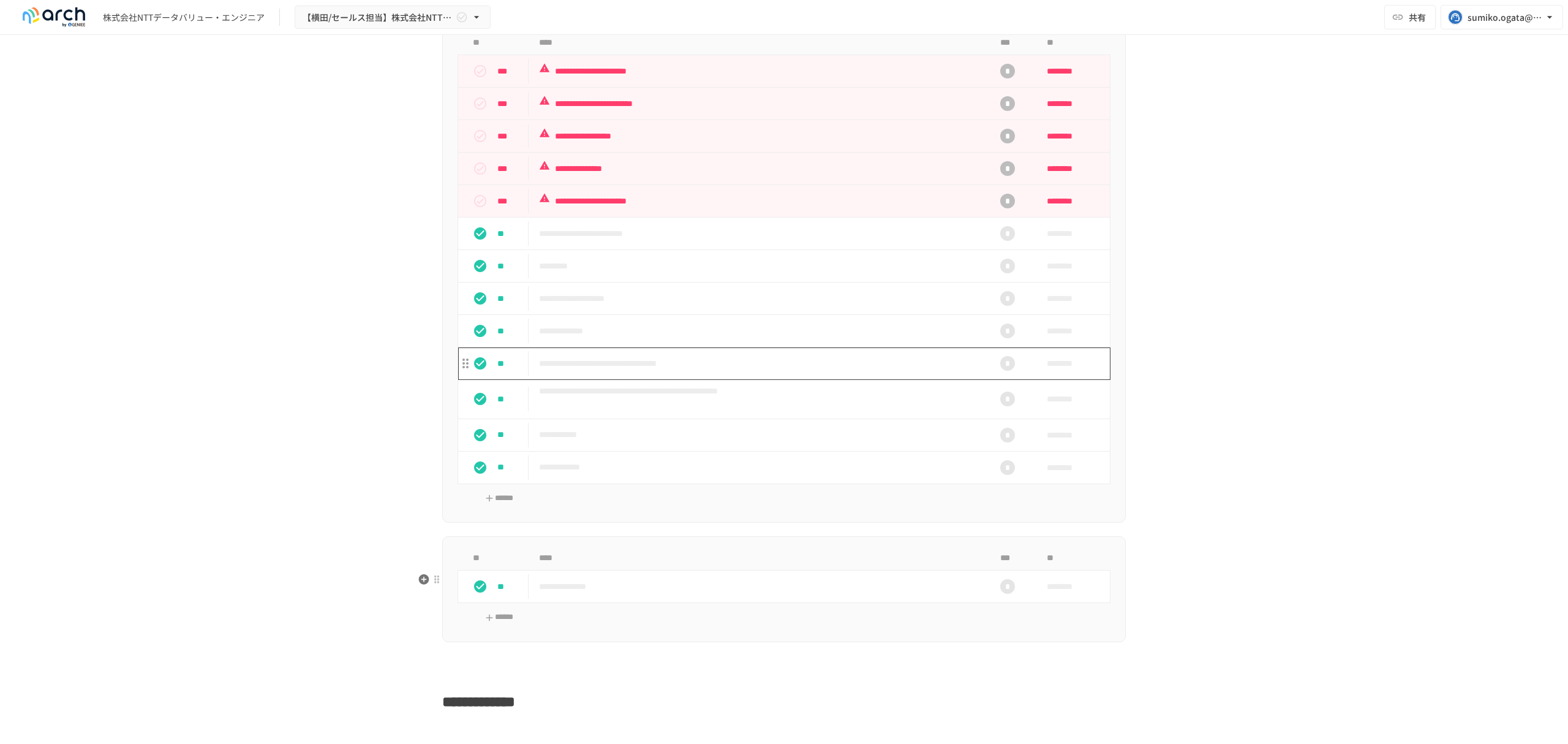 scroll, scrollTop: 1425, scrollLeft: 0, axis: vertical 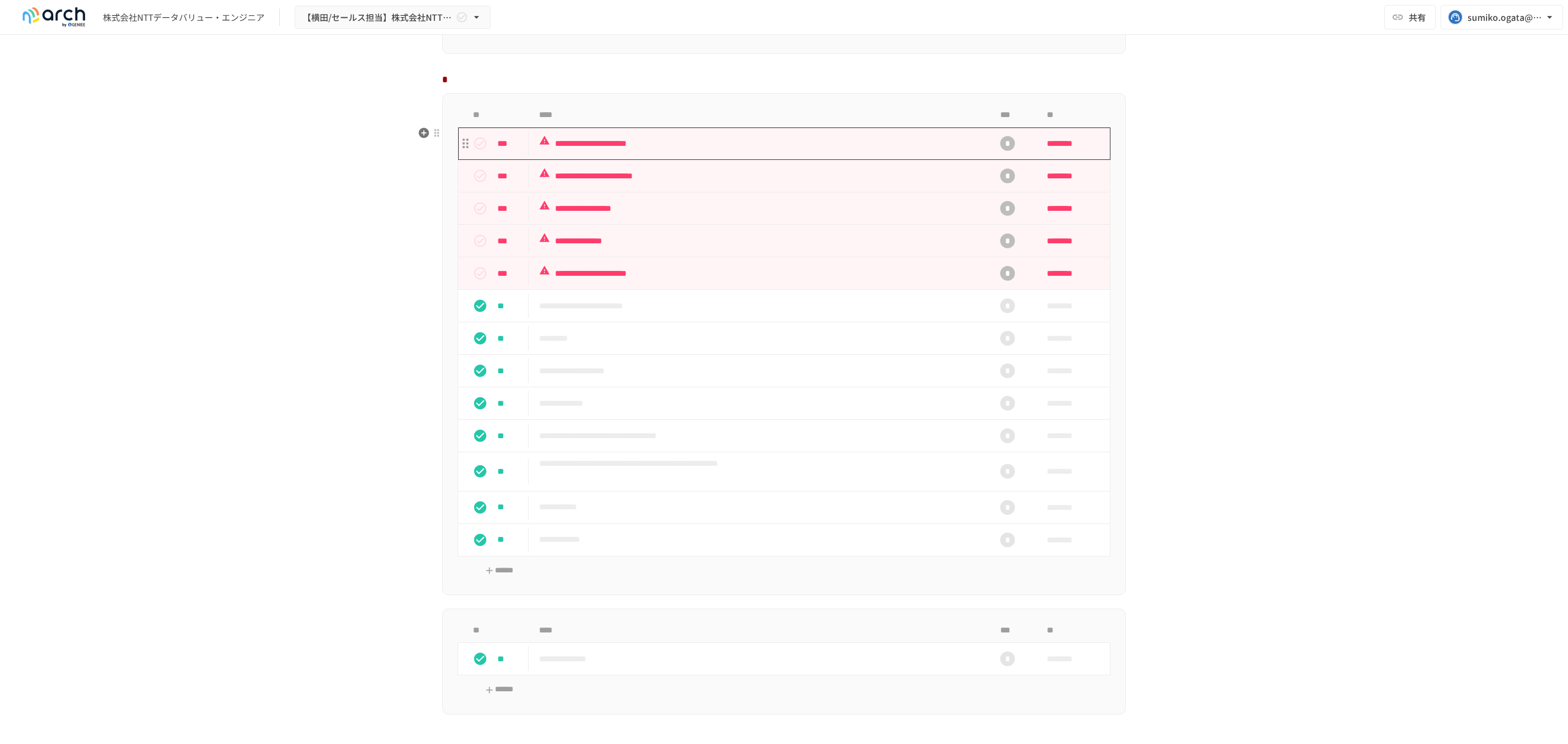 click on "**********" at bounding box center (758, 143) 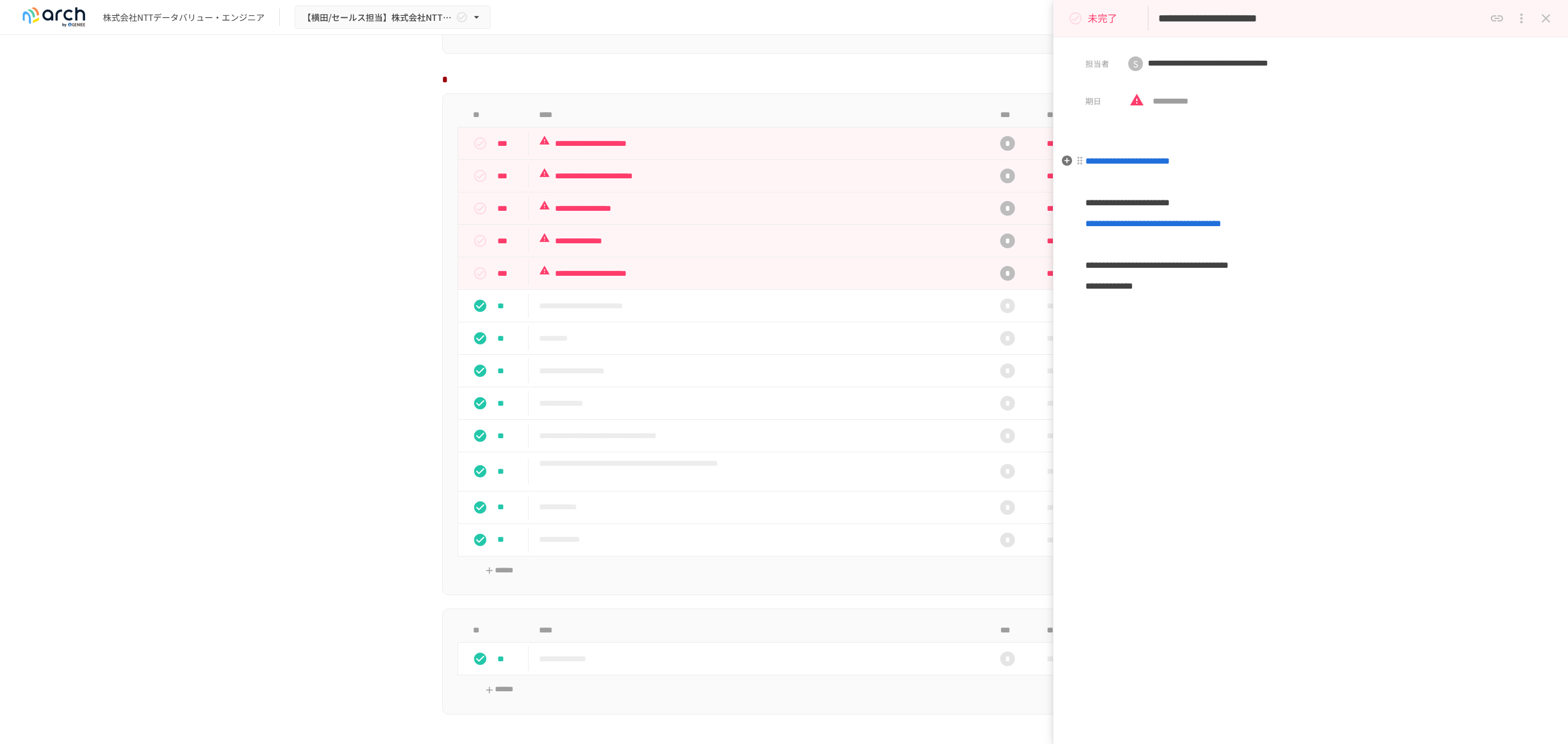 click on "**********" at bounding box center (1128, 161) 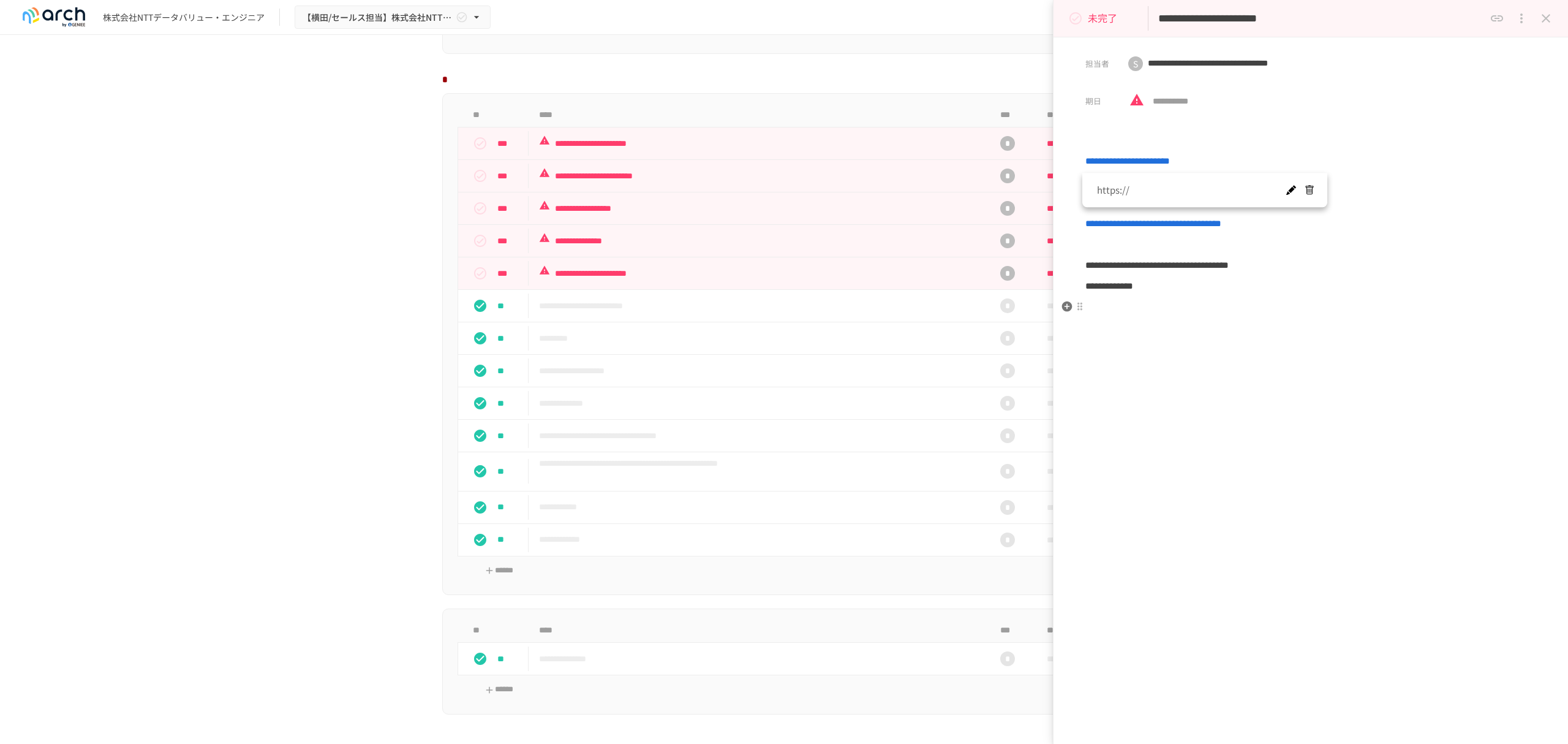 click on "**********" at bounding box center [1311, 318] 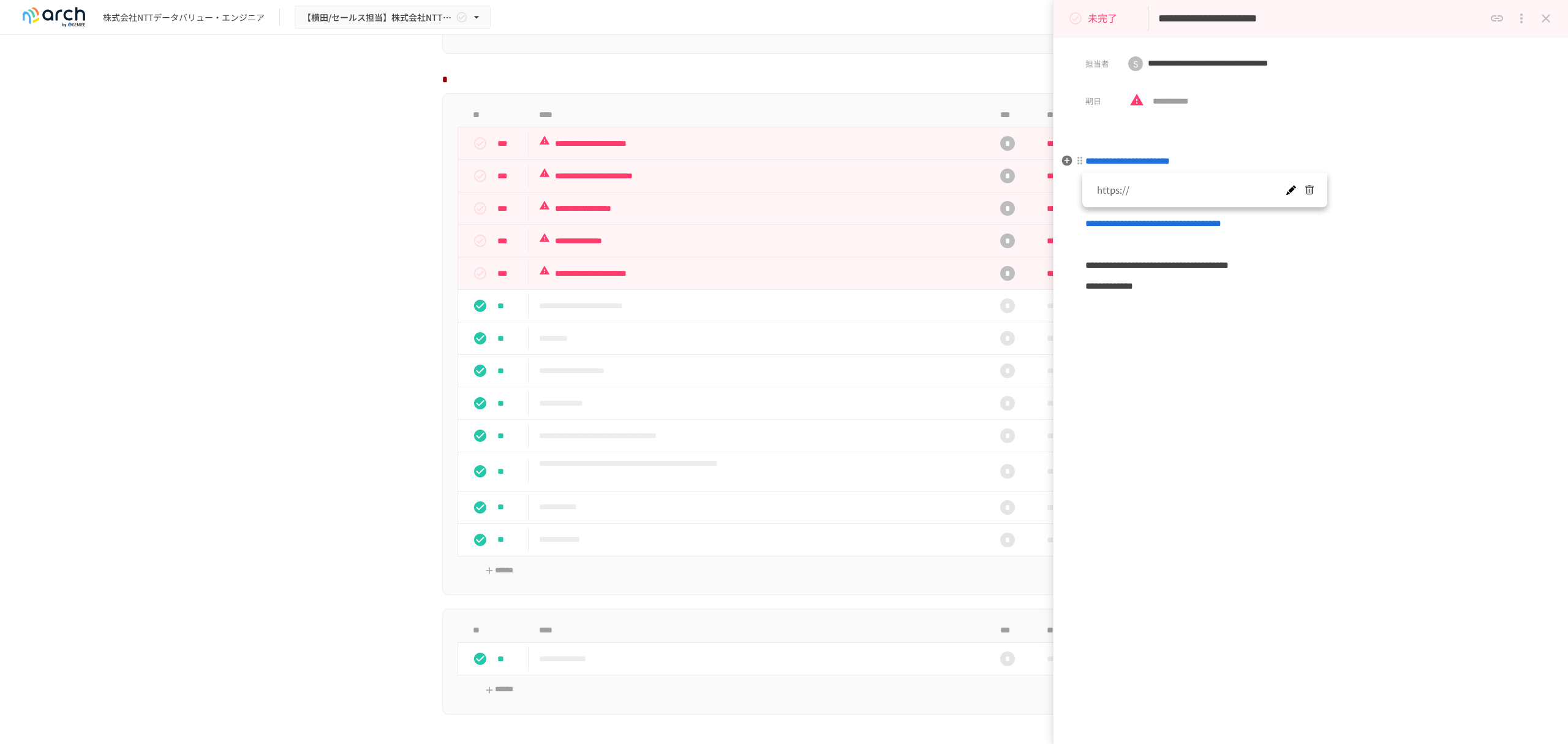 click on "**********" at bounding box center [1128, 161] 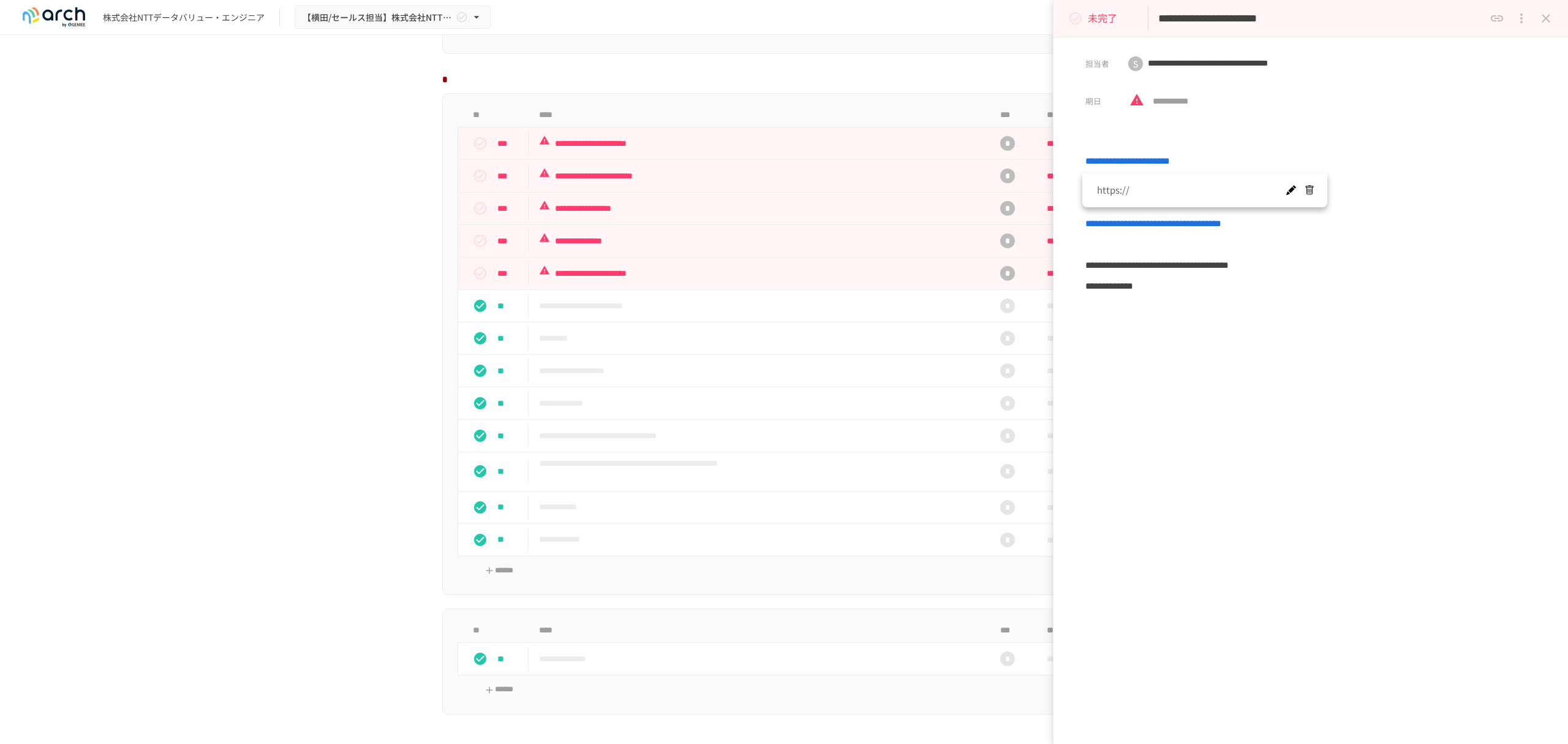 drag, startPoint x: 1229, startPoint y: 347, endPoint x: 1211, endPoint y: 243, distance: 105.5462 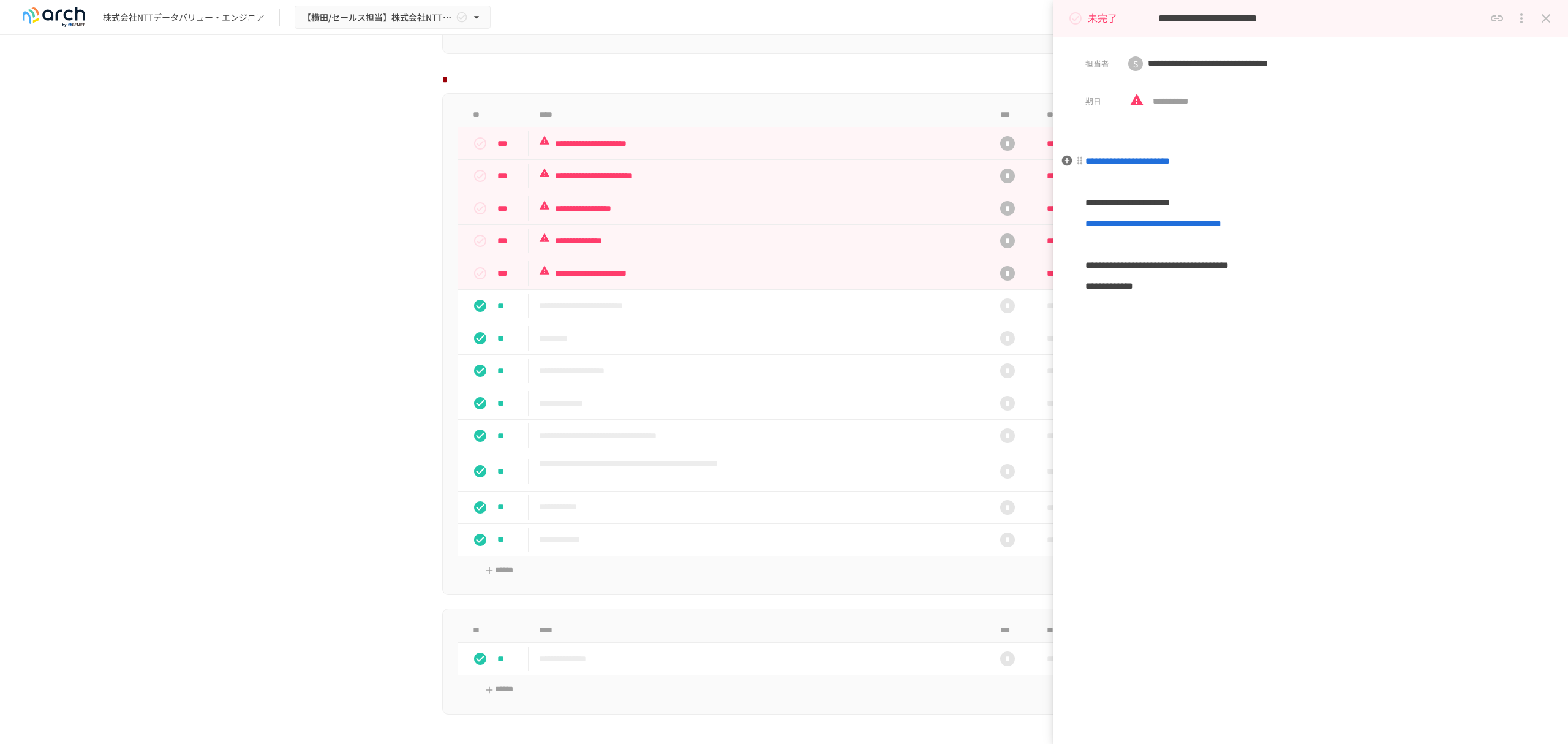 click on "**********" at bounding box center (1128, 161) 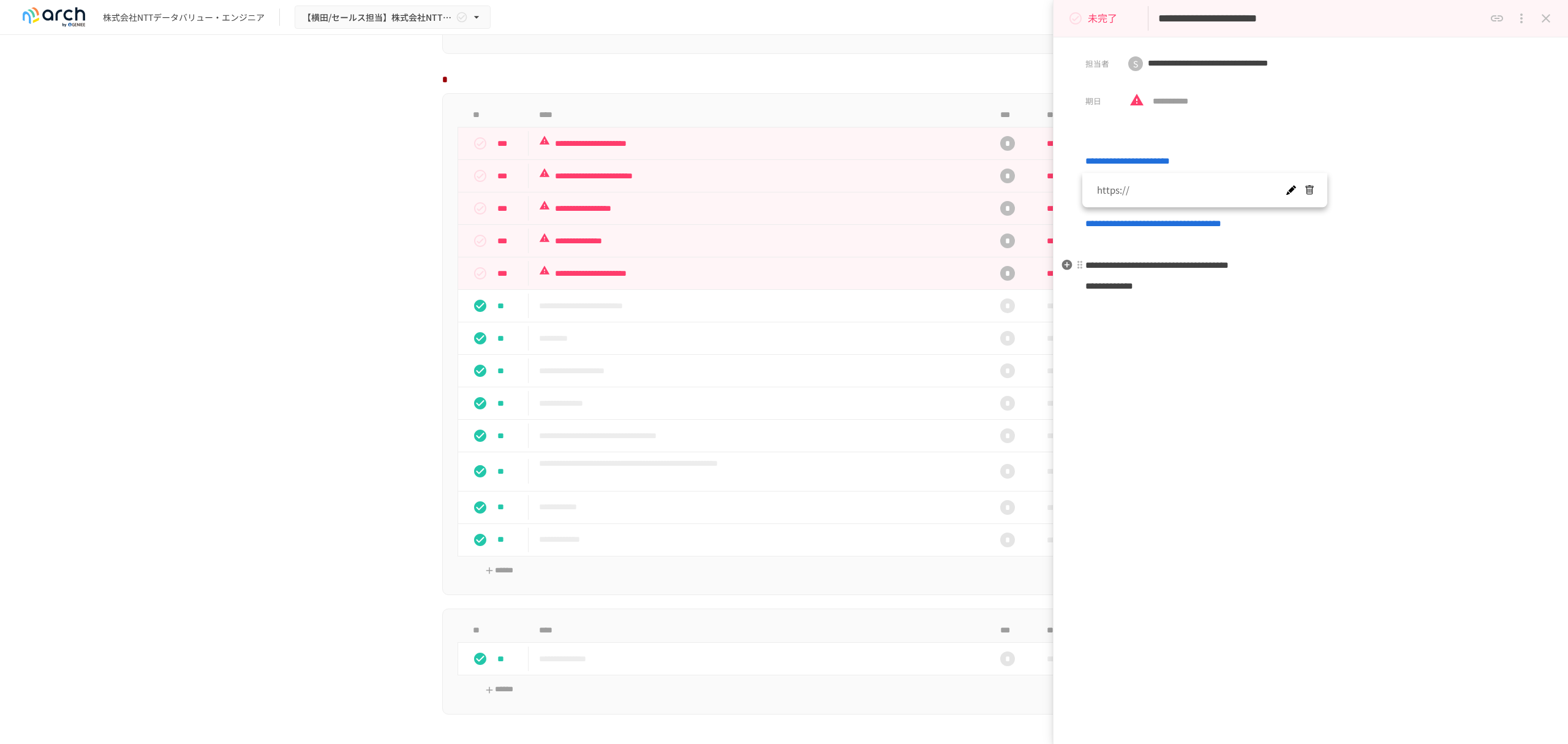 click on "**********" at bounding box center (1311, 318) 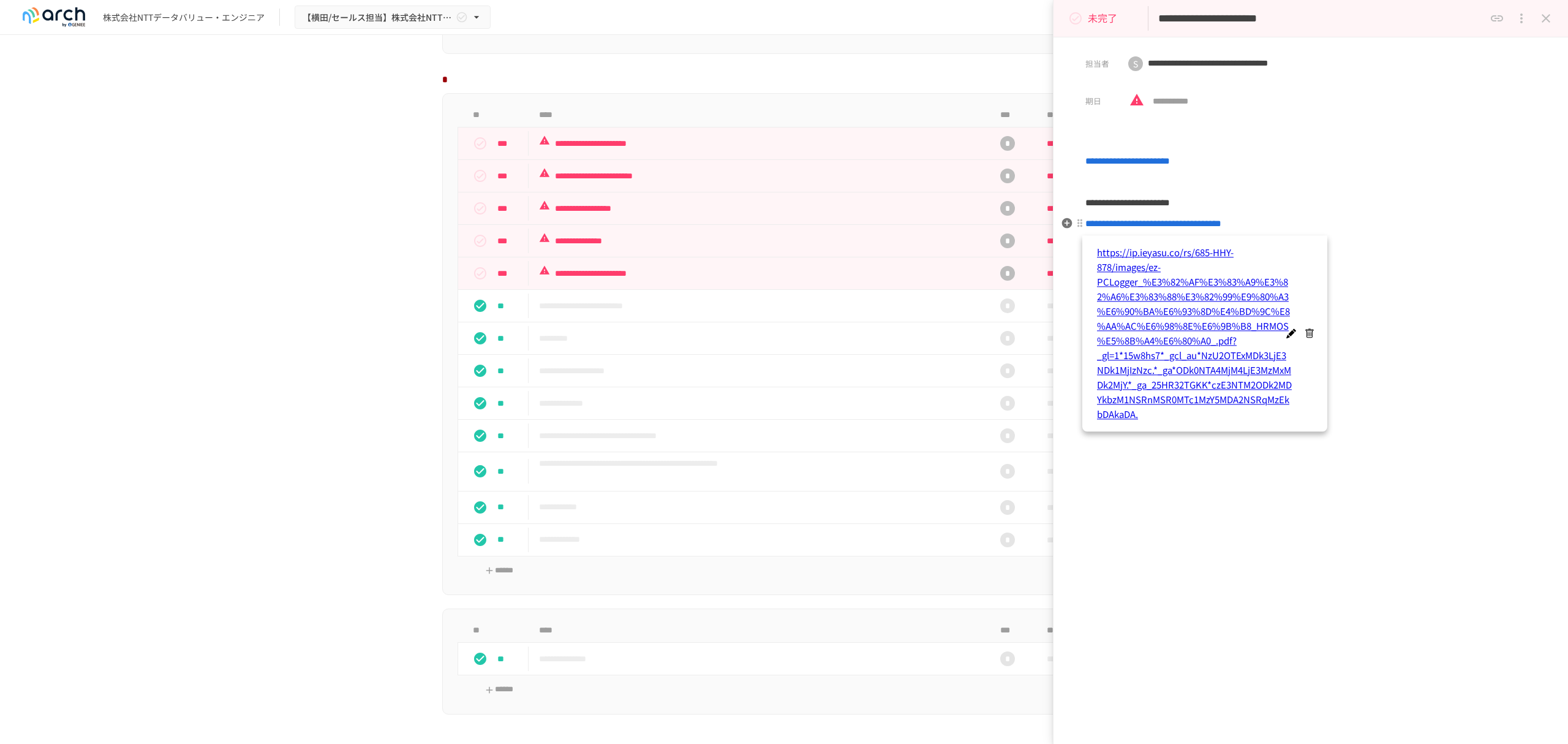 click on "**********" at bounding box center [1153, 223] 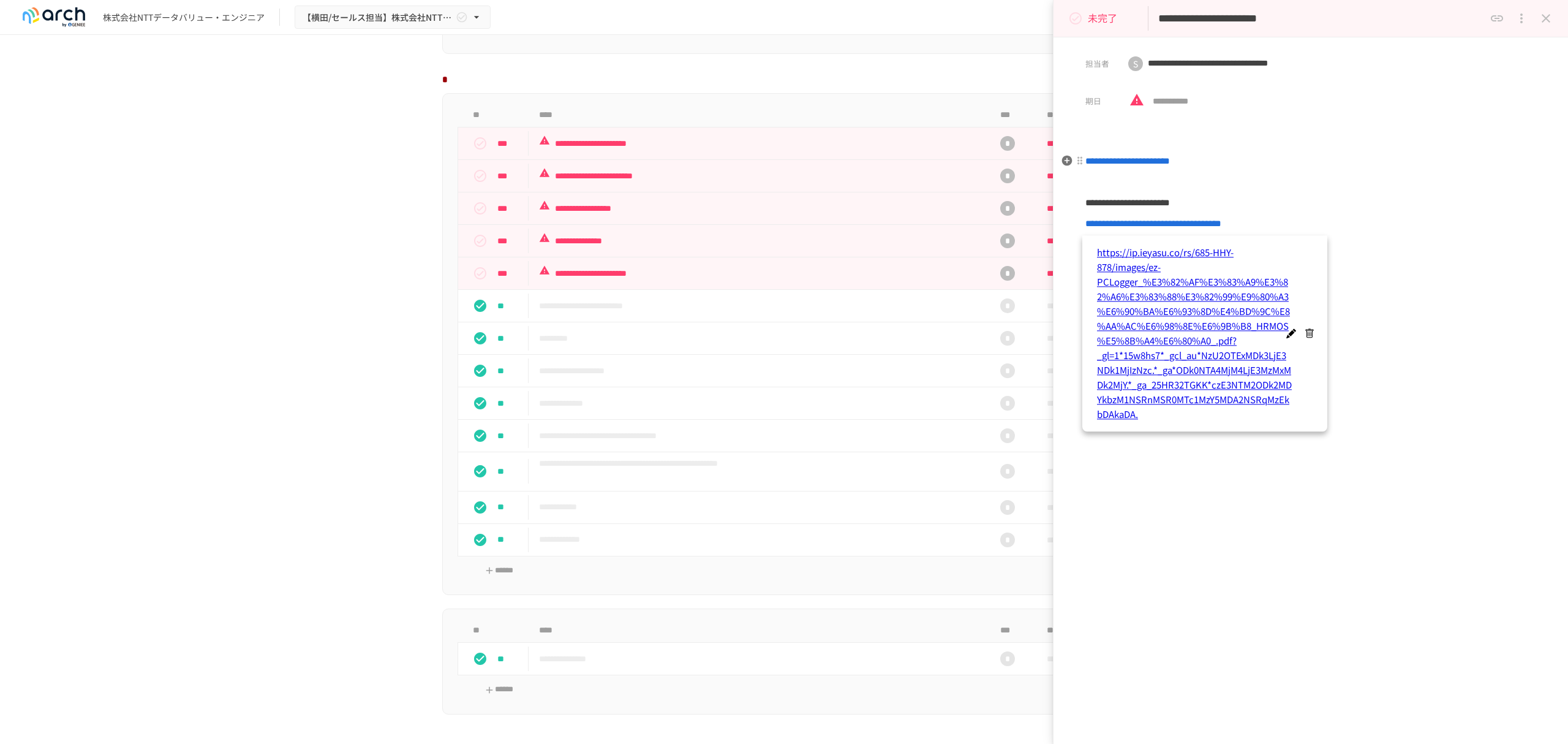 click on "**********" at bounding box center [1128, 161] 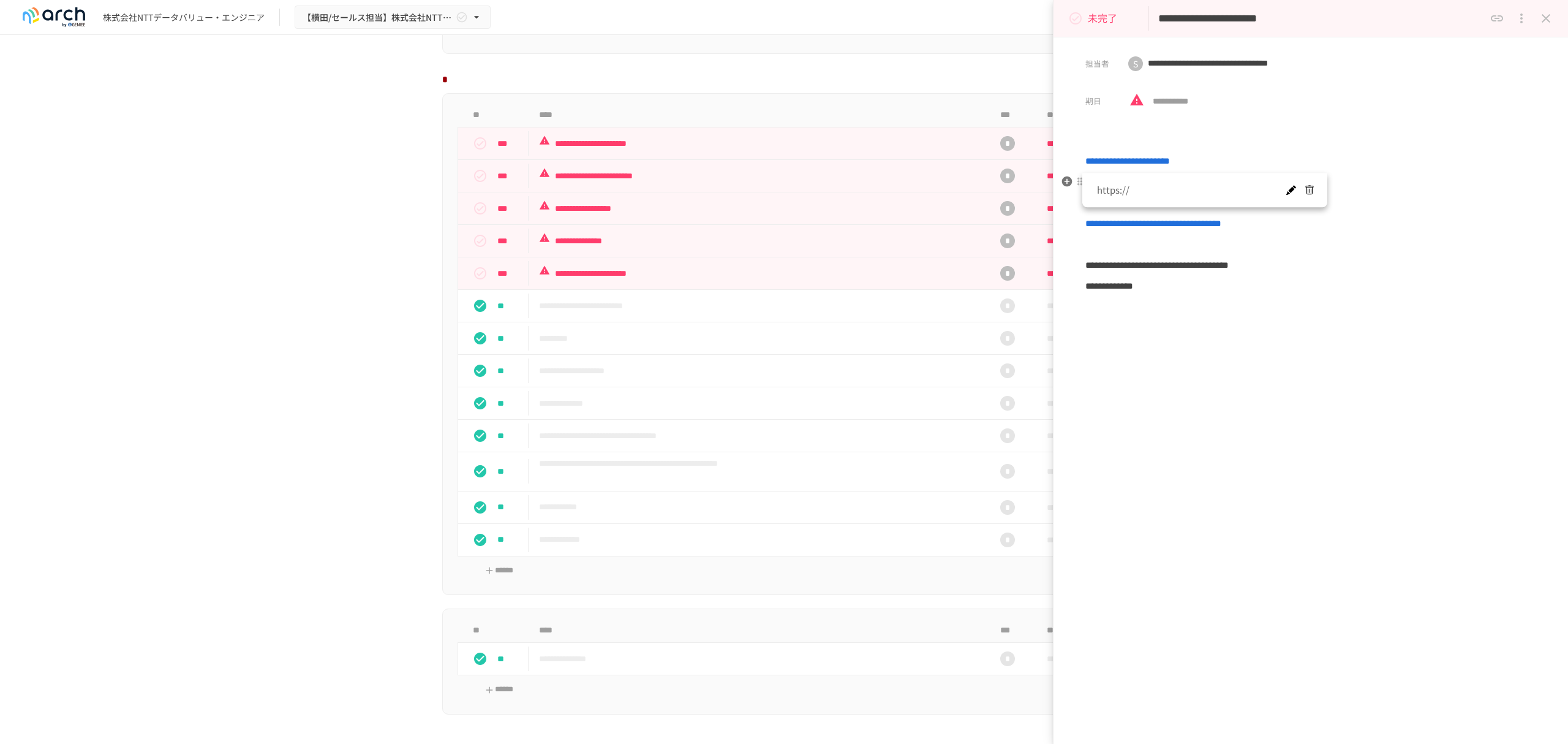 click at bounding box center (1291, 191) 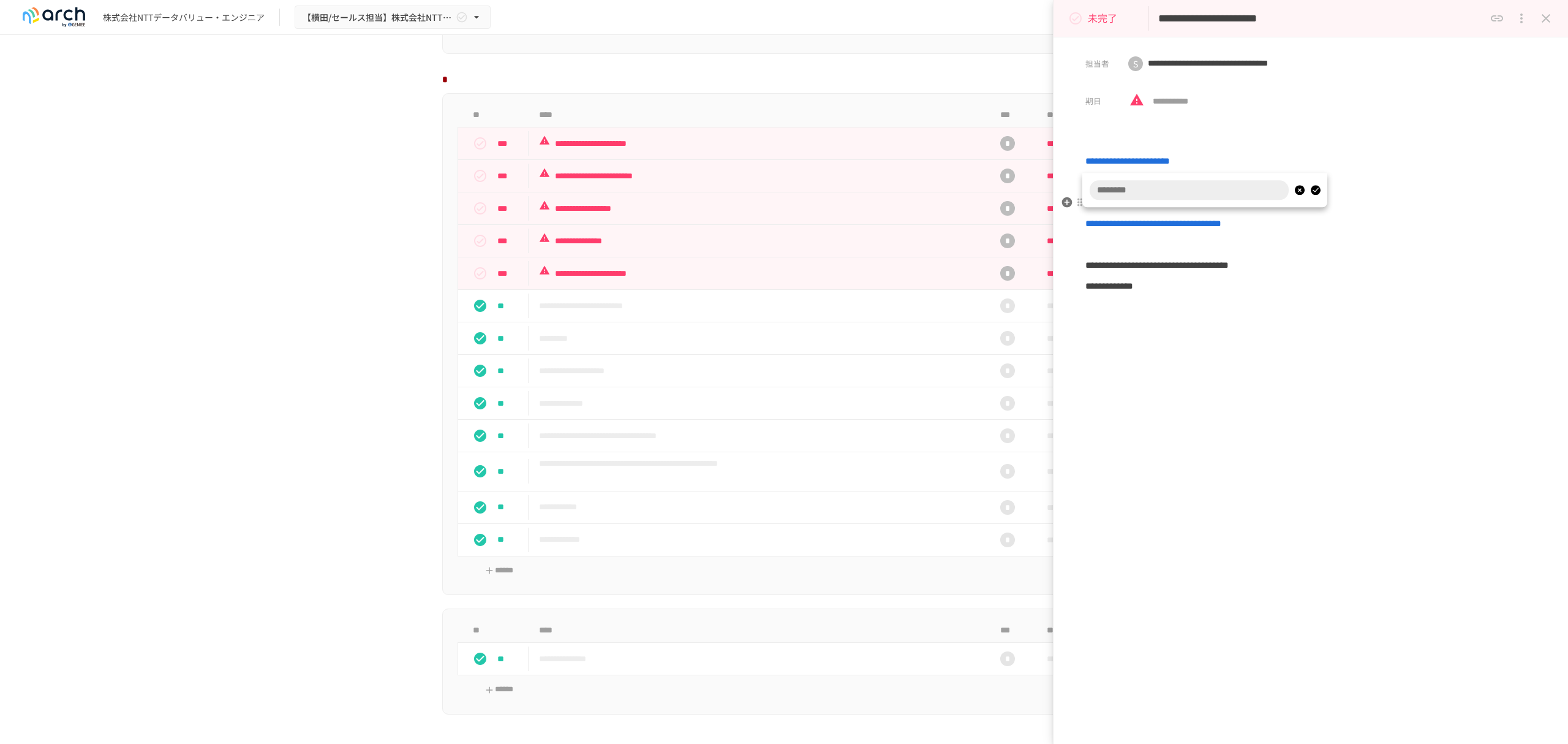 type on "**********" 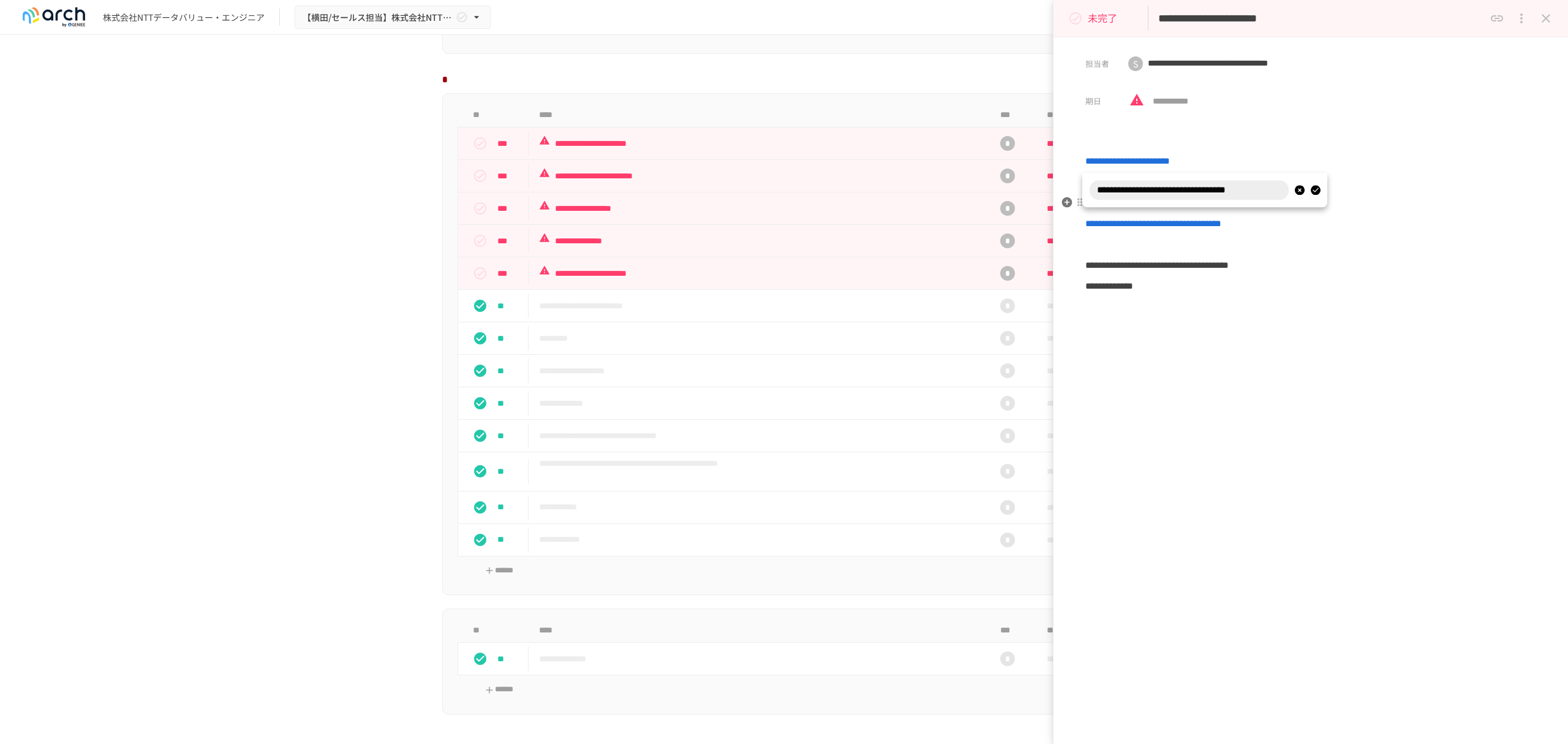 click at bounding box center (1315, 191) 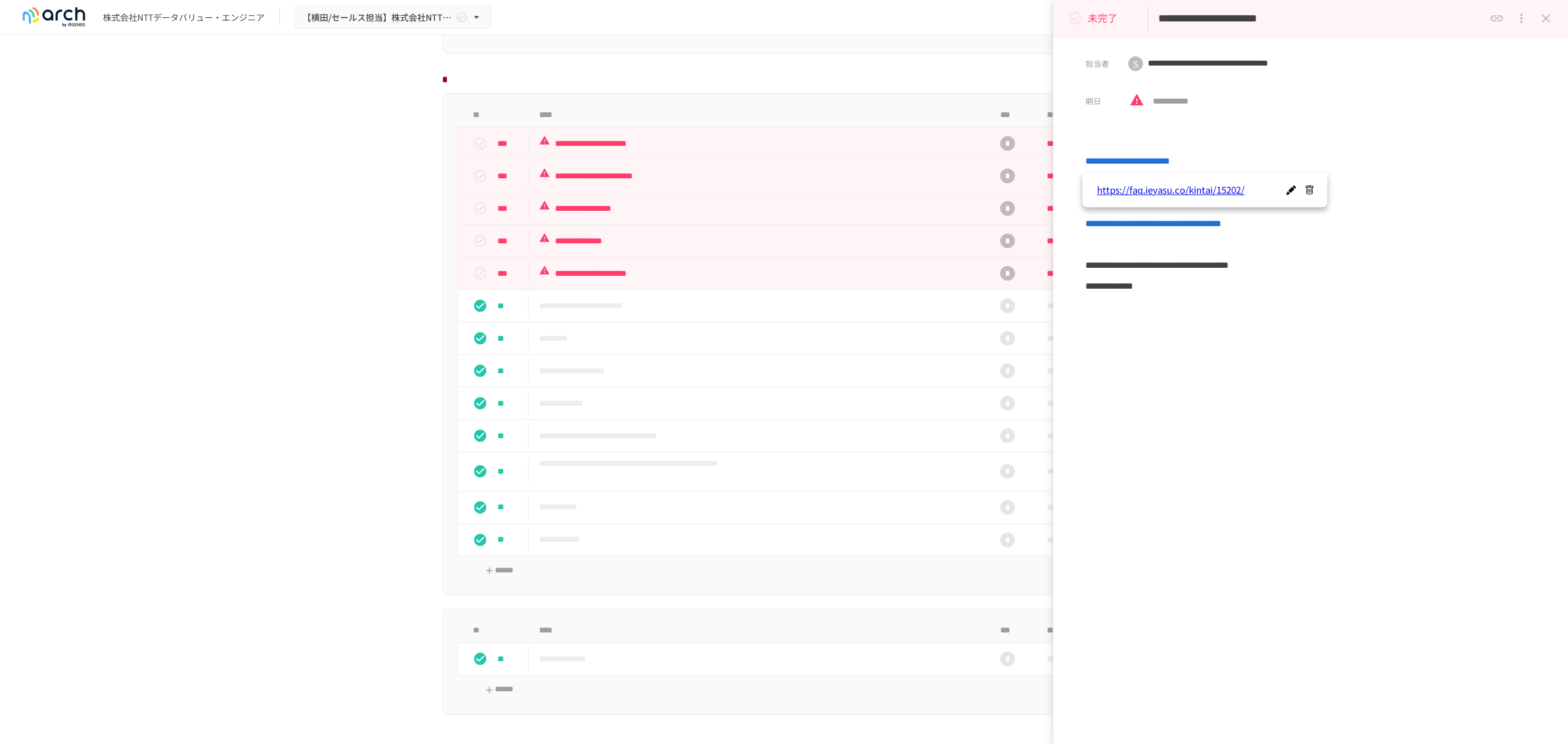 click on "**********" at bounding box center [1311, 318] 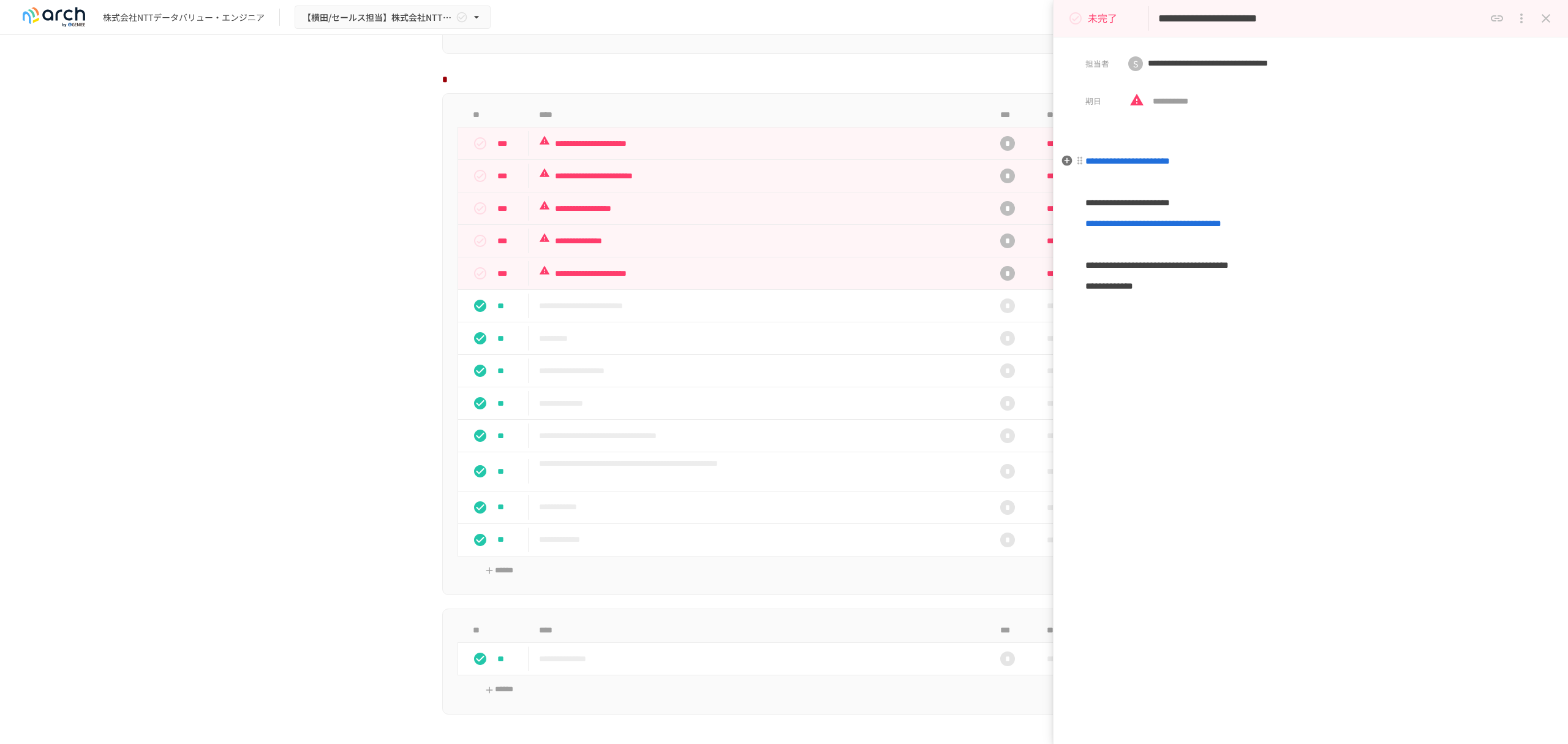 click on "**********" at bounding box center (1128, 161) 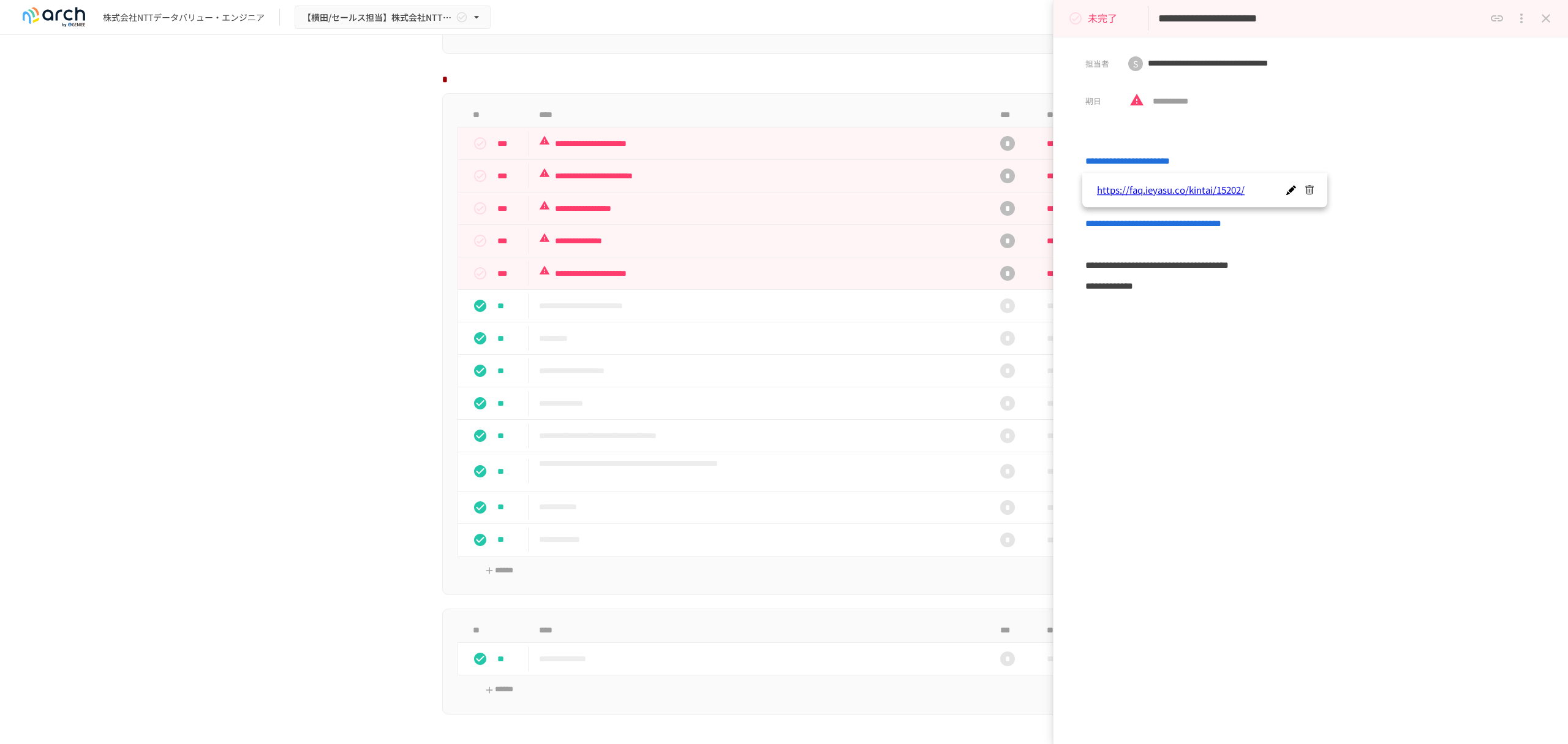 click on "**********" at bounding box center [1311, 318] 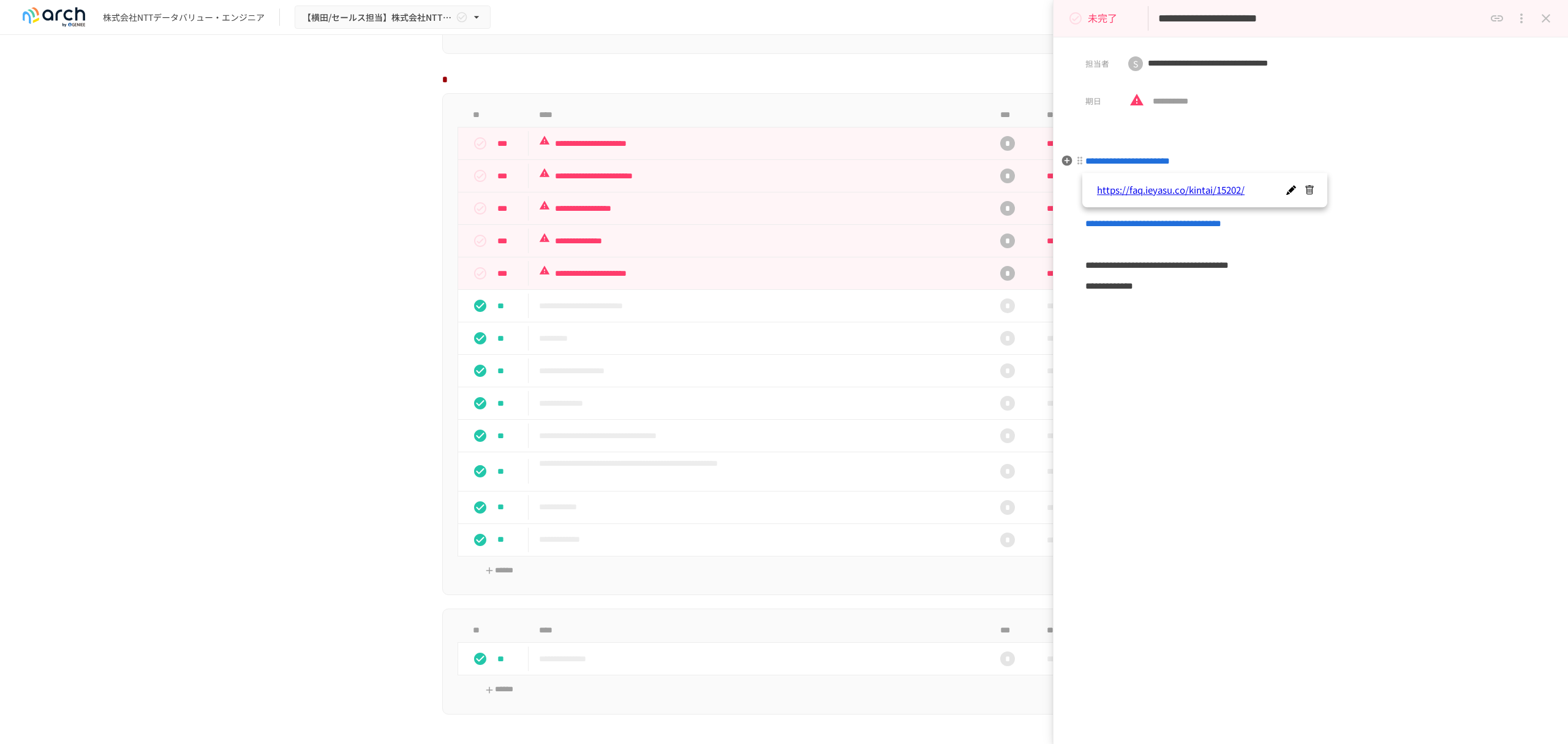 click on "**********" at bounding box center [1311, 161] 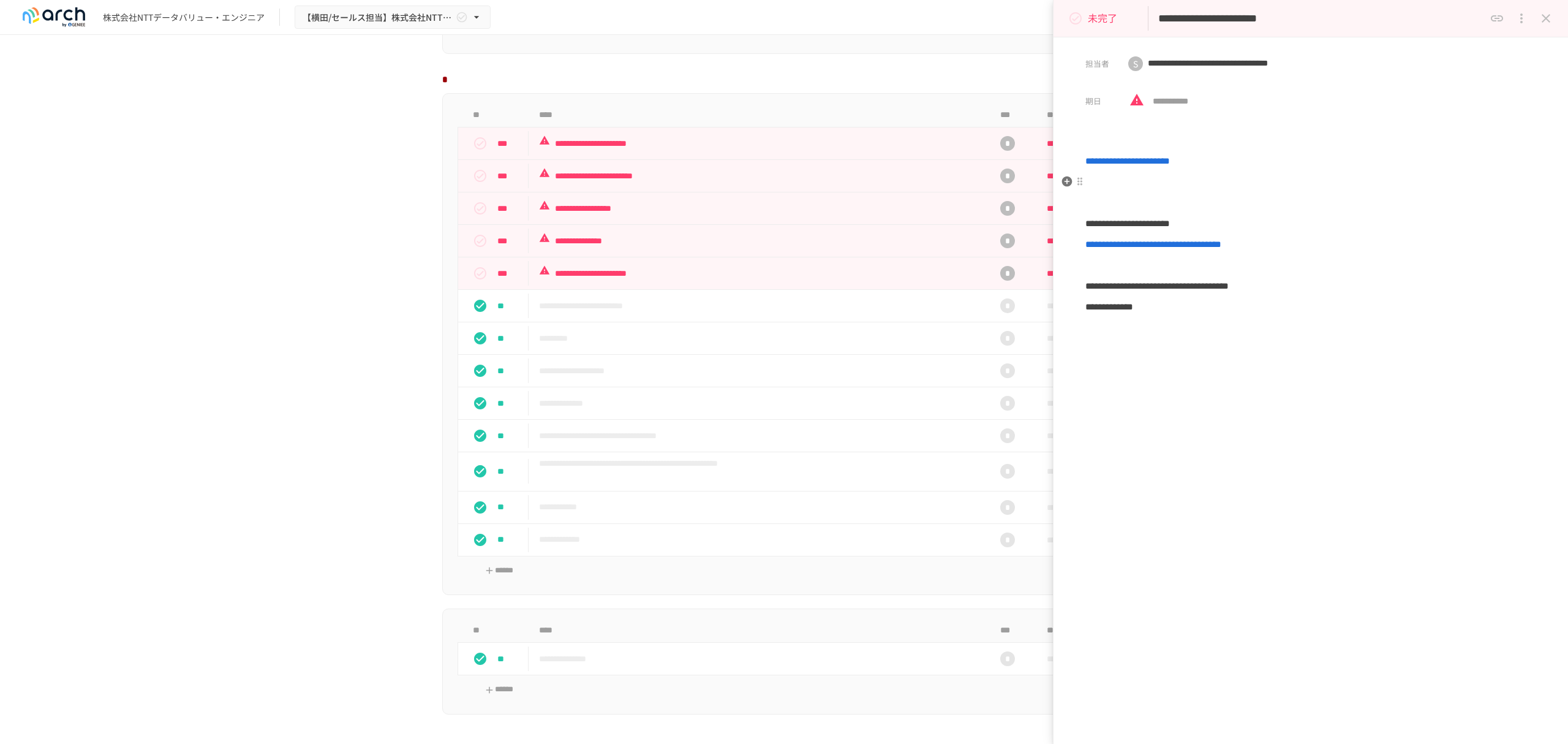 drag, startPoint x: 1145, startPoint y: 199, endPoint x: 1101, endPoint y: 175, distance: 50.11986 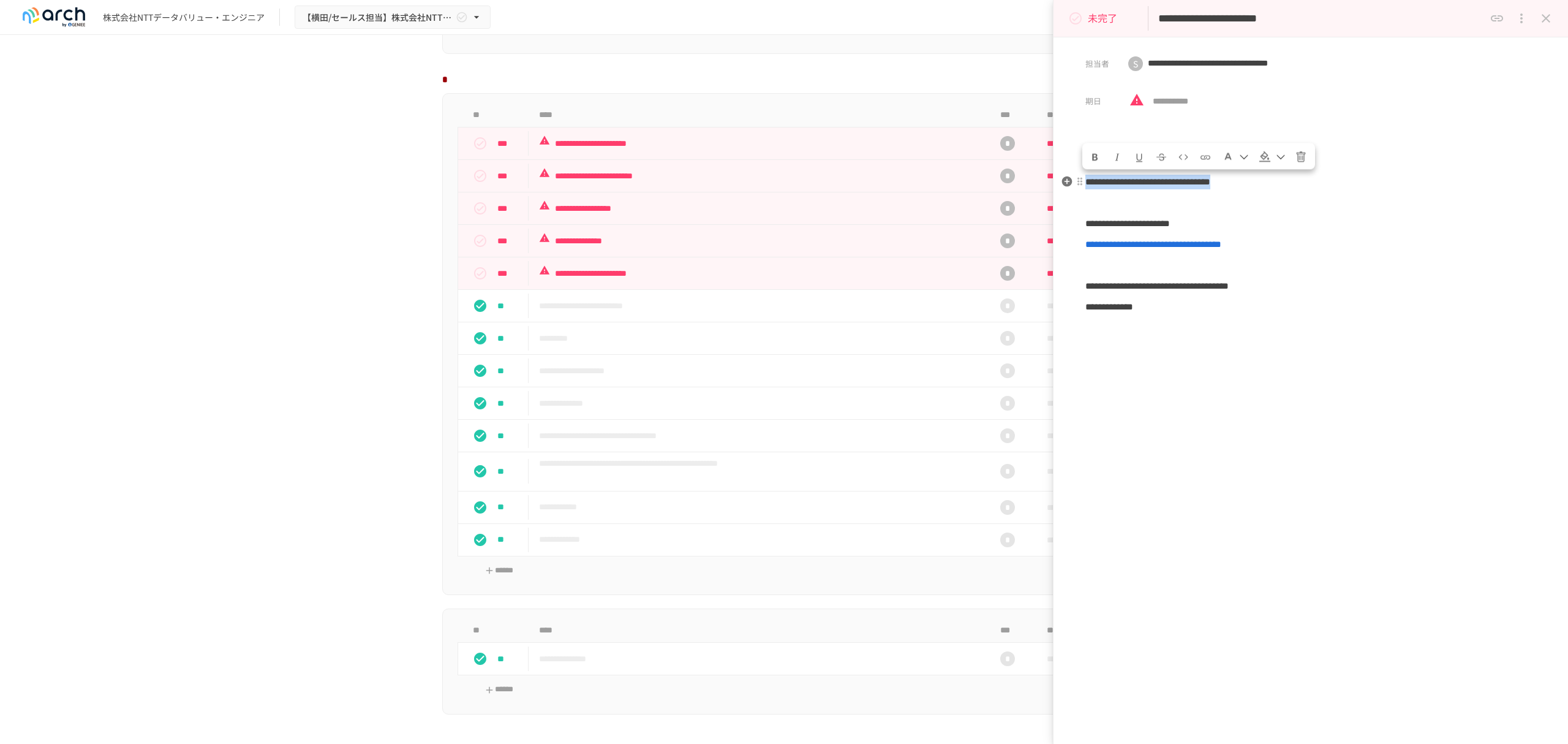 drag, startPoint x: 1088, startPoint y: 180, endPoint x: 1395, endPoint y: 180, distance: 307 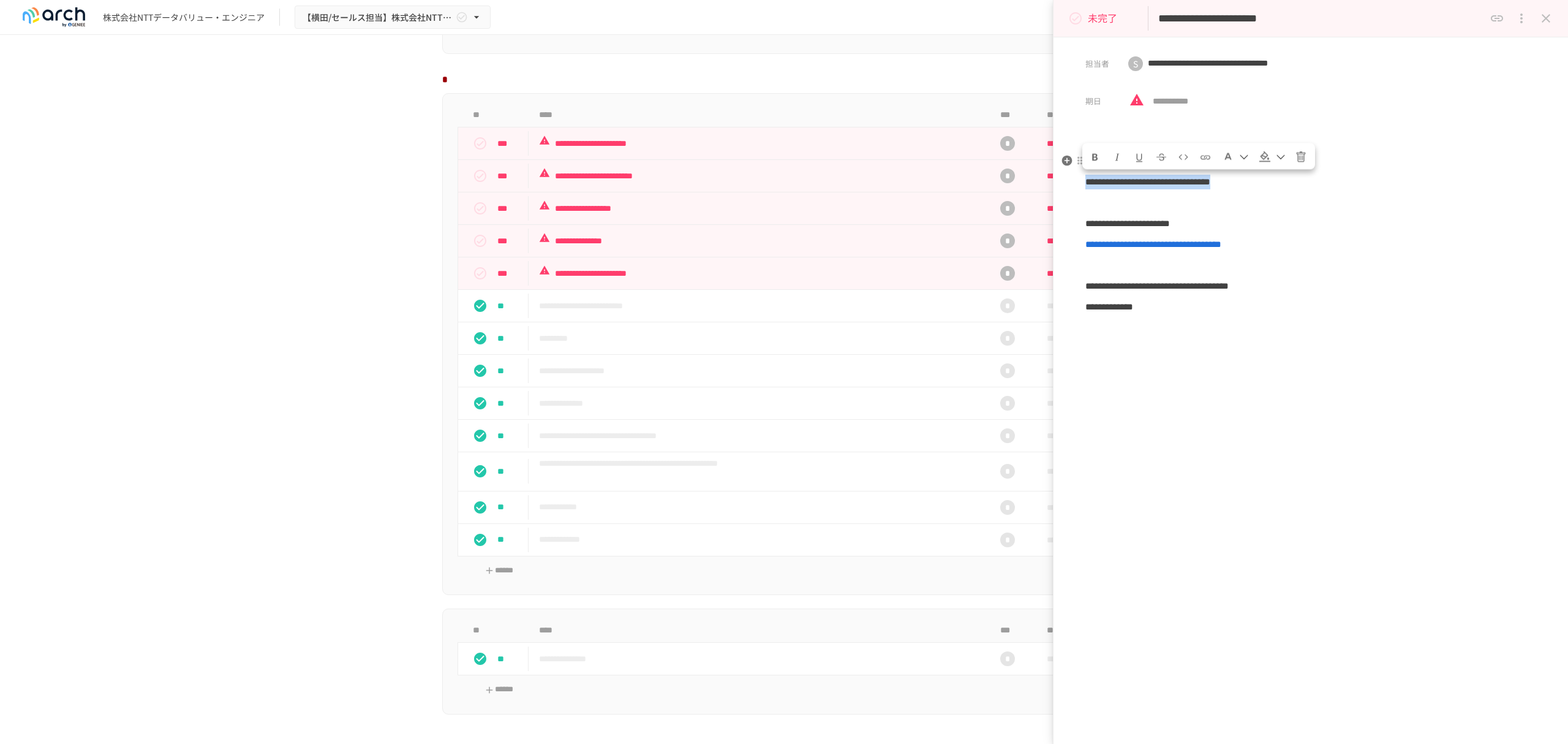 click at bounding box center (1205, 158) 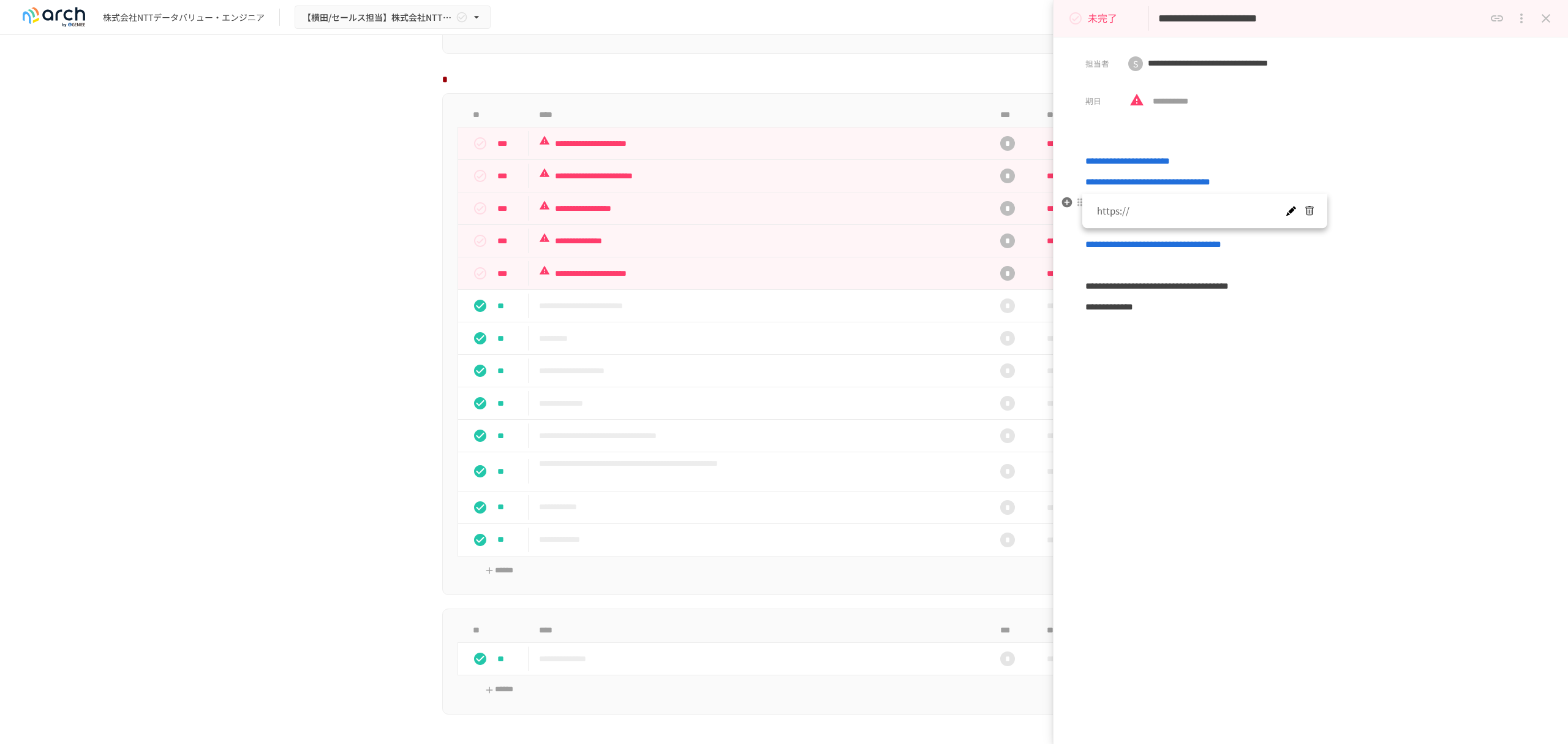 click on "https://" at bounding box center (1205, 211) 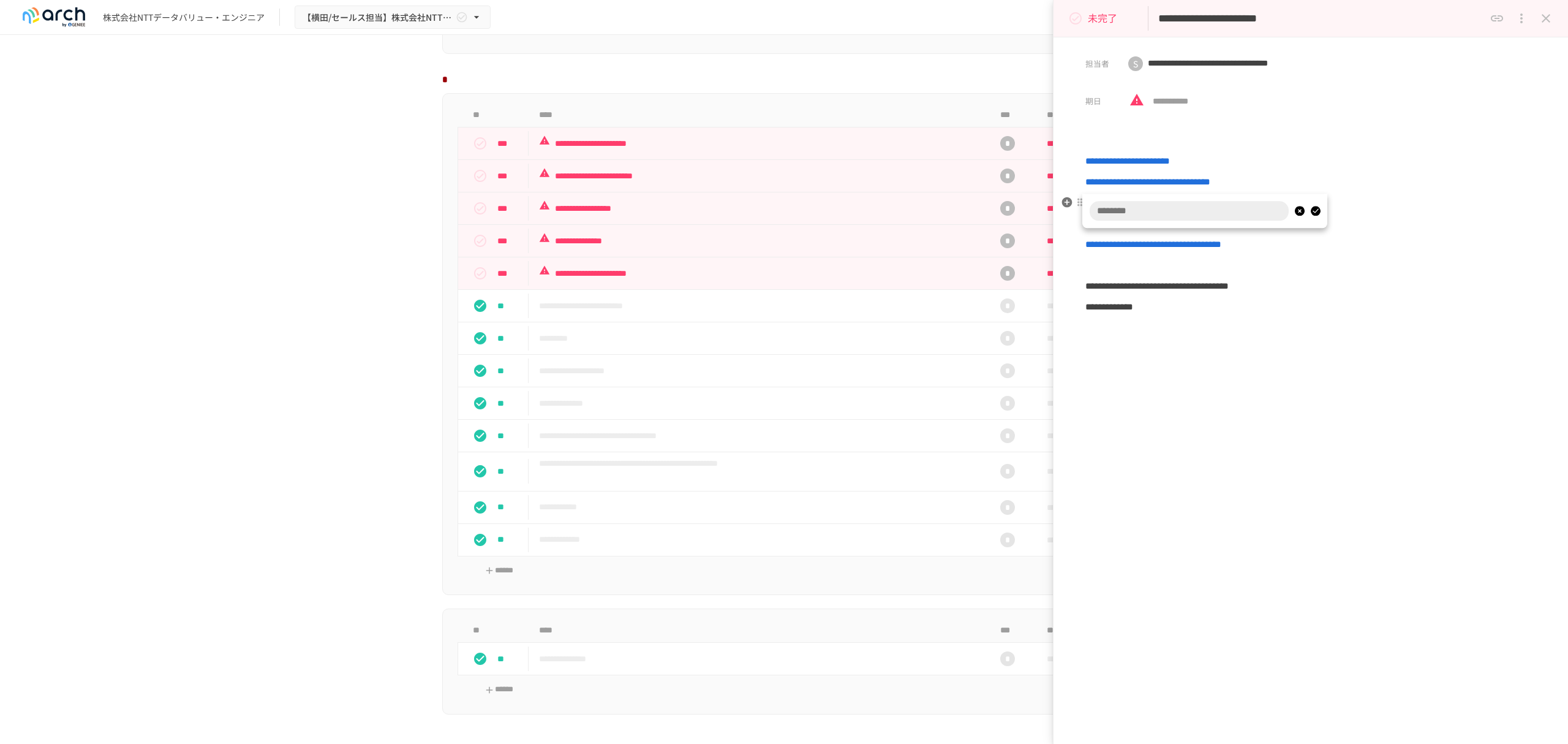 type on "**********" 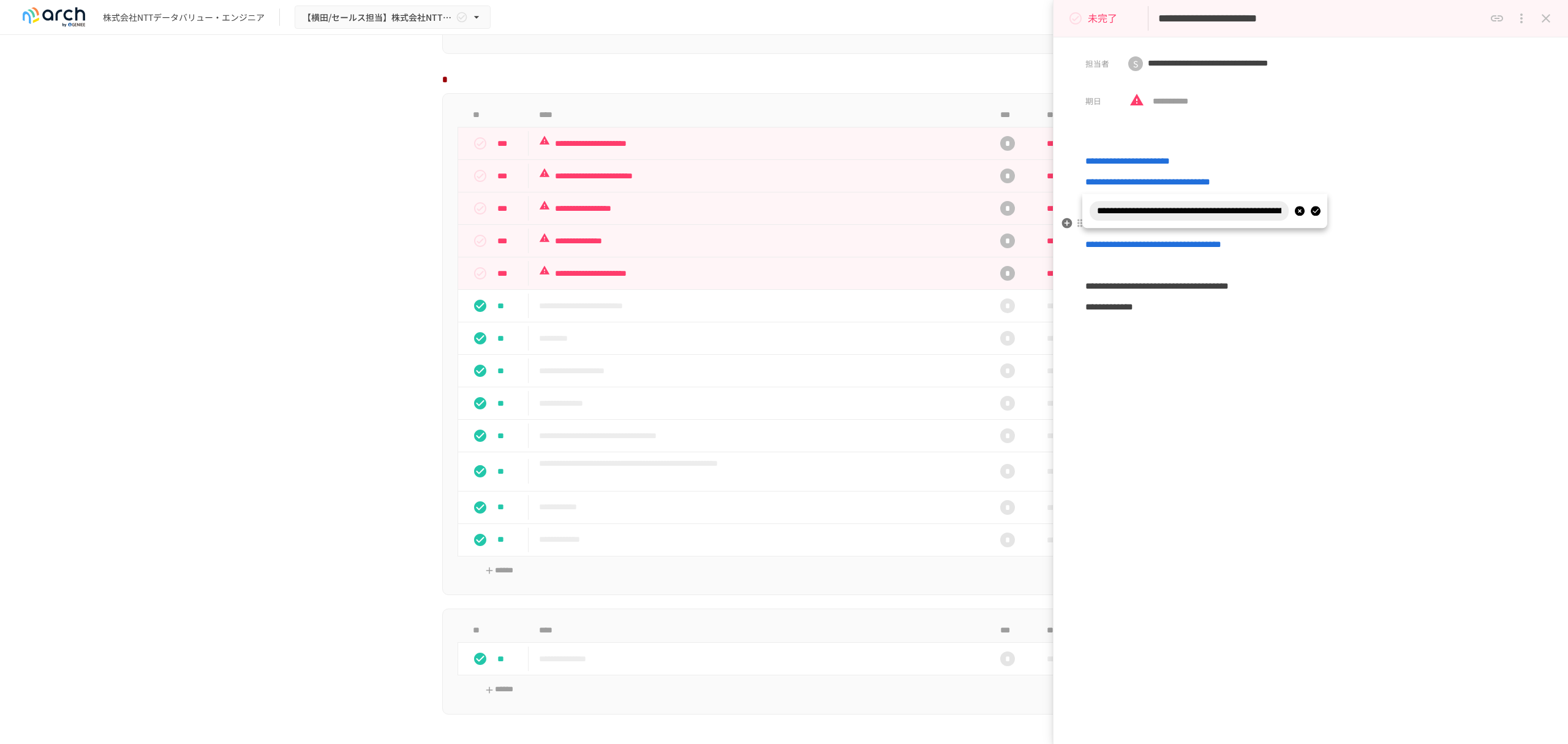 scroll, scrollTop: 0, scrollLeft: 1283, axis: horizontal 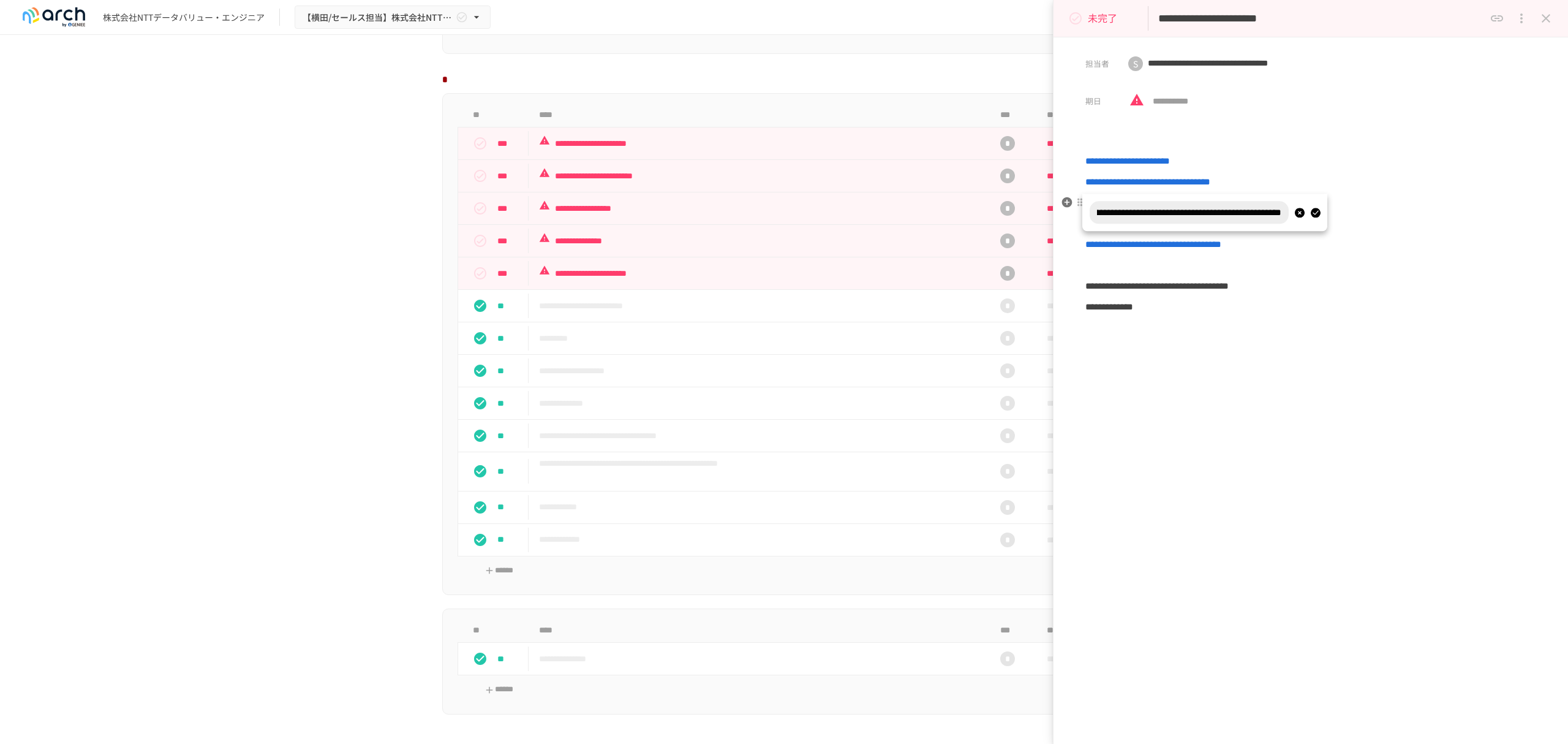 click at bounding box center [1315, 213] 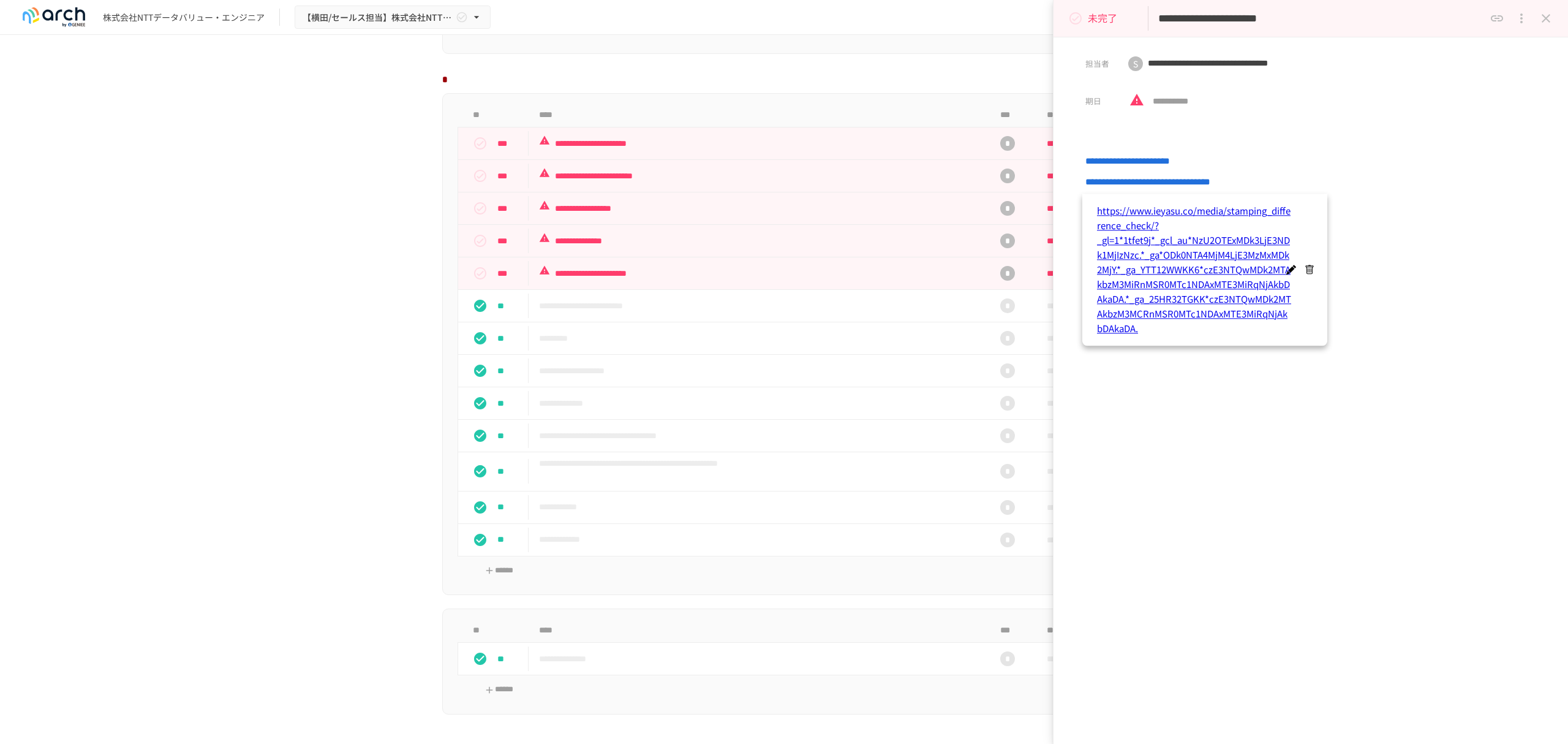 click on "**********" at bounding box center [1311, 328] 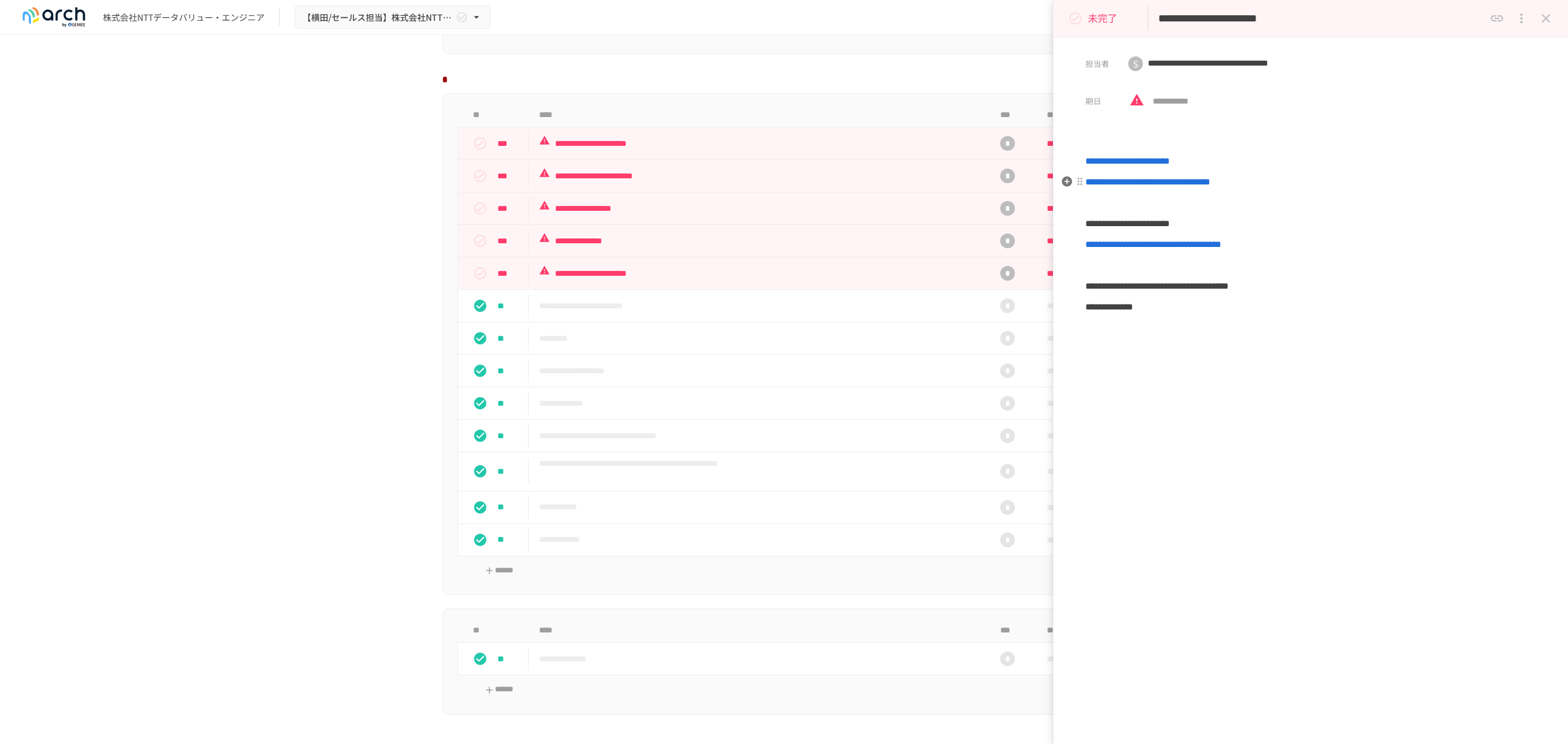 click on "**********" at bounding box center [1148, 181] 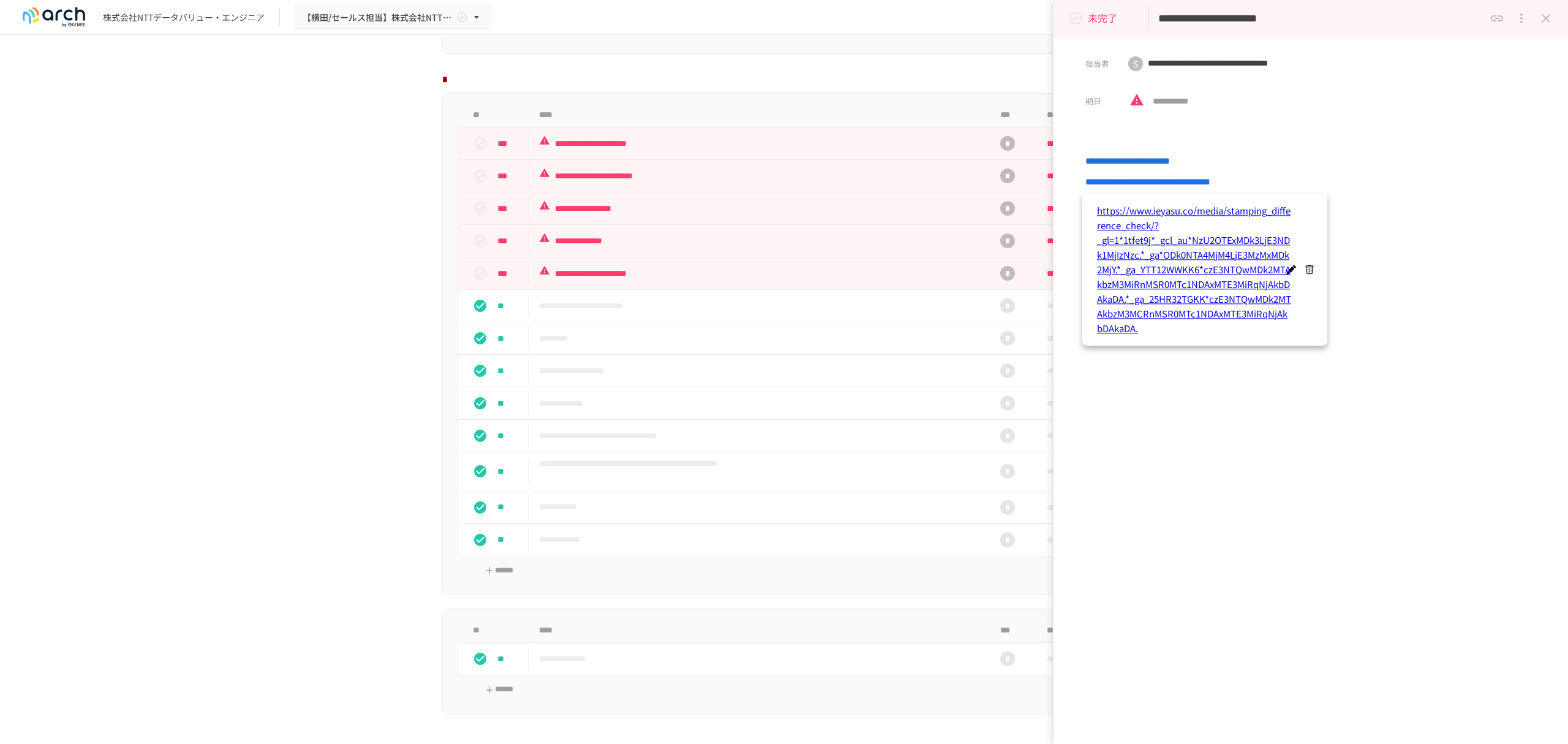 click on "**********" at bounding box center (1311, 328) 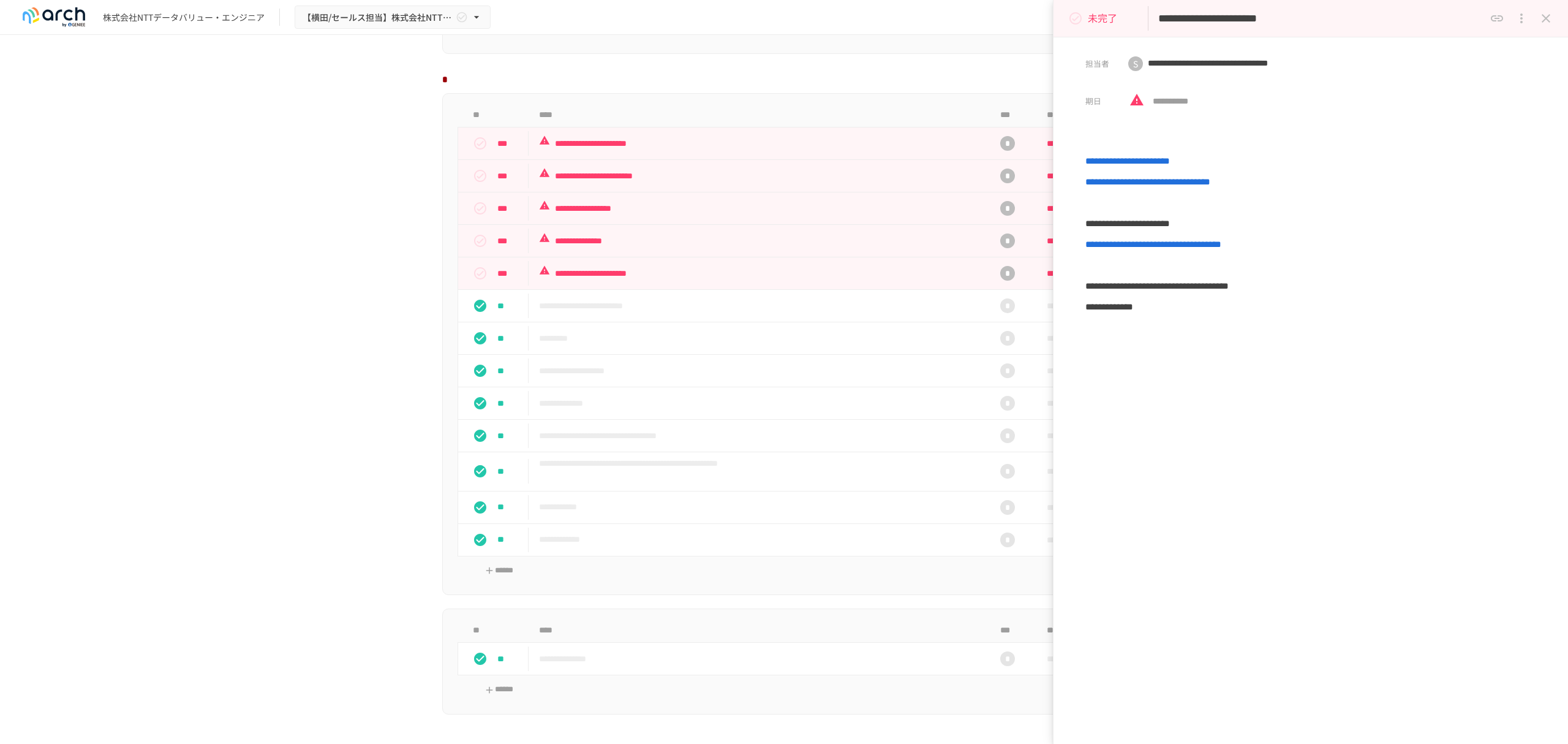 click 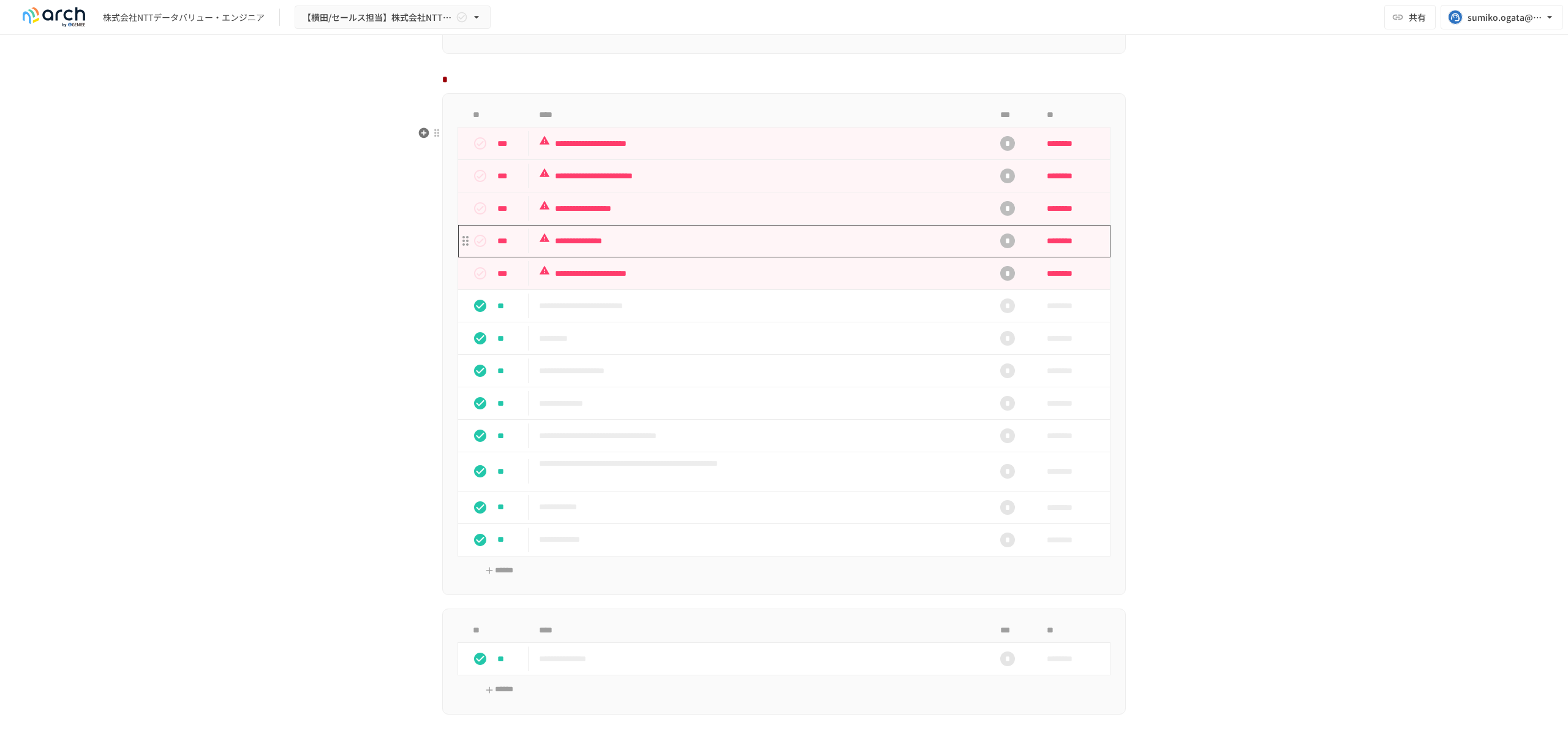 click on "**********" at bounding box center (758, 241) 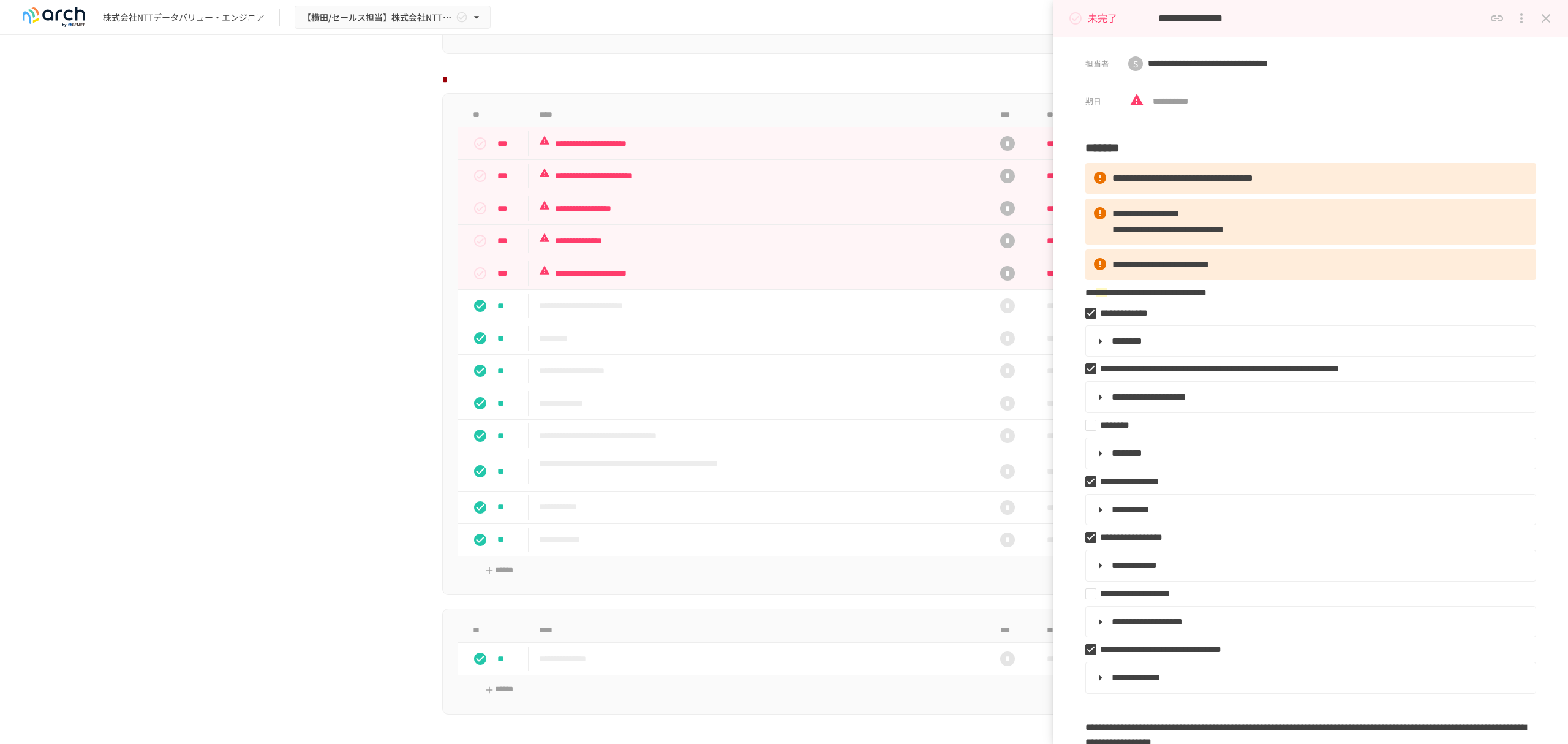 click at bounding box center (1546, 18) 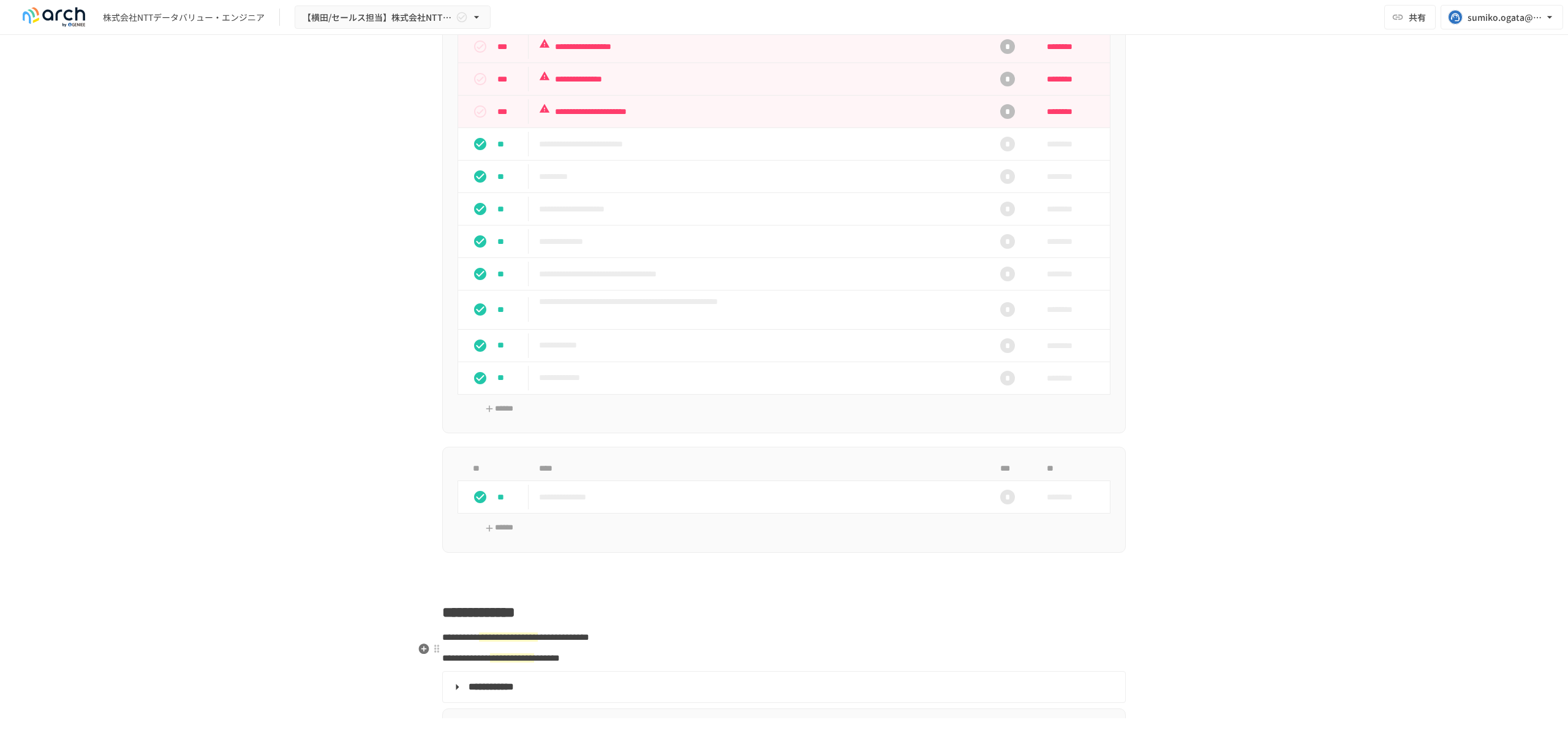 scroll, scrollTop: 1425, scrollLeft: 0, axis: vertical 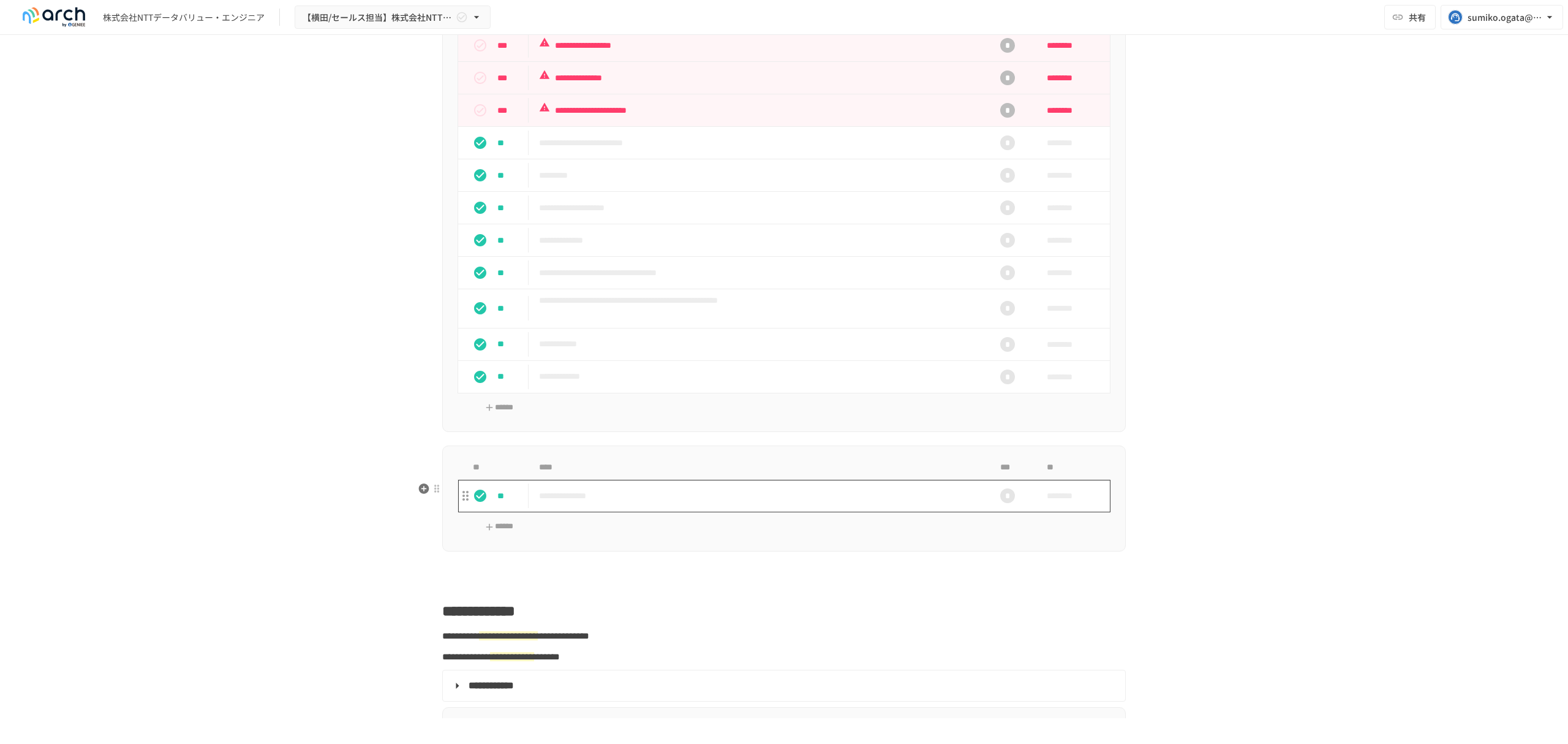 click on "**********" at bounding box center (758, 496) 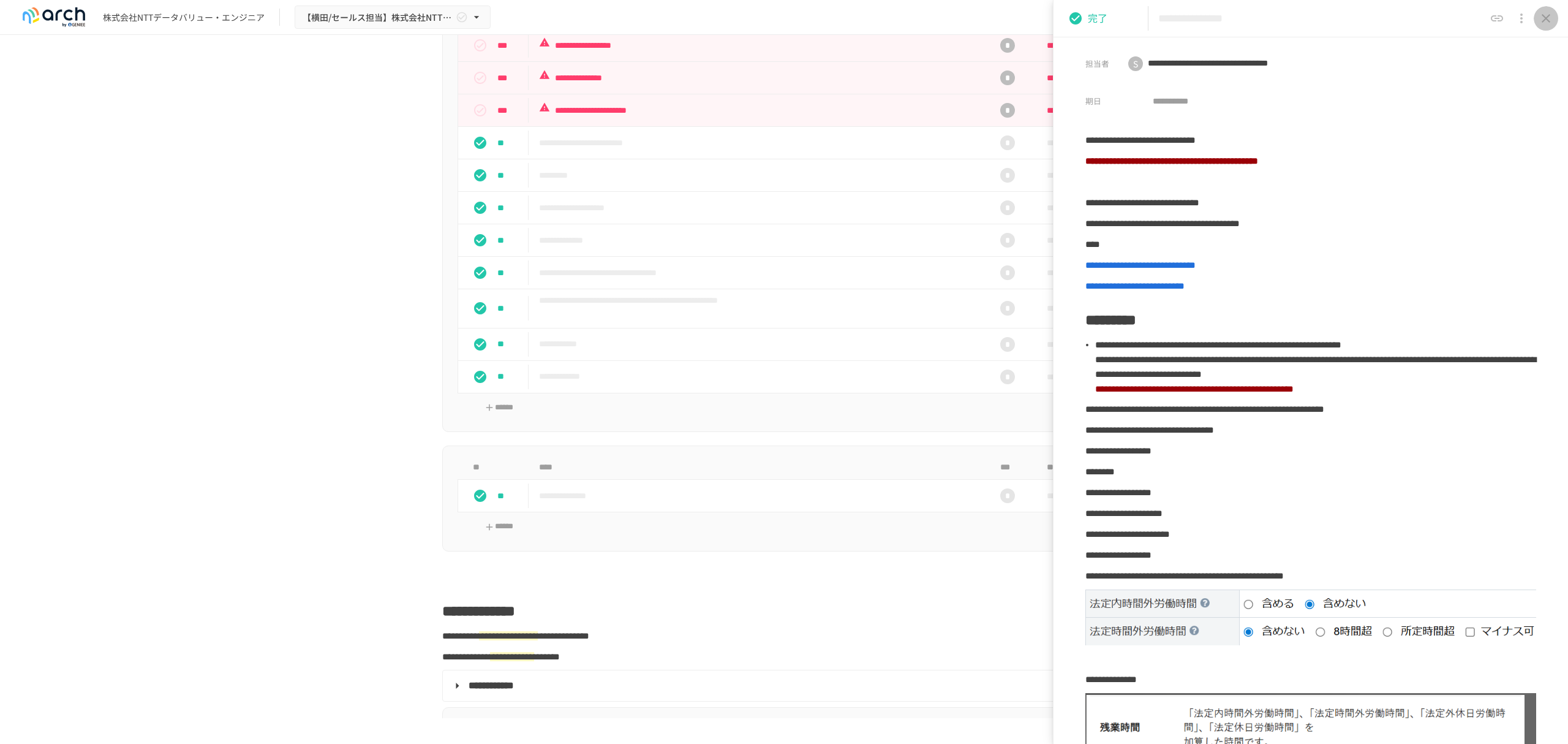 click 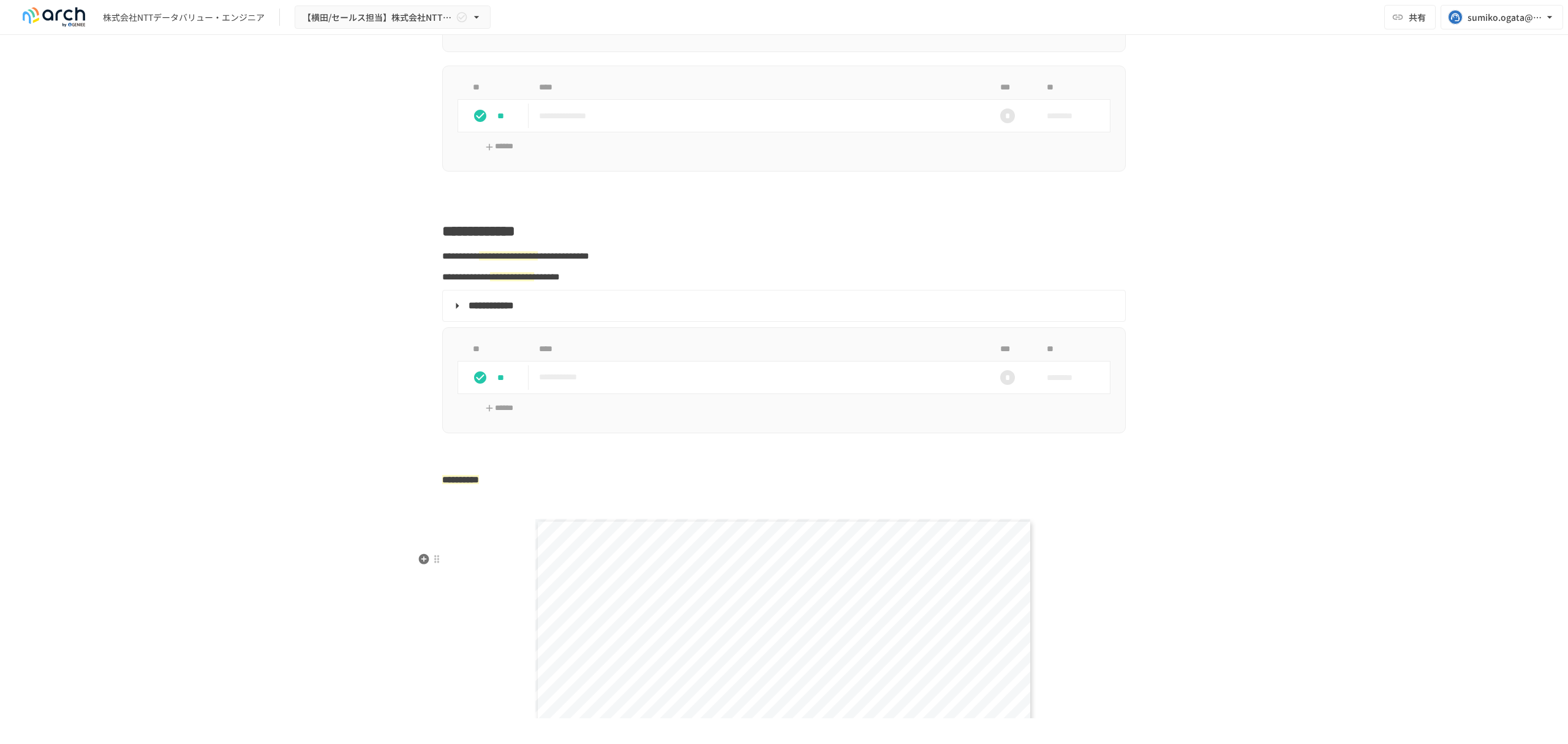 scroll, scrollTop: 1834, scrollLeft: 0, axis: vertical 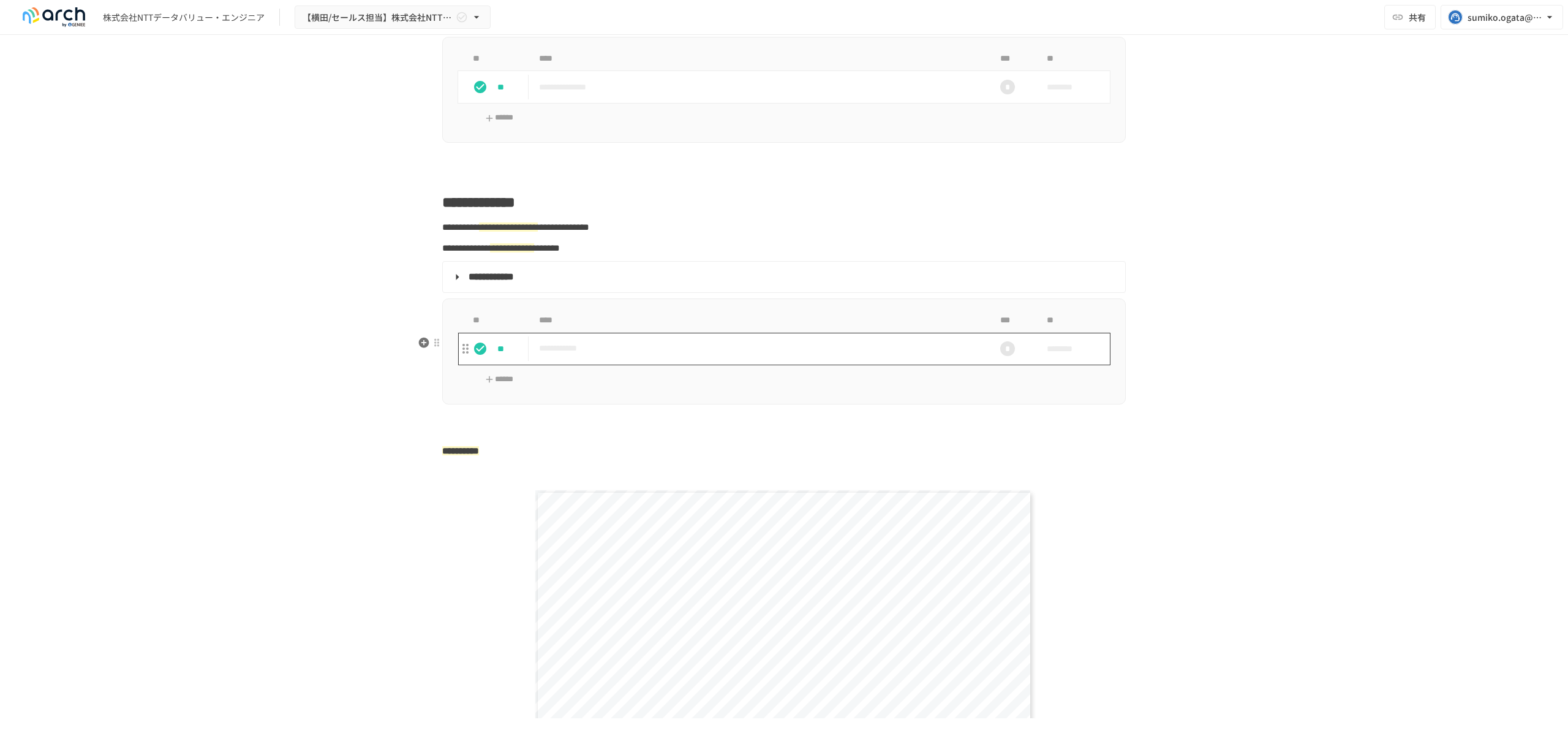 click on "**********" at bounding box center [758, 349] 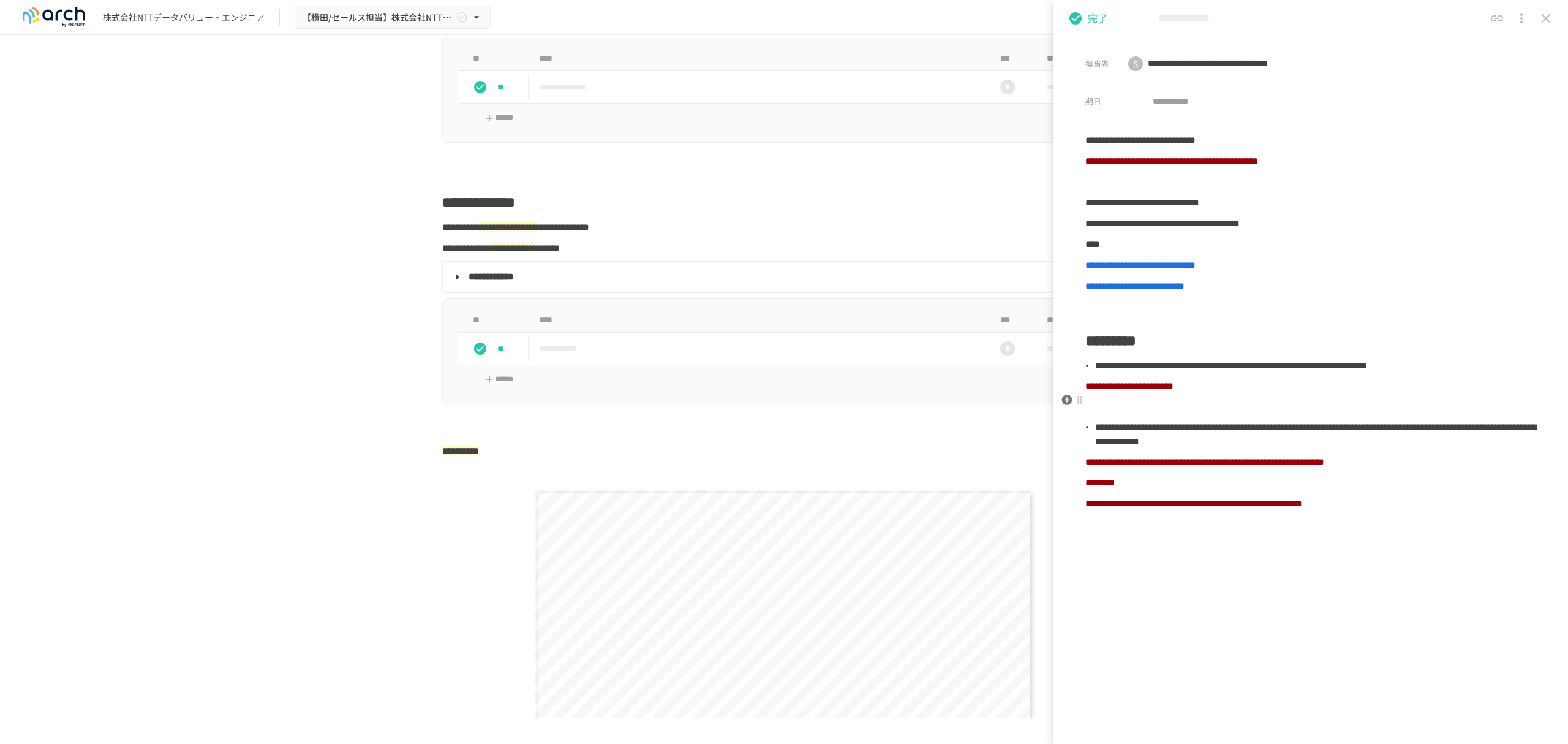 click on "**********" at bounding box center (1311, 386) 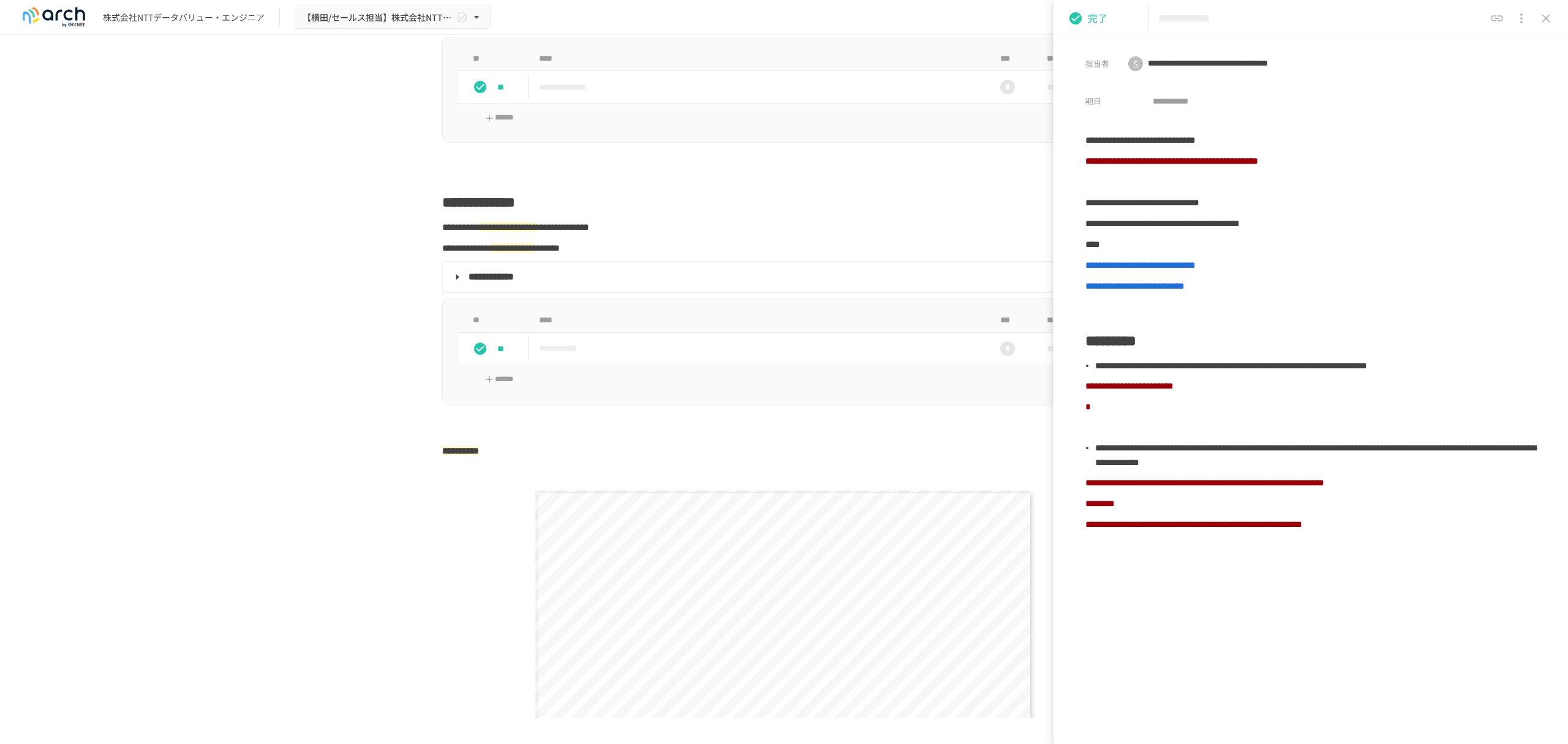 type 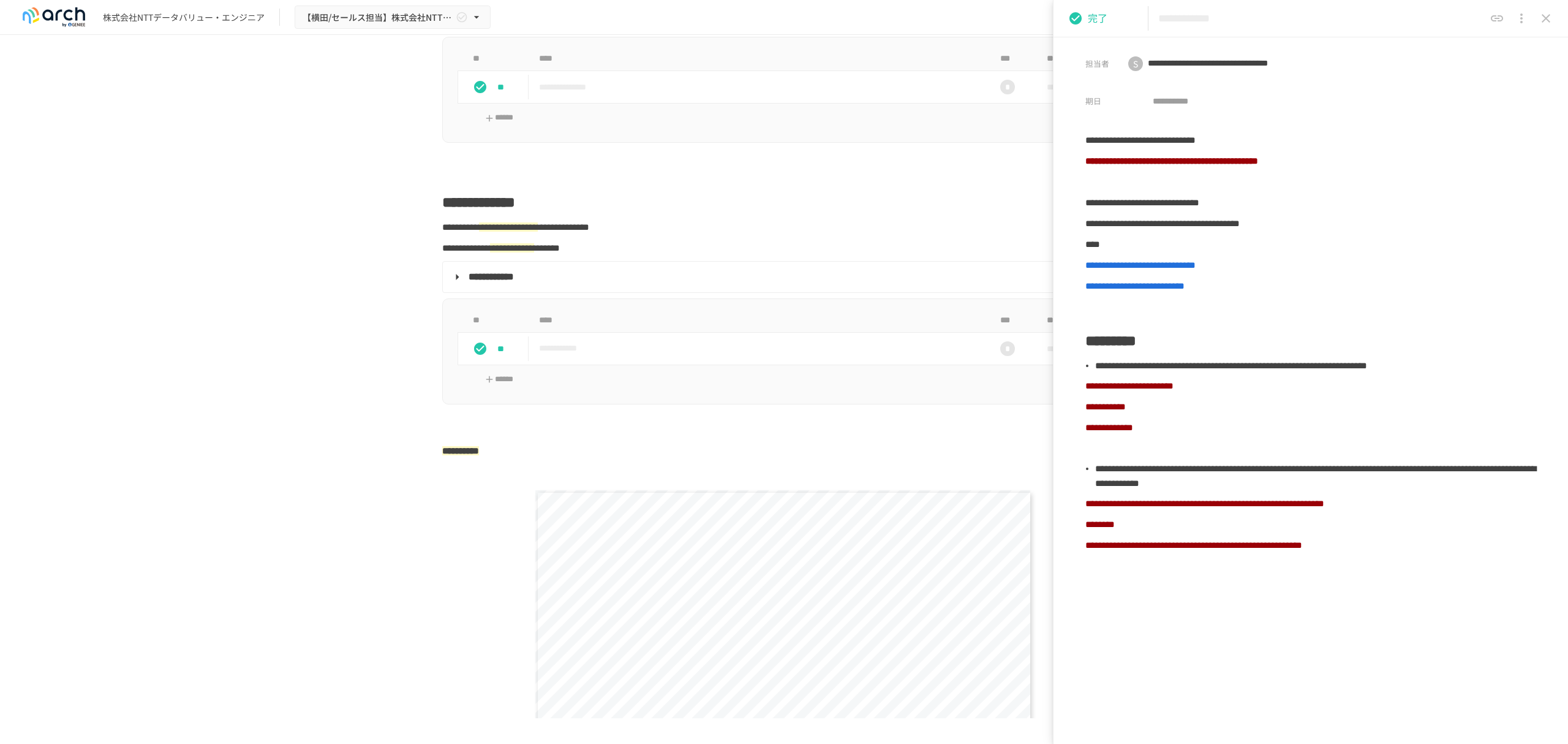 click 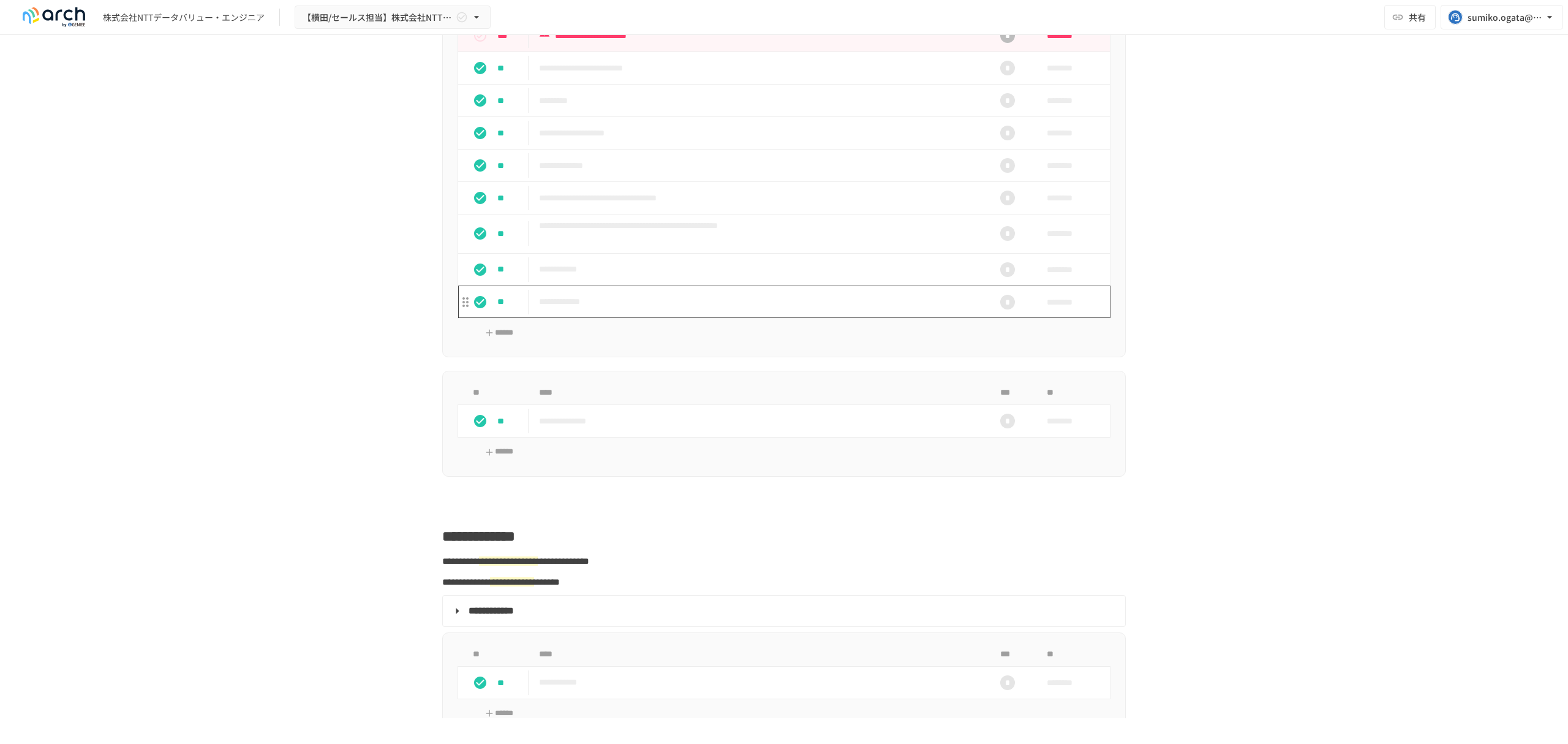 scroll, scrollTop: 1425, scrollLeft: 0, axis: vertical 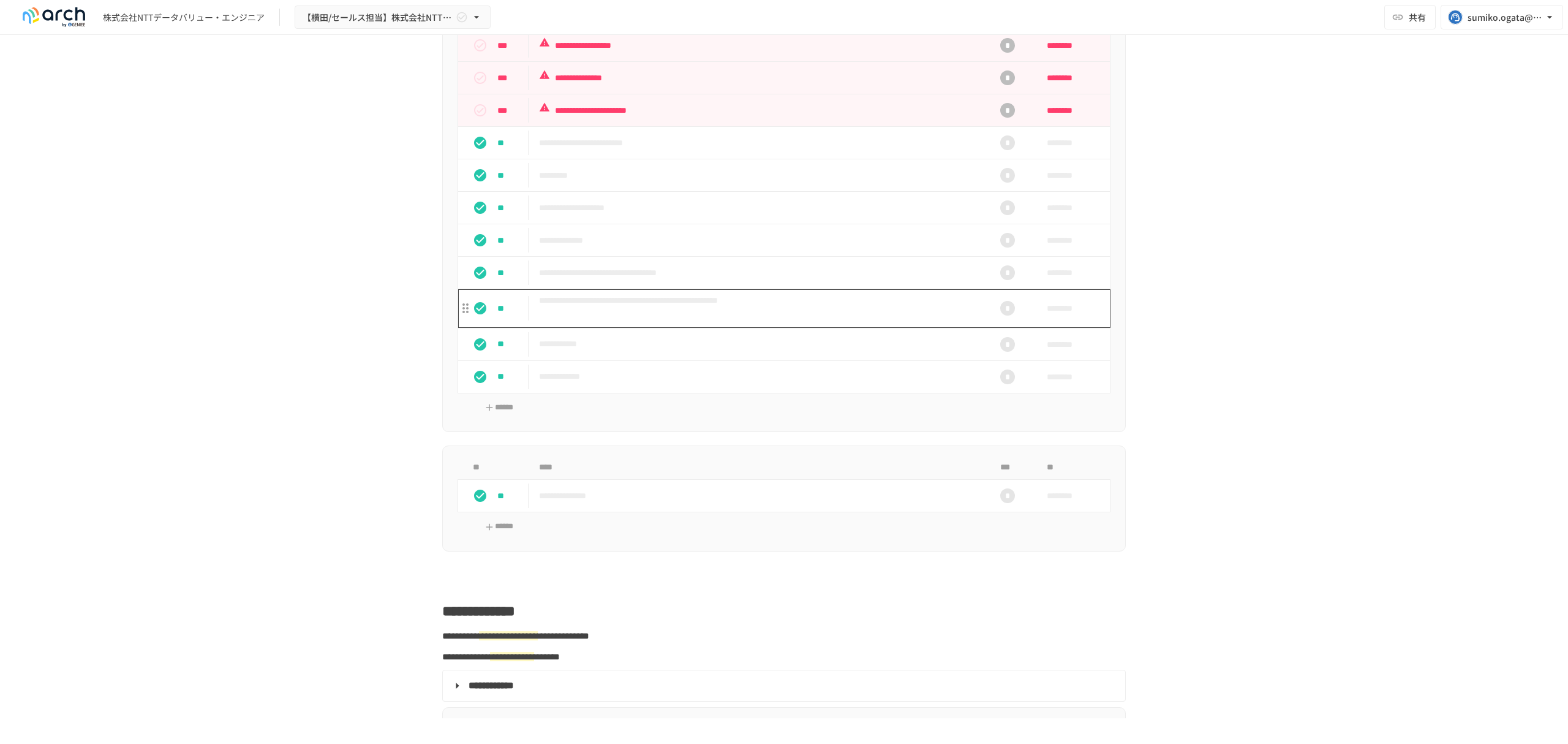 click on "**********" at bounding box center (758, 308) 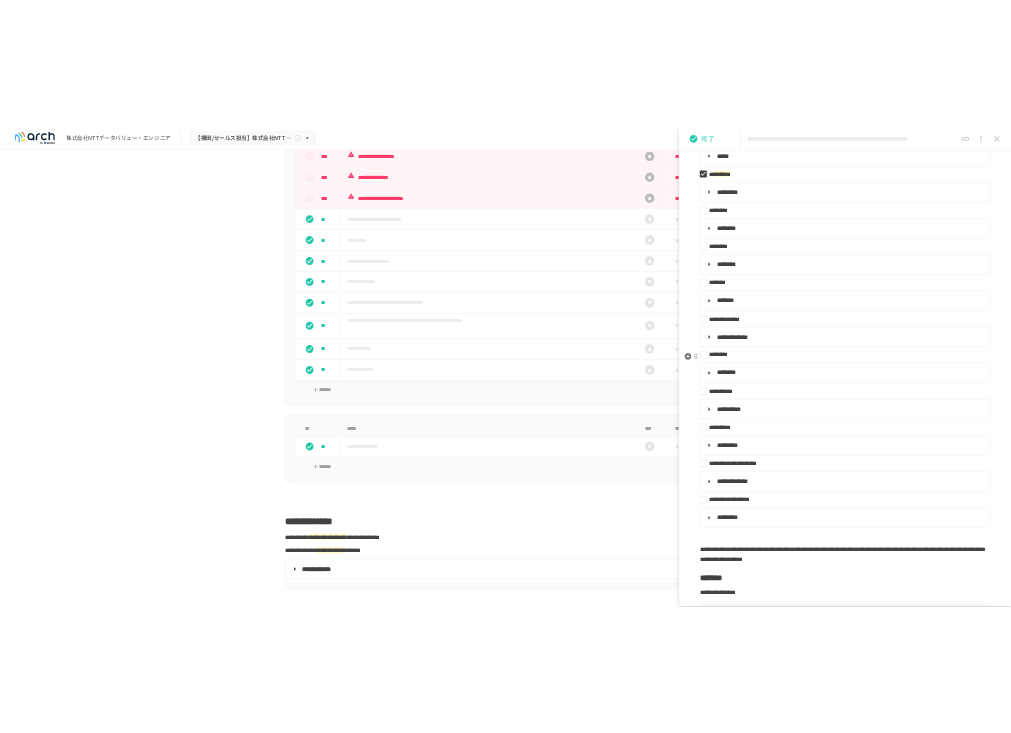 scroll, scrollTop: 266, scrollLeft: 0, axis: vertical 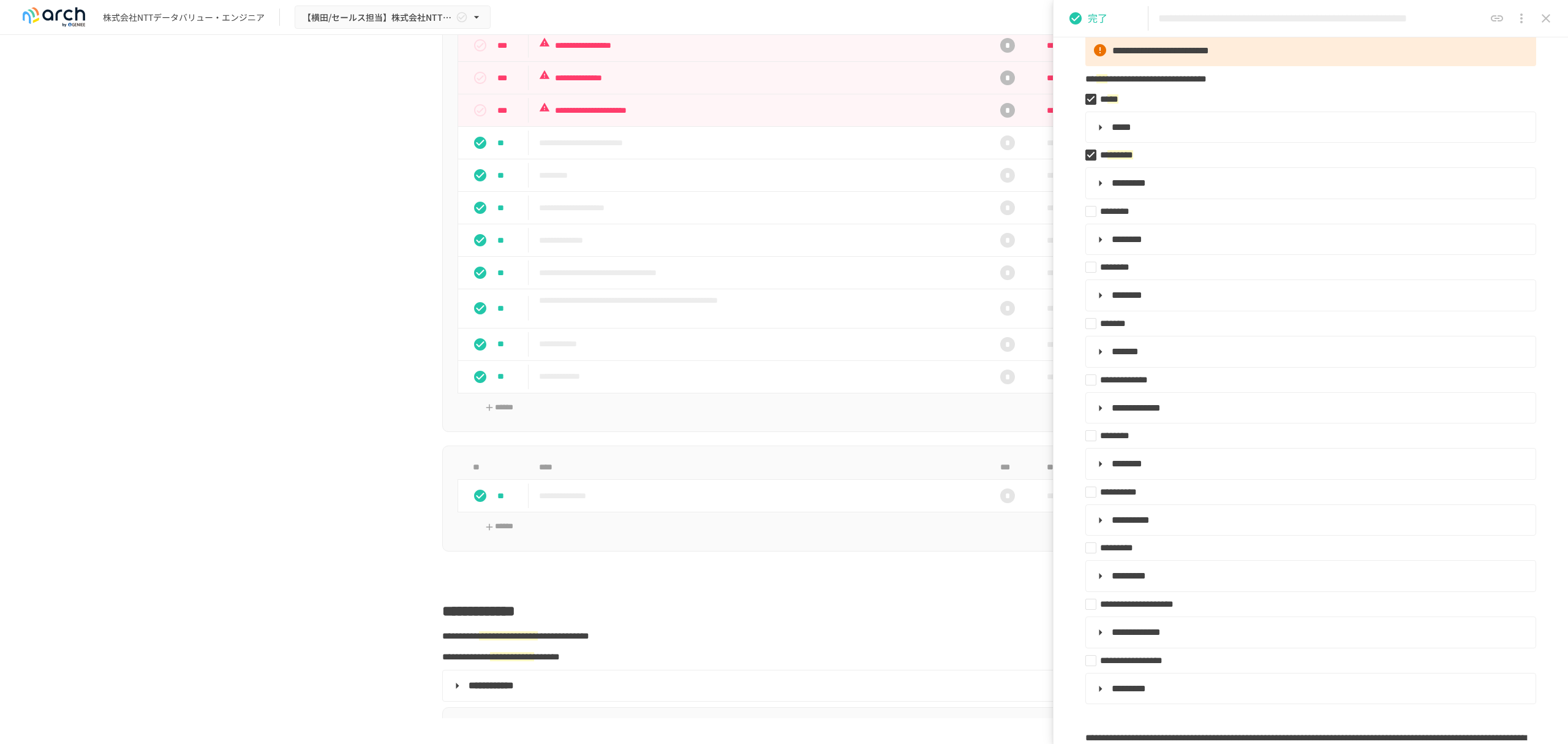 click 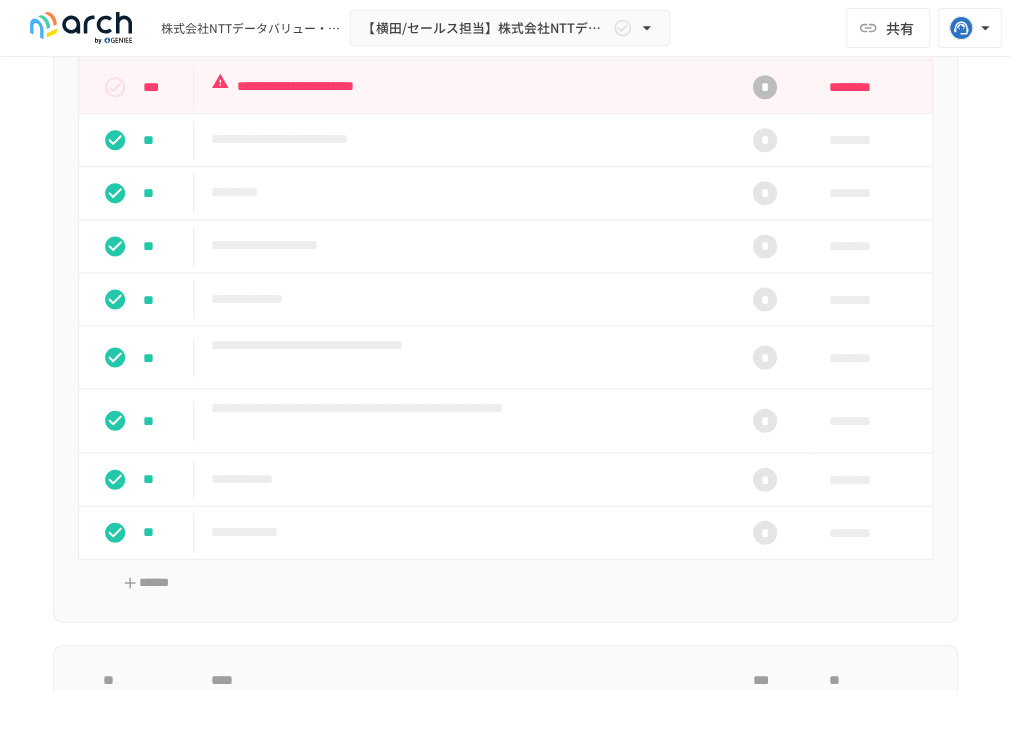 scroll, scrollTop: 2327, scrollLeft: 0, axis: vertical 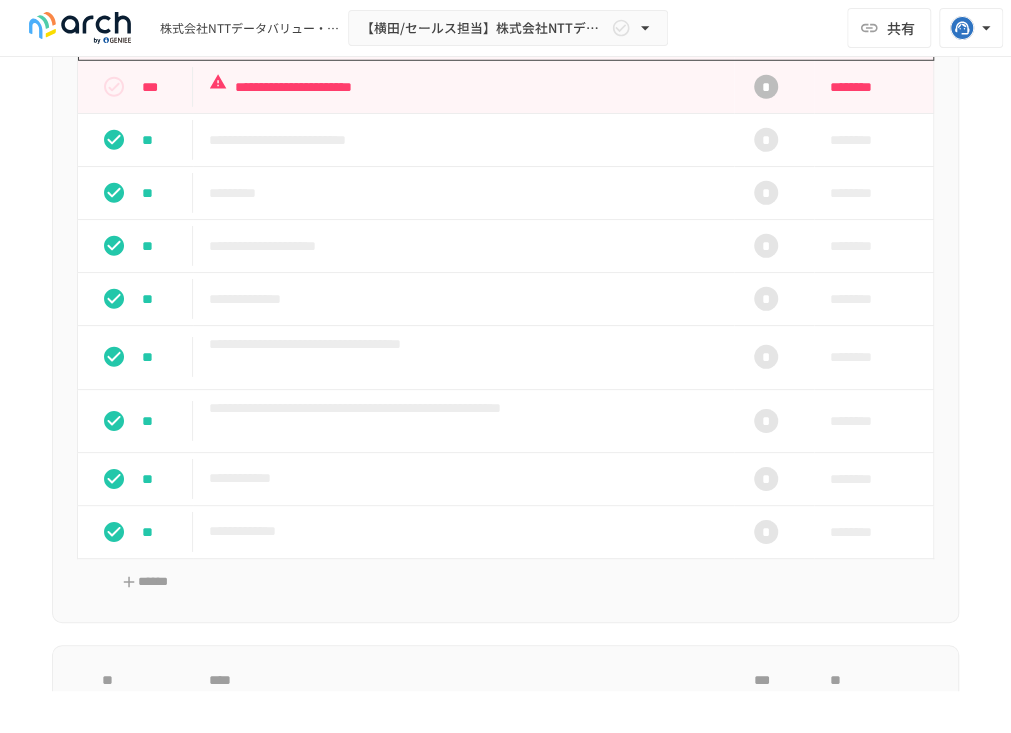 click on "**********" at bounding box center [463, 34] 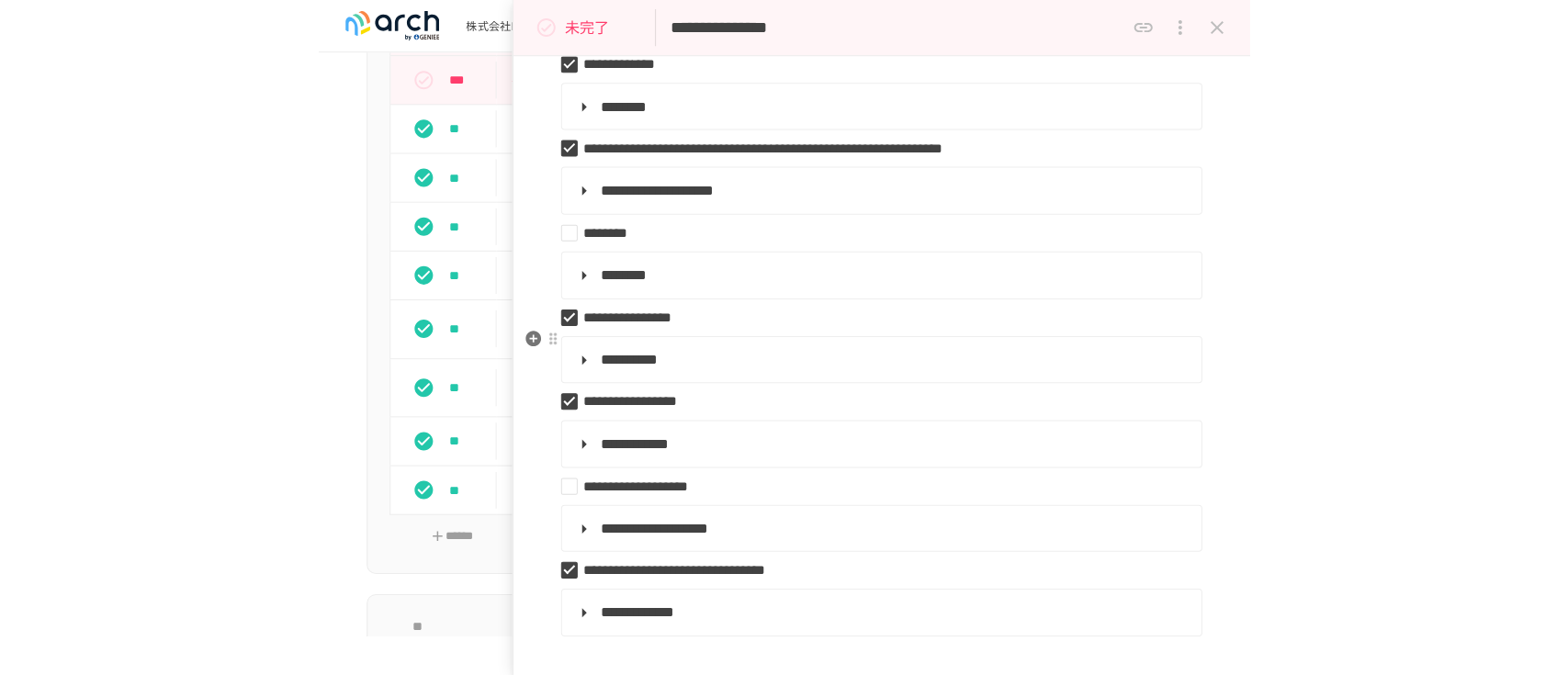 scroll, scrollTop: 367, scrollLeft: 0, axis: vertical 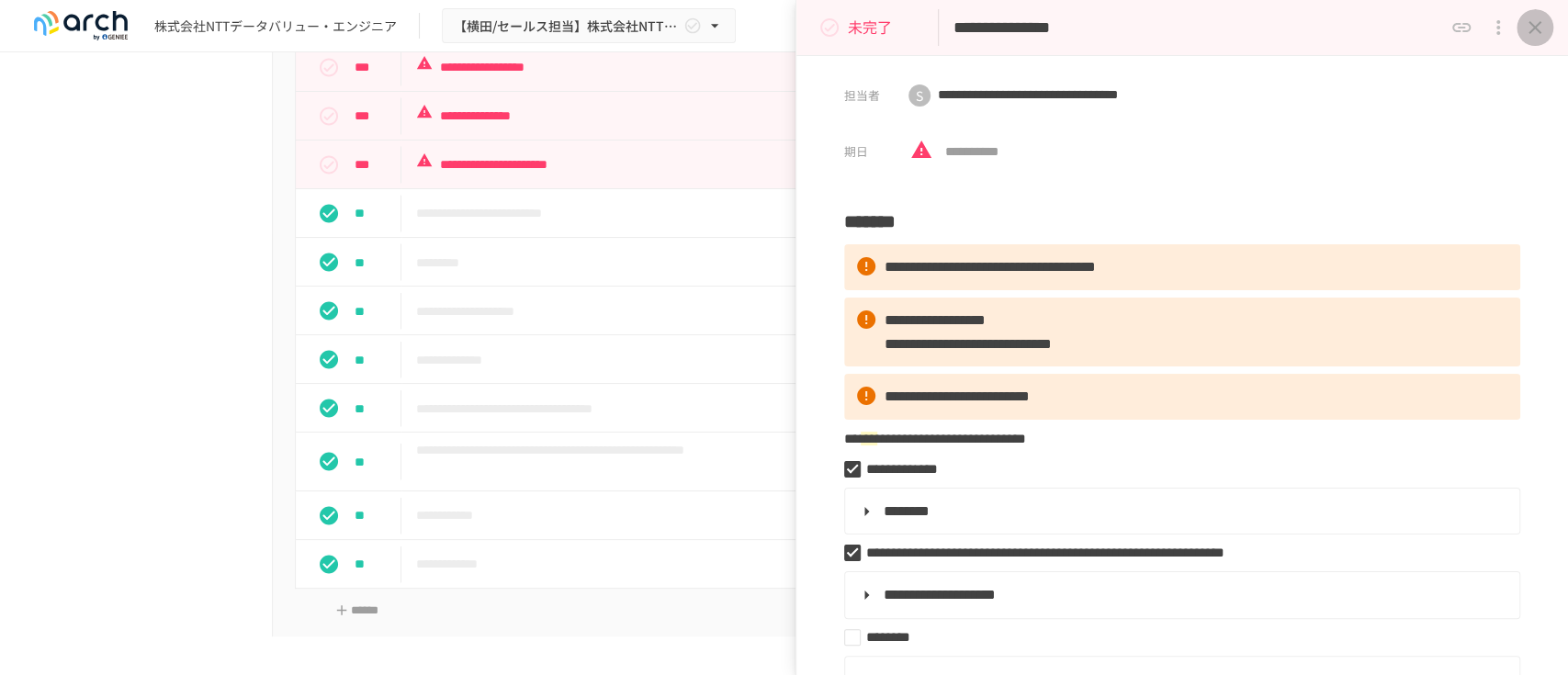 click 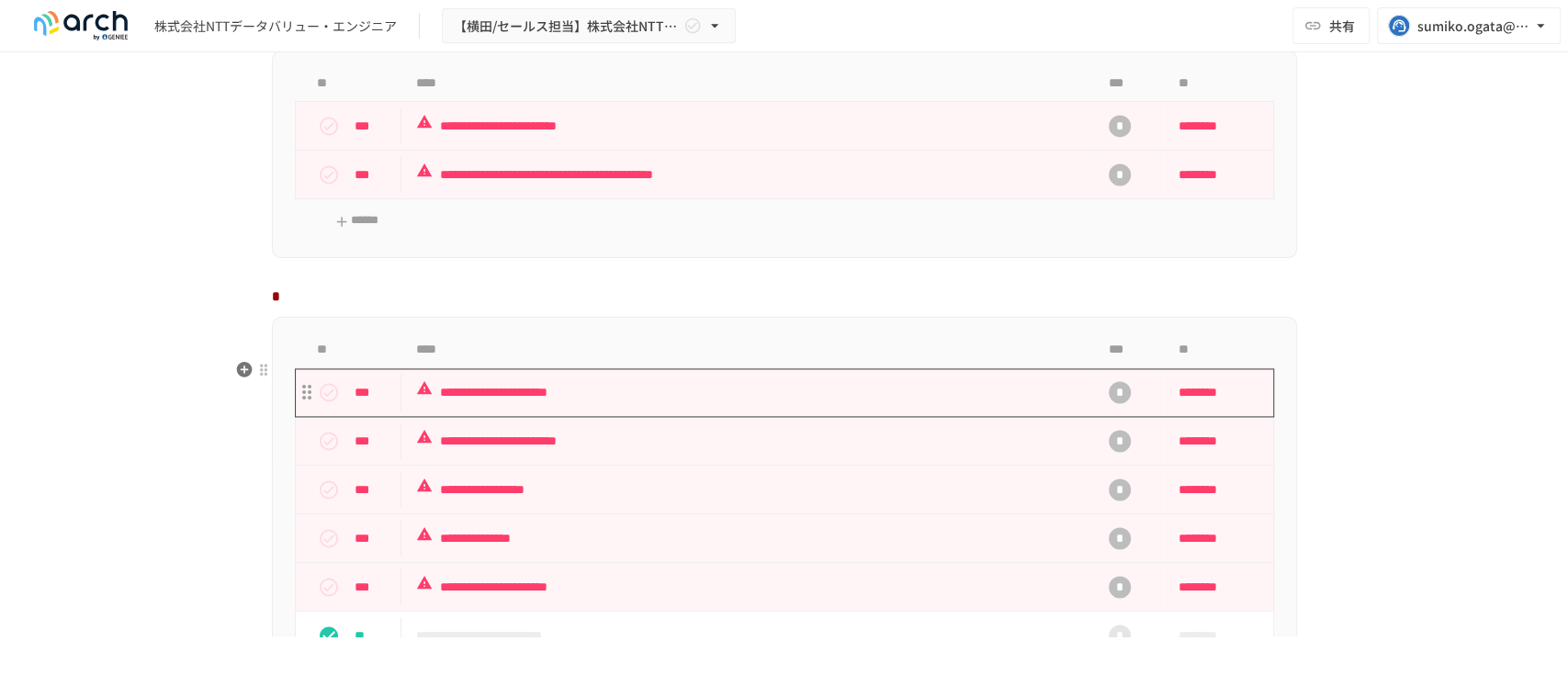 scroll, scrollTop: 1892, scrollLeft: 0, axis: vertical 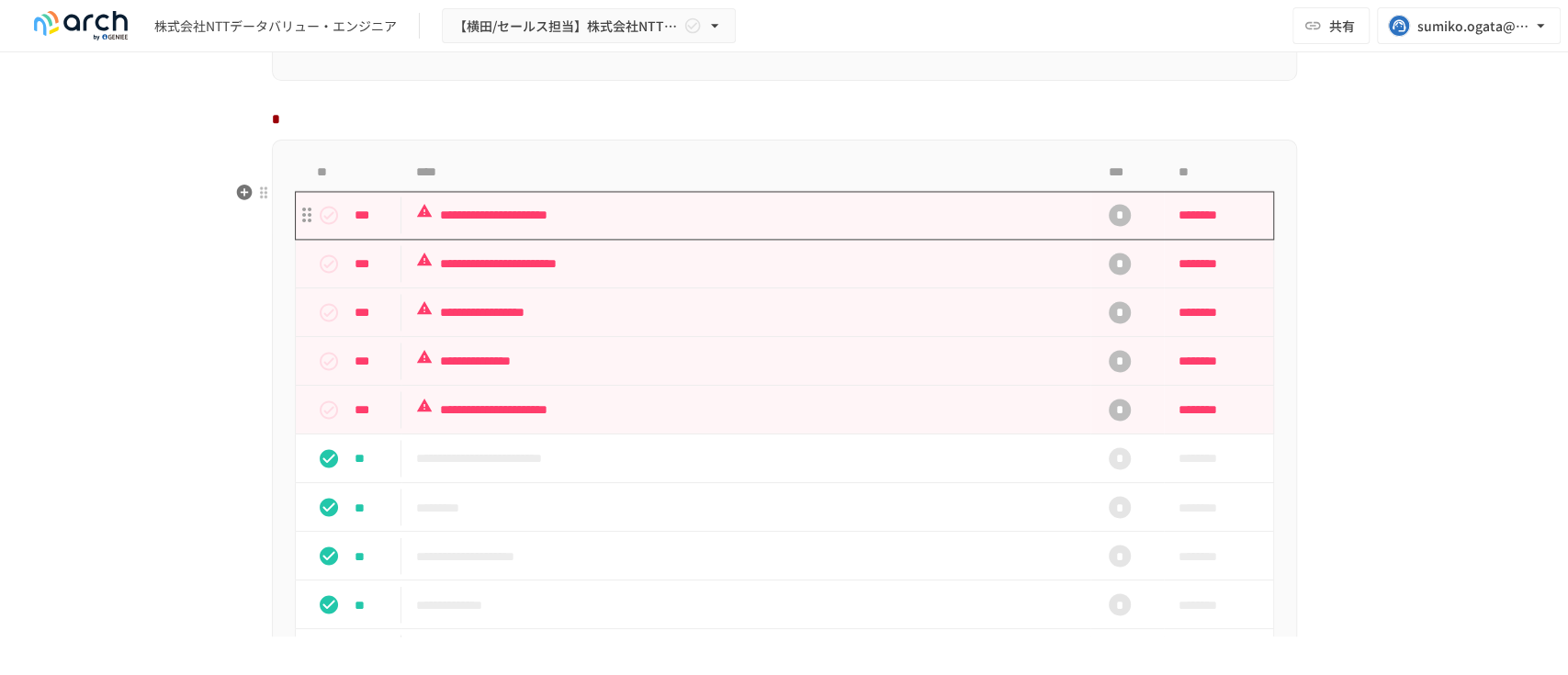 click on "**********" at bounding box center (746, 215) 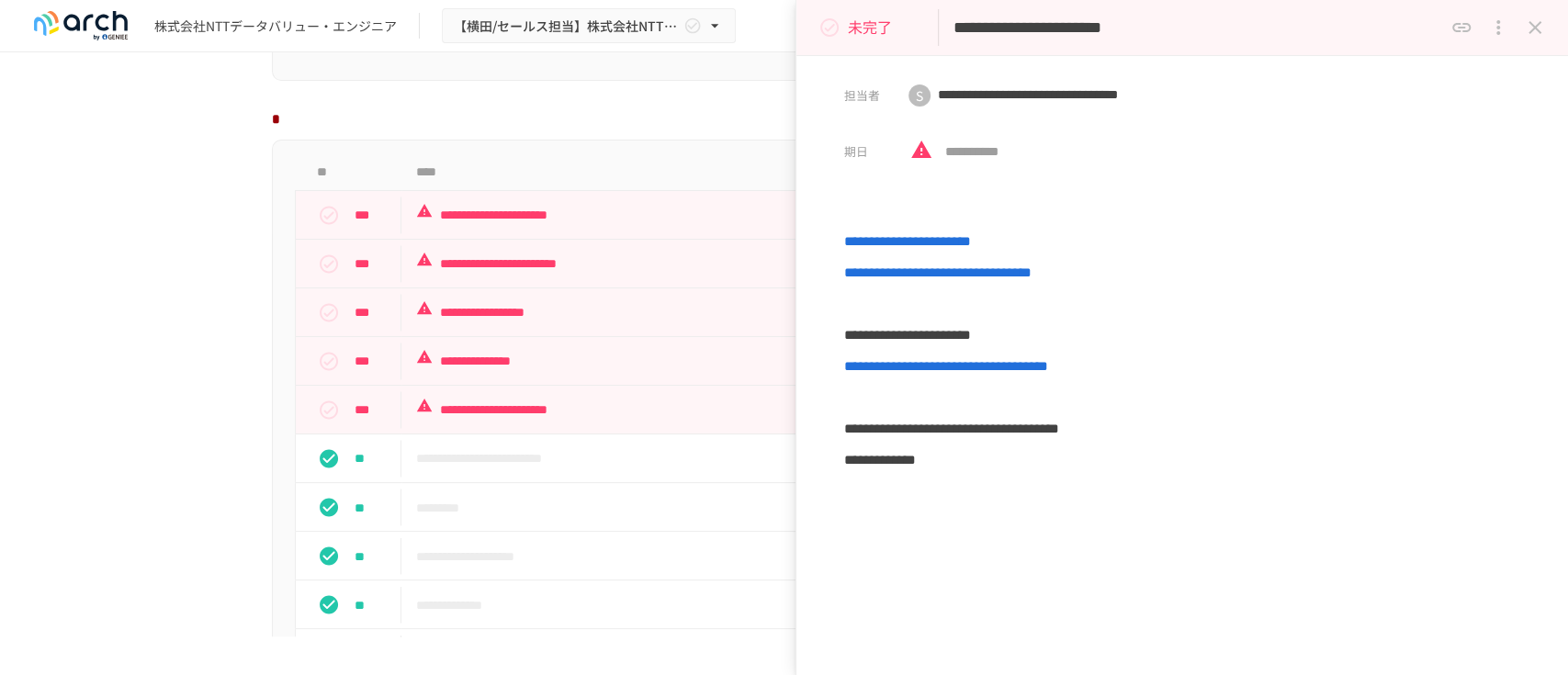 click 